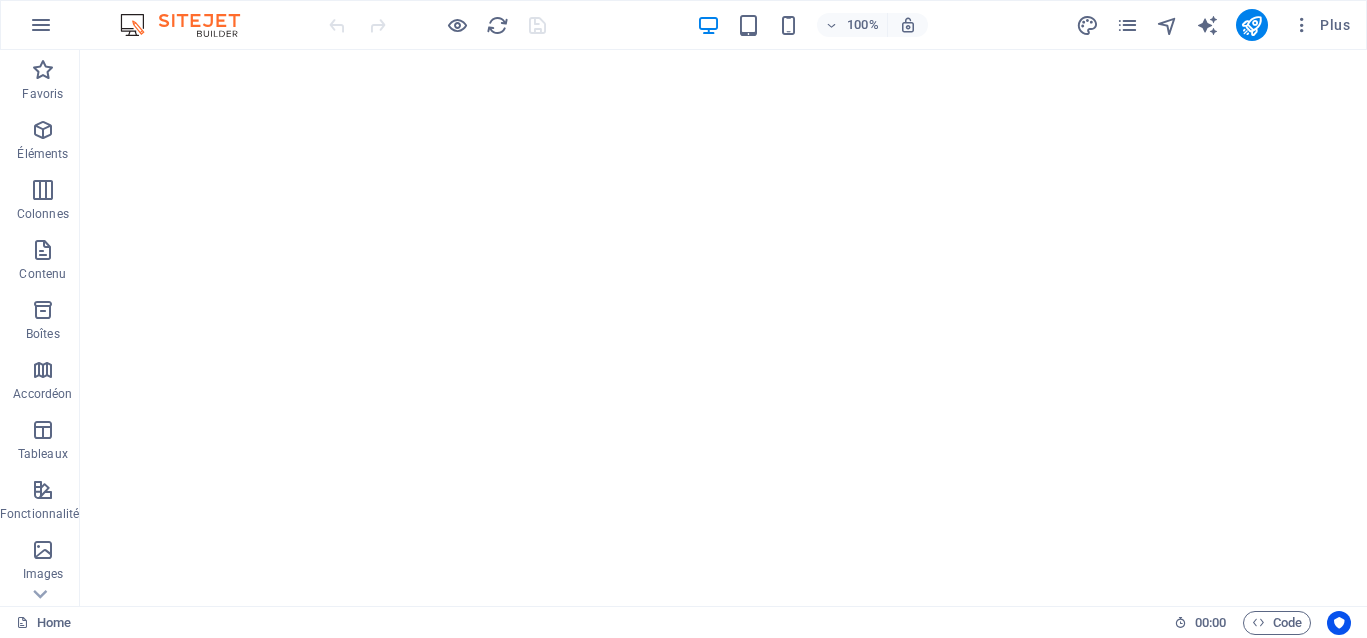 scroll, scrollTop: 0, scrollLeft: 0, axis: both 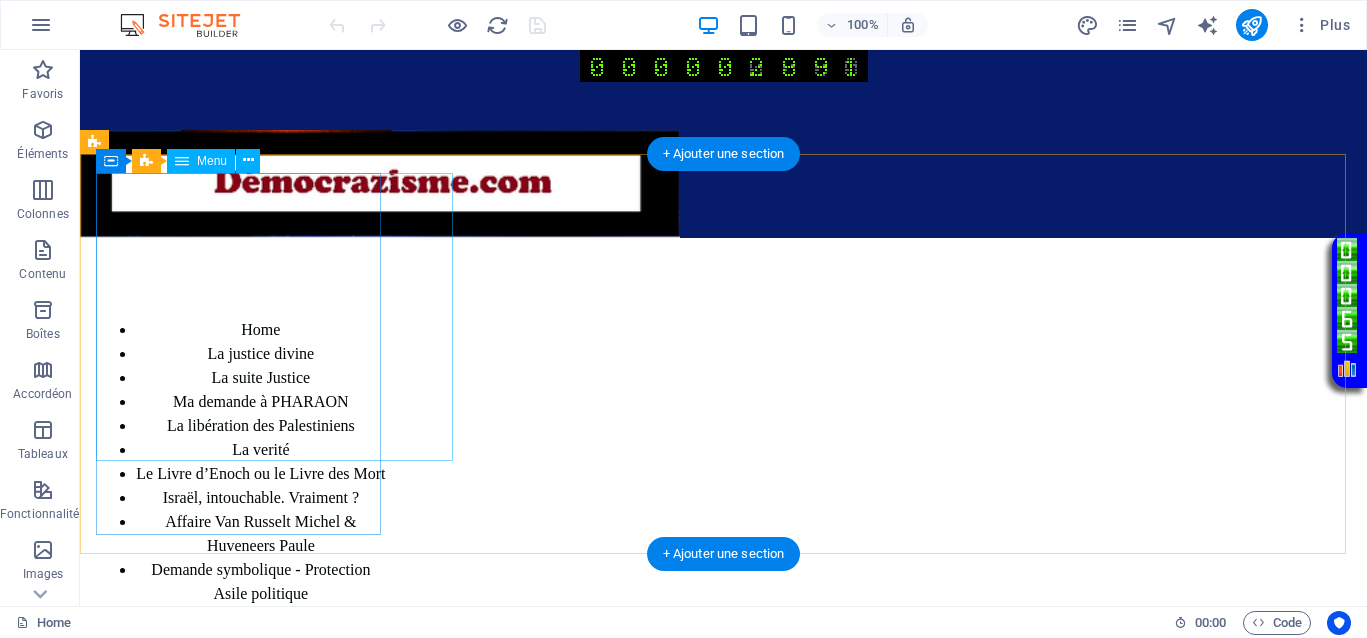click on "Home La justice divine La suite Justice Ma demande à PHARAON La libération des Palestiniens La verité Le Livre d’Enoch ou le Livre des Mort Israël, intouchable. Vraiment ? Affaire Van Russelt Michel & Huveneers Paule Demande symbolique  - Protection Asile politique Mes vidéos témoignage personnel Contact" at bounding box center (241, 486) 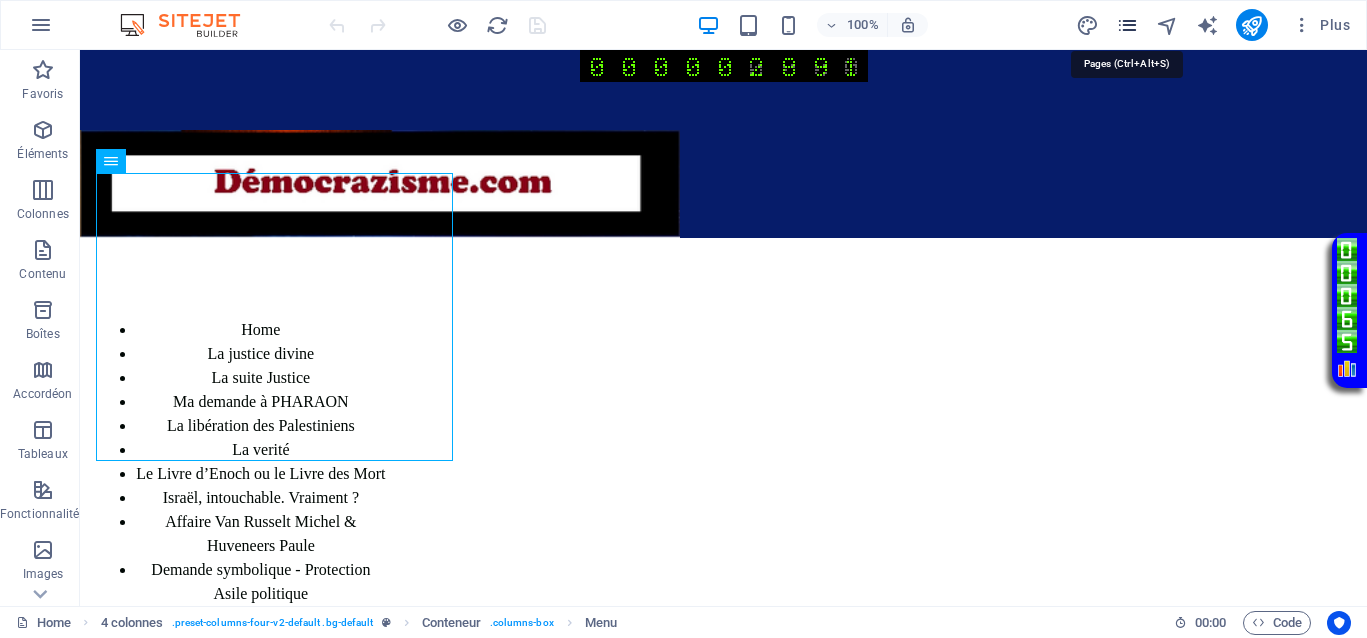click at bounding box center (1127, 25) 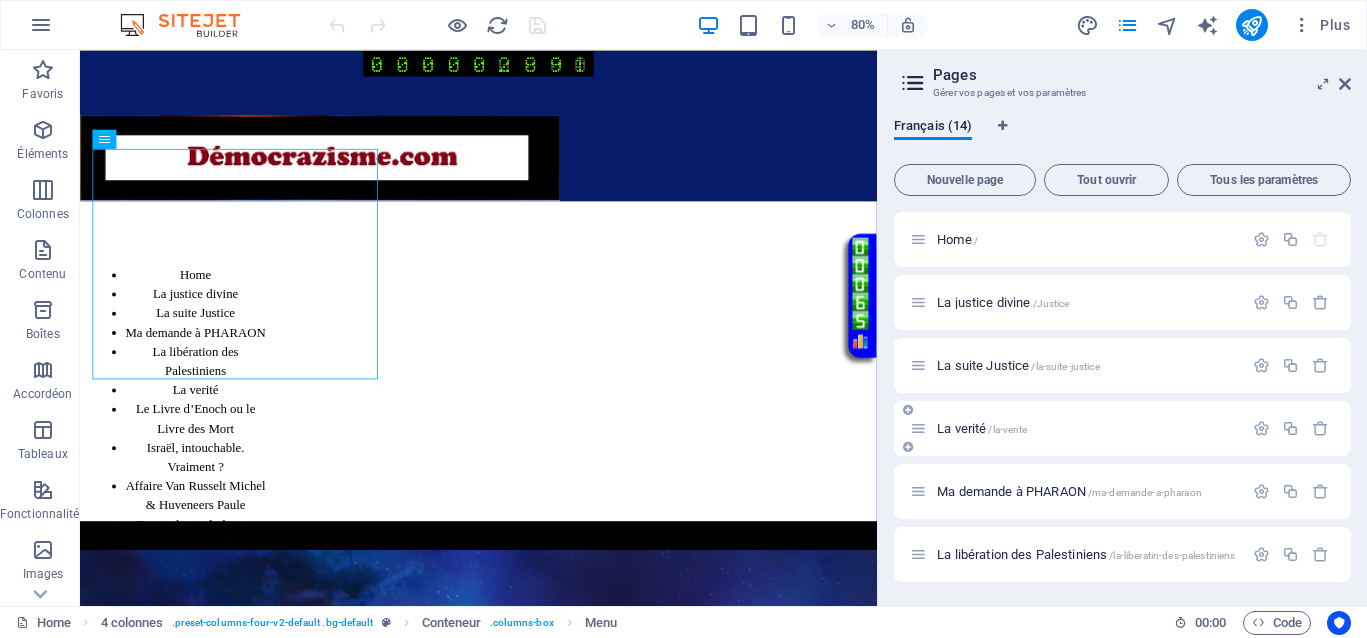 click on "La verité /la-verite" at bounding box center [982, 428] 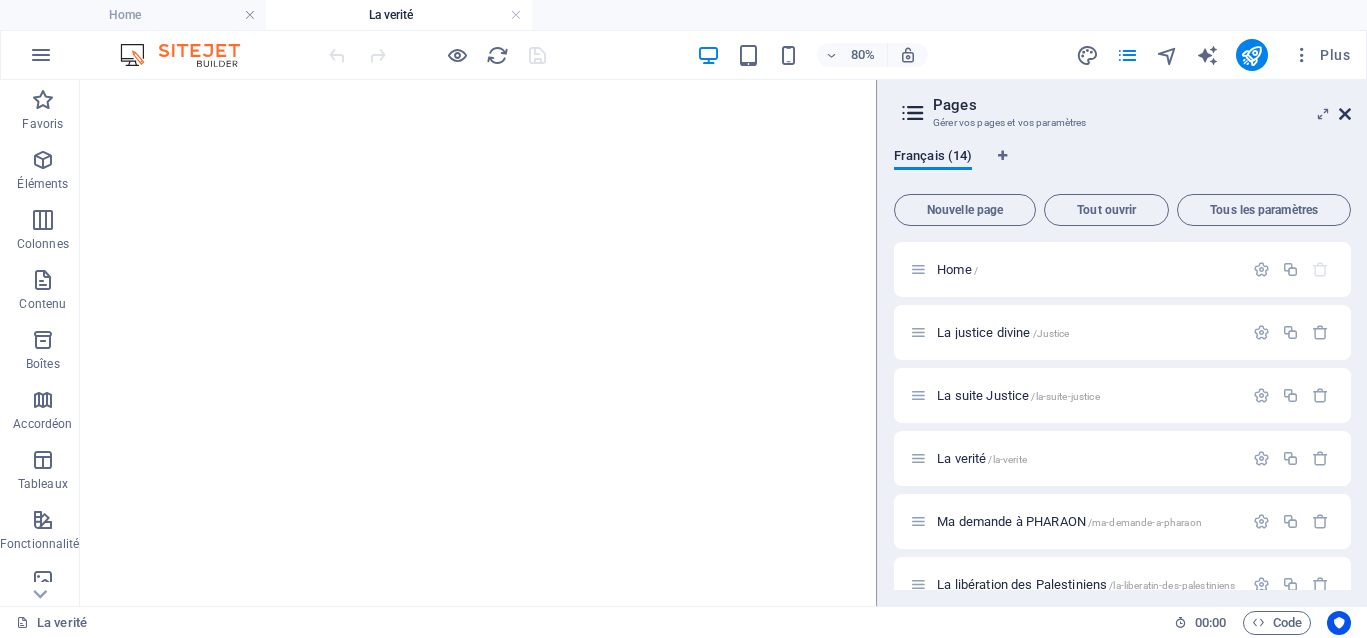 click at bounding box center (1345, 114) 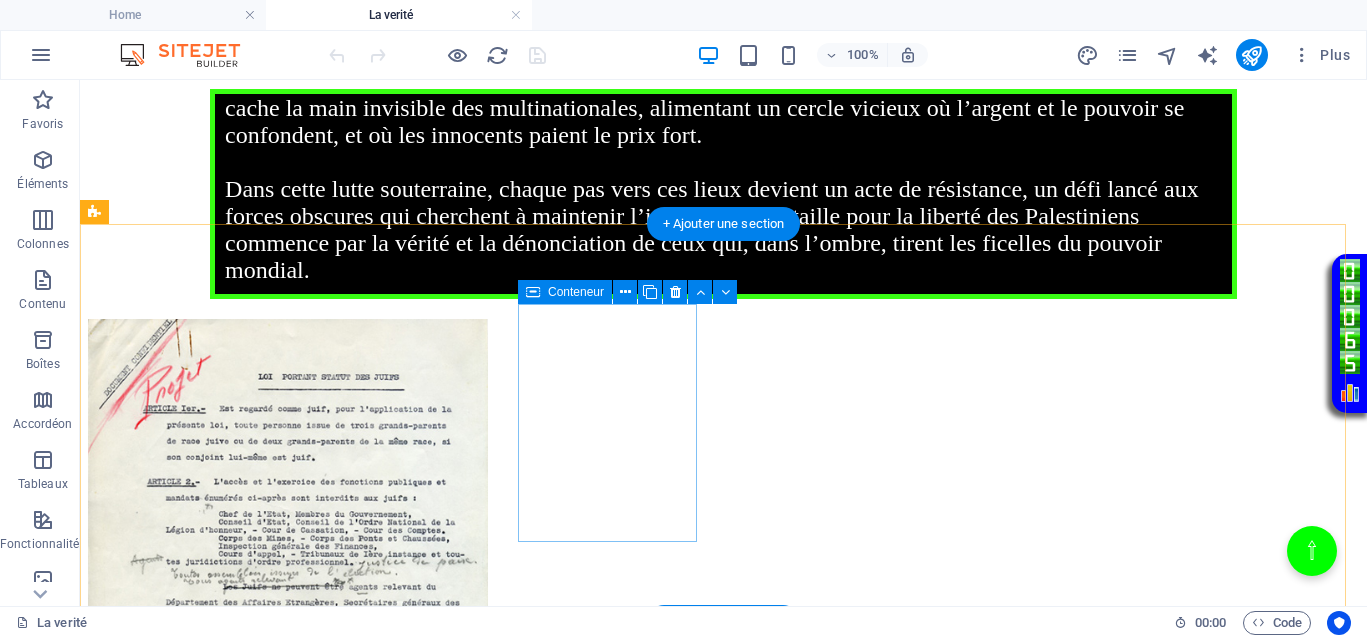 scroll, scrollTop: 995, scrollLeft: 0, axis: vertical 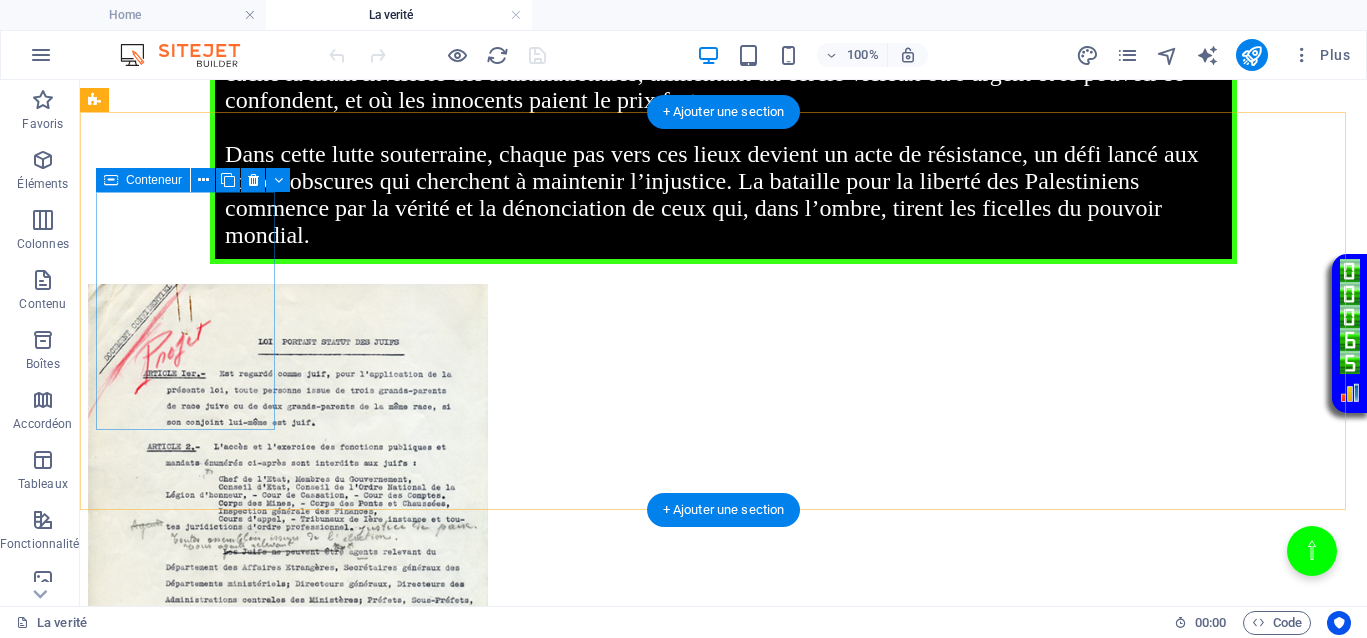 click on "Coller le presse-papiers" at bounding box center (797, 890) 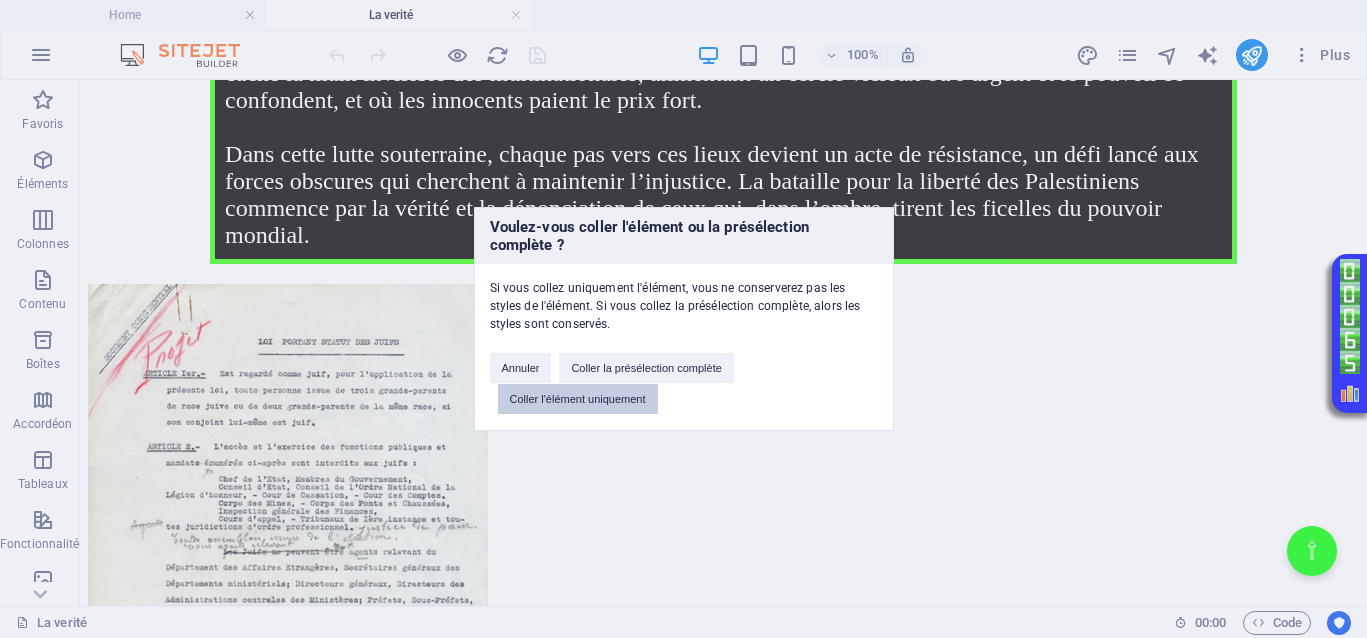 drag, startPoint x: 554, startPoint y: 387, endPoint x: 474, endPoint y: 309, distance: 111.73182 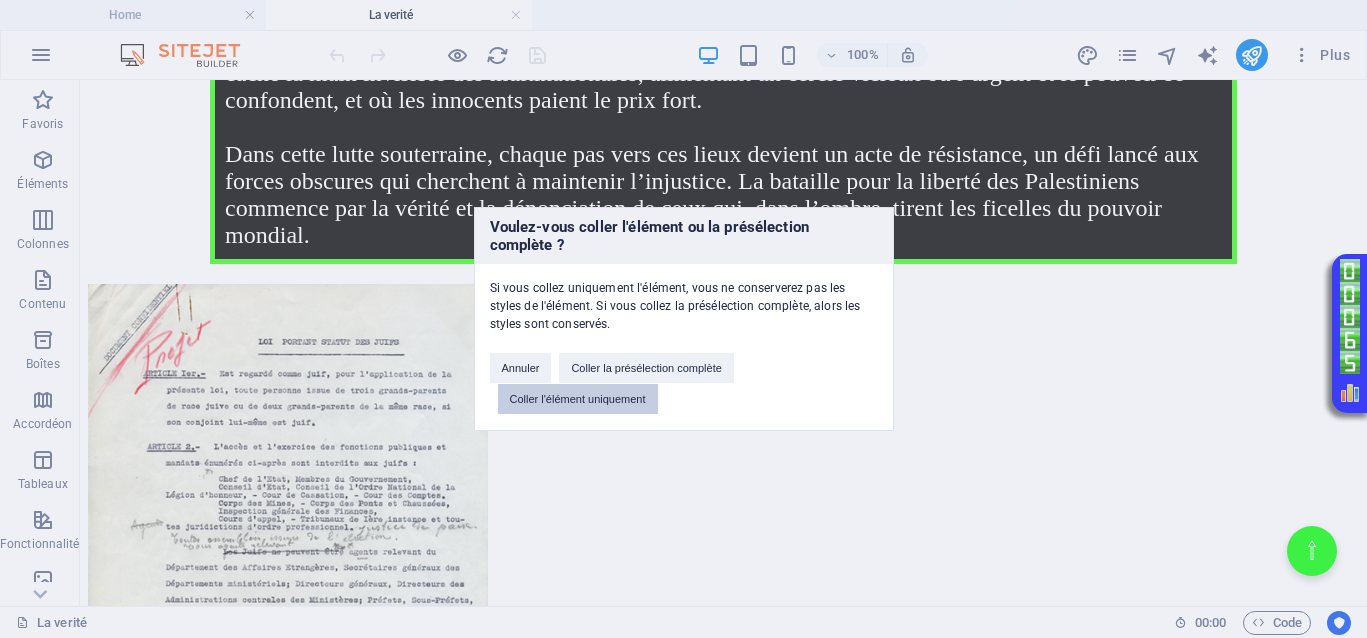 click on "Coller l'élément uniquement" at bounding box center [578, 399] 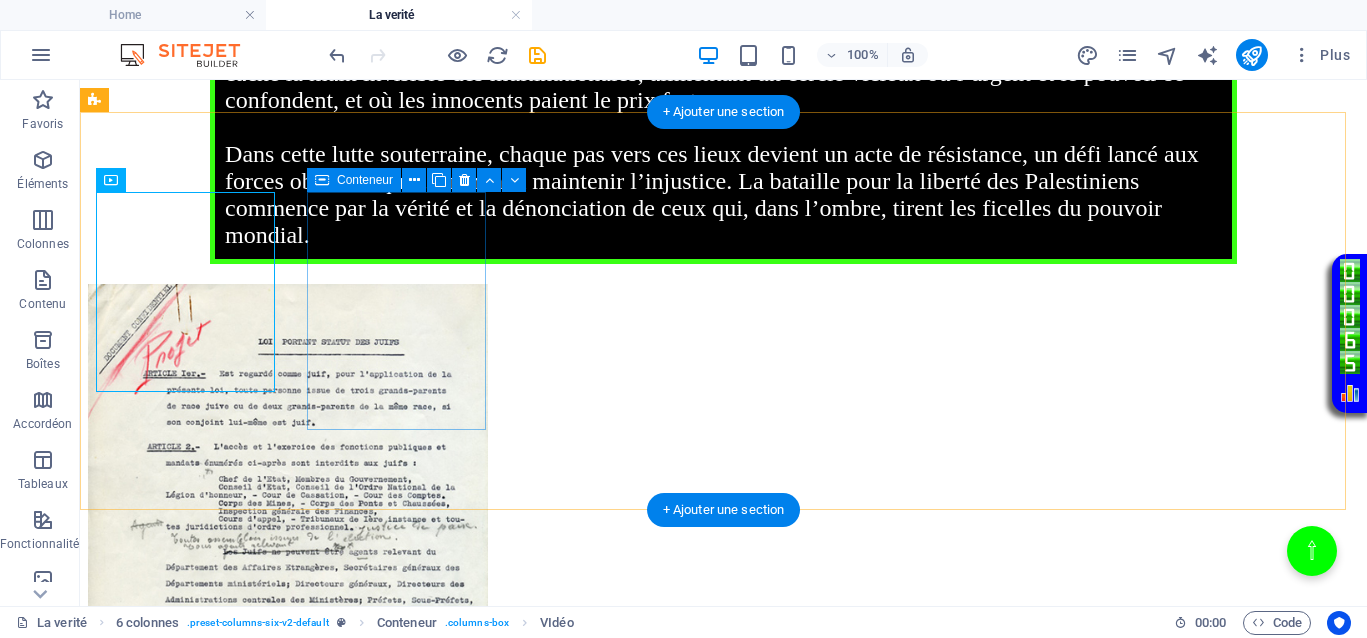 click on "Coller le presse-papiers" at bounding box center [797, 1094] 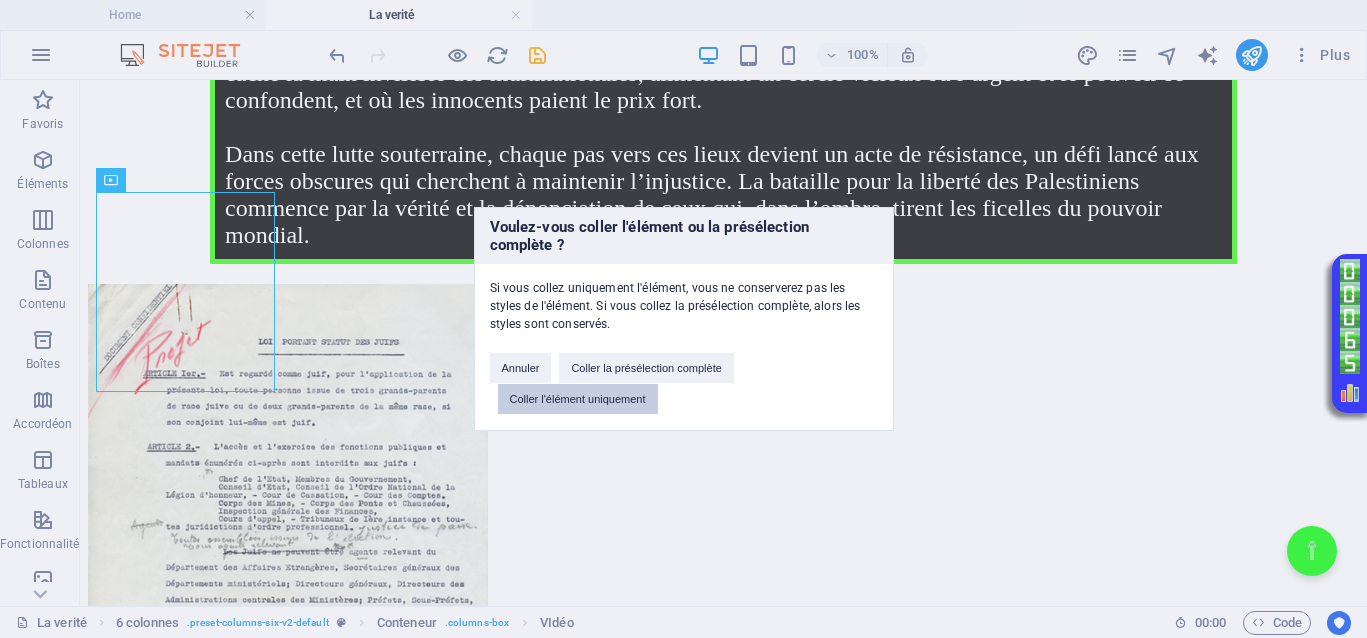 click on "Coller l'élément uniquement" at bounding box center [578, 399] 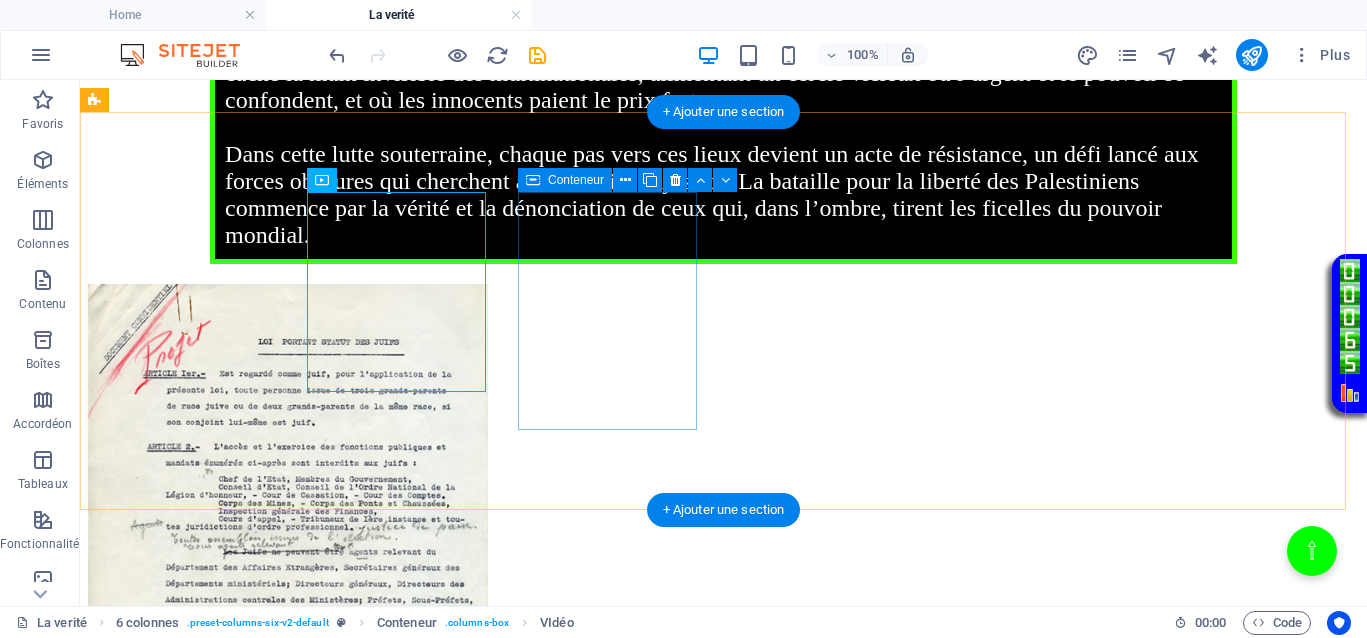 click on "Coller le presse-papiers" at bounding box center [797, 1298] 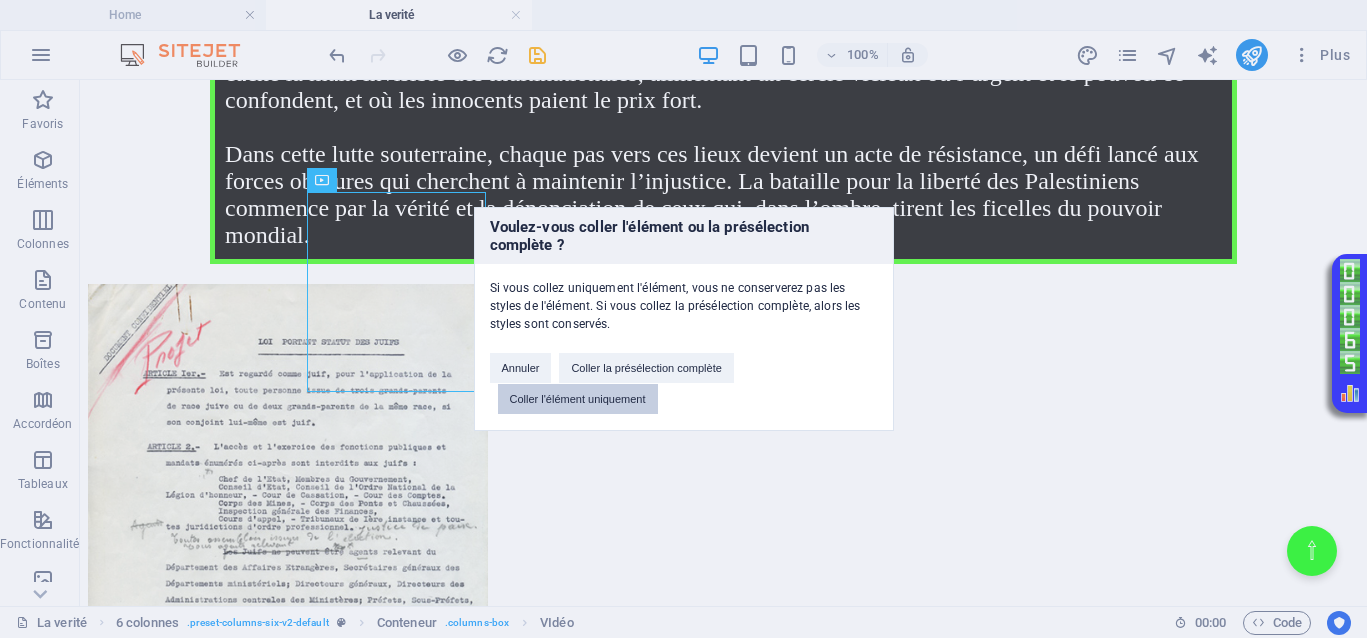 click on "Coller l'élément uniquement" at bounding box center [578, 399] 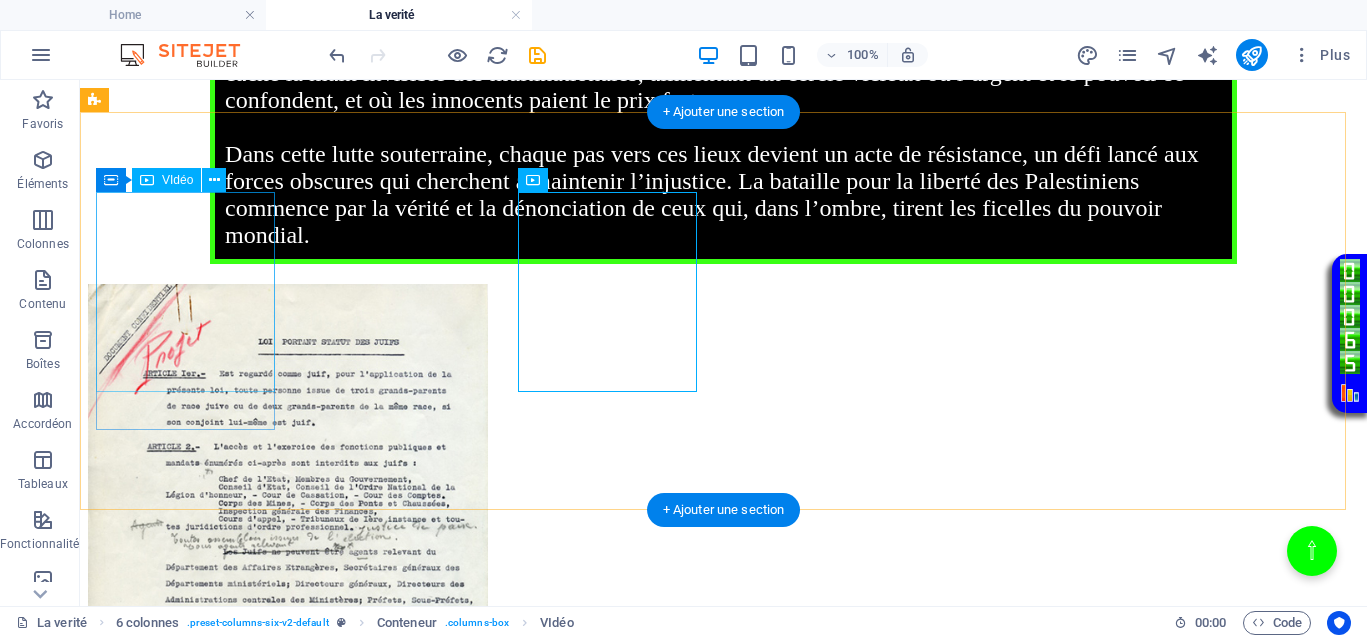 click at bounding box center (723, 891) 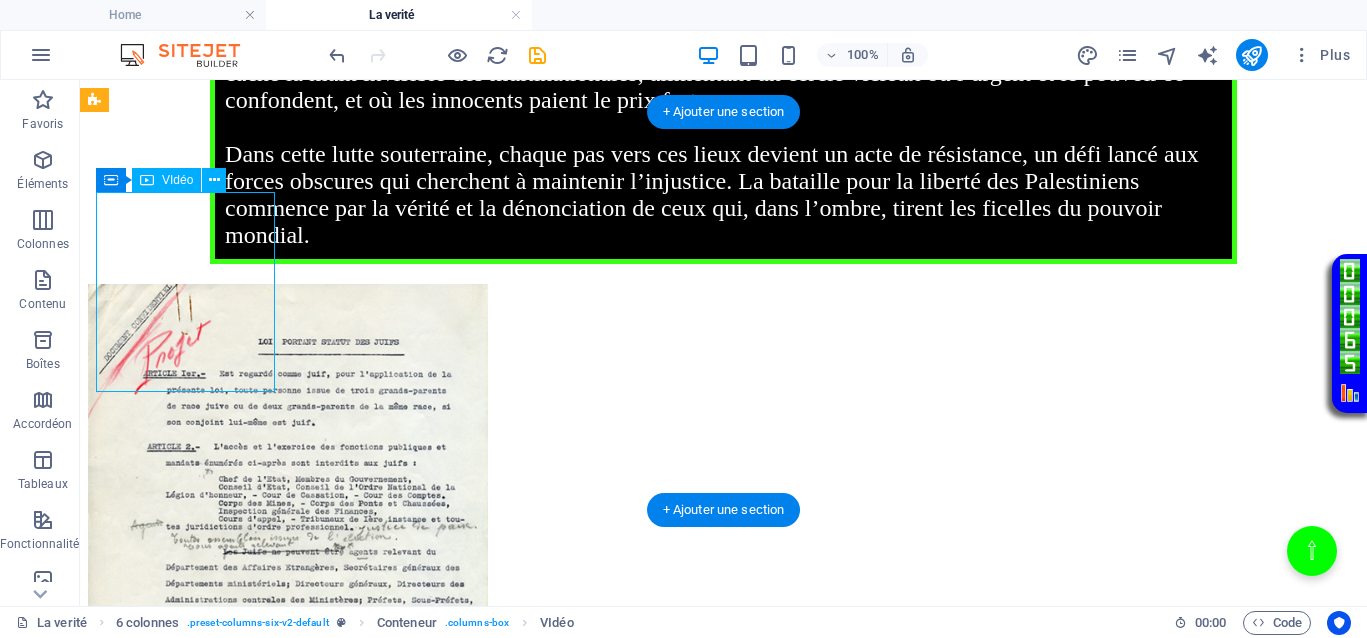 click at bounding box center [723, 891] 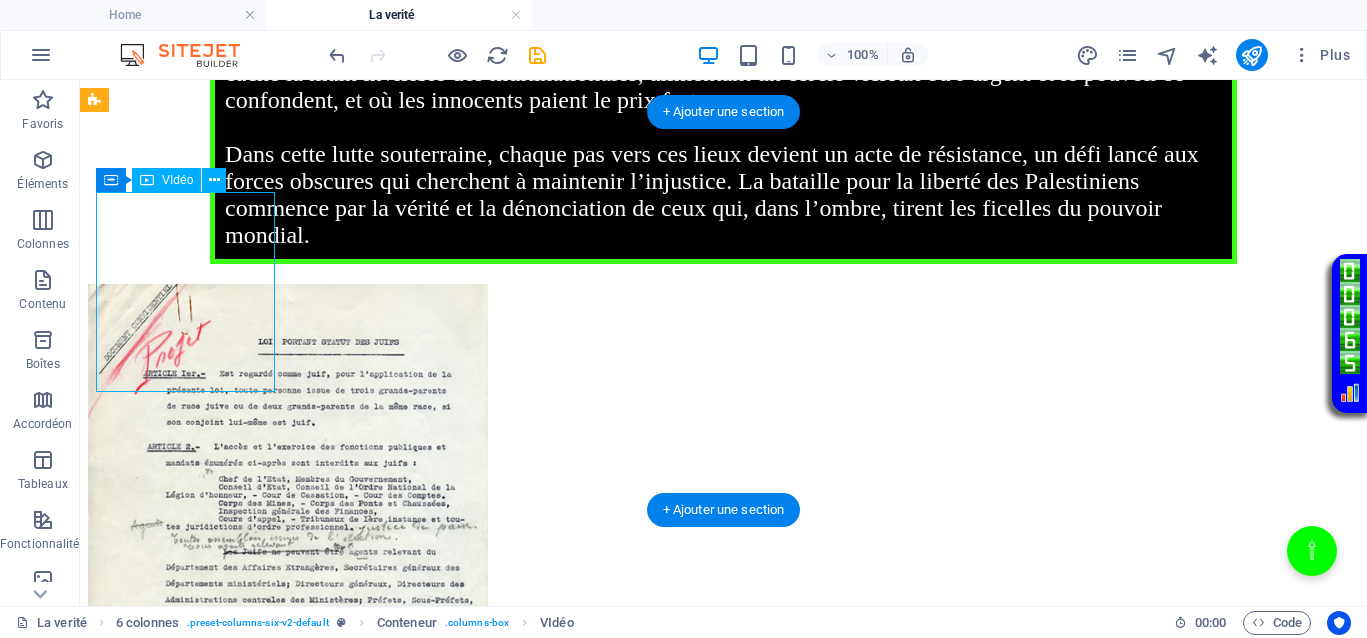 select on "%" 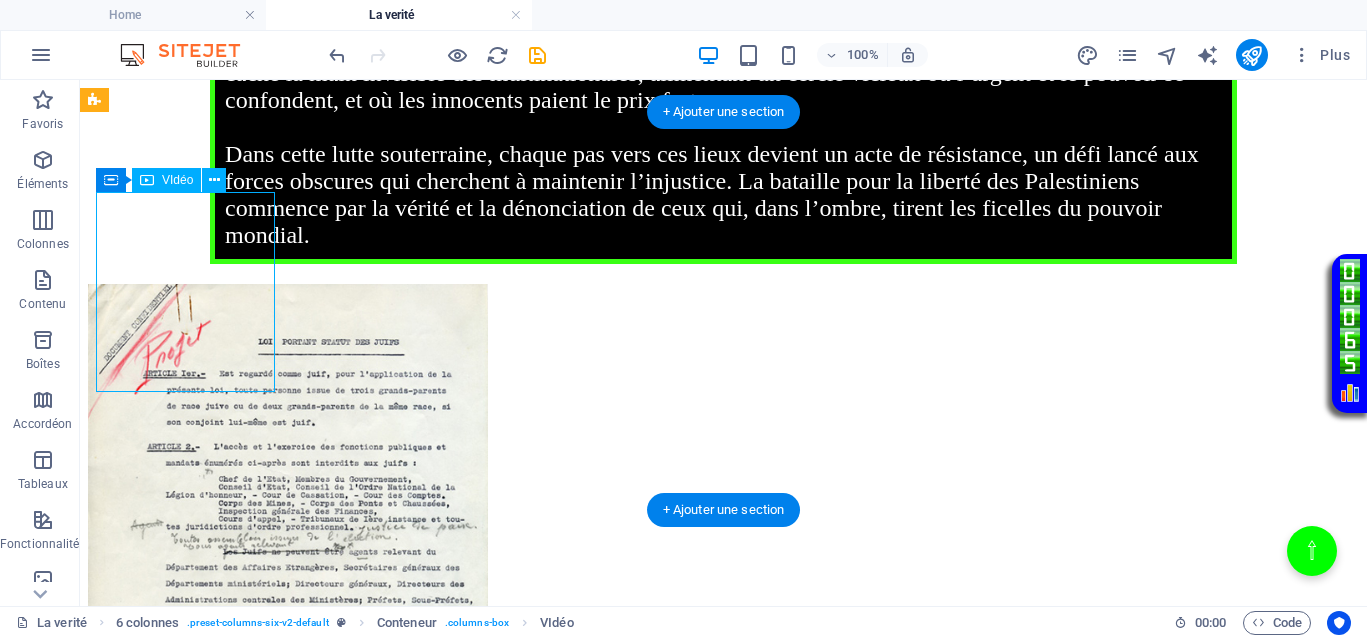 select on "px" 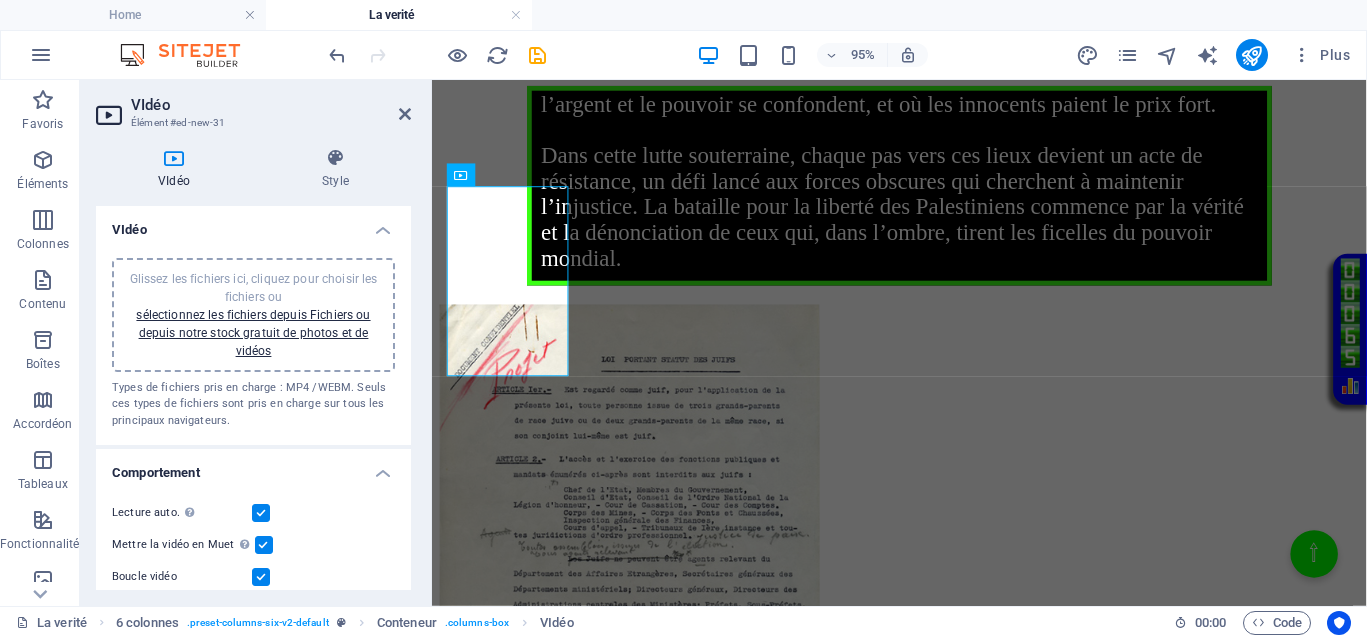 scroll, scrollTop: 1037, scrollLeft: 0, axis: vertical 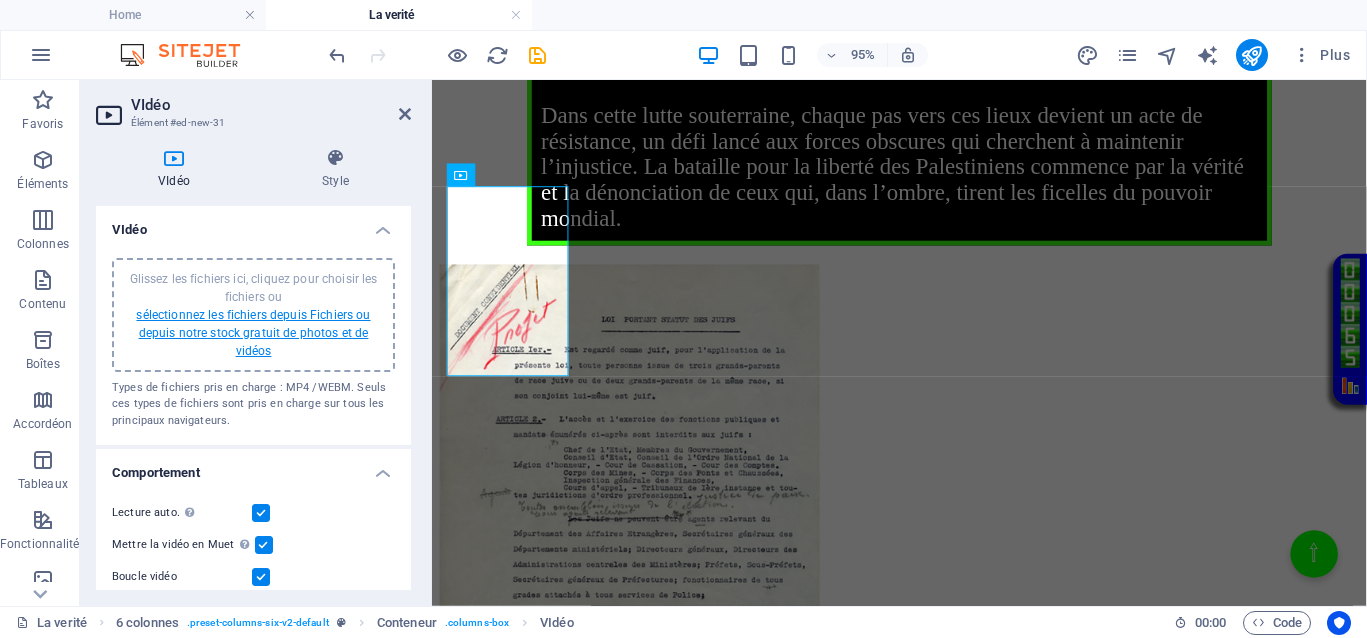 click on "sélectionnez les fichiers depuis Fichiers ou depuis notre stock gratuit de photos et de vidéos" at bounding box center (253, 333) 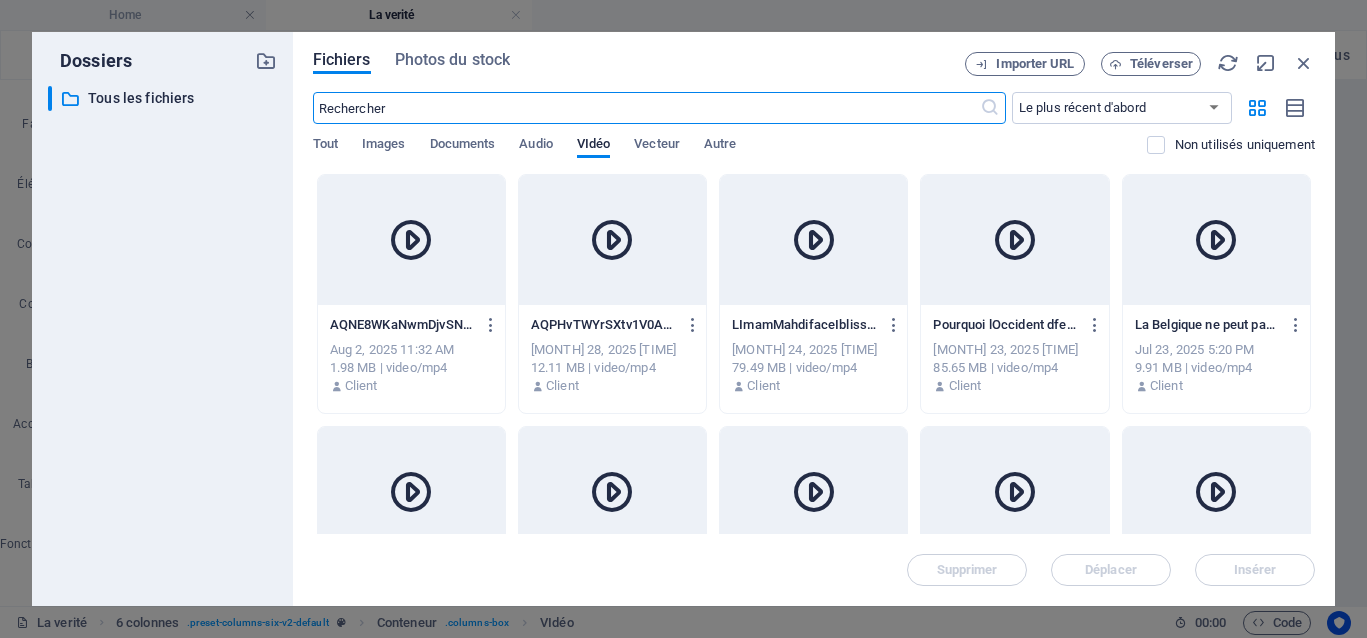 scroll, scrollTop: 434, scrollLeft: 0, axis: vertical 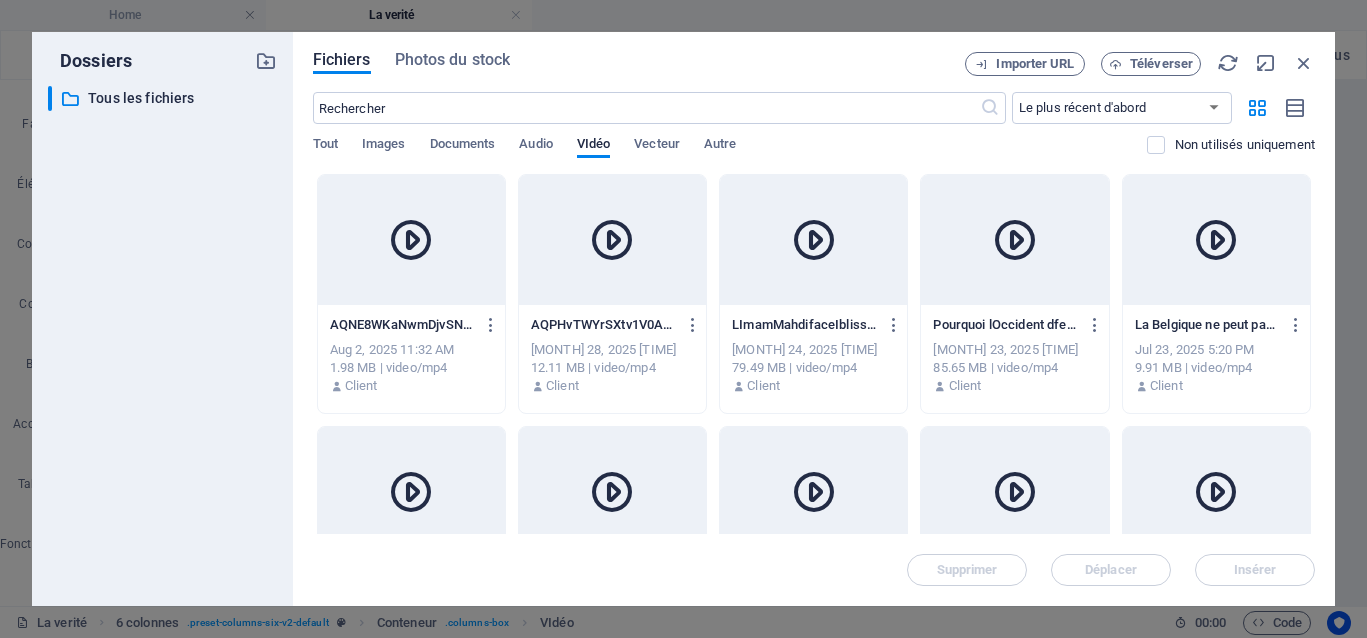 click at bounding box center [411, 240] 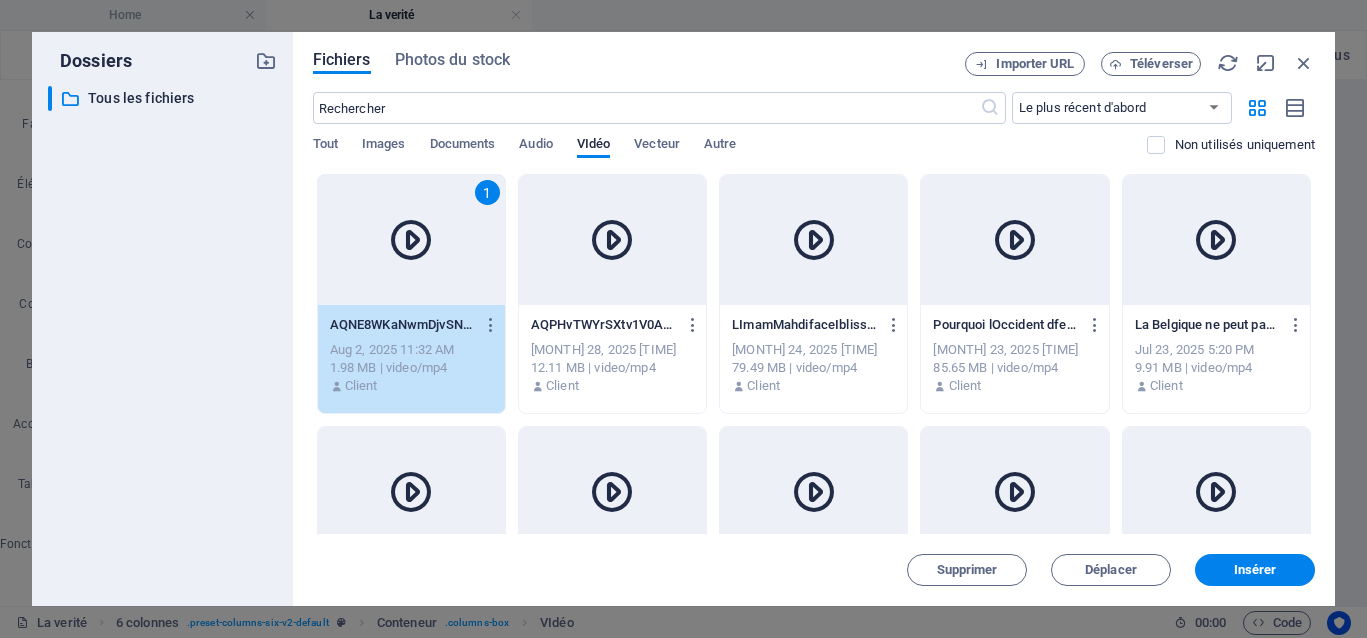 click on "1" at bounding box center [411, 240] 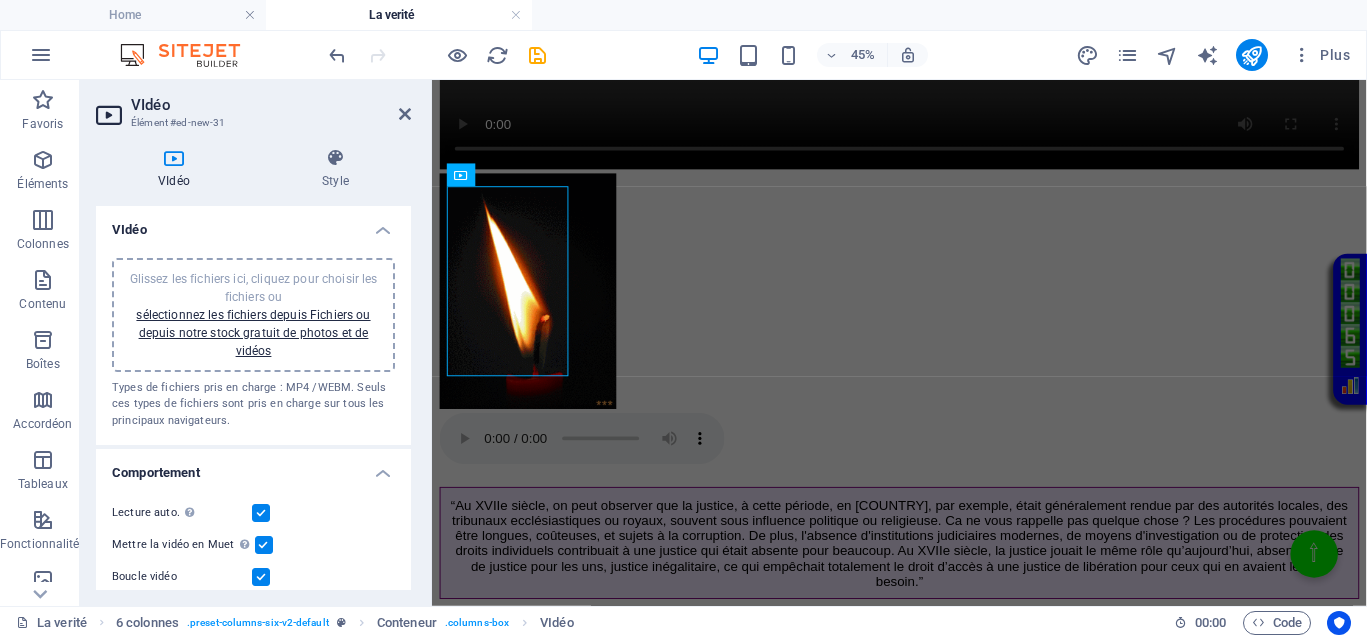scroll, scrollTop: 1037, scrollLeft: 0, axis: vertical 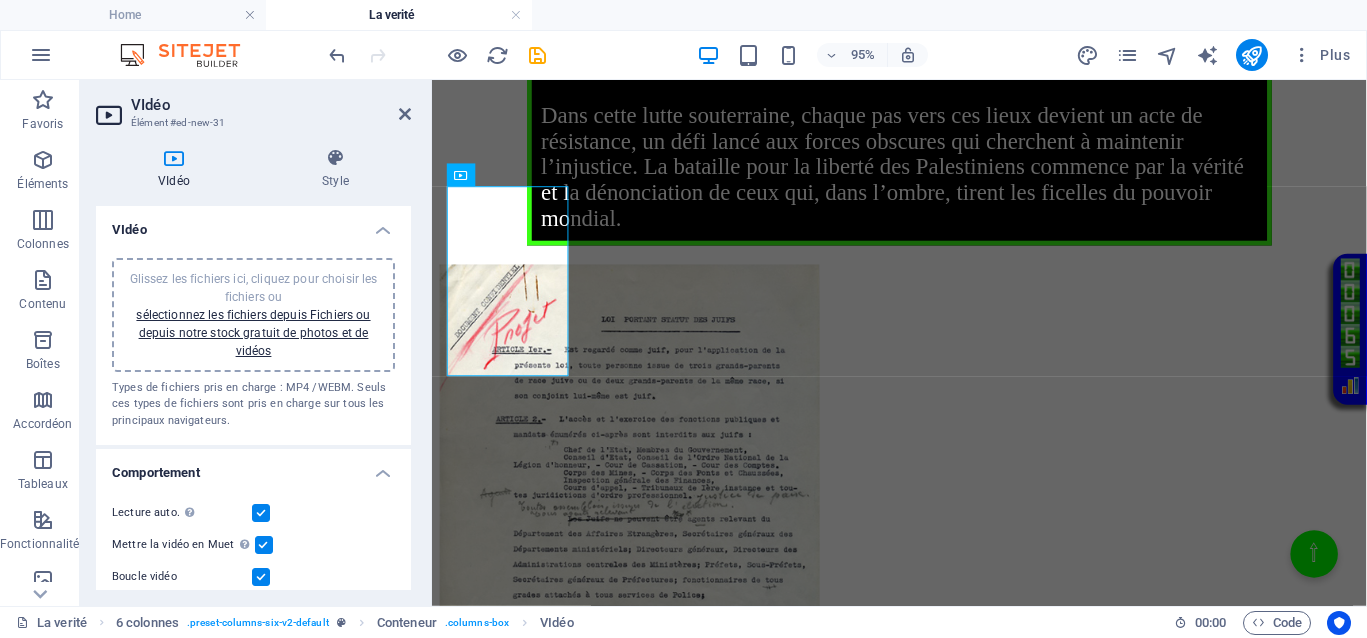 click on "VIdéo Élément #ed-new-31 VIdéo Style VIdéo Glissez les fichiers ici, cliquez pour choisir les fichiers ou  sélectionnez les fichiers depuis Fichiers ou depuis notre stock gratuit de photos et de vidéos Types de fichiers pris en charge : MP4 /WEBM. Seuls ces types de fichiers sont pris en charge sur tous les principaux navigateurs. Comportement Lecture auto. La lecture automatique est disponible uniquement si Muet est sélectionné. Mettre la vidéo en Muet La lecture automatique sera disponible si le mode Muet est activé. Boucle vidéo Afficher les boutons de contrôle Aperçu de l'image Glissez les fichiers ici, cliquez pour choisir les fichiers ou  sélectionnez les fichiers depuis Fichiers ou depuis notre stock gratuit de photos et de vidéos Sélectionnez les fichiers depuis le Gestionnaire de fichiers, les photos du stock ou téléversez un ou plusieurs fichiers Téléverser Téléversez une image qui servira d'aperçu. S'affiche uniquement si la lecture automatique est désactivée. Alignement" at bounding box center [256, 343] 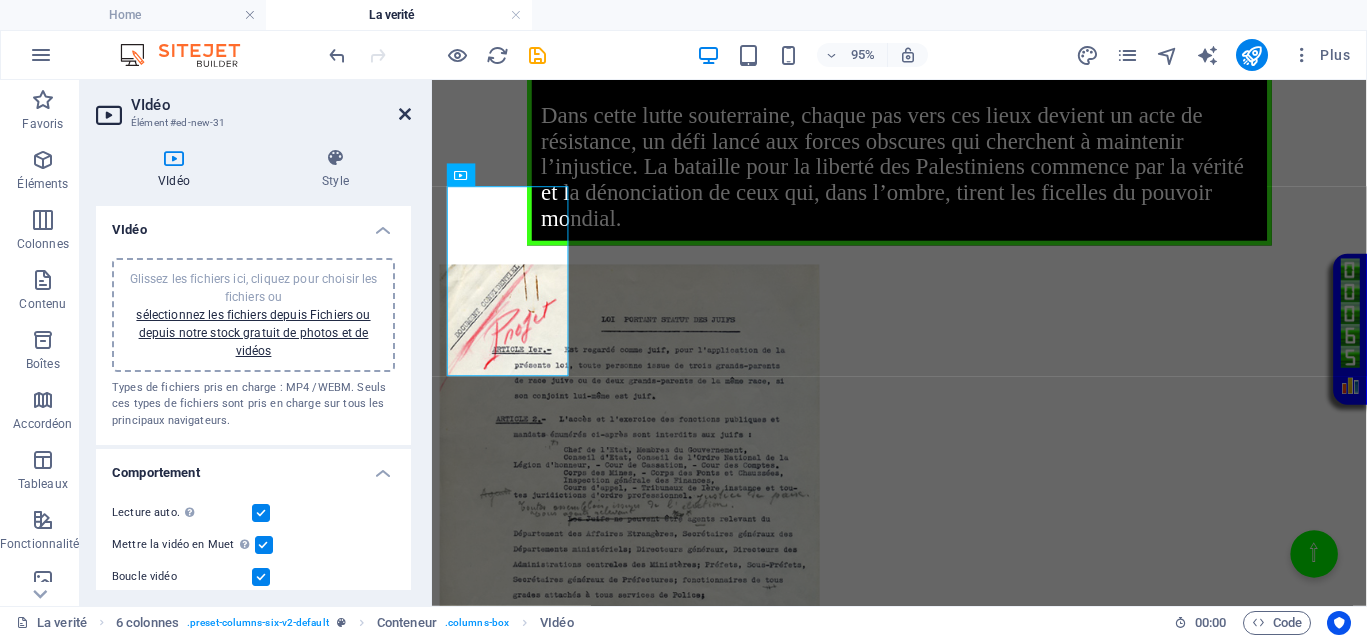 click at bounding box center [405, 114] 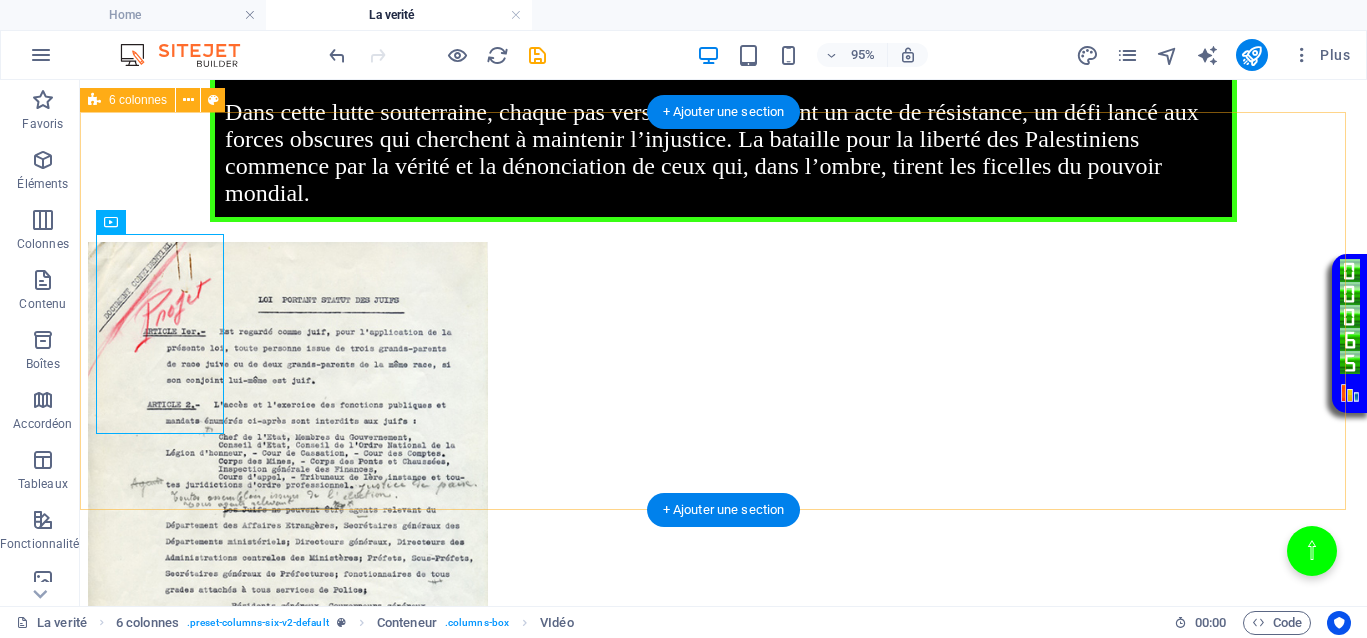 scroll, scrollTop: 995, scrollLeft: 0, axis: vertical 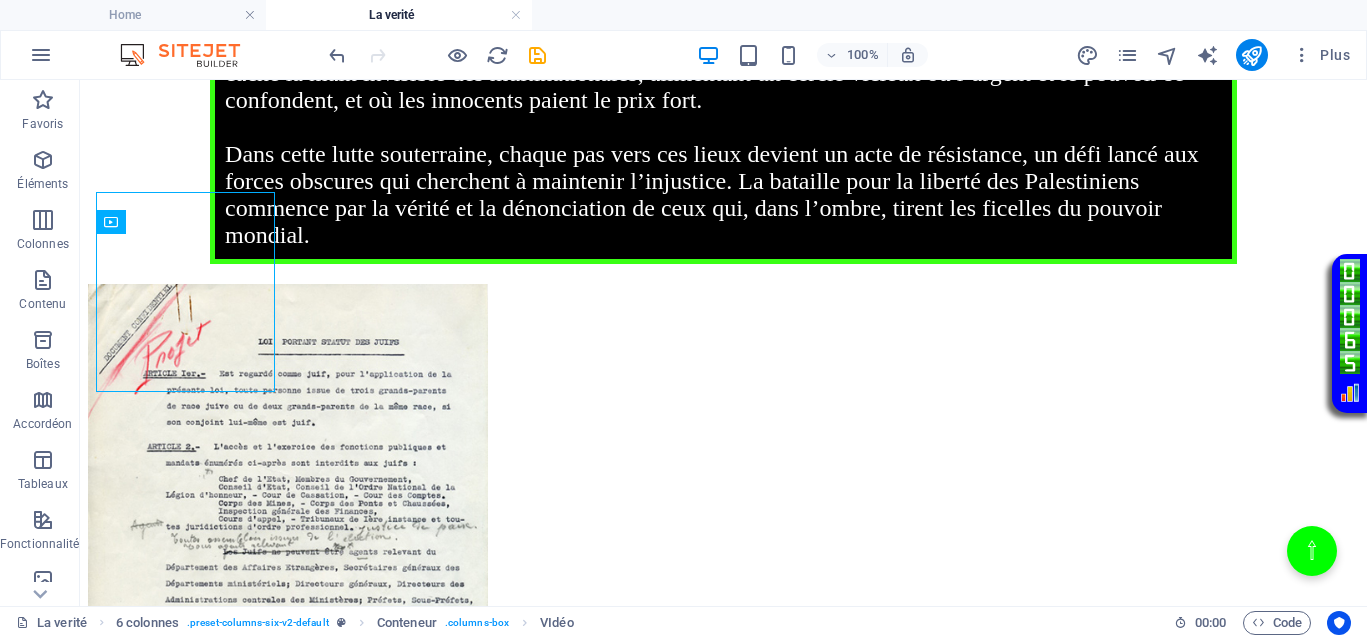 click on "Plus" at bounding box center [1217, 55] 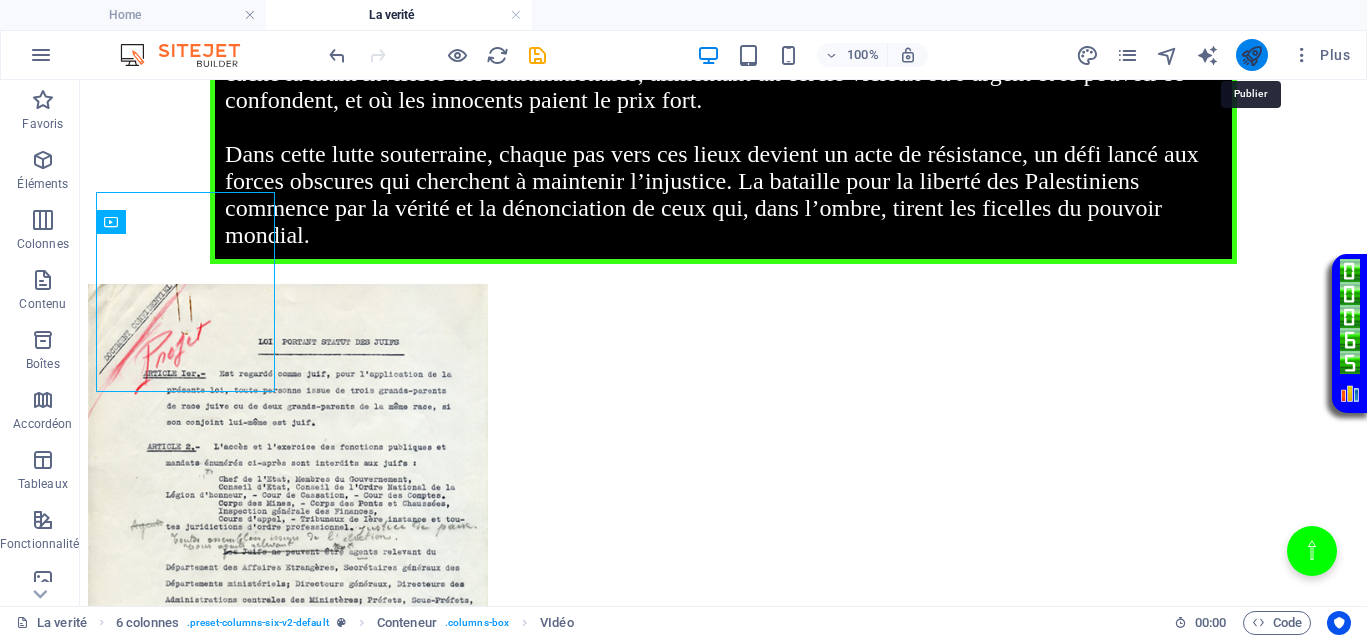 click at bounding box center [1251, 55] 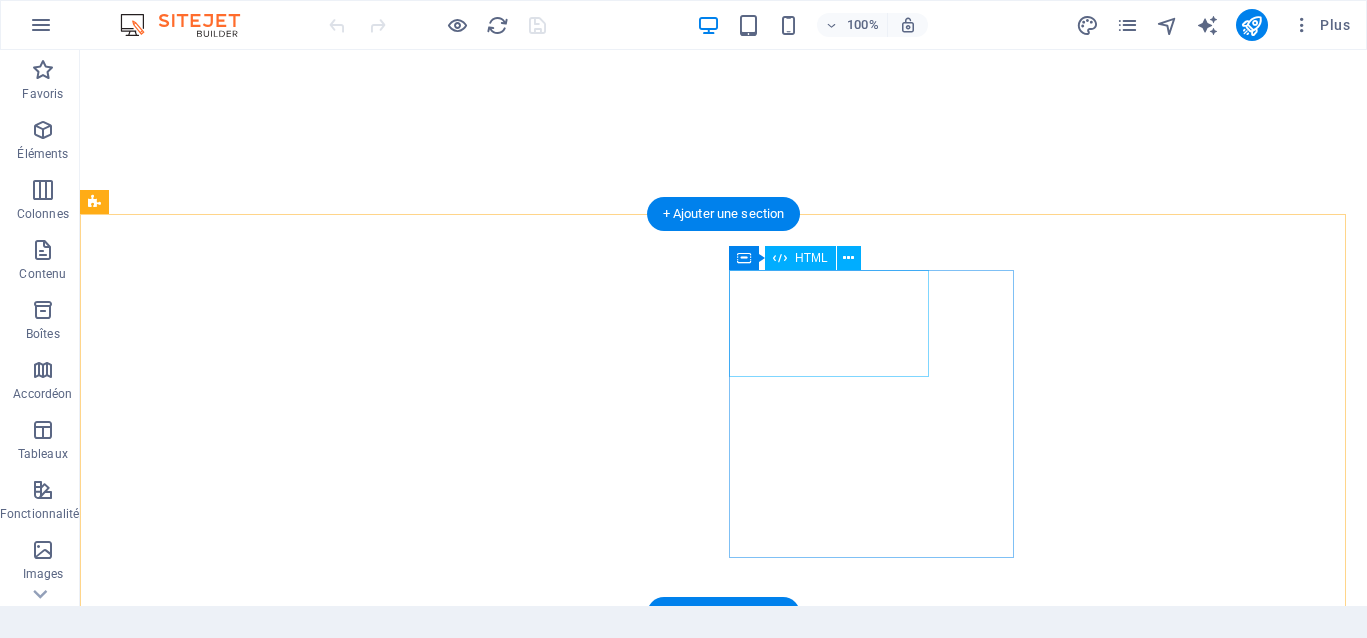 scroll, scrollTop: 0, scrollLeft: 0, axis: both 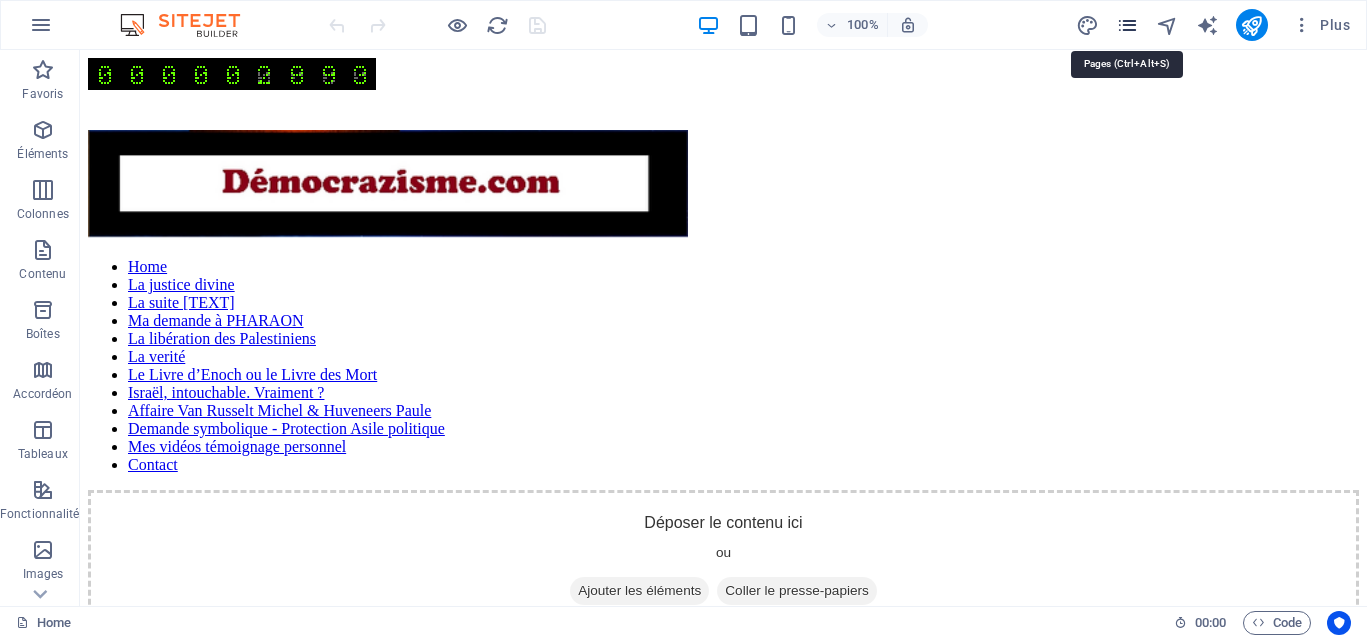 click at bounding box center (1127, 25) 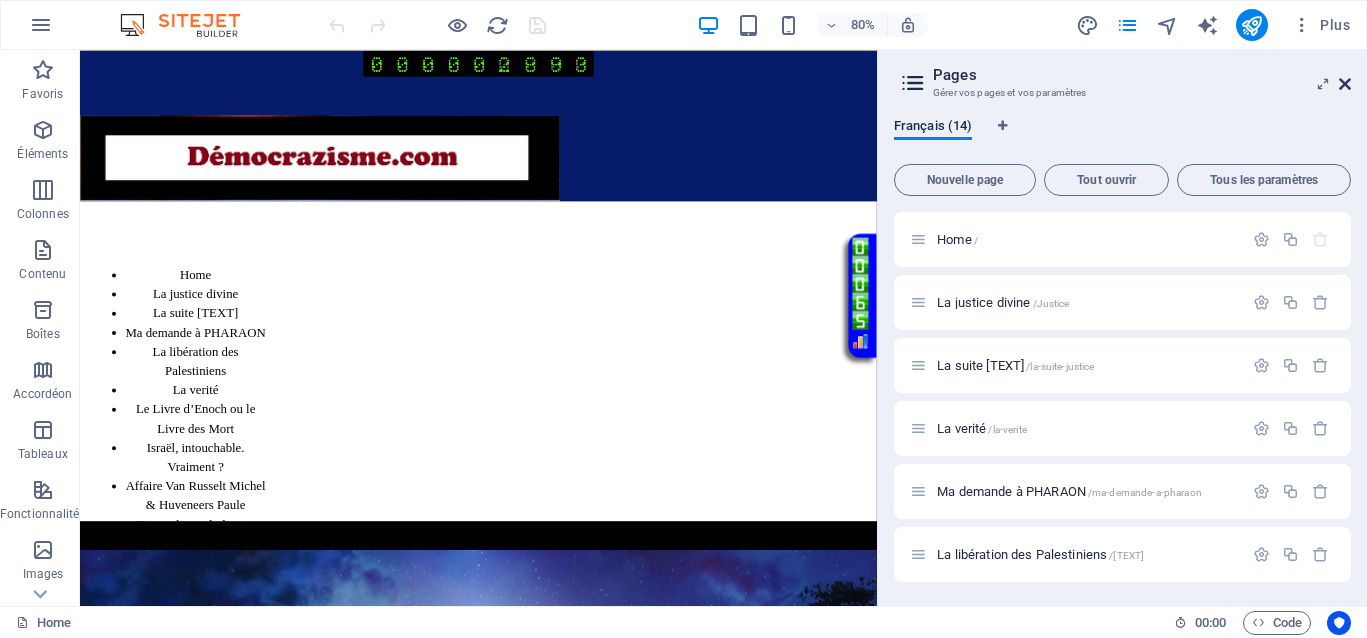 click at bounding box center [1345, 84] 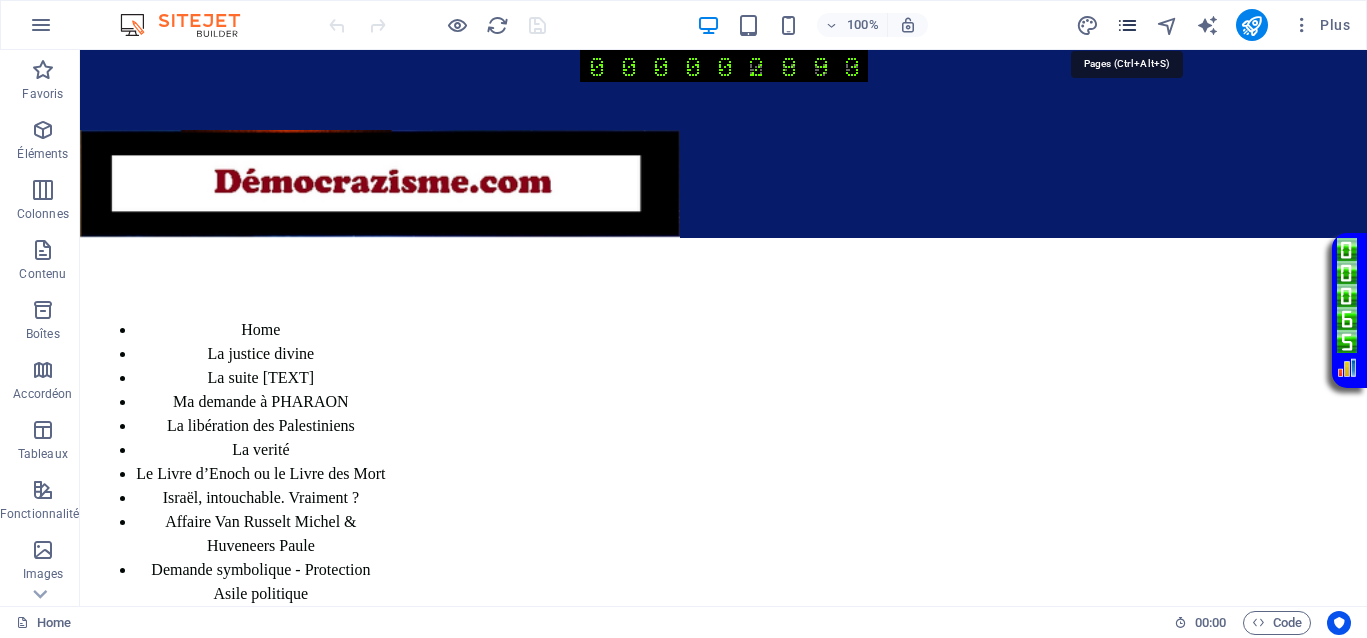 click at bounding box center (1127, 25) 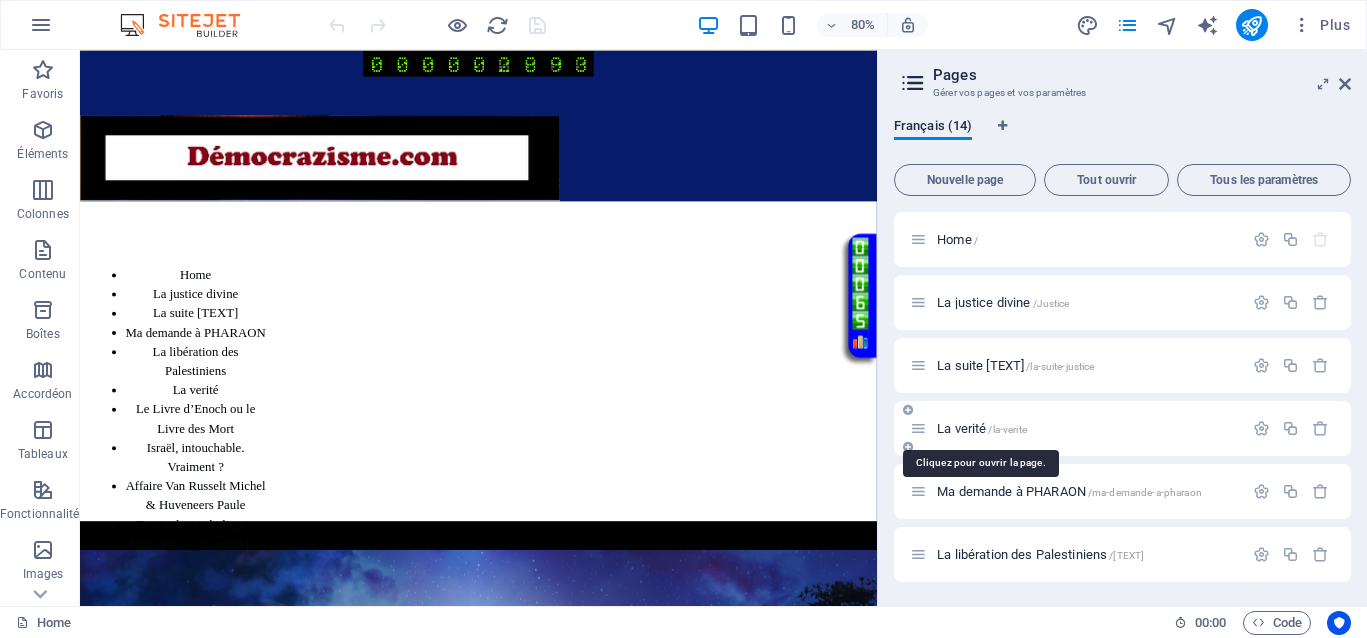 click on "La verité /la-verite" at bounding box center (982, 428) 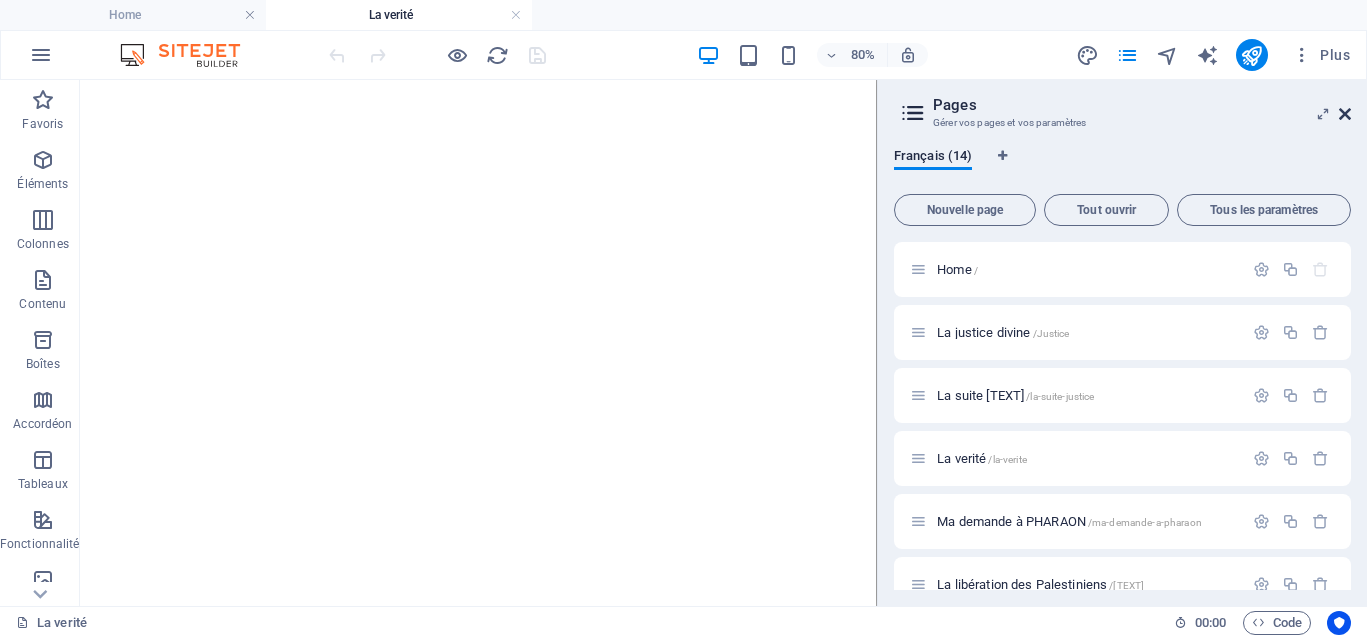 click at bounding box center [1345, 114] 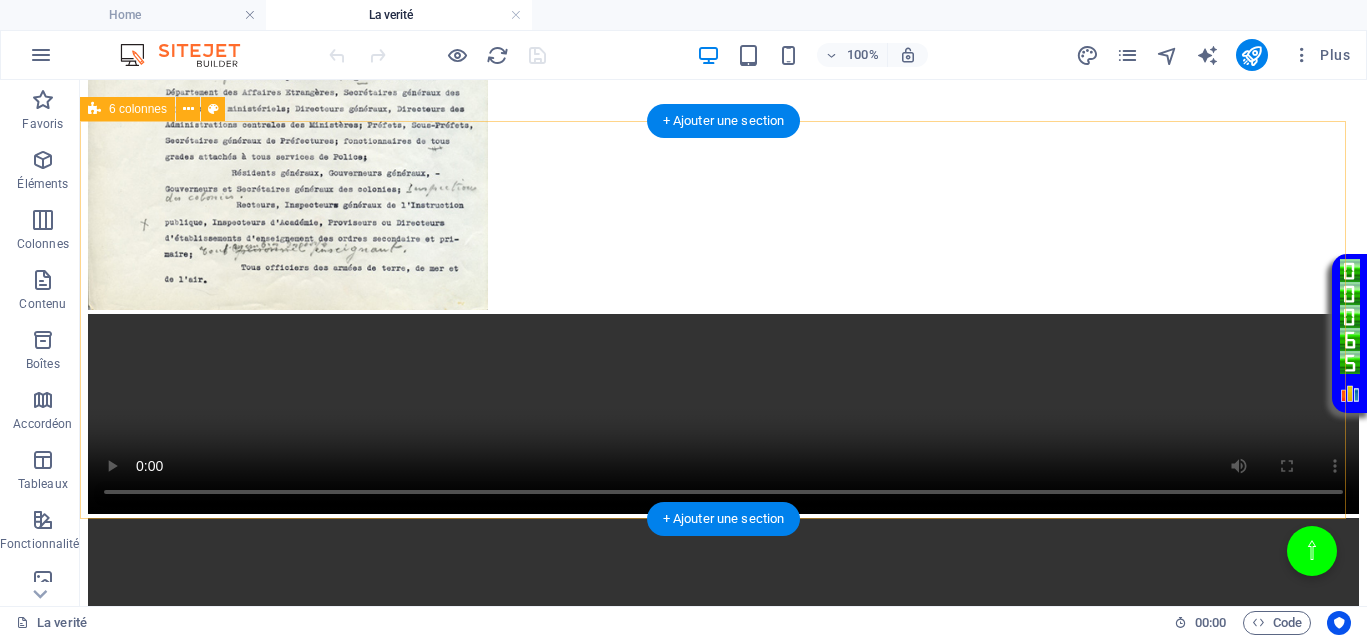 scroll, scrollTop: 1472, scrollLeft: 0, axis: vertical 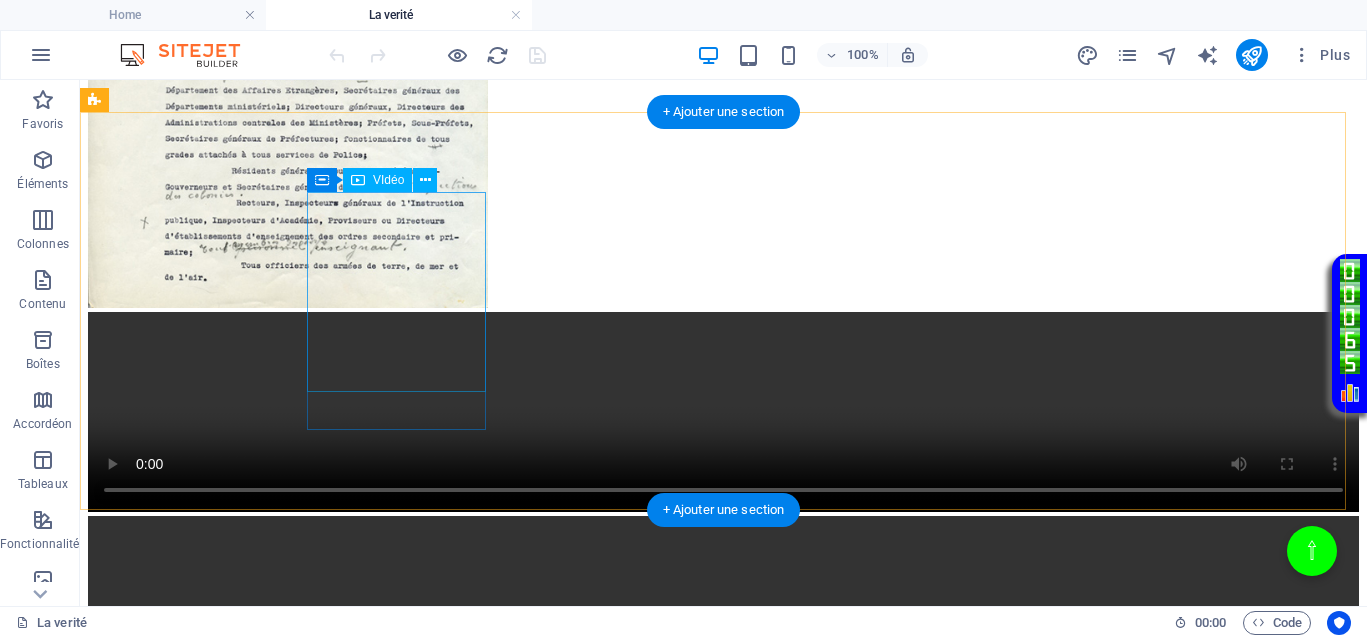 click at bounding box center [723, 618] 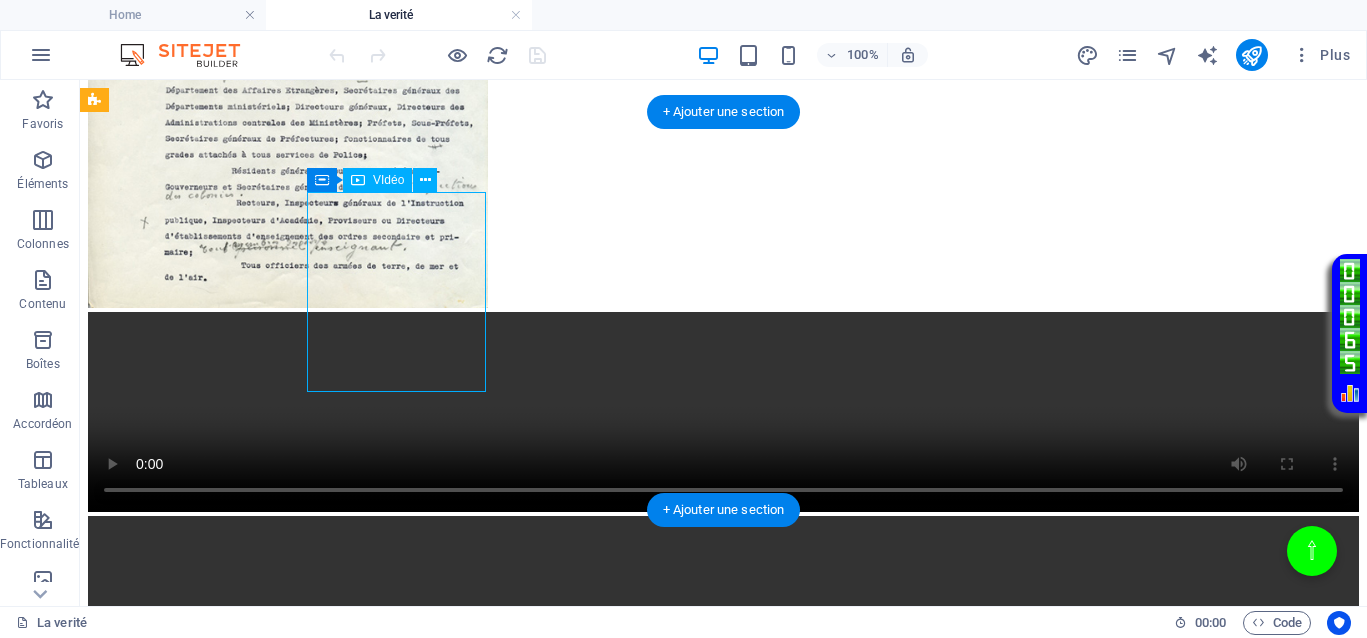click at bounding box center [723, 618] 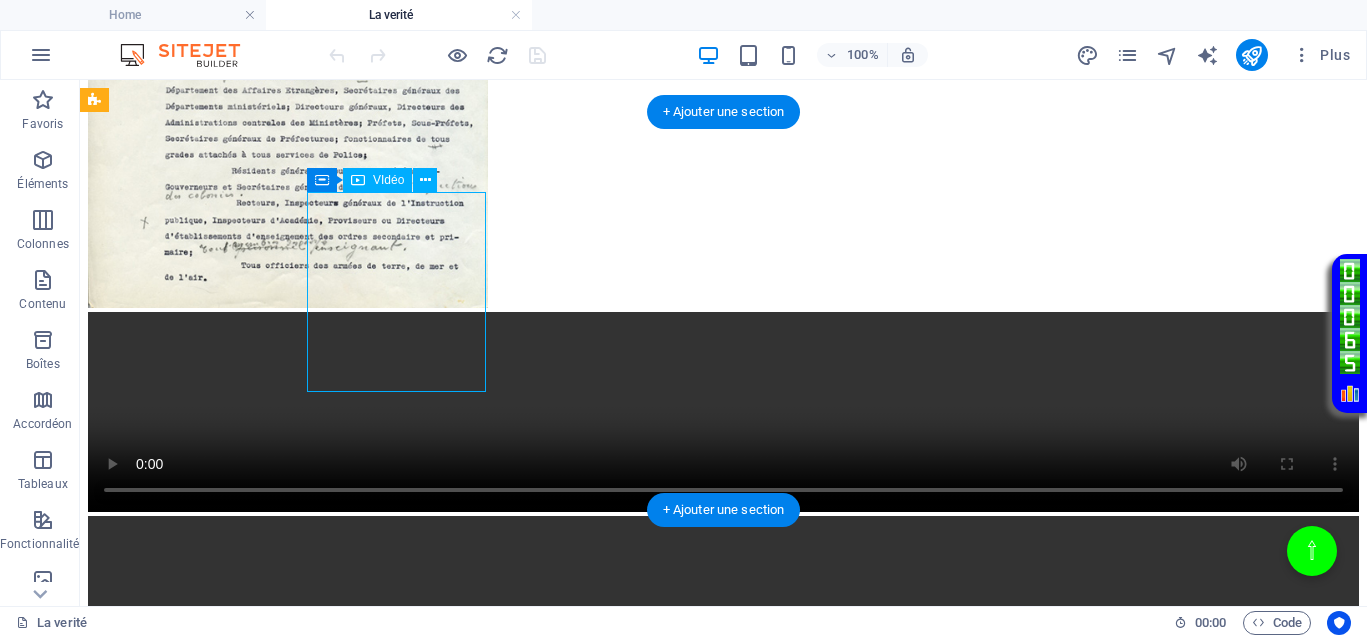 scroll, scrollTop: 1514, scrollLeft: 0, axis: vertical 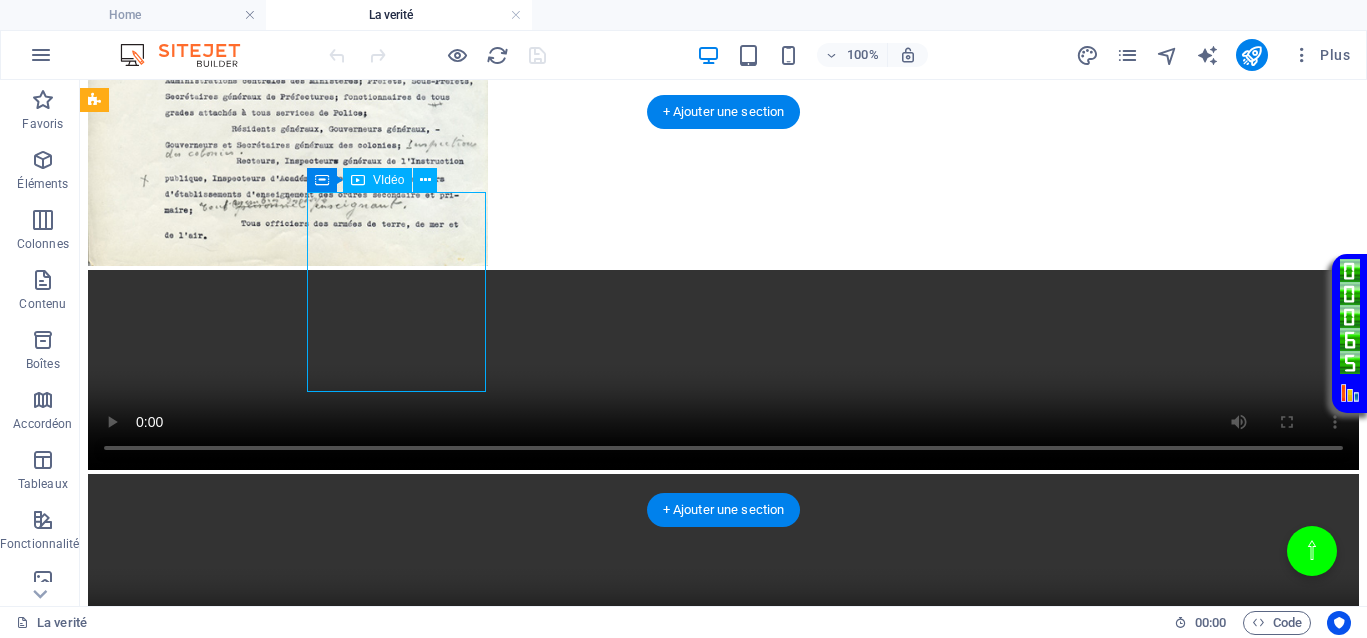 select on "%" 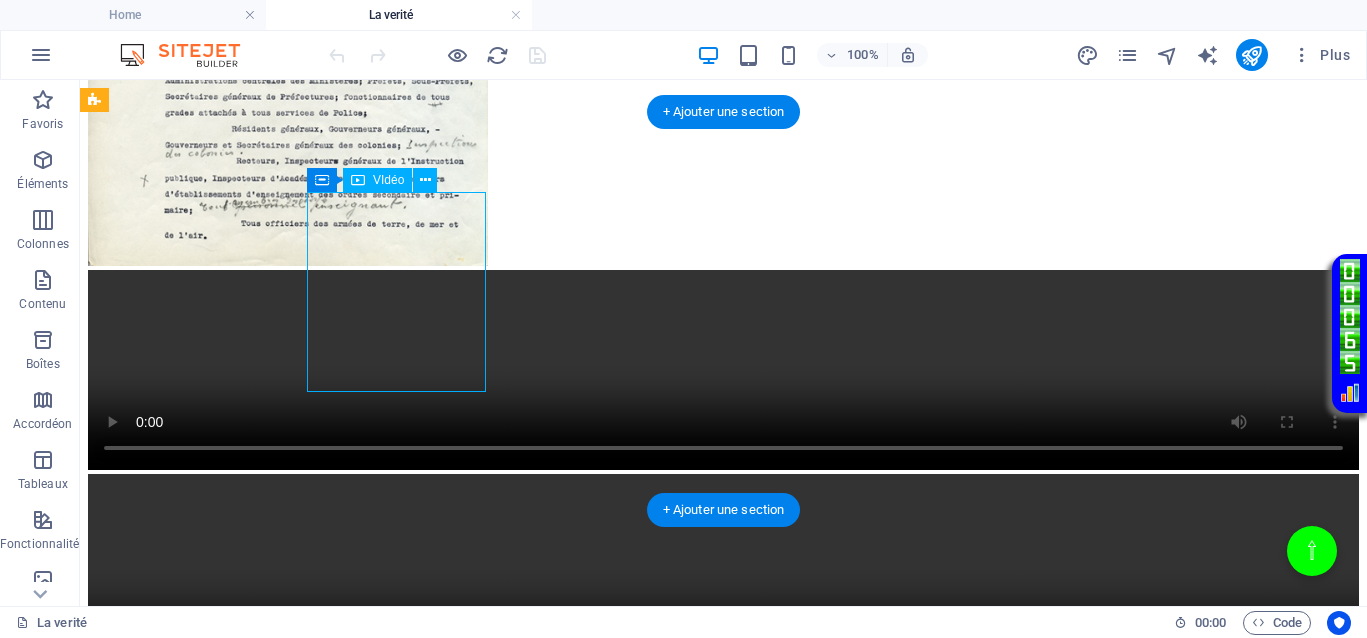 select on "px" 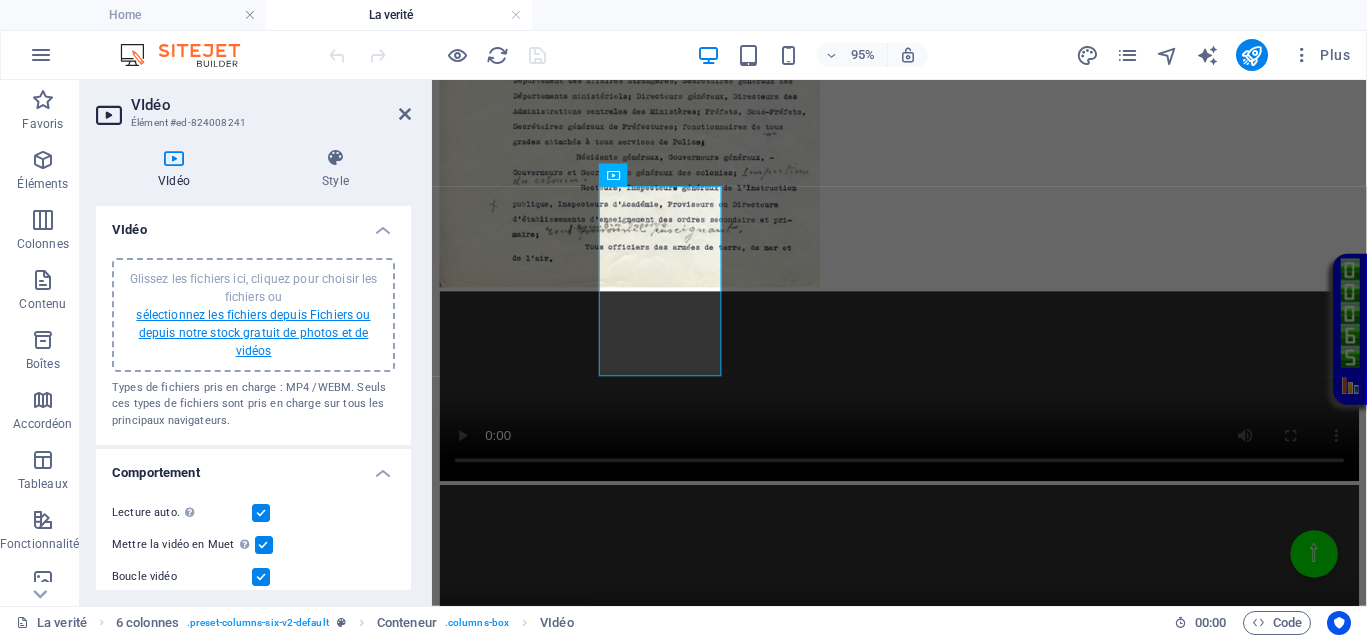 click on "sélectionnez les fichiers depuis Fichiers ou depuis notre stock gratuit de photos et de vidéos" at bounding box center [253, 333] 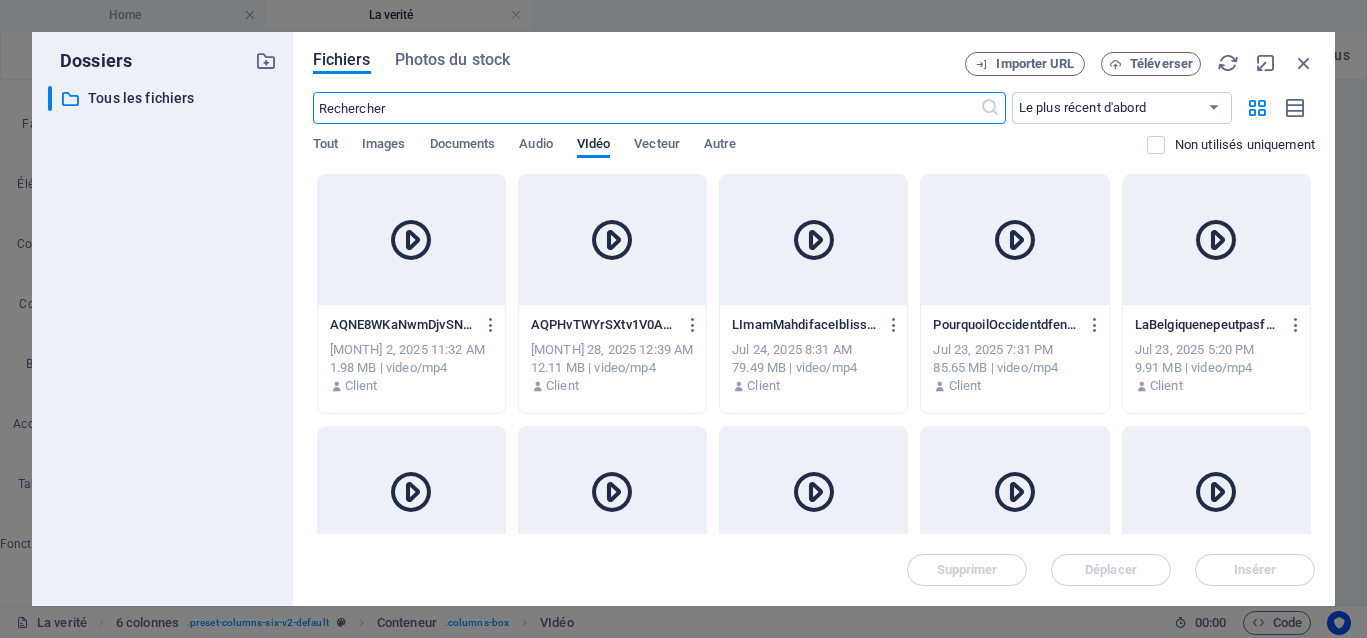 scroll, scrollTop: 911, scrollLeft: 0, axis: vertical 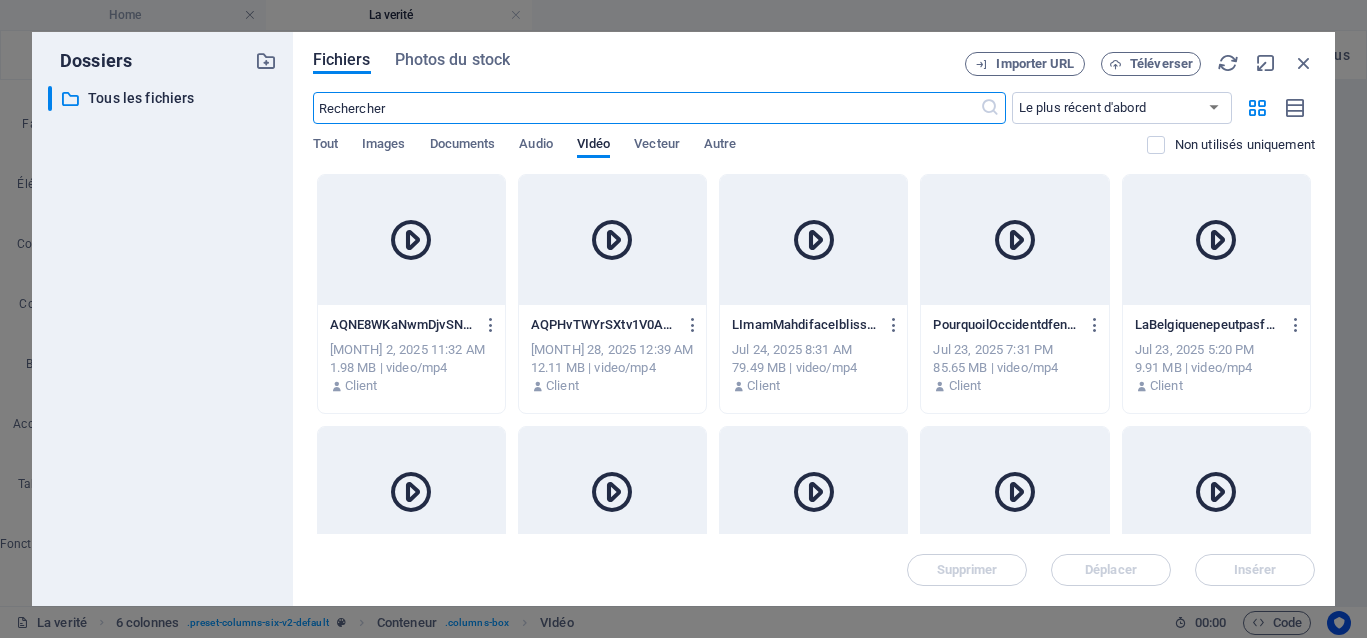click at bounding box center (612, 240) 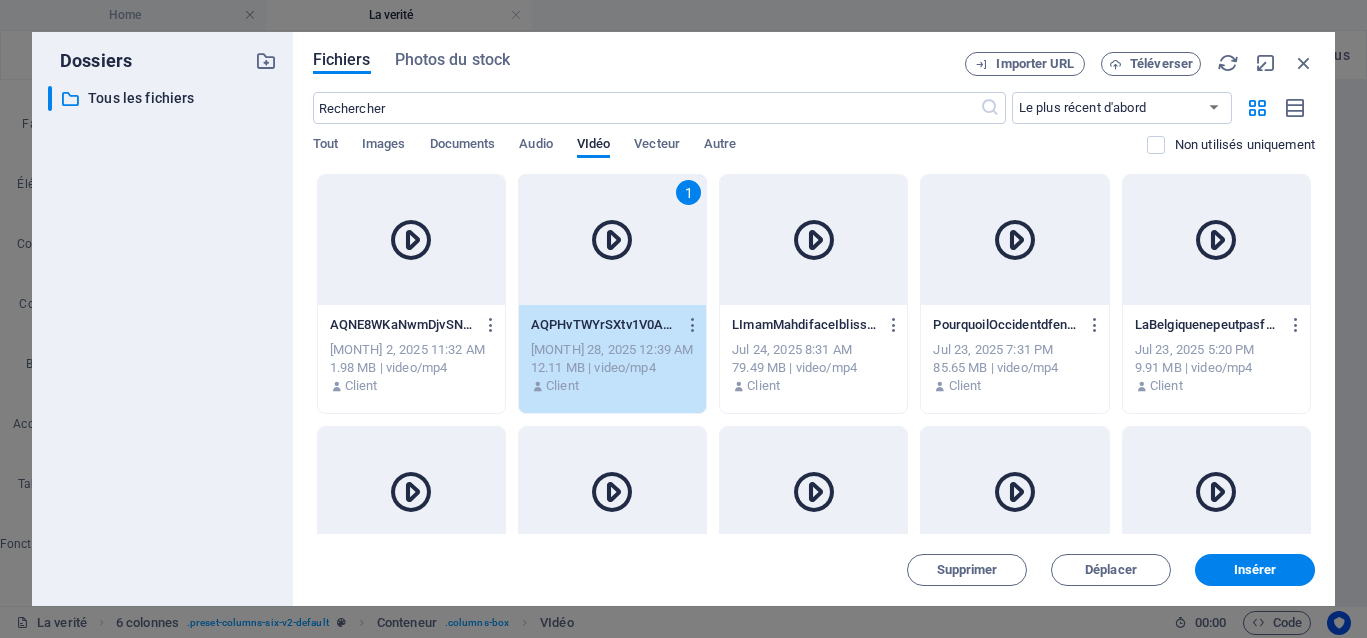 click on "1" at bounding box center (612, 240) 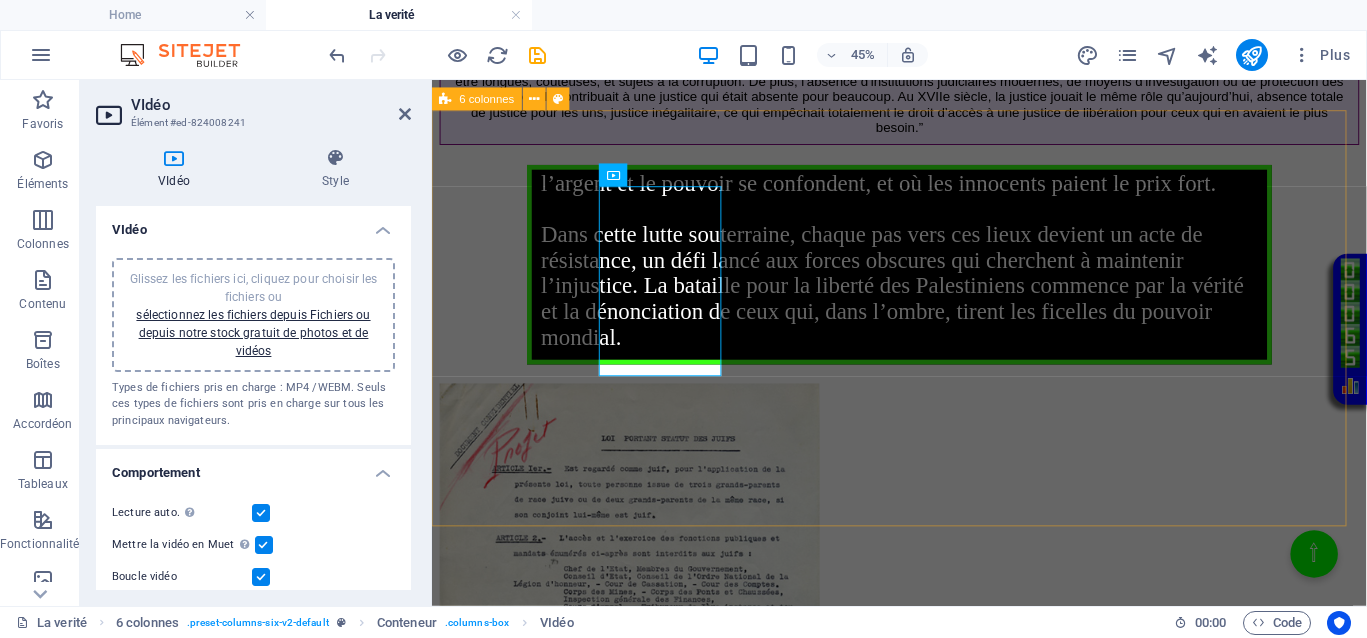 scroll, scrollTop: 1514, scrollLeft: 0, axis: vertical 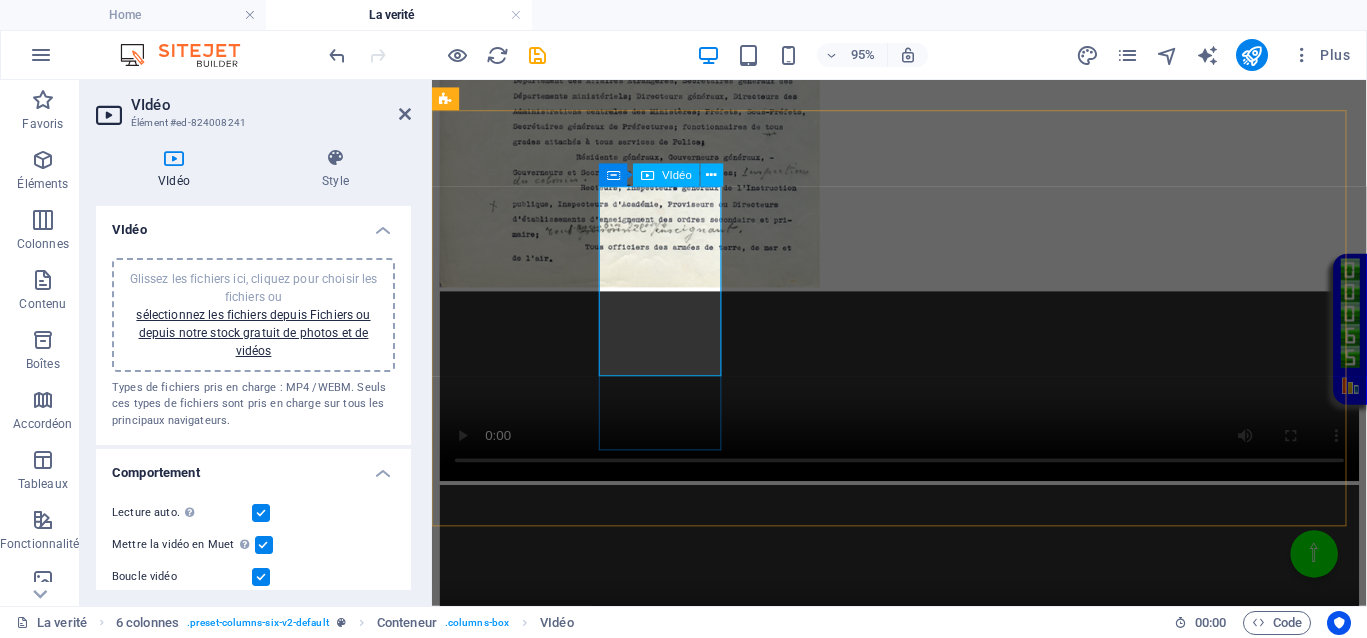 click at bounding box center (924, 608) 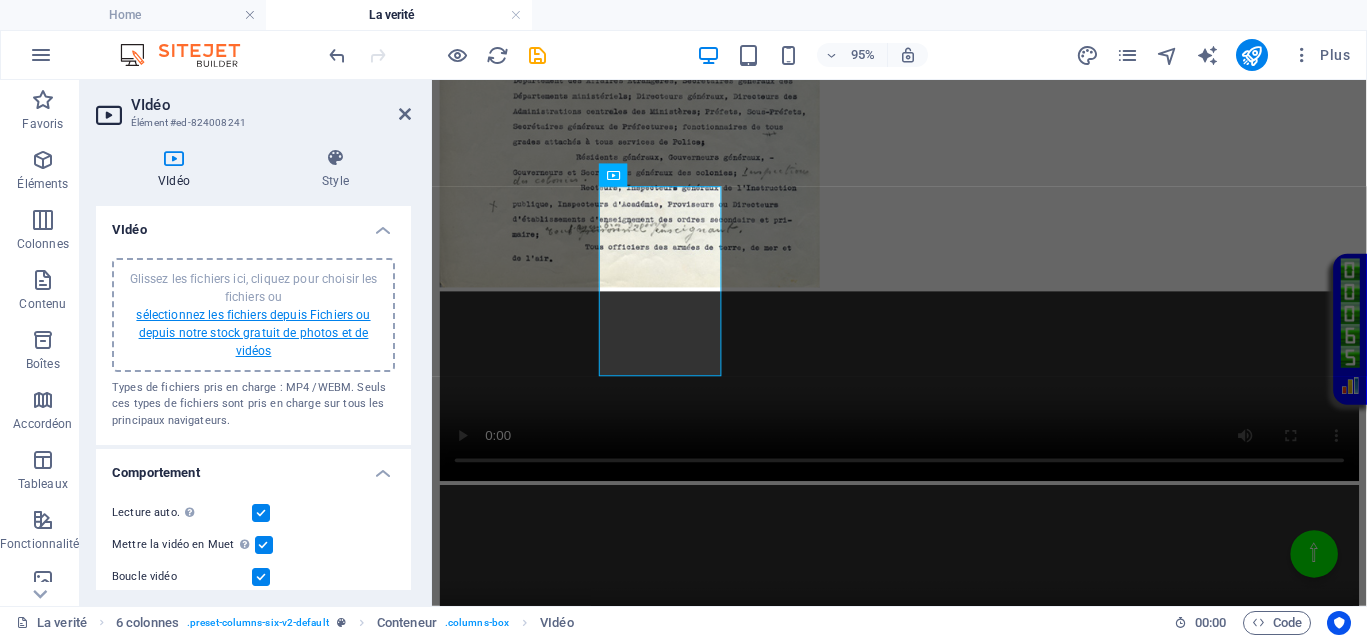 click on "sélectionnez les fichiers depuis Fichiers ou depuis notre stock gratuit de photos et de vidéos" at bounding box center (253, 333) 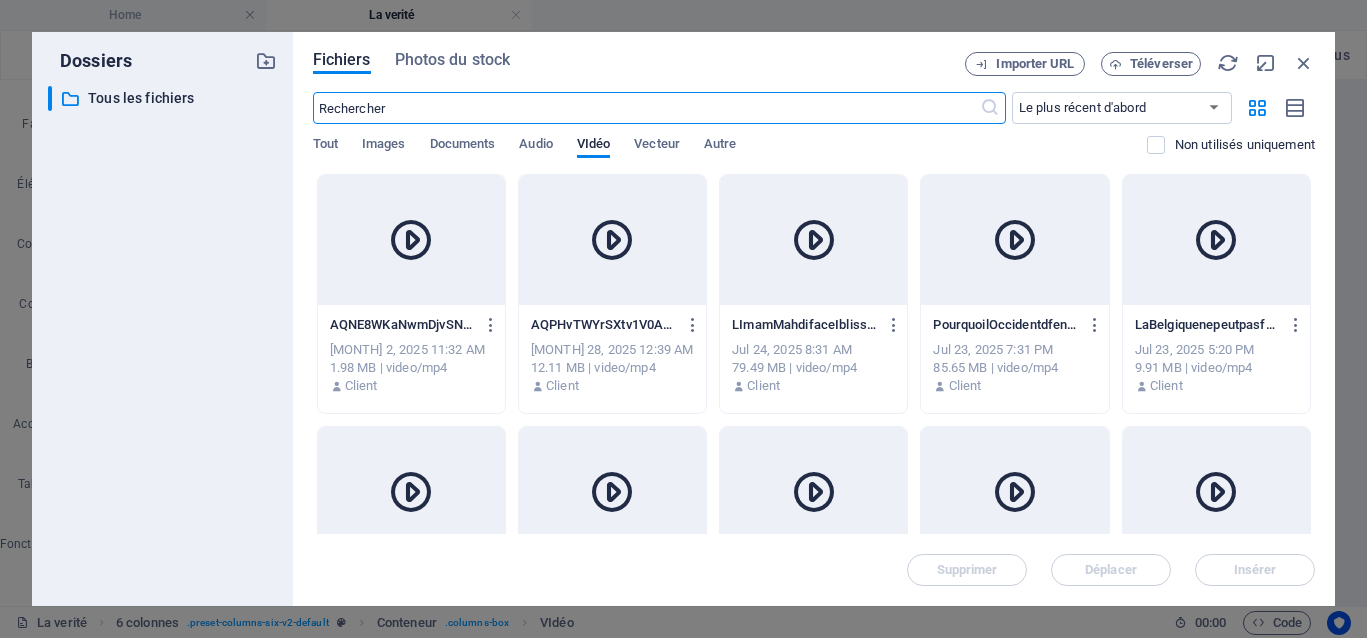 scroll, scrollTop: 911, scrollLeft: 0, axis: vertical 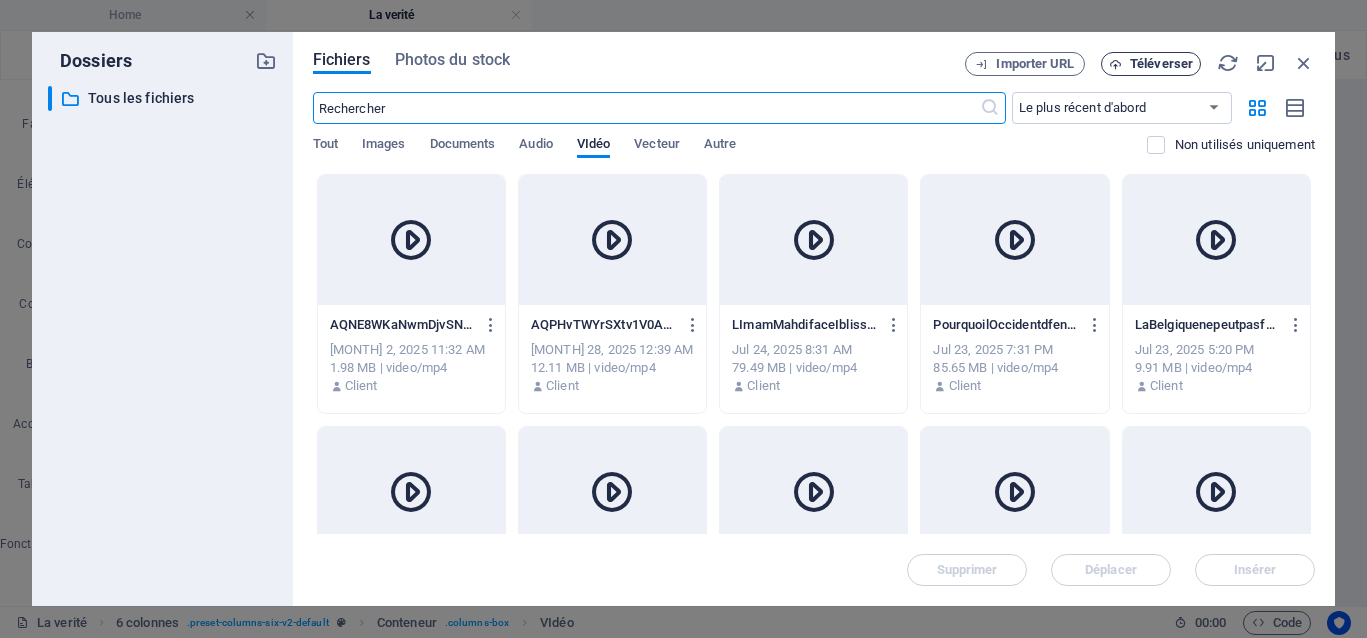 click on "Téléverser" at bounding box center [1161, 64] 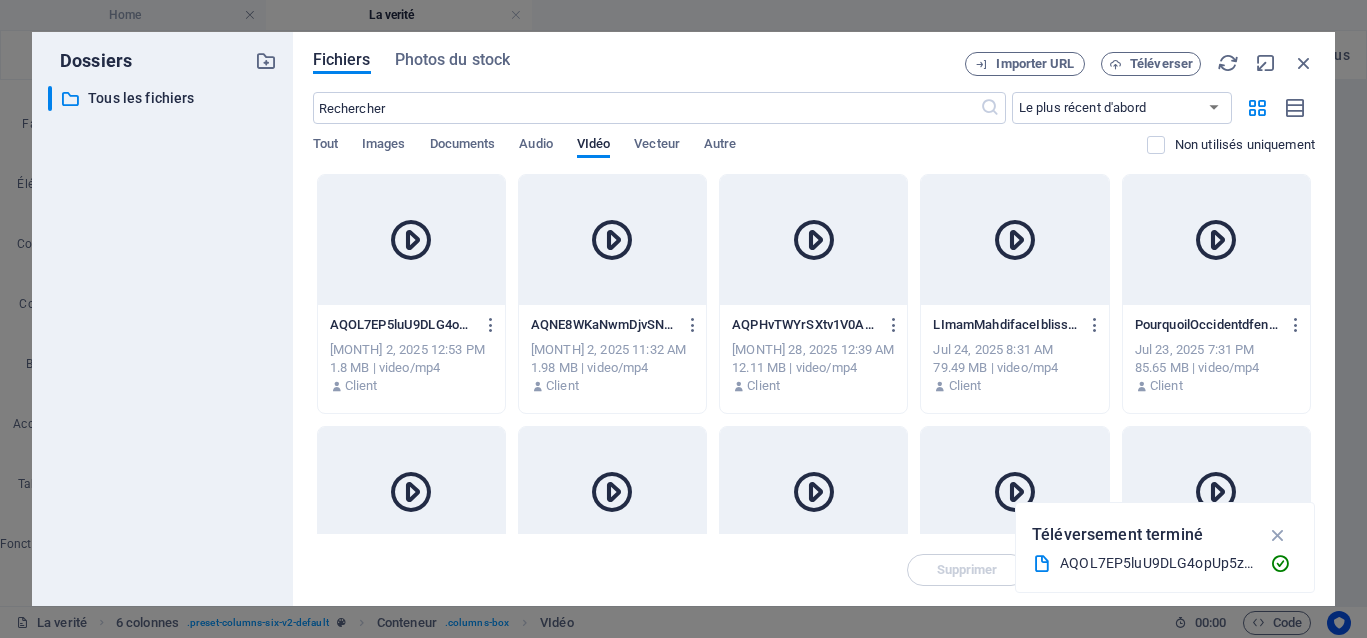 click at bounding box center (411, 240) 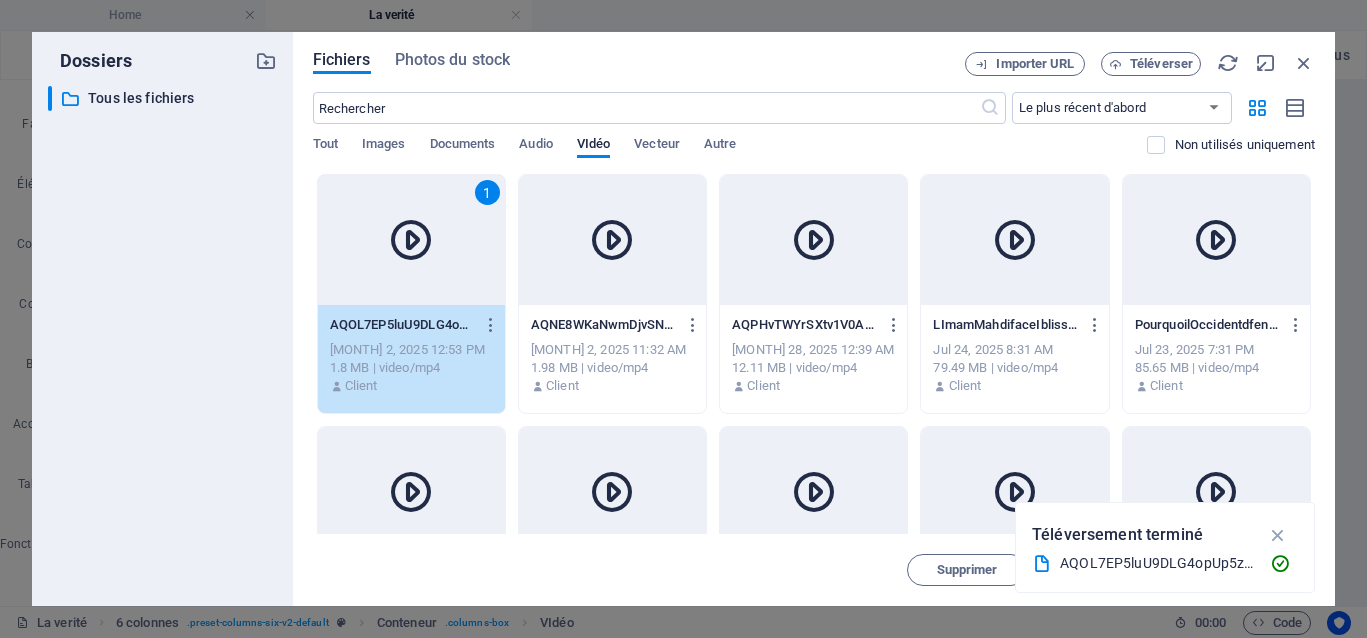 click at bounding box center (411, 240) 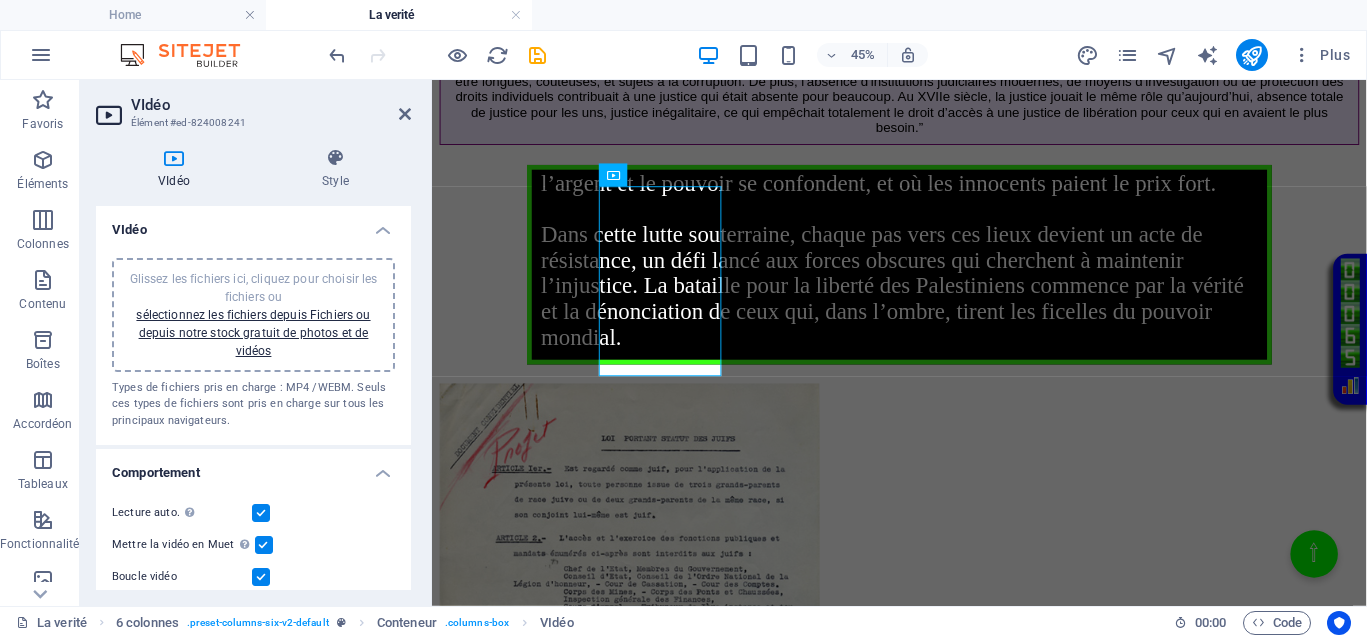 scroll, scrollTop: 1514, scrollLeft: 0, axis: vertical 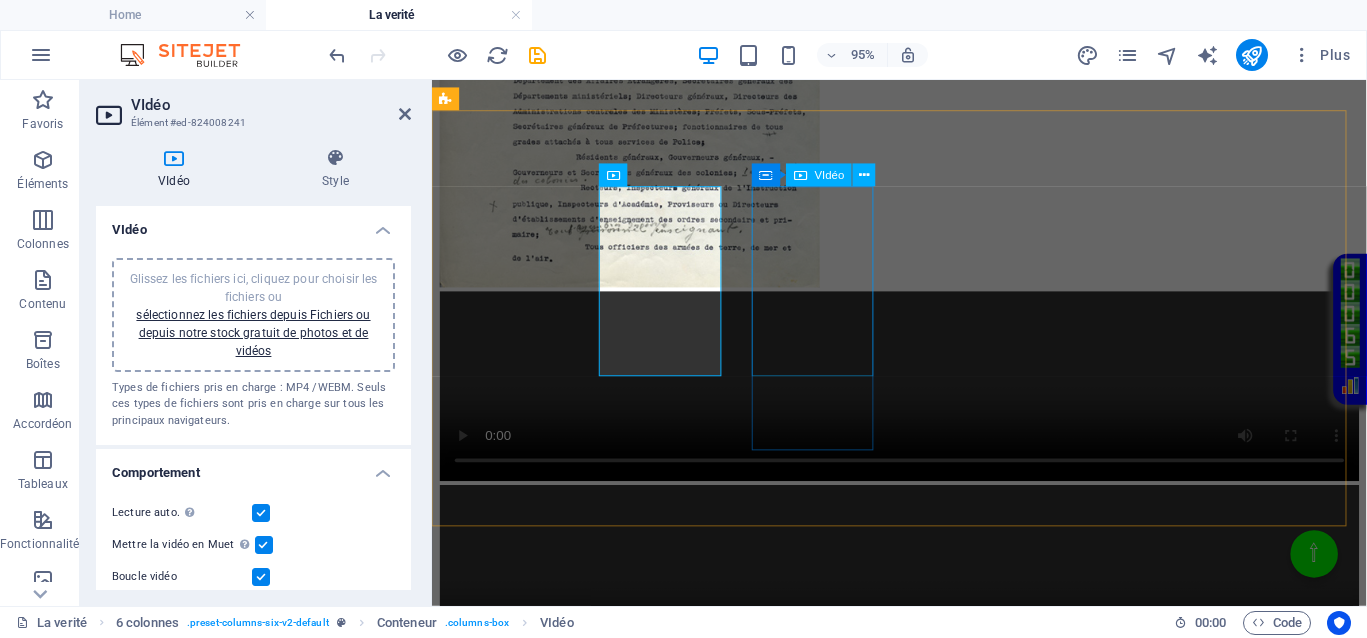 click at bounding box center (924, 812) 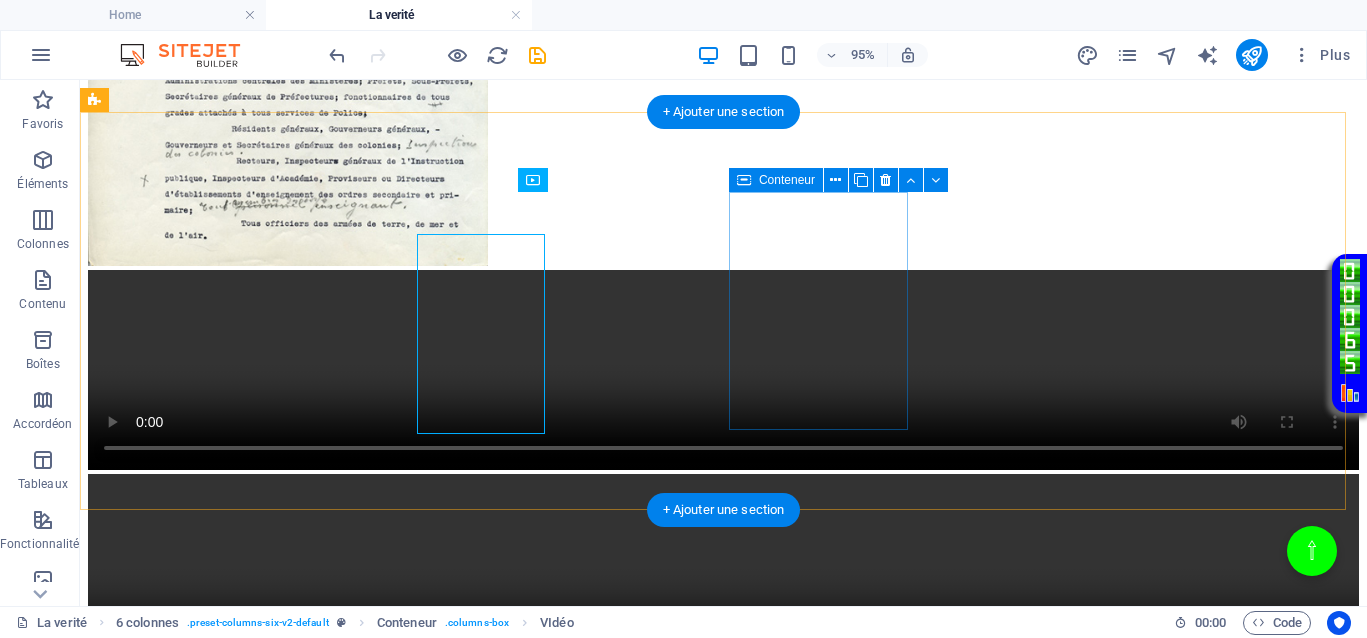 scroll, scrollTop: 1472, scrollLeft: 0, axis: vertical 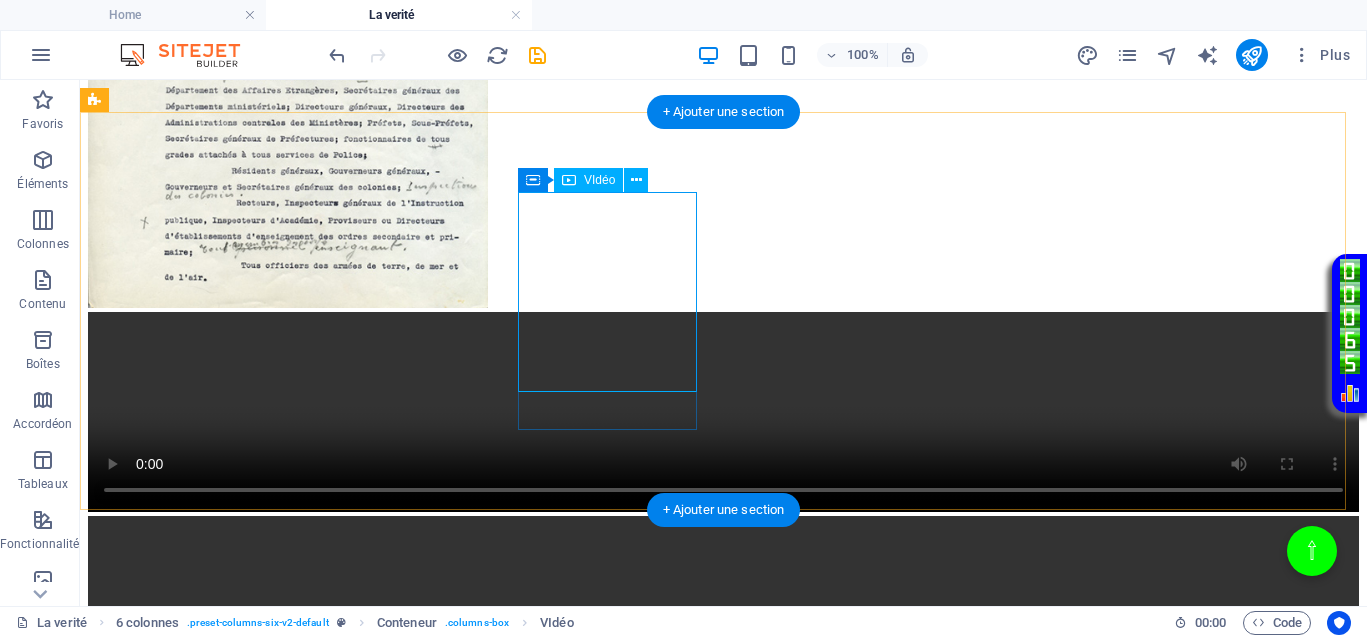 click at bounding box center (723, 822) 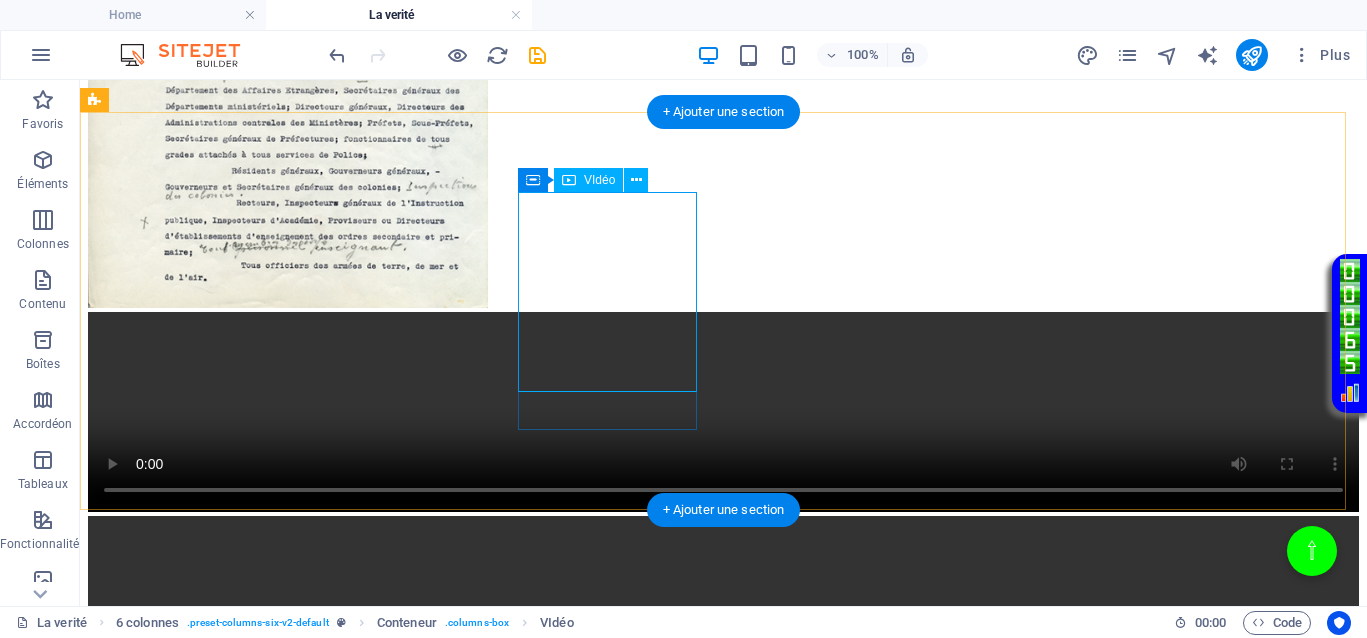 click at bounding box center [723, 822] 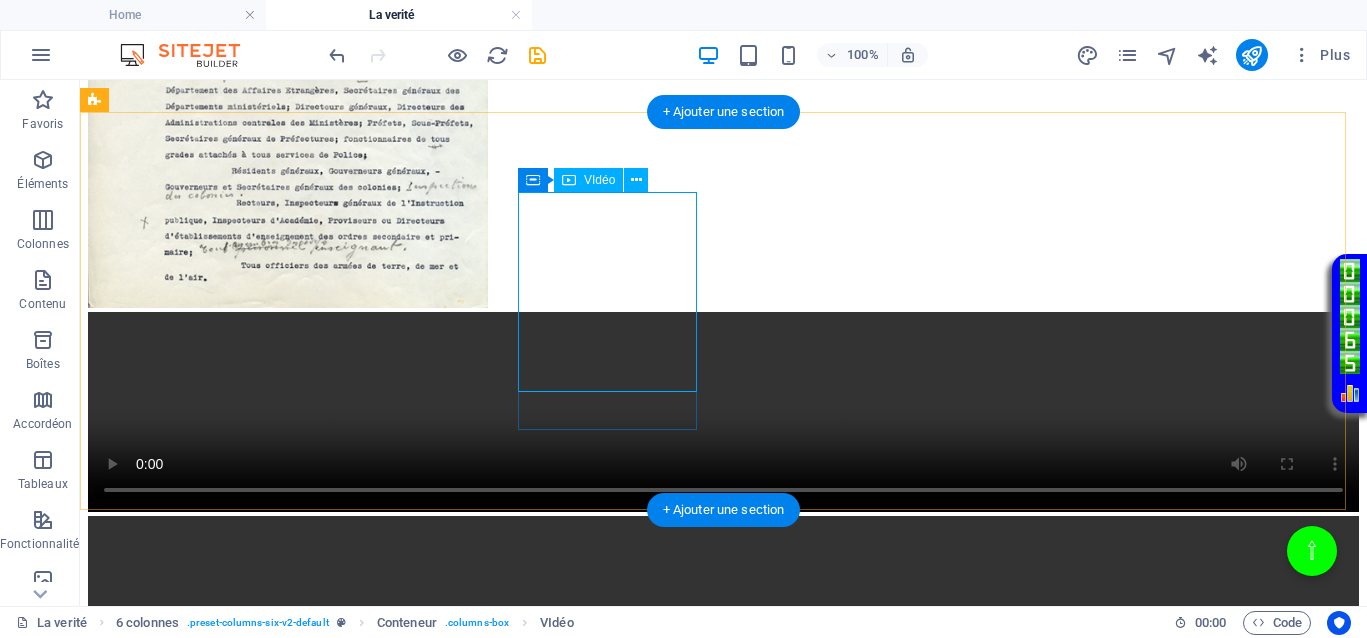 select on "%" 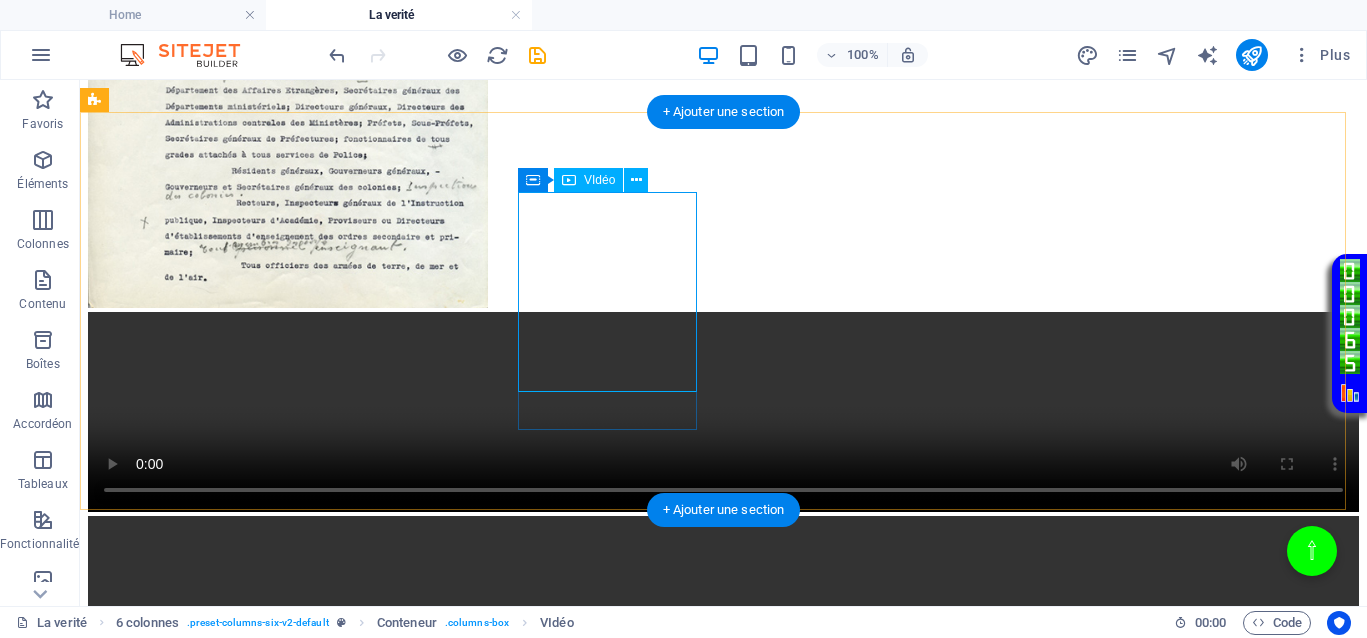 select on "px" 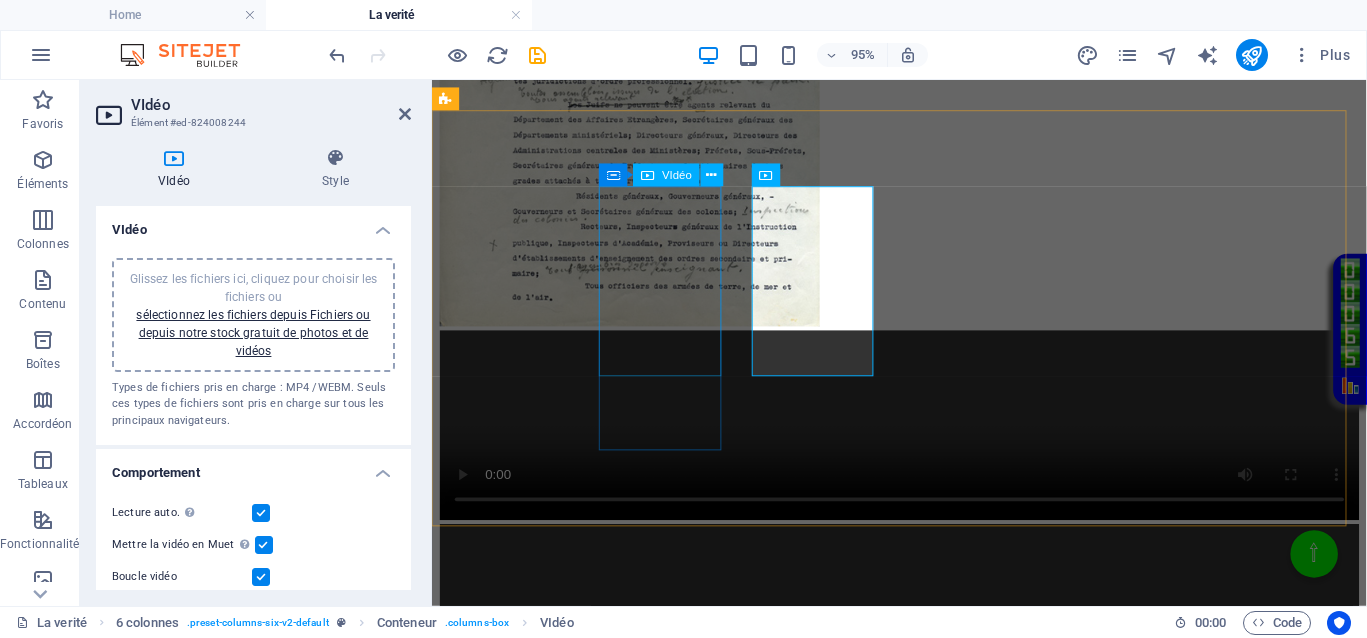scroll, scrollTop: 1514, scrollLeft: 0, axis: vertical 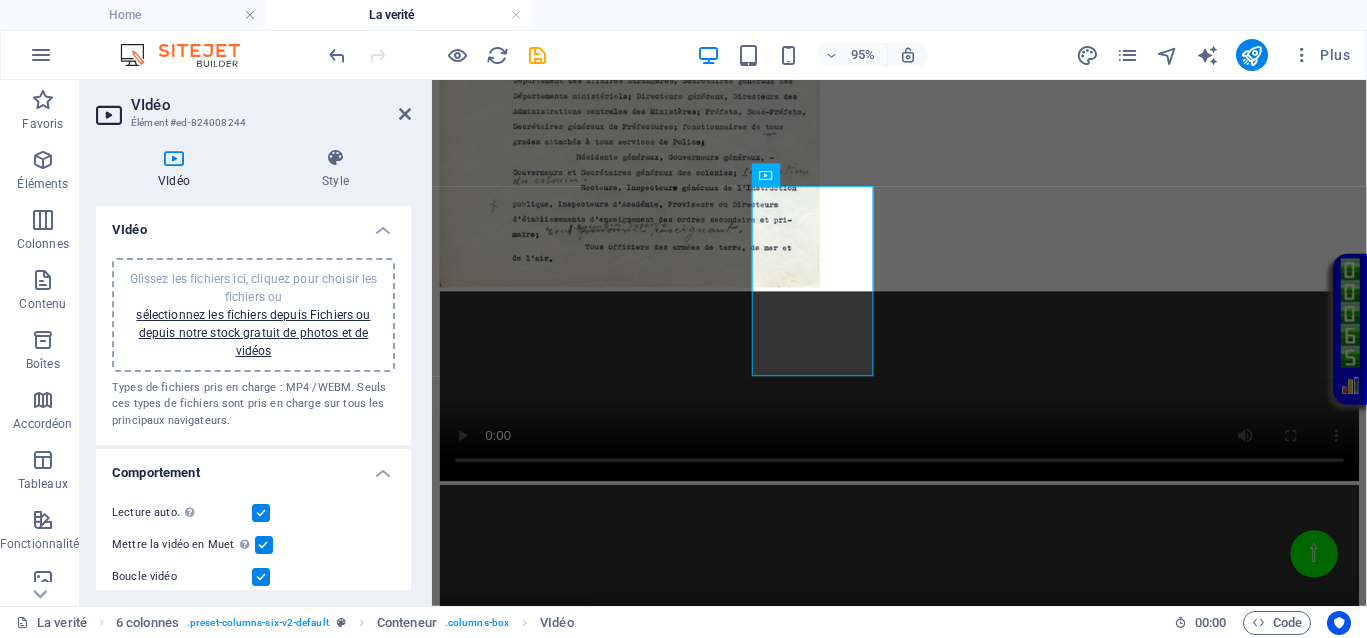 click on "Glissez les fichiers ici, cliquez pour choisir les fichiers ou  sélectionnez les fichiers depuis Fichiers ou depuis notre stock gratuit de photos et de vidéos" at bounding box center [253, 315] 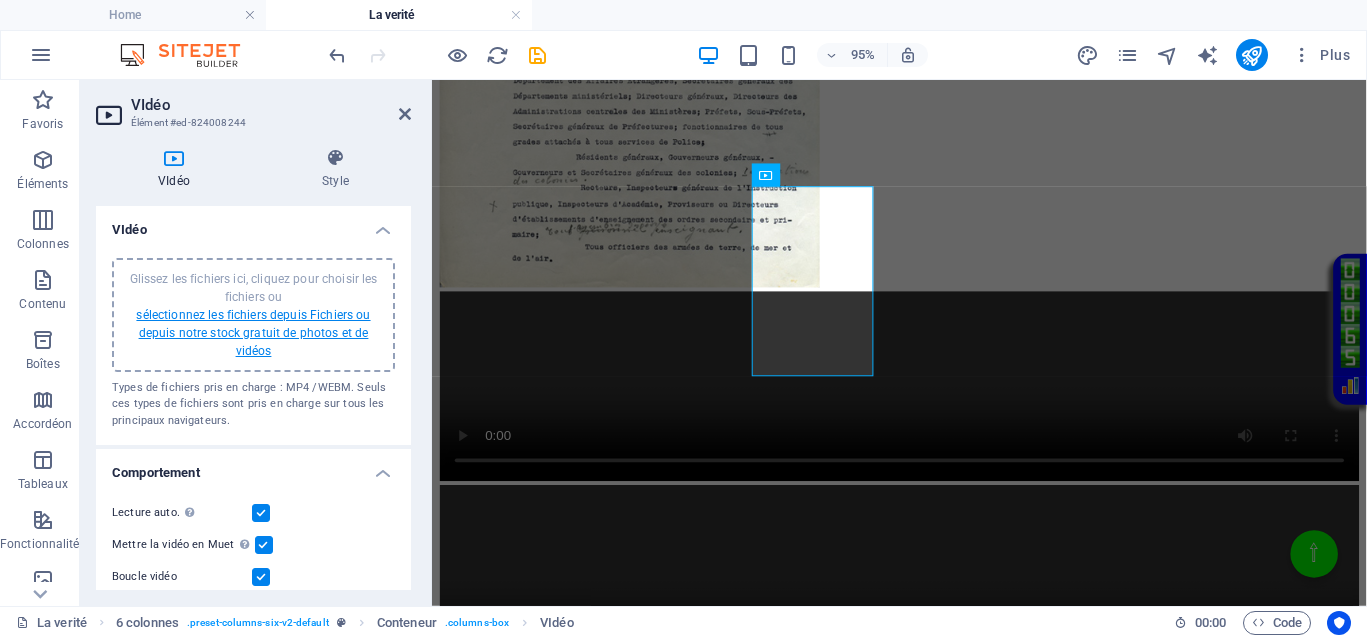 click on "sélectionnez les fichiers depuis Fichiers ou depuis notre stock gratuit de photos et de vidéos" at bounding box center (253, 333) 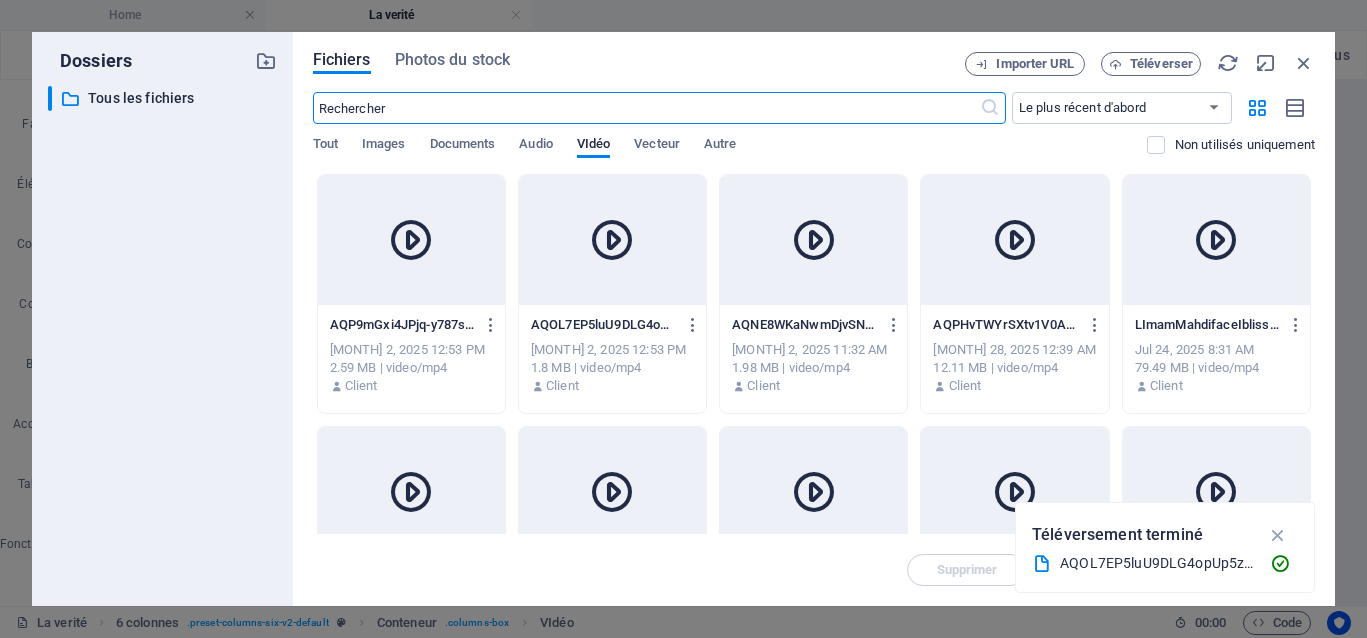 scroll, scrollTop: 911, scrollLeft: 0, axis: vertical 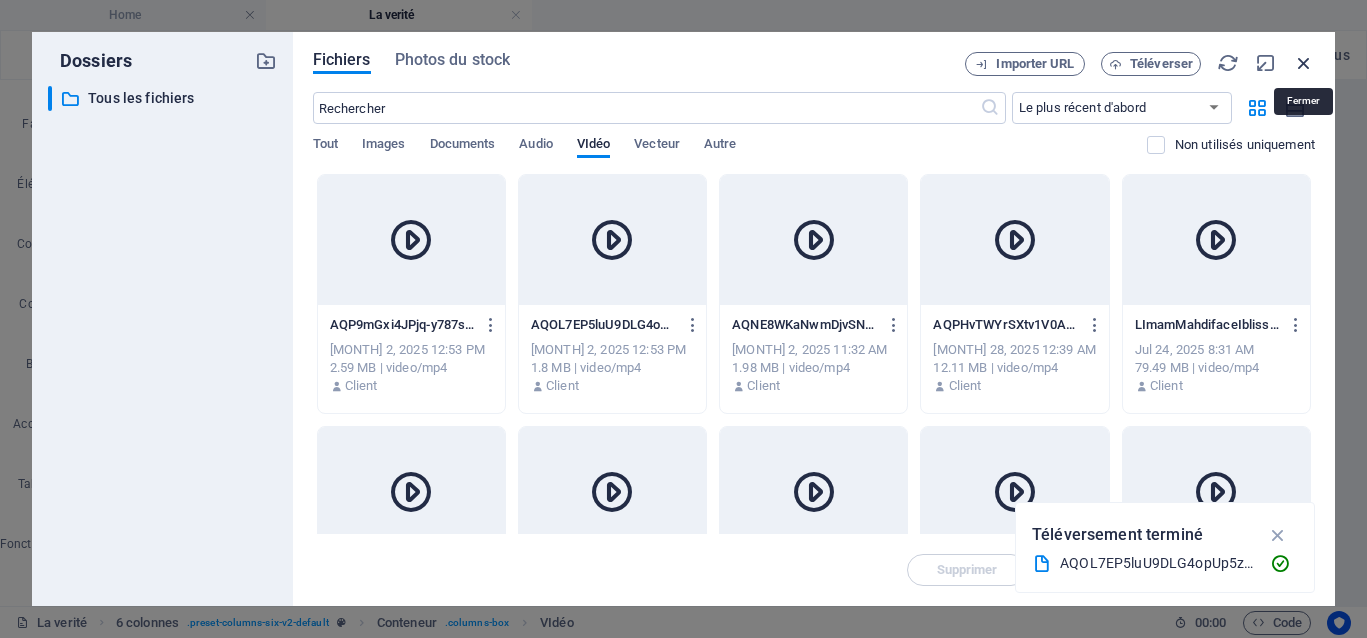 click at bounding box center [1304, 63] 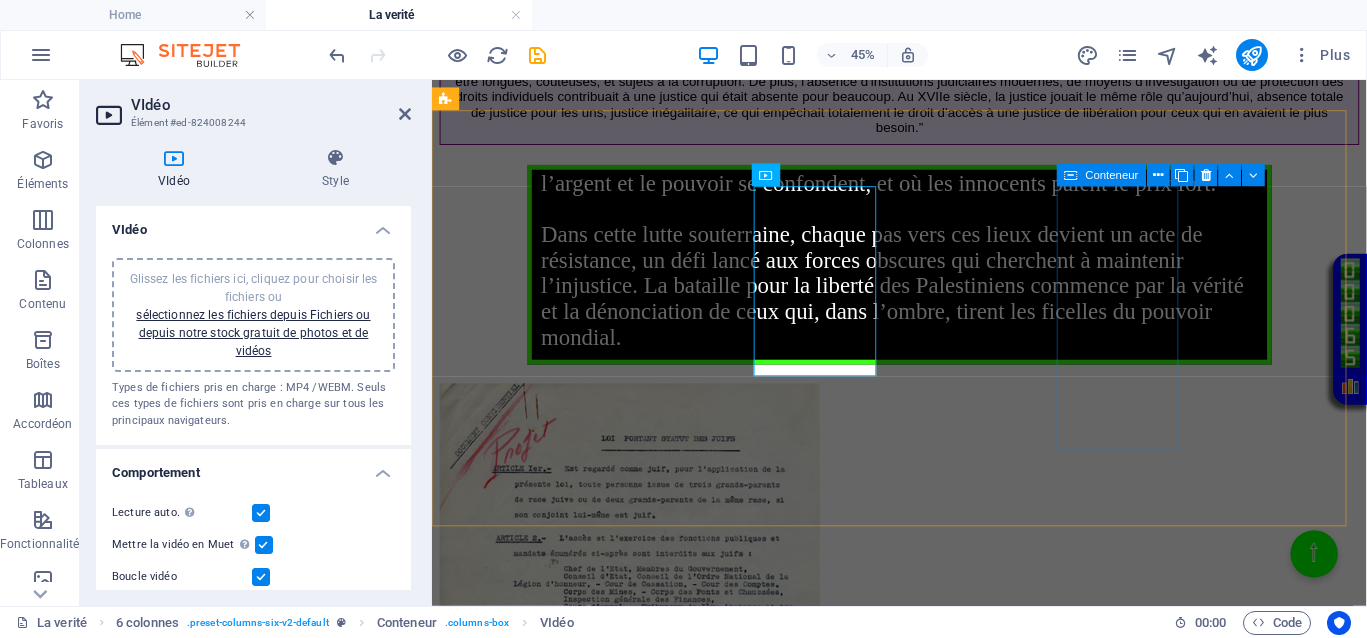 scroll, scrollTop: 1514, scrollLeft: 0, axis: vertical 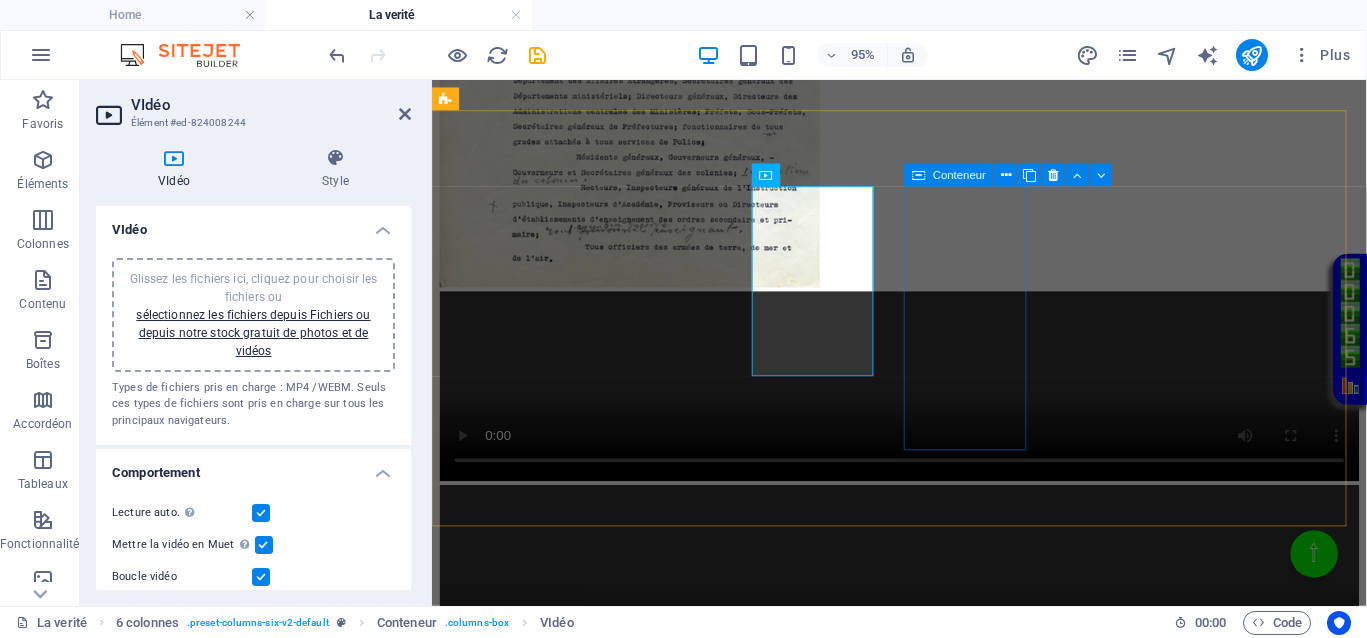 click on "Coller le presse-papiers" at bounding box center [998, 1015] 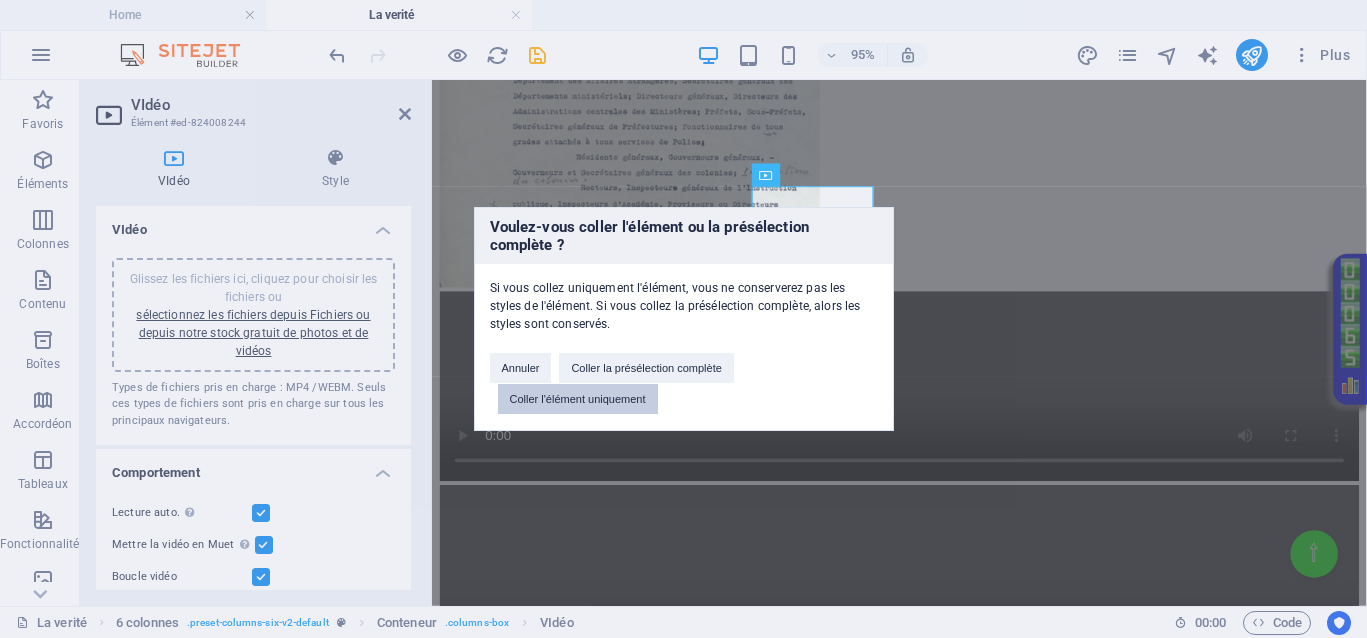 drag, startPoint x: 638, startPoint y: 397, endPoint x: 217, endPoint y: 328, distance: 426.6169 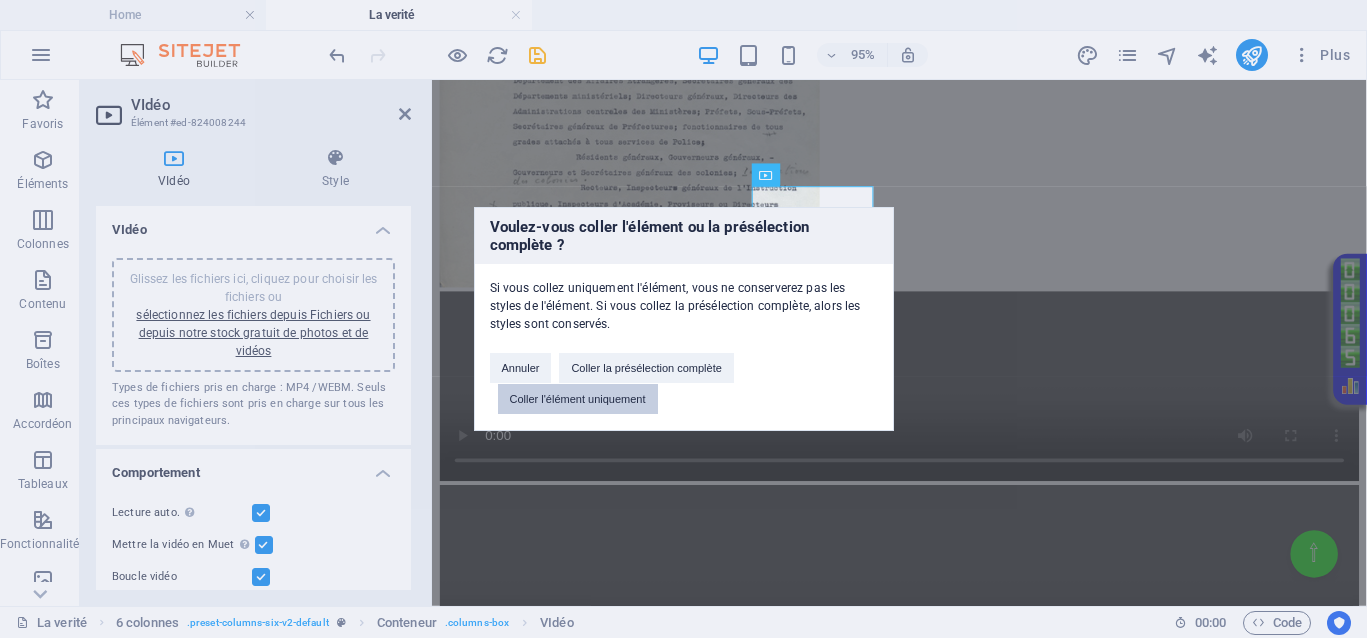click on "Coller l'élément uniquement" at bounding box center (578, 399) 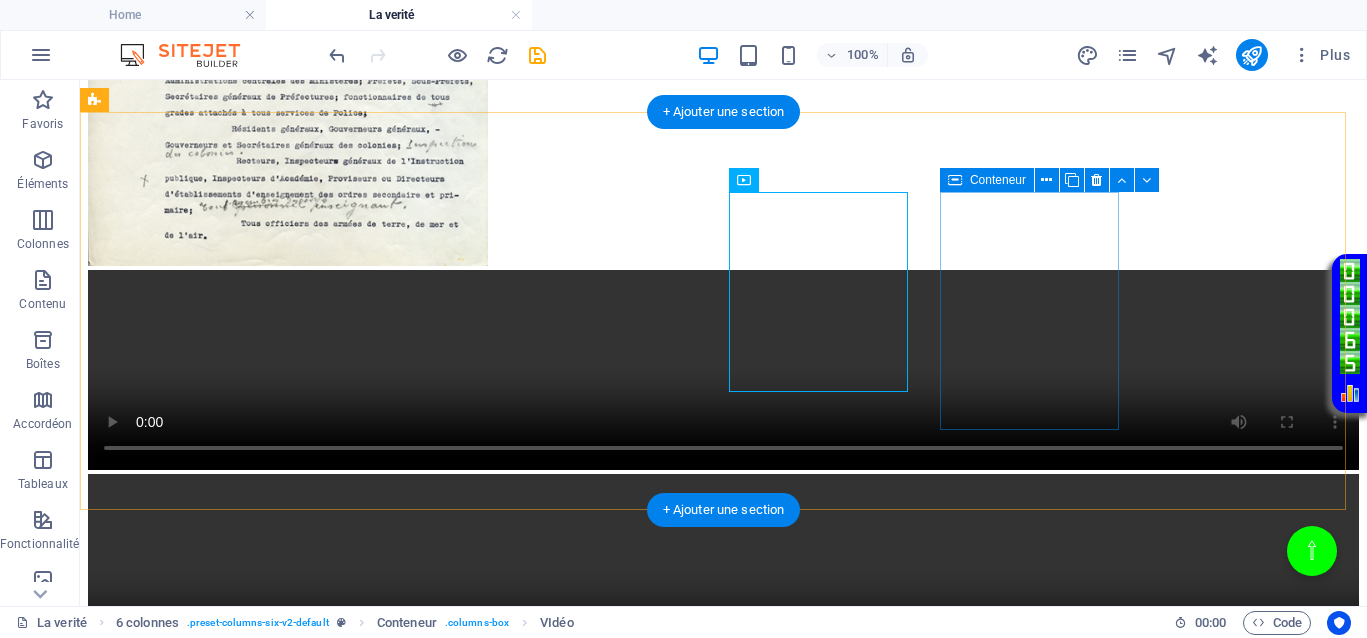 scroll, scrollTop: 1472, scrollLeft: 0, axis: vertical 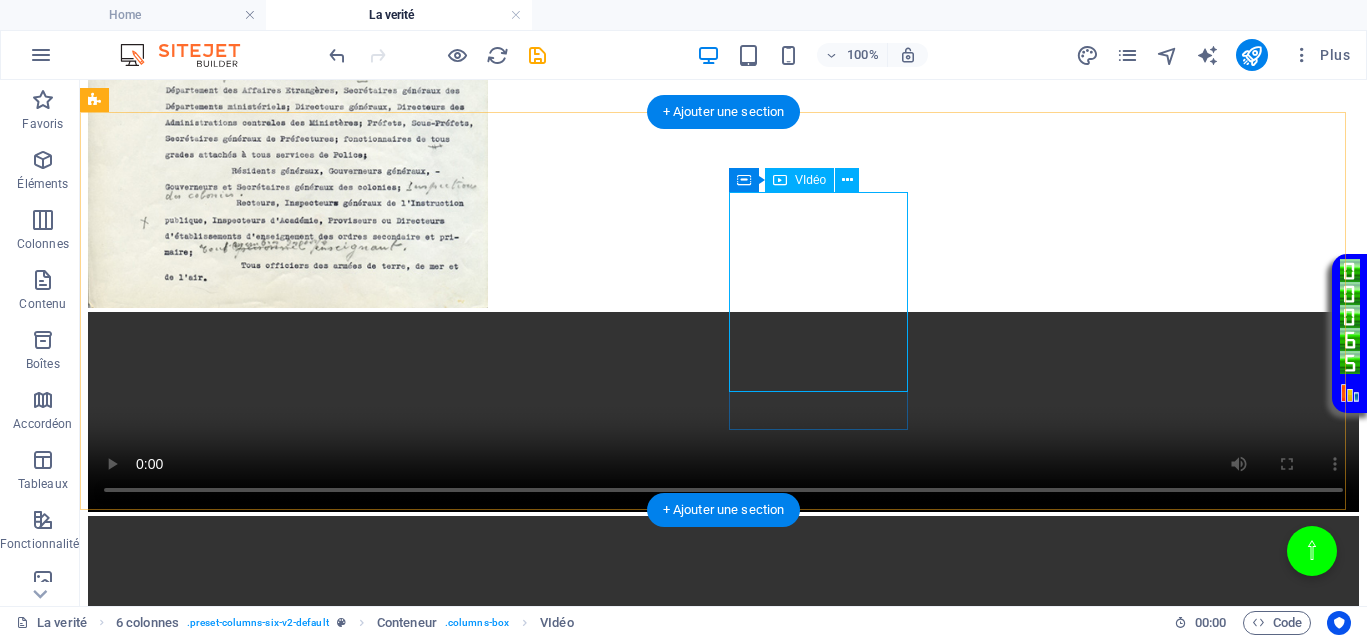 click at bounding box center (723, 1026) 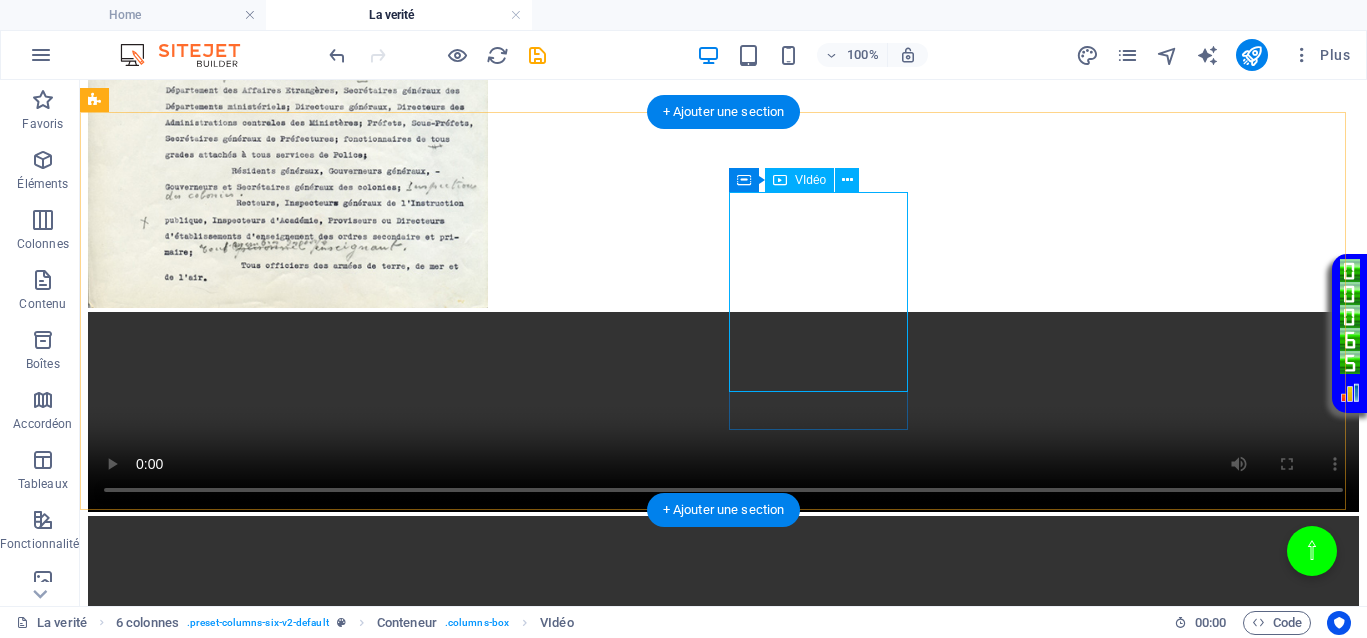 click at bounding box center (723, 1026) 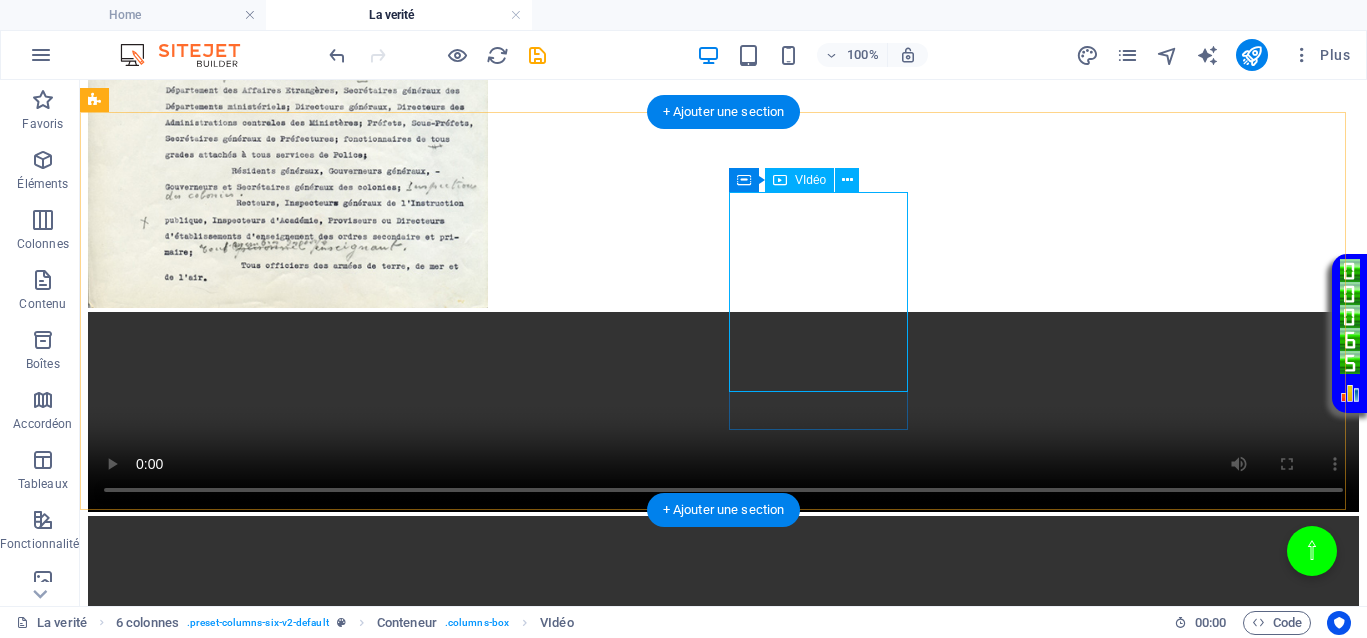 select on "%" 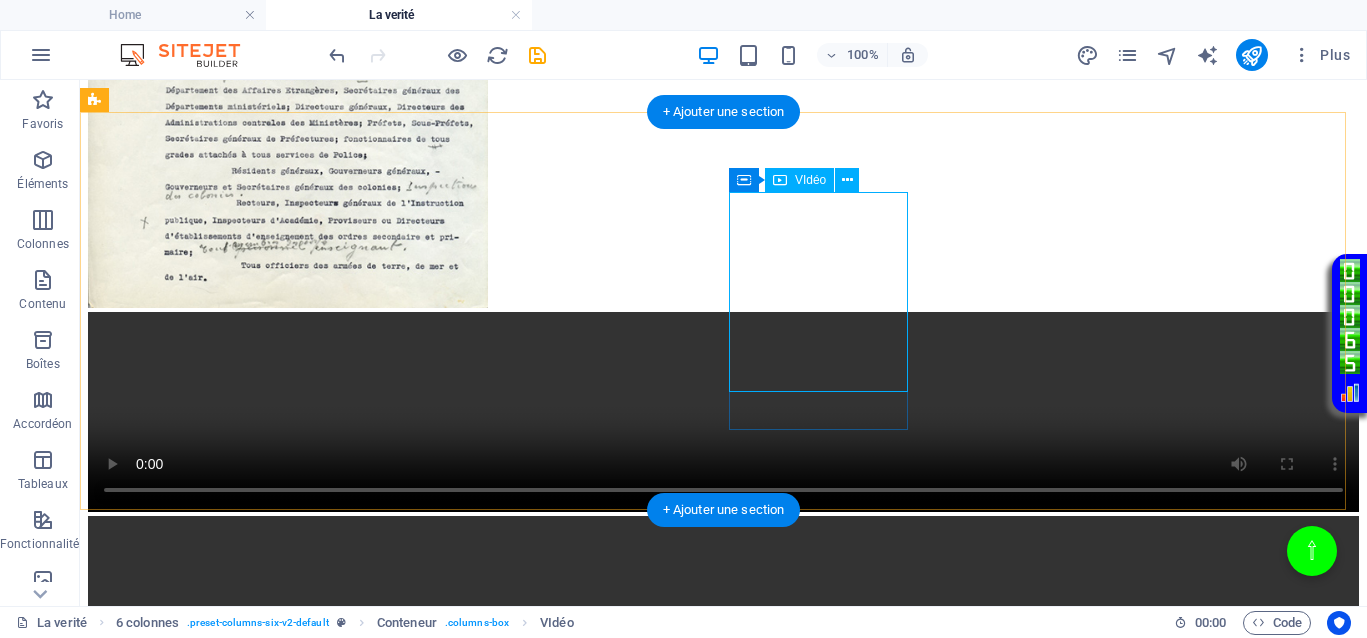 select on "px" 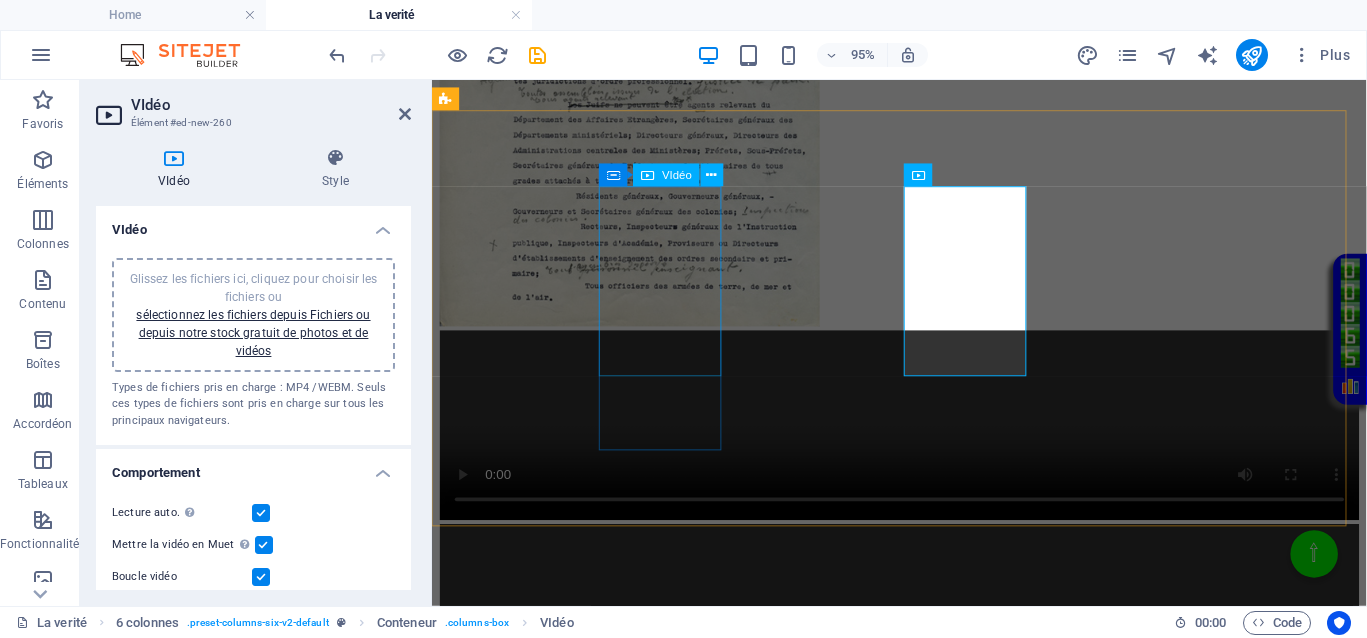 scroll, scrollTop: 1514, scrollLeft: 0, axis: vertical 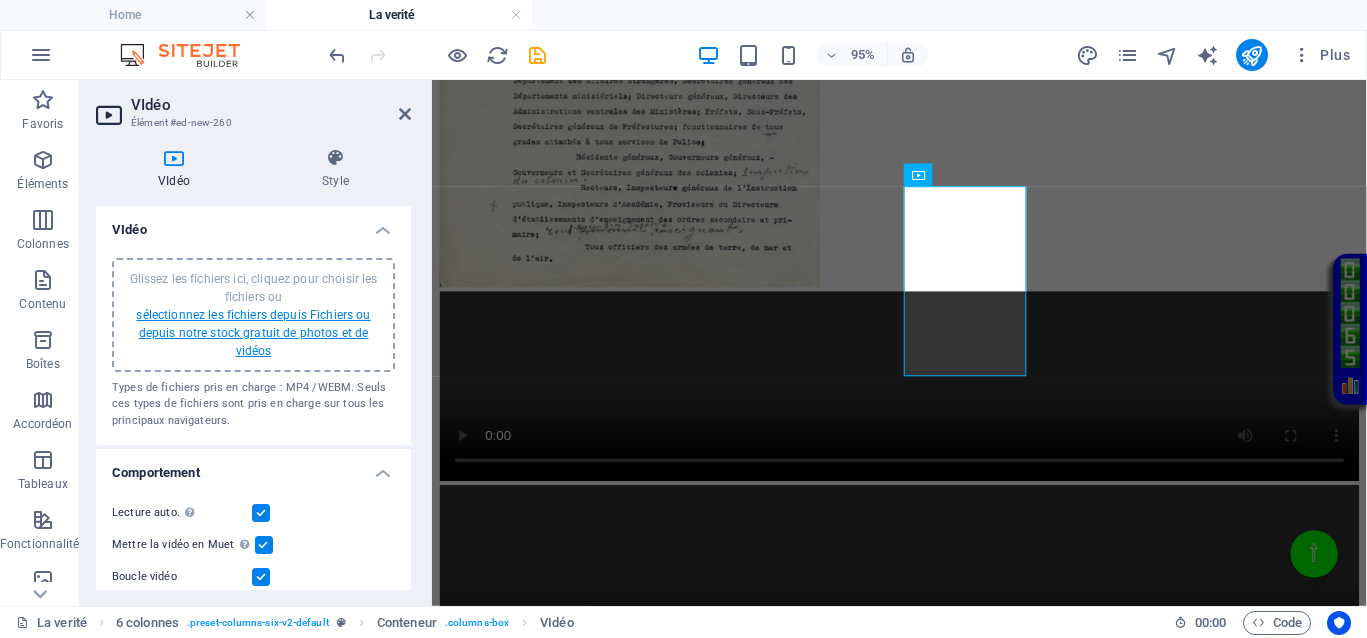 click on "sélectionnez les fichiers depuis Fichiers ou depuis notre stock gratuit de photos et de vidéos" at bounding box center (253, 333) 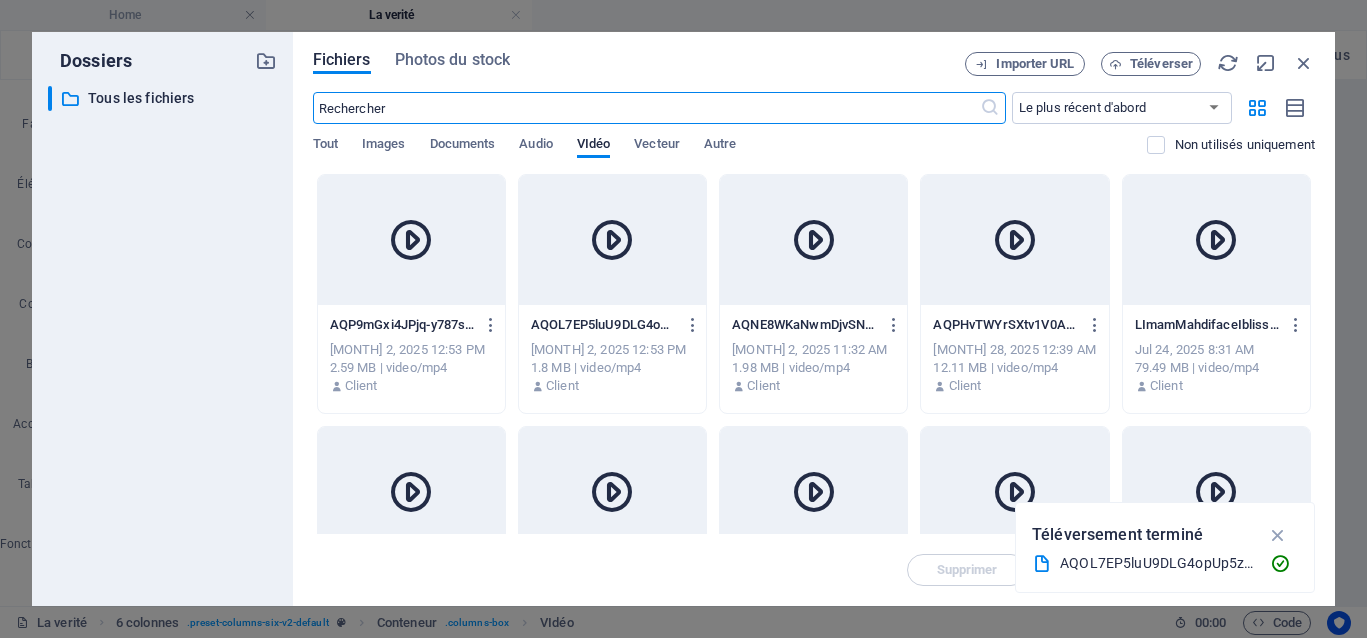 scroll, scrollTop: 911, scrollLeft: 0, axis: vertical 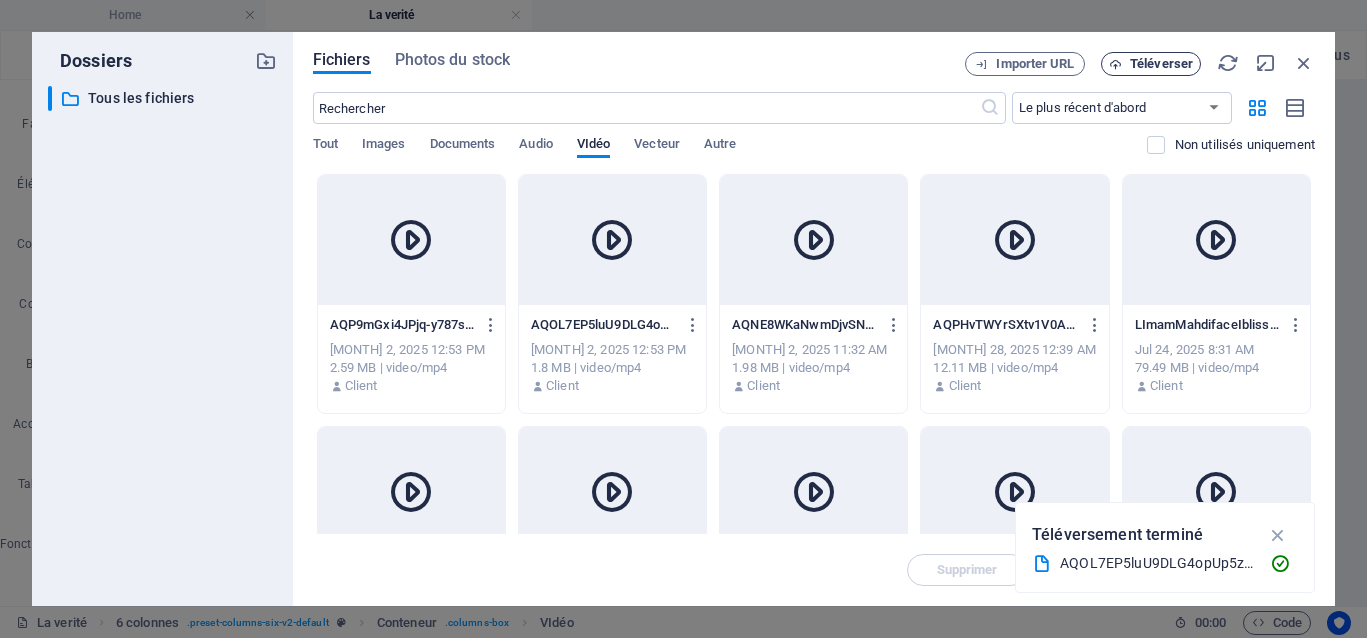 click on "Téléverser" at bounding box center (1151, 64) 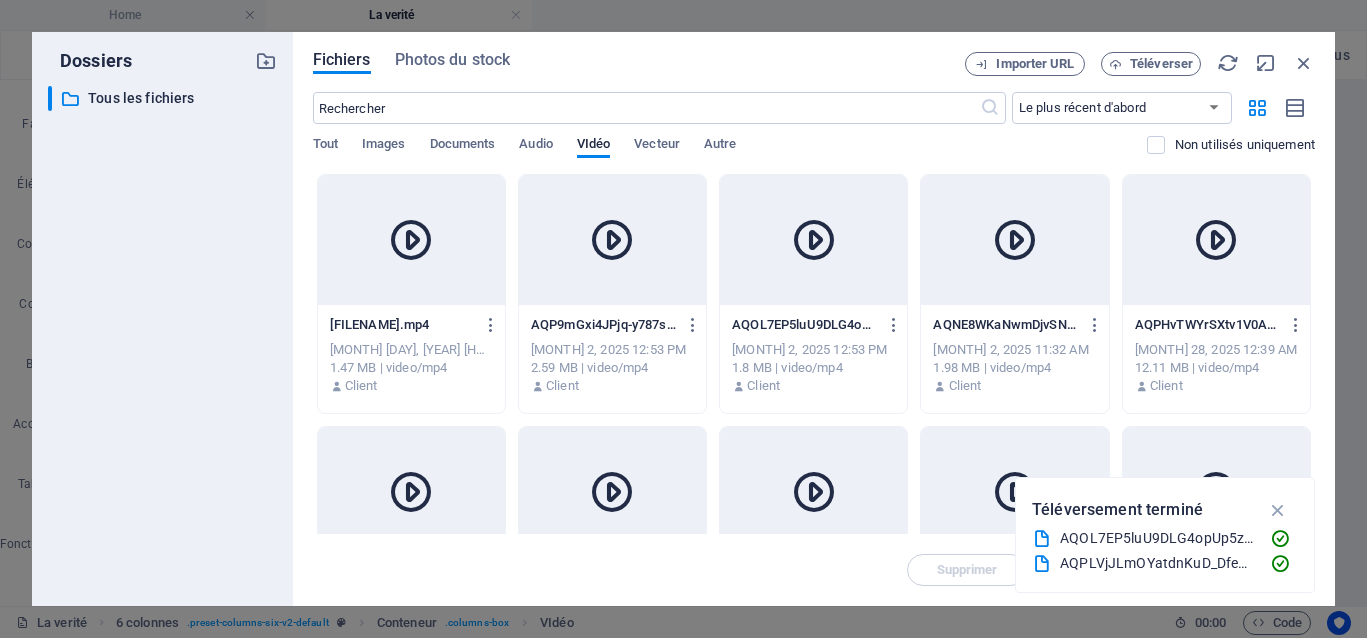 click at bounding box center [411, 240] 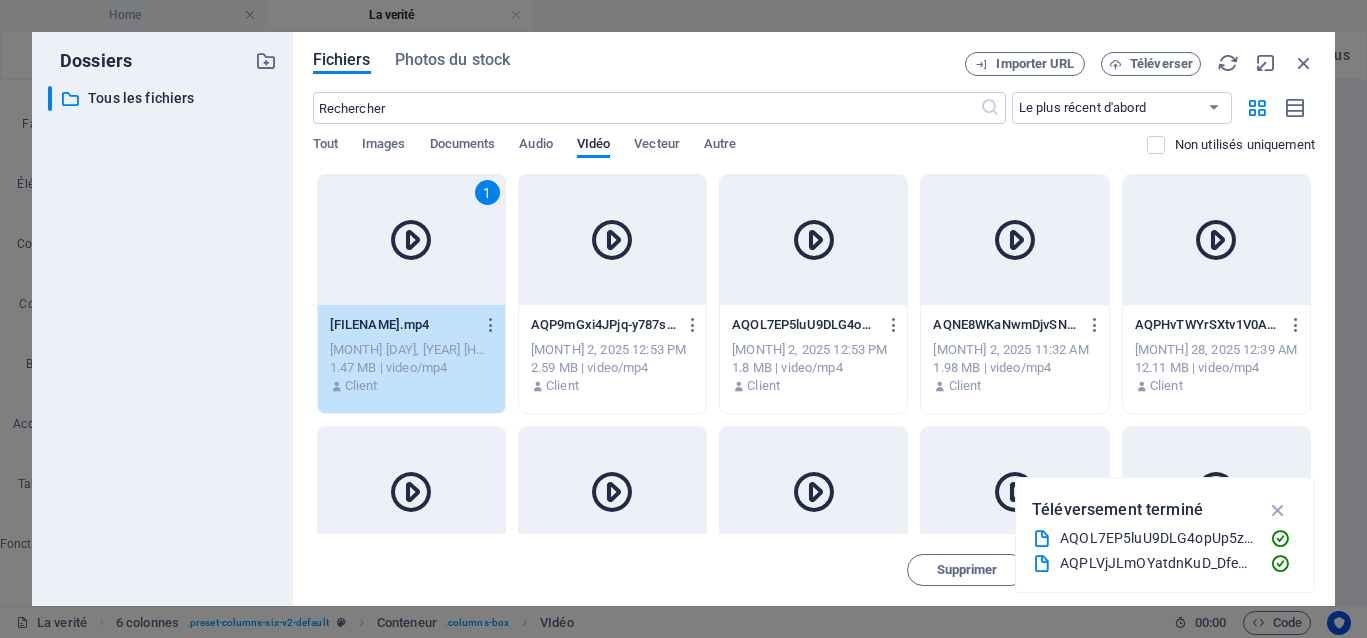 click on "1" at bounding box center (411, 240) 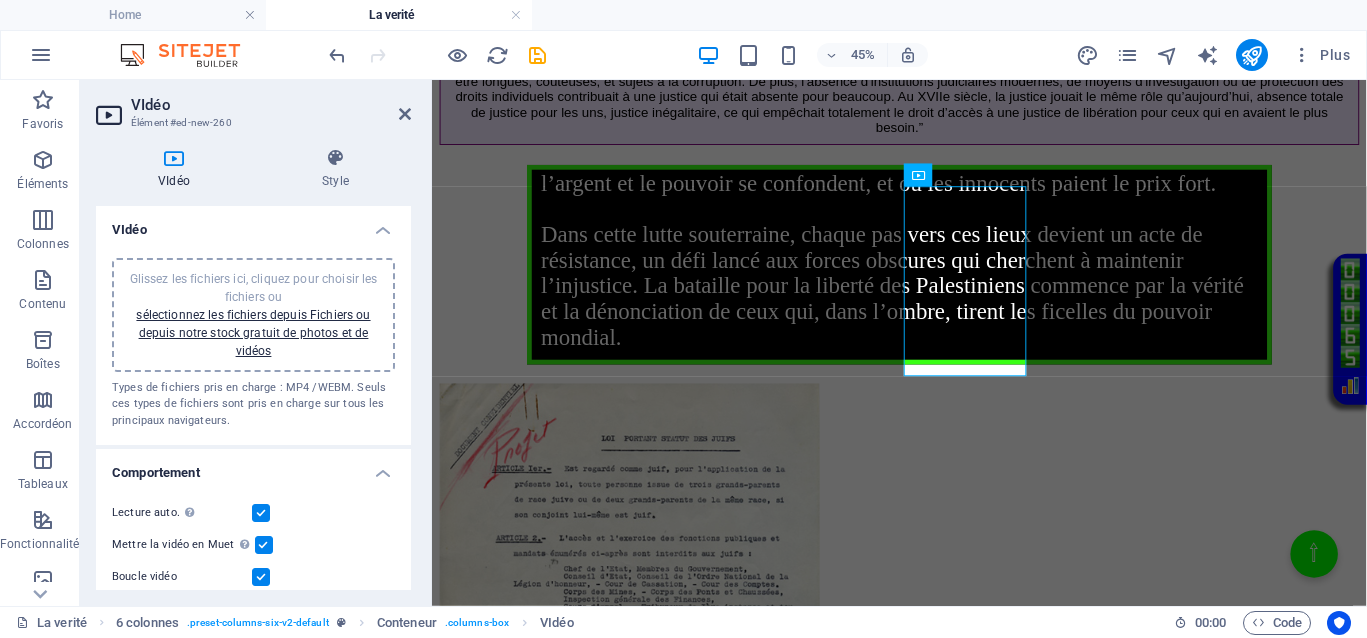 scroll, scrollTop: 1514, scrollLeft: 0, axis: vertical 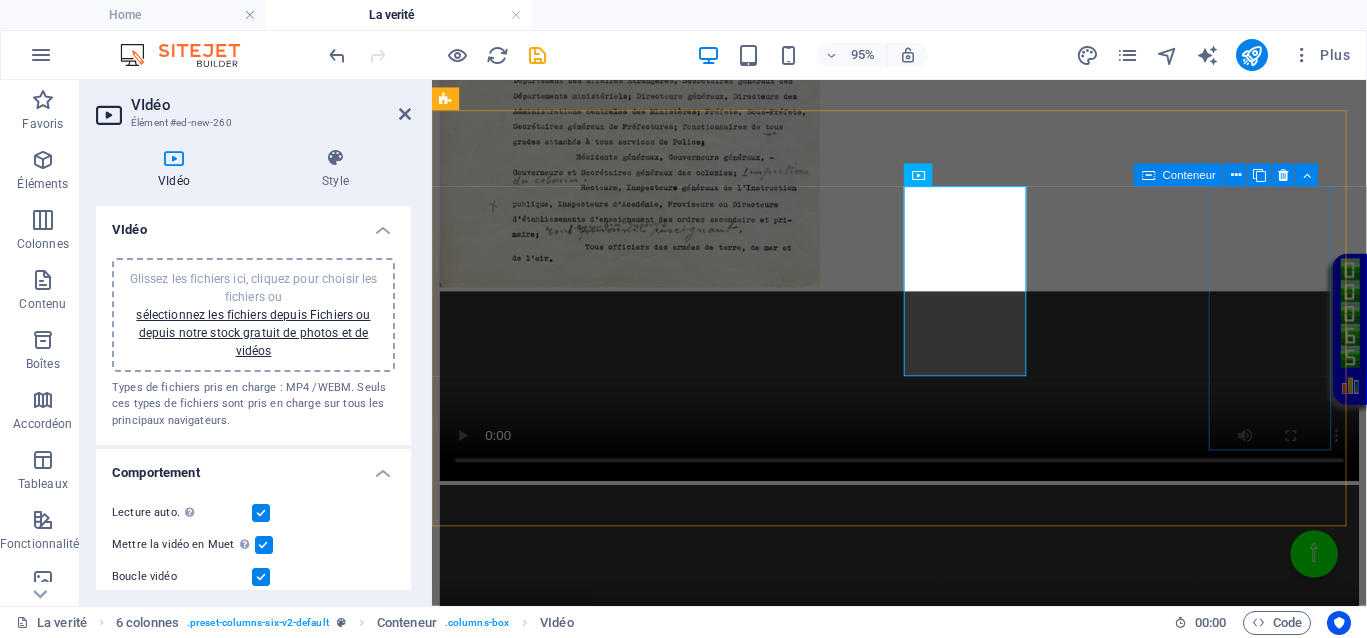 click on "Coller le presse-papiers" at bounding box center [998, 1361] 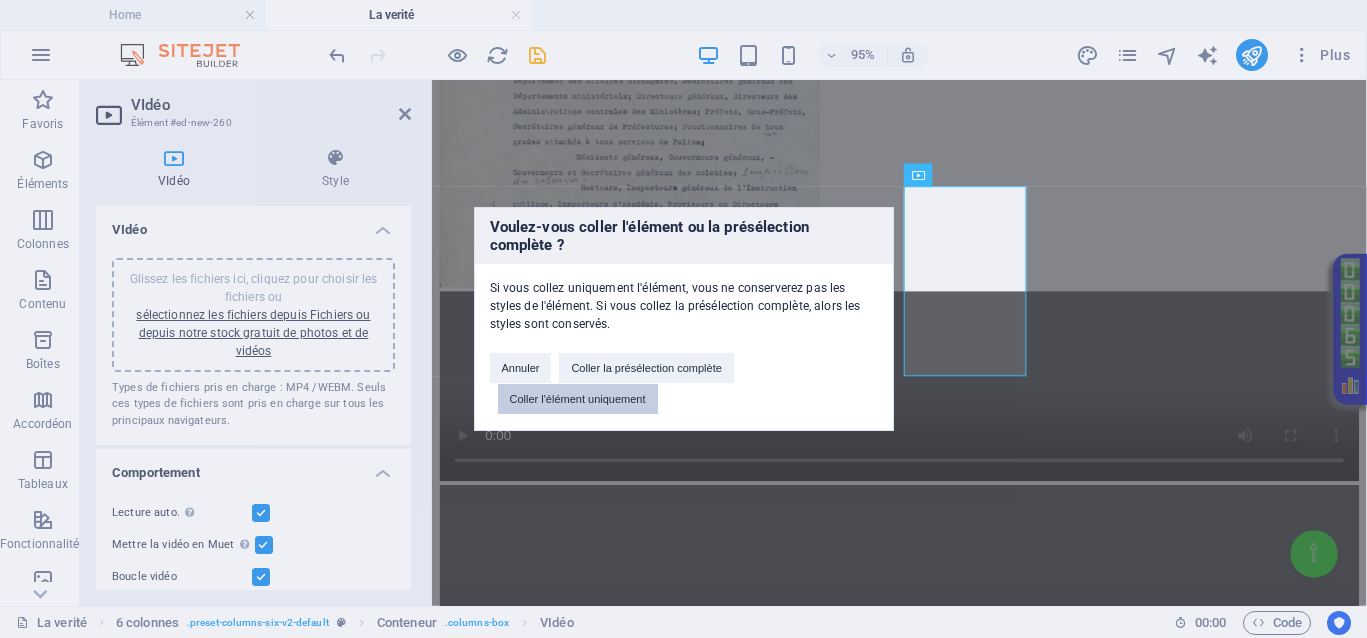 drag, startPoint x: 550, startPoint y: 394, endPoint x: 152, endPoint y: 323, distance: 404.28333 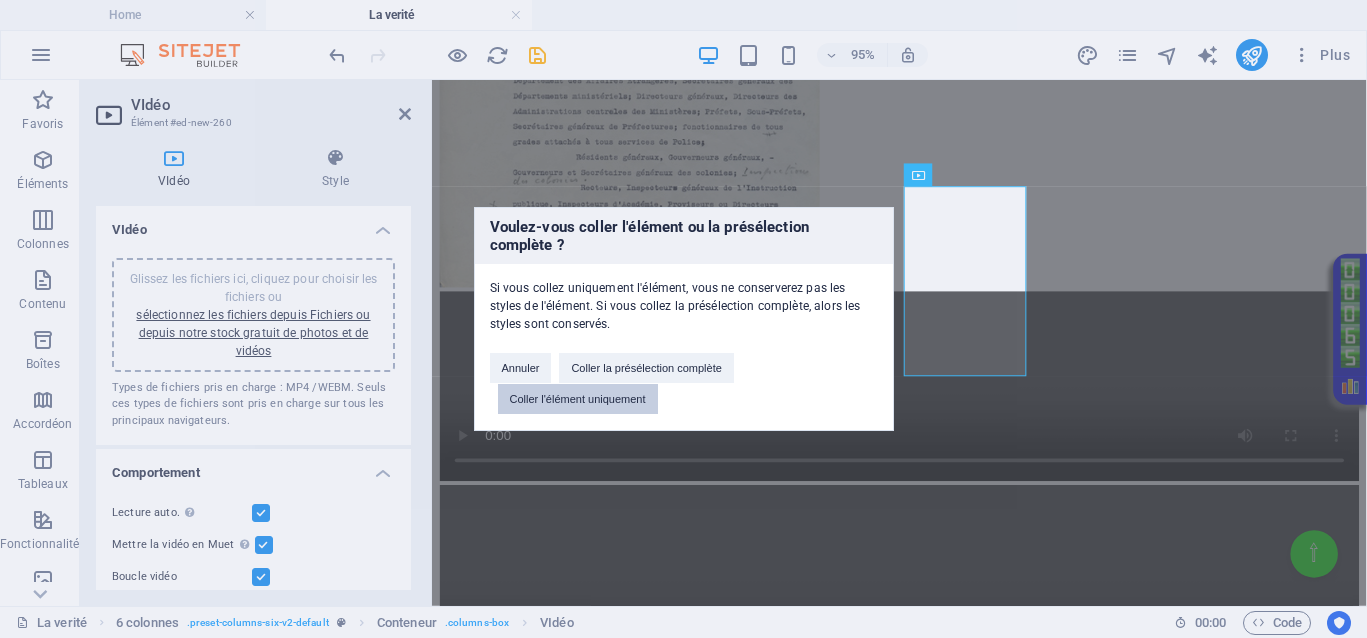 click on "Coller l'élément uniquement" at bounding box center (578, 399) 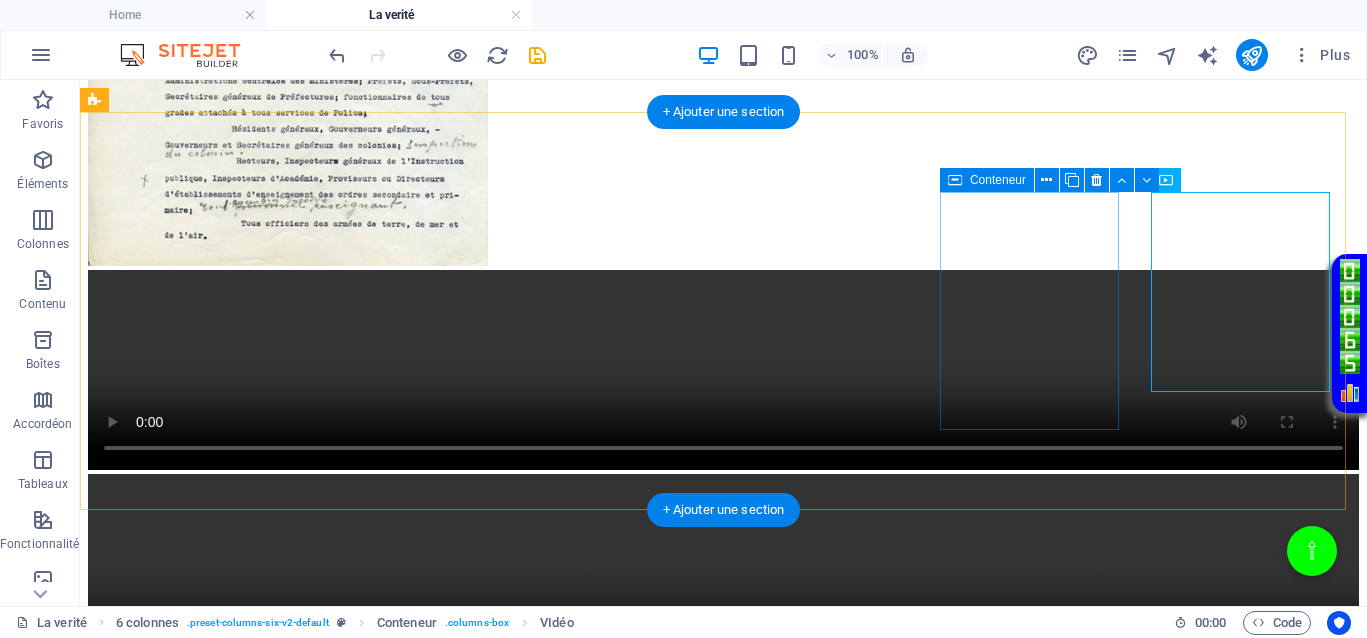 scroll, scrollTop: 1472, scrollLeft: 0, axis: vertical 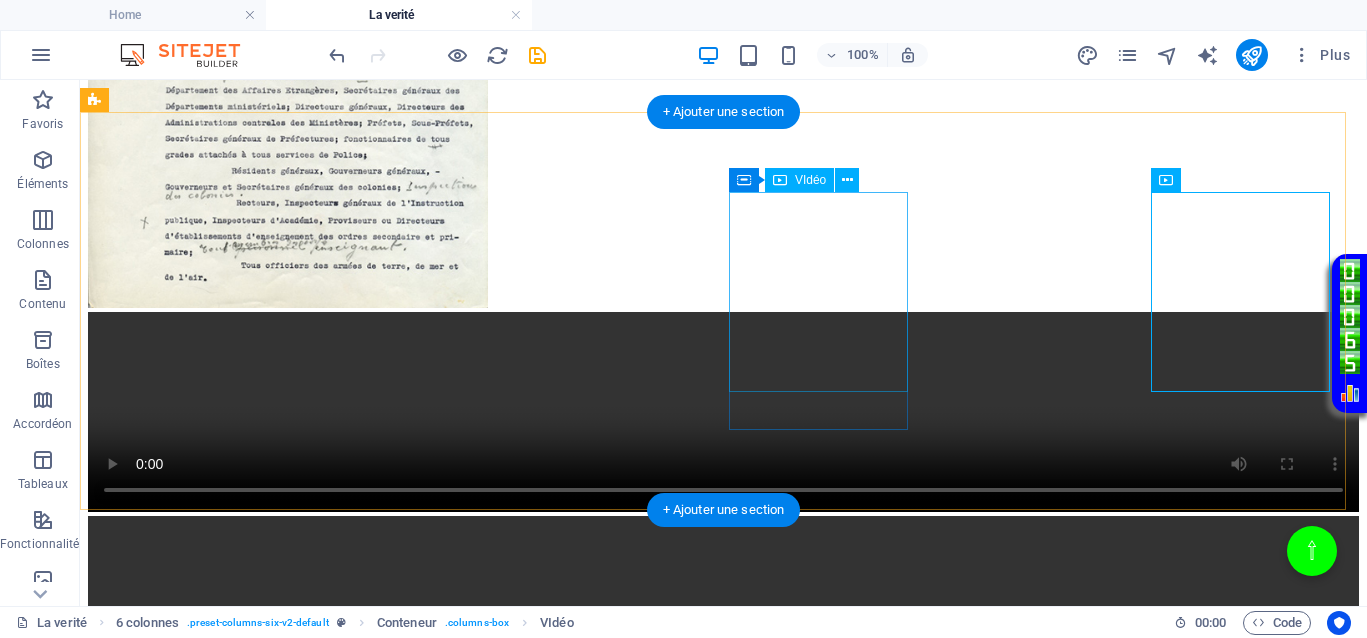 click at bounding box center [723, 1026] 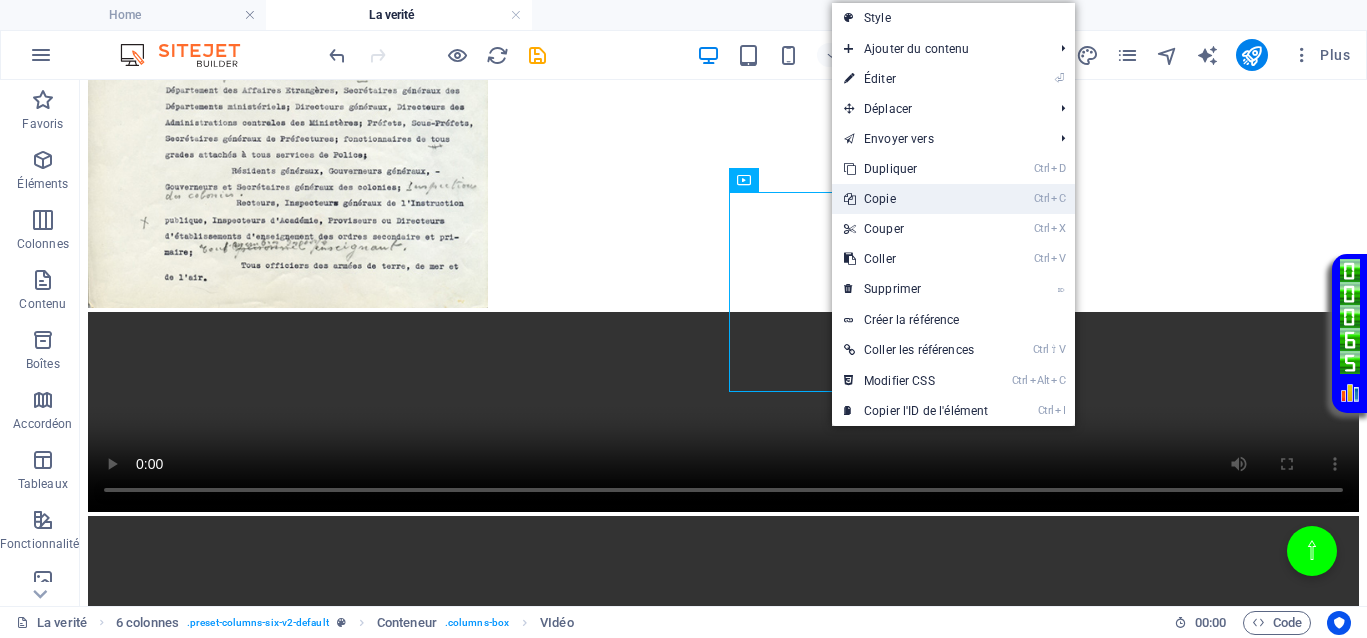 click on "Ctrl C  Copie" at bounding box center (916, 199) 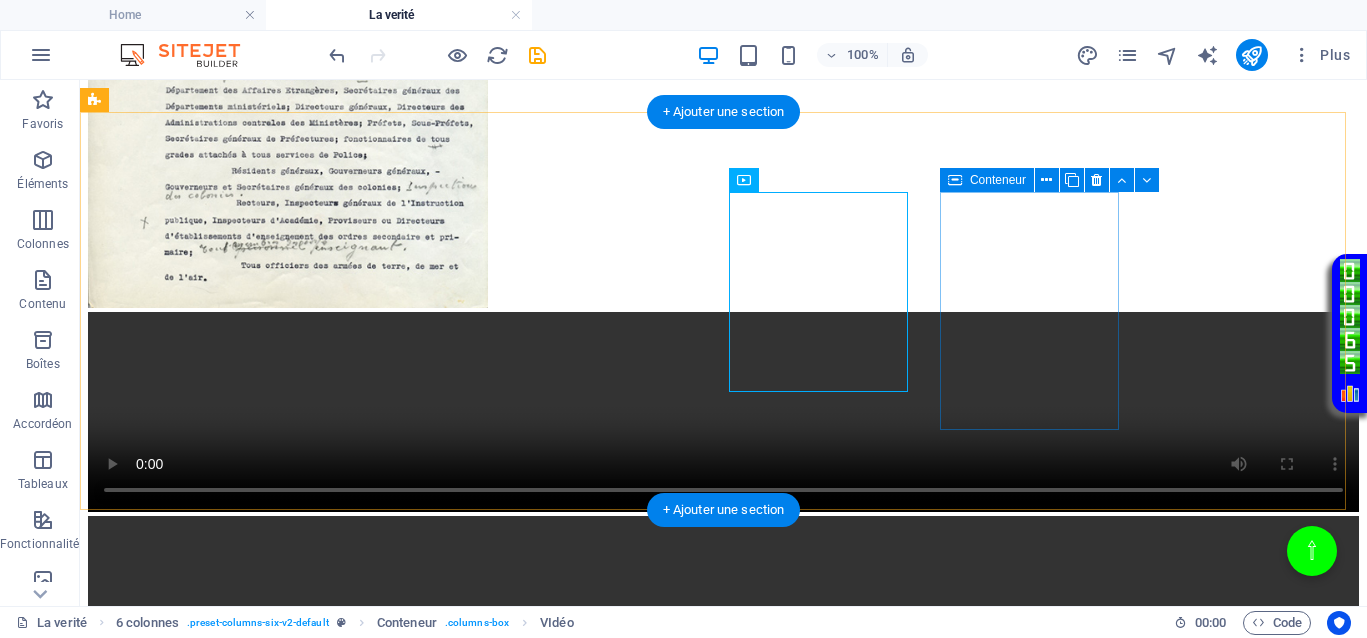 click on "Coller le presse-papiers" at bounding box center [797, 1229] 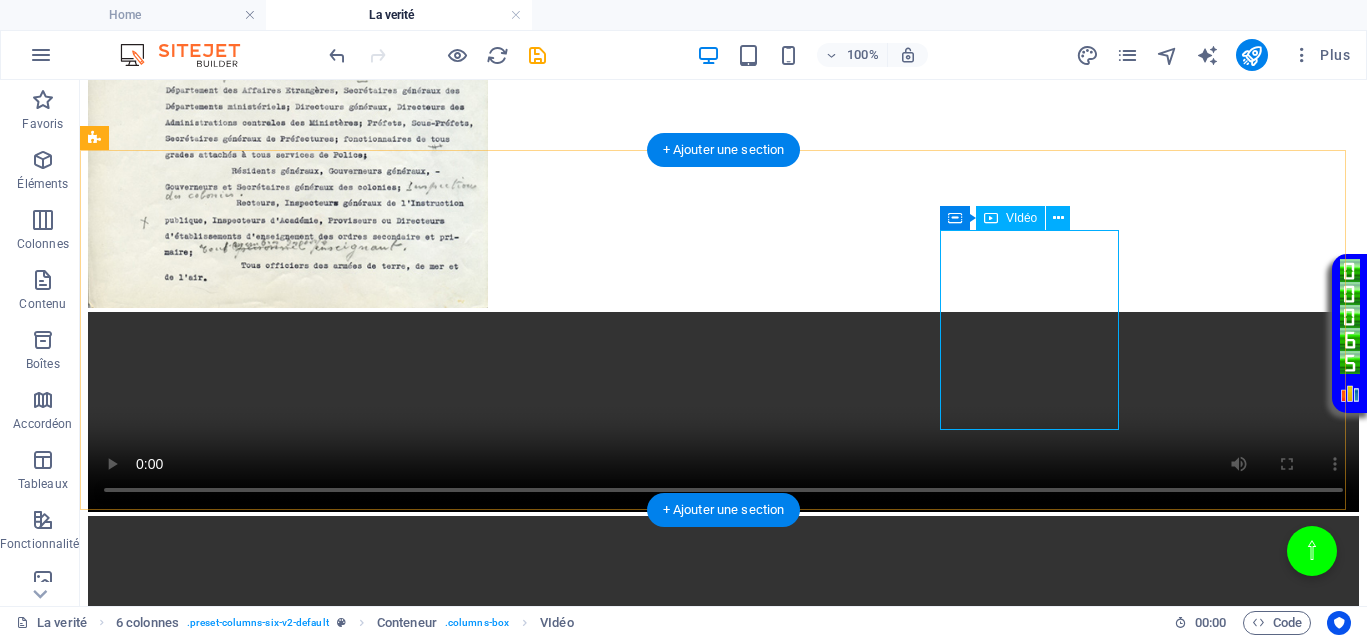 scroll, scrollTop: 1434, scrollLeft: 0, axis: vertical 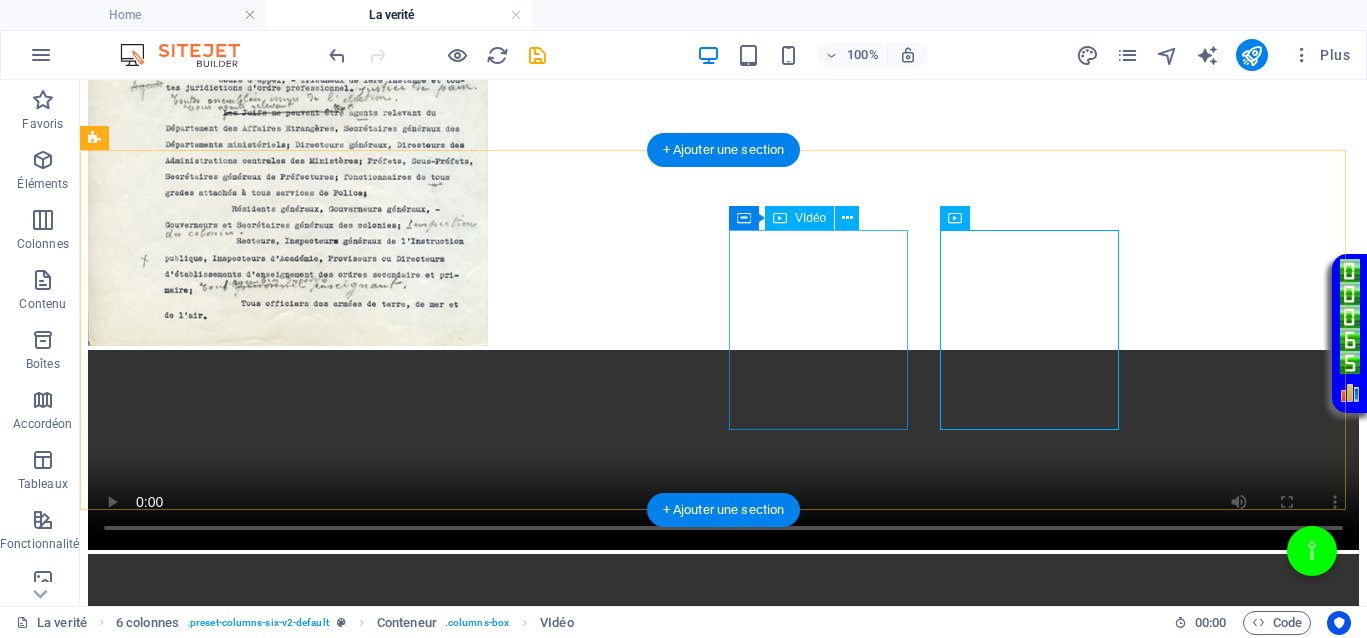 click at bounding box center (723, 1064) 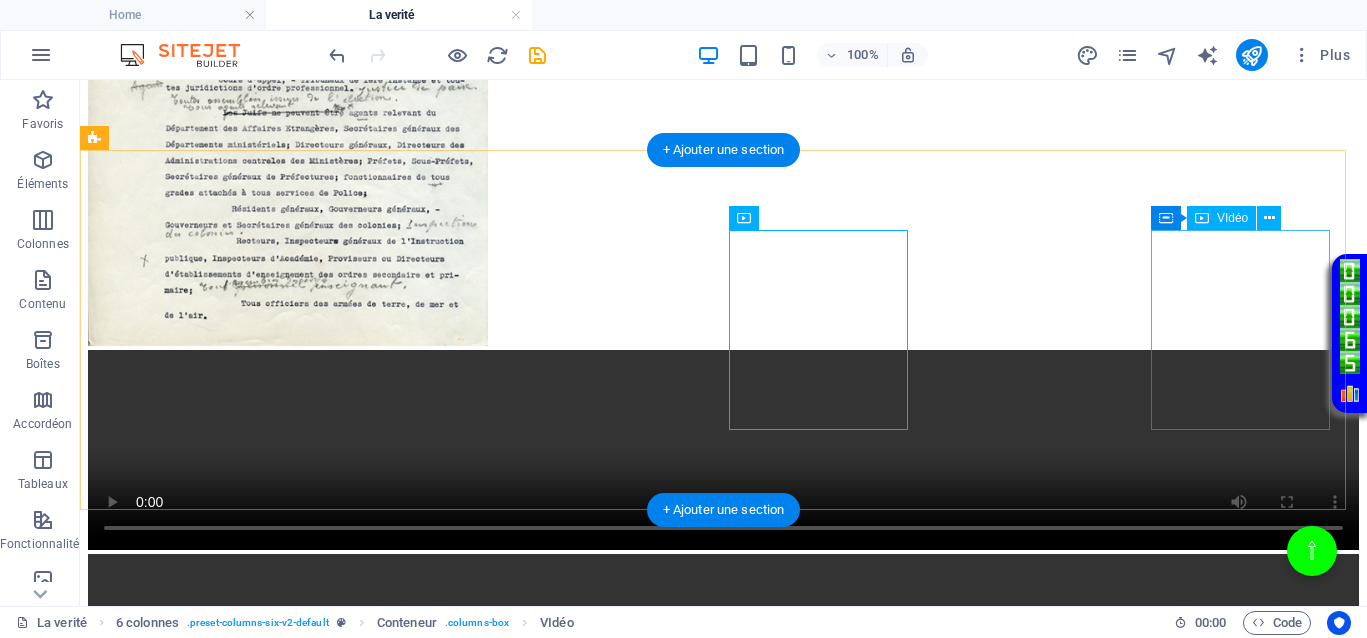 click at bounding box center [723, 1472] 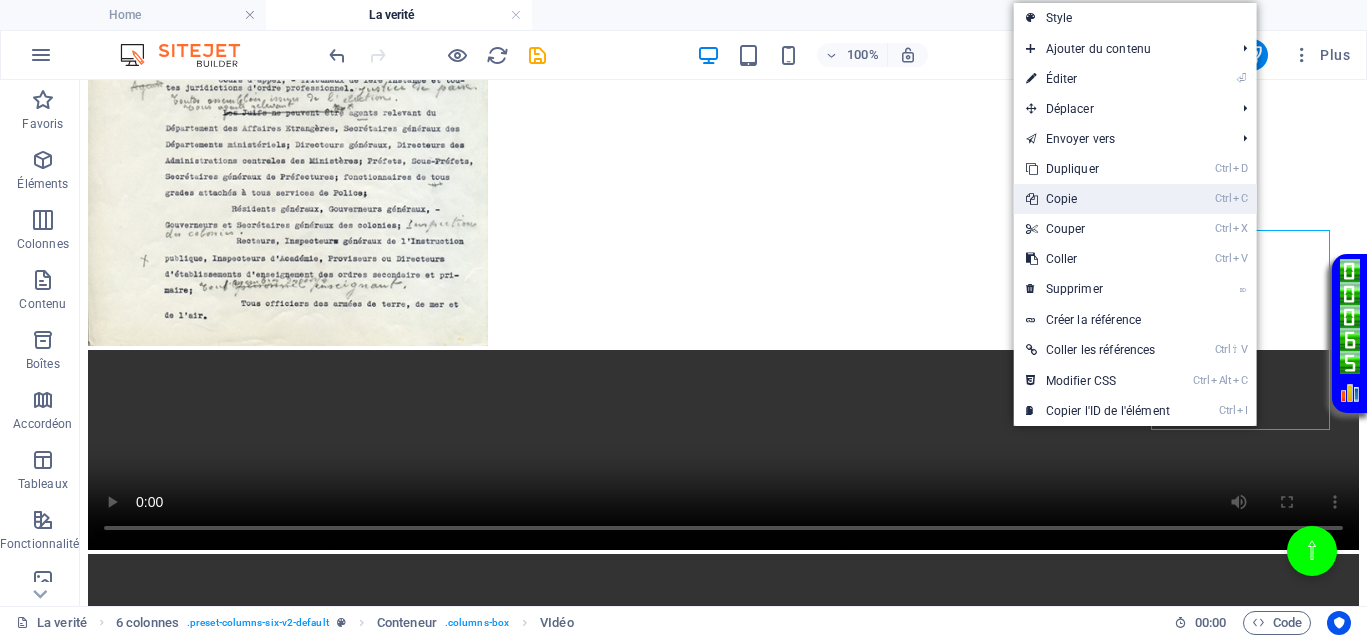 click on "Ctrl C  Copie" at bounding box center (1098, 199) 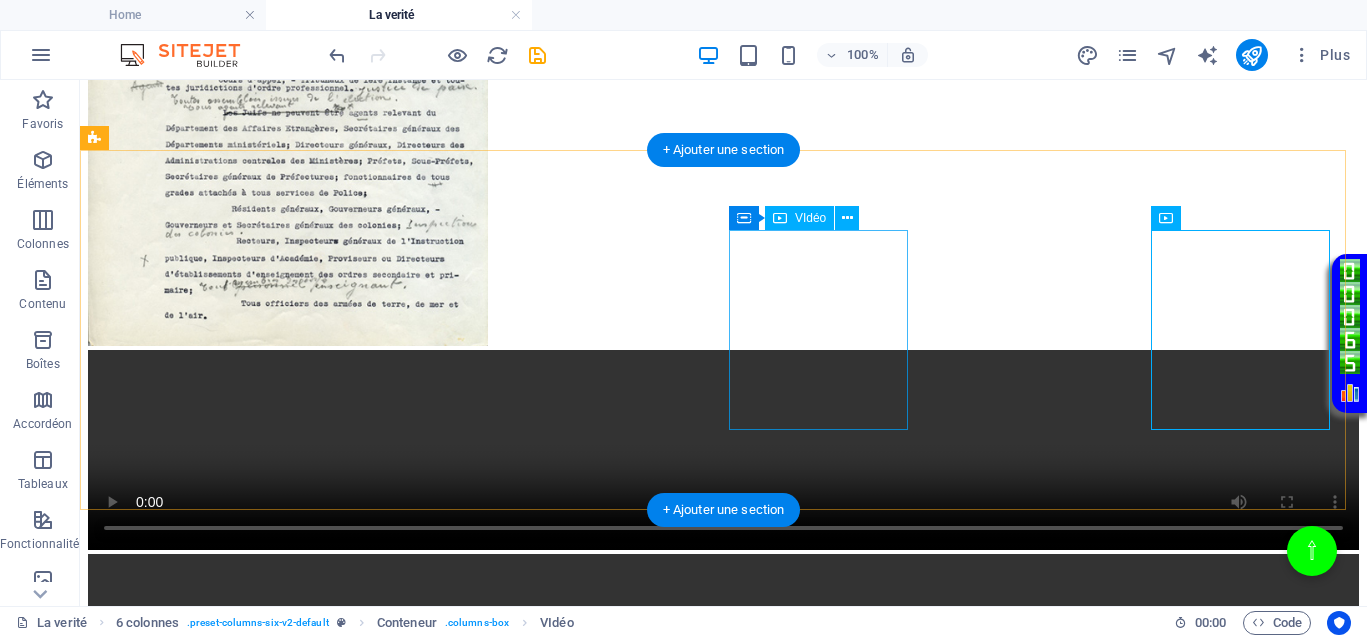 click at bounding box center [723, 1064] 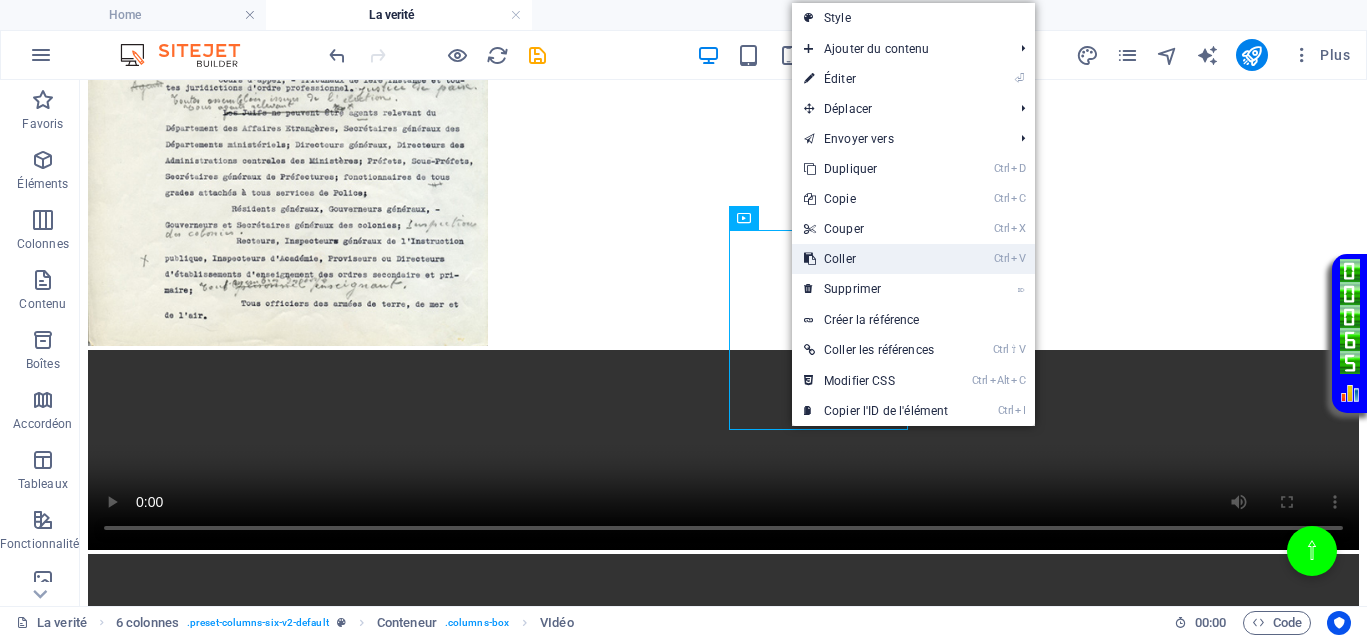 drag, startPoint x: 825, startPoint y: 259, endPoint x: 752, endPoint y: 215, distance: 85.23497 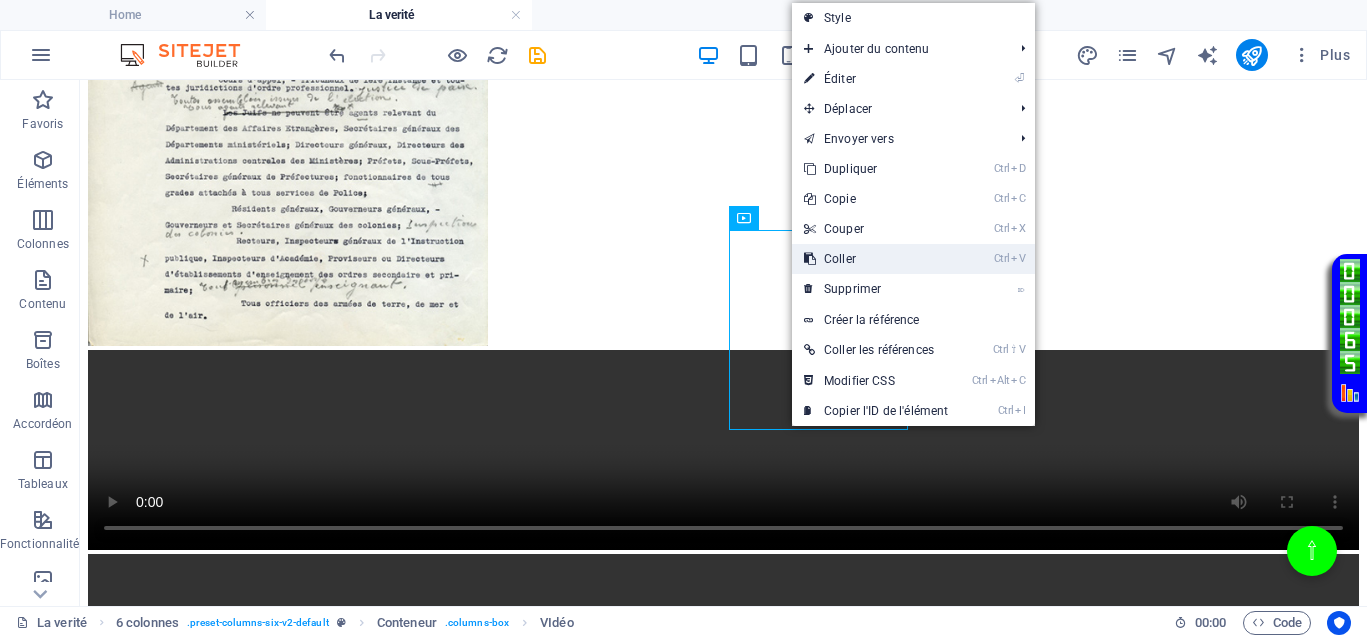 click on "Ctrl V  Coller" at bounding box center (876, 259) 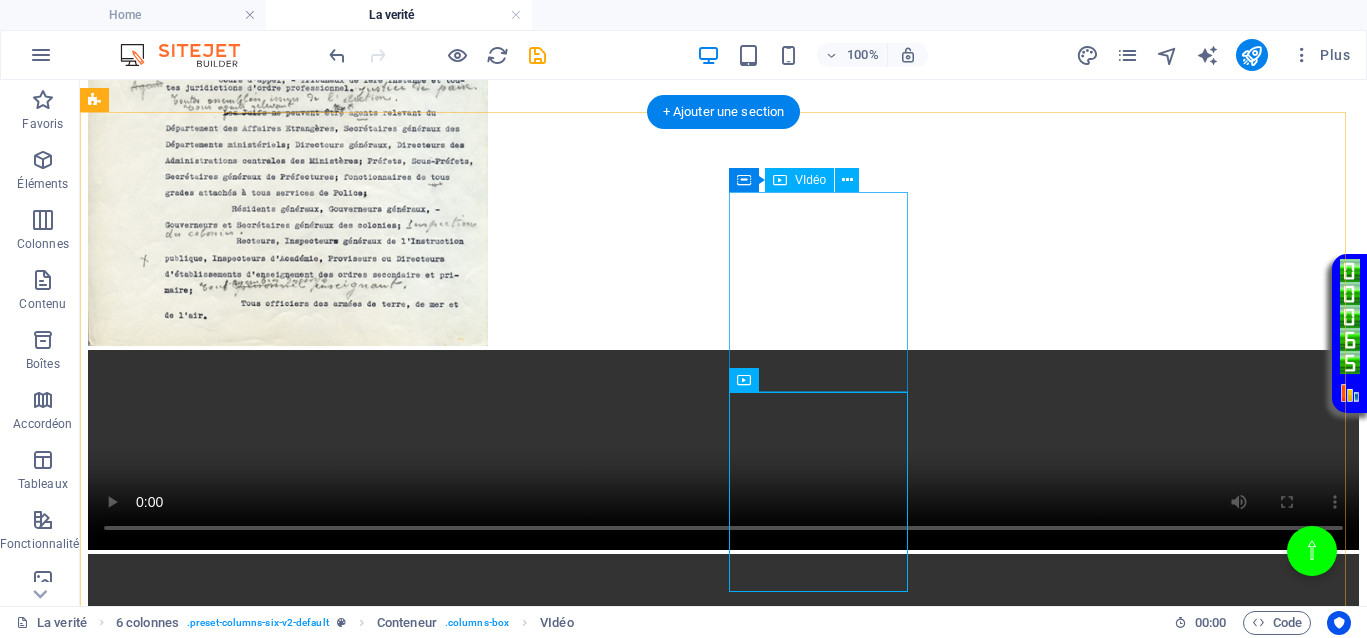 scroll, scrollTop: 1472, scrollLeft: 0, axis: vertical 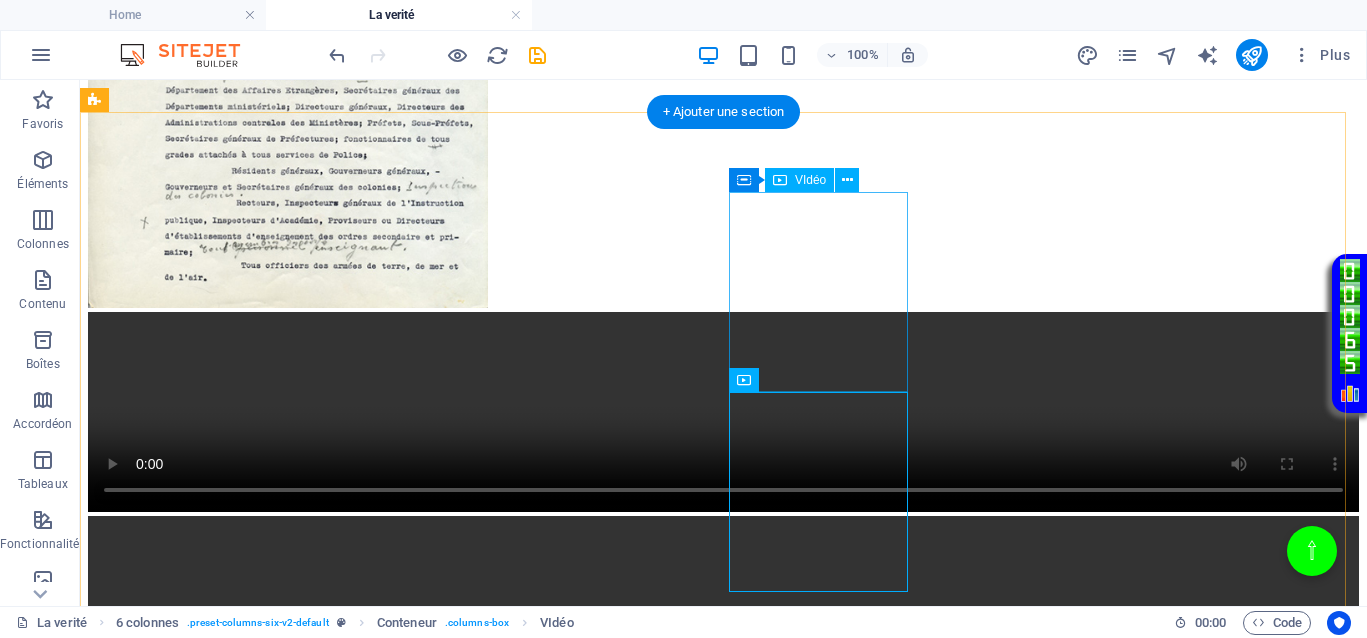 click at bounding box center (723, 1026) 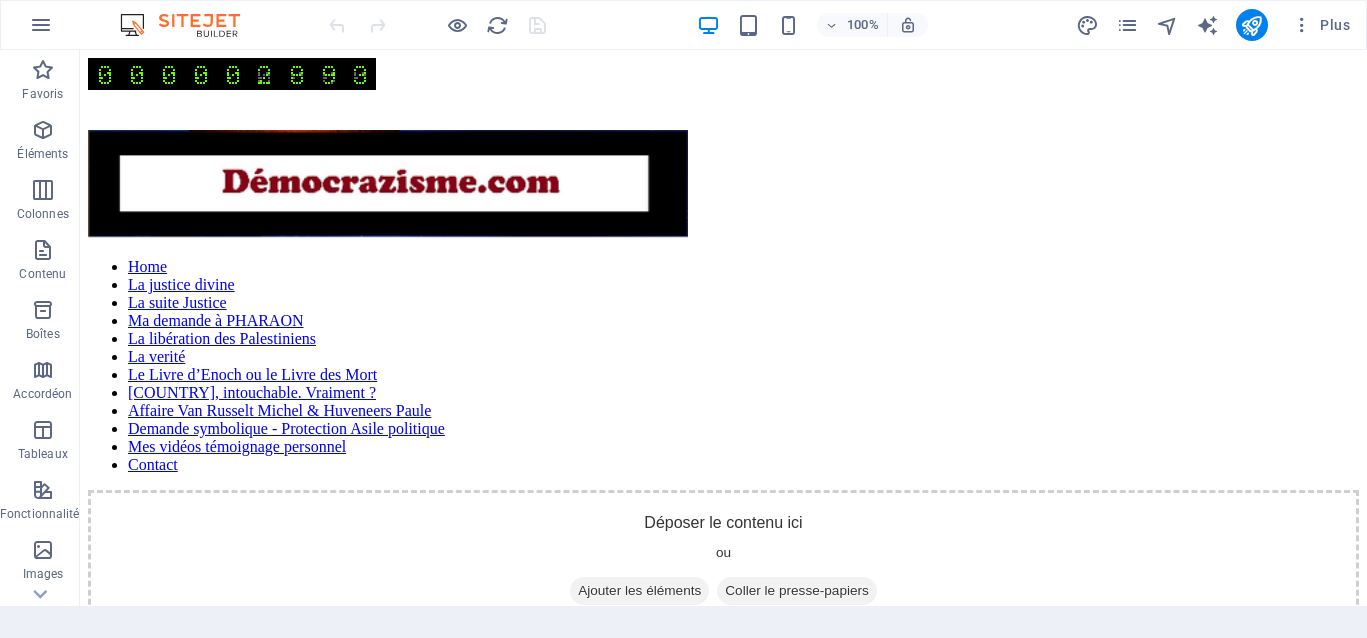 scroll, scrollTop: 0, scrollLeft: 0, axis: both 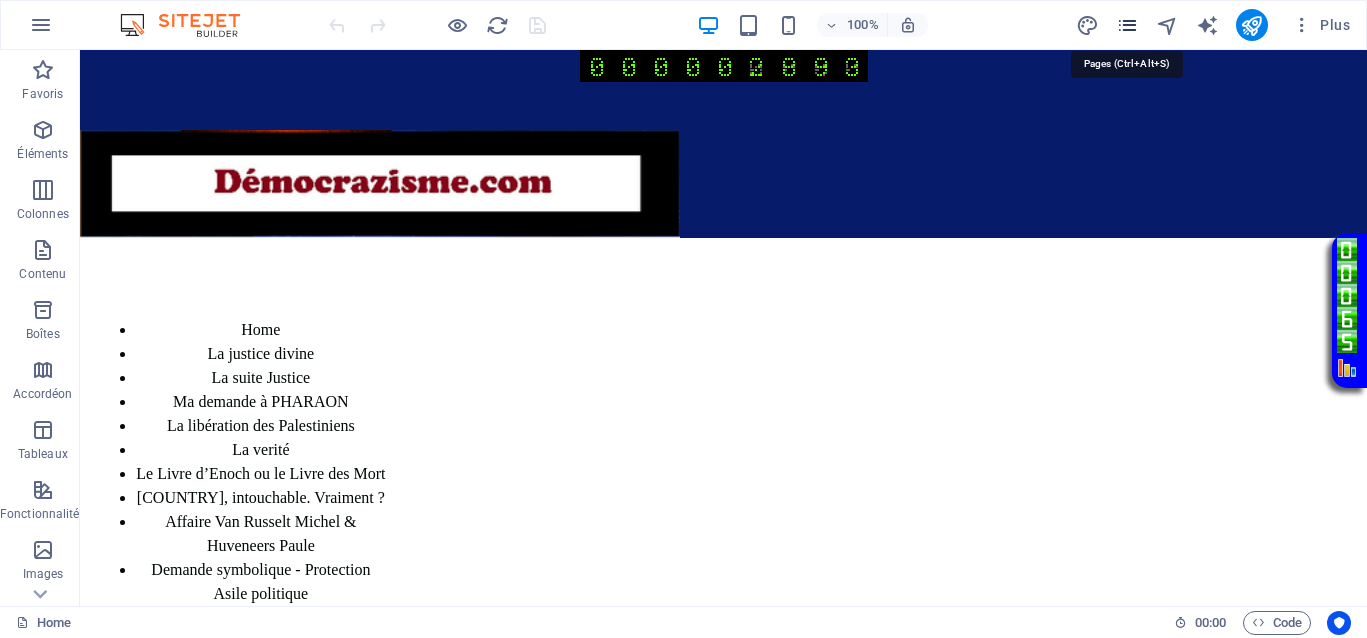 click at bounding box center (1127, 25) 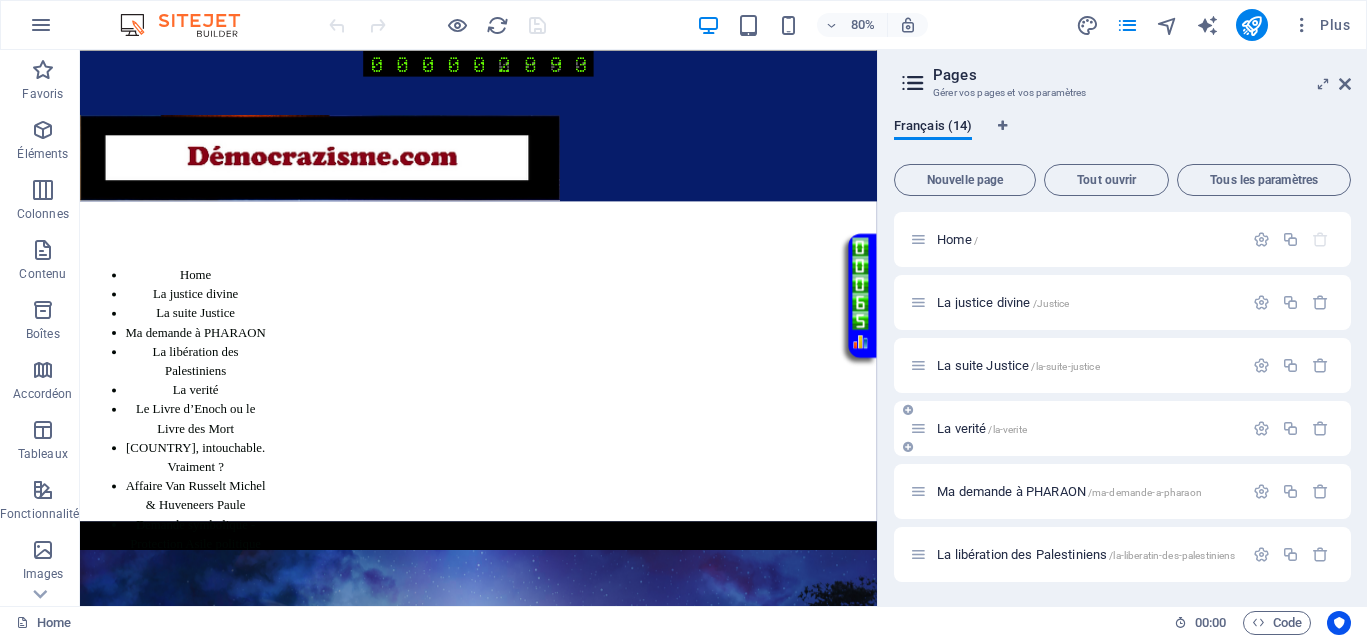 click on "La verité /la-verite" at bounding box center [1076, 428] 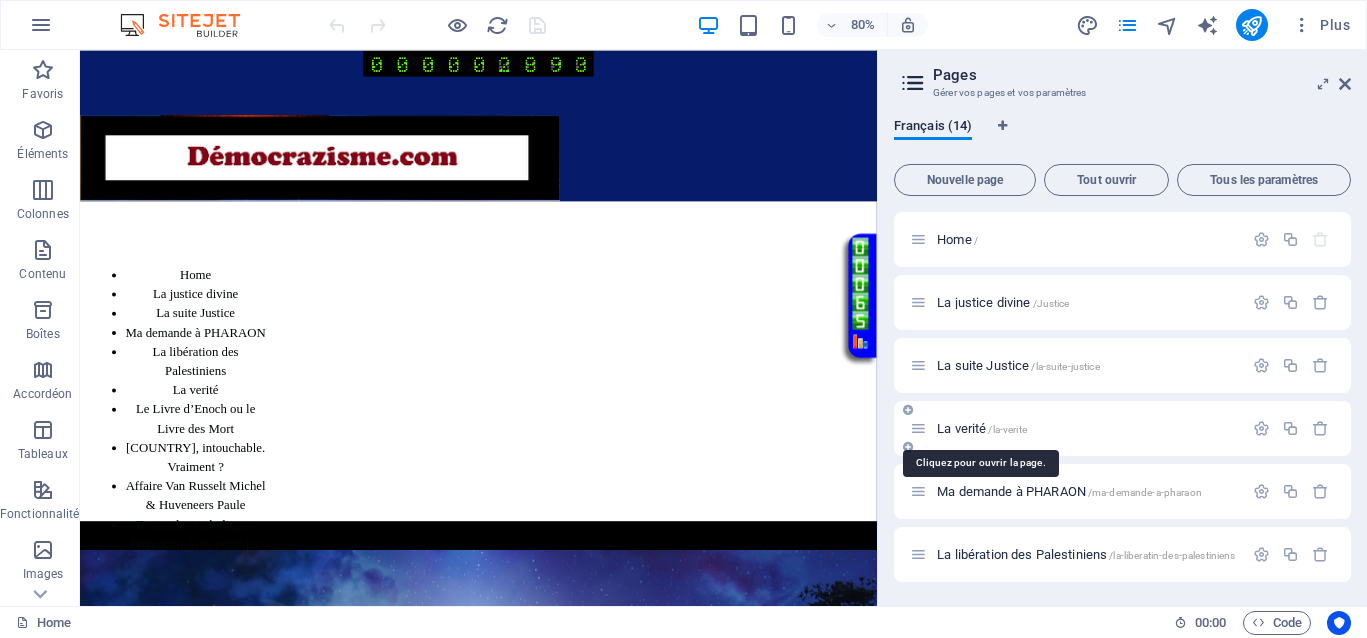 click on "La verité /la-verite" at bounding box center [982, 428] 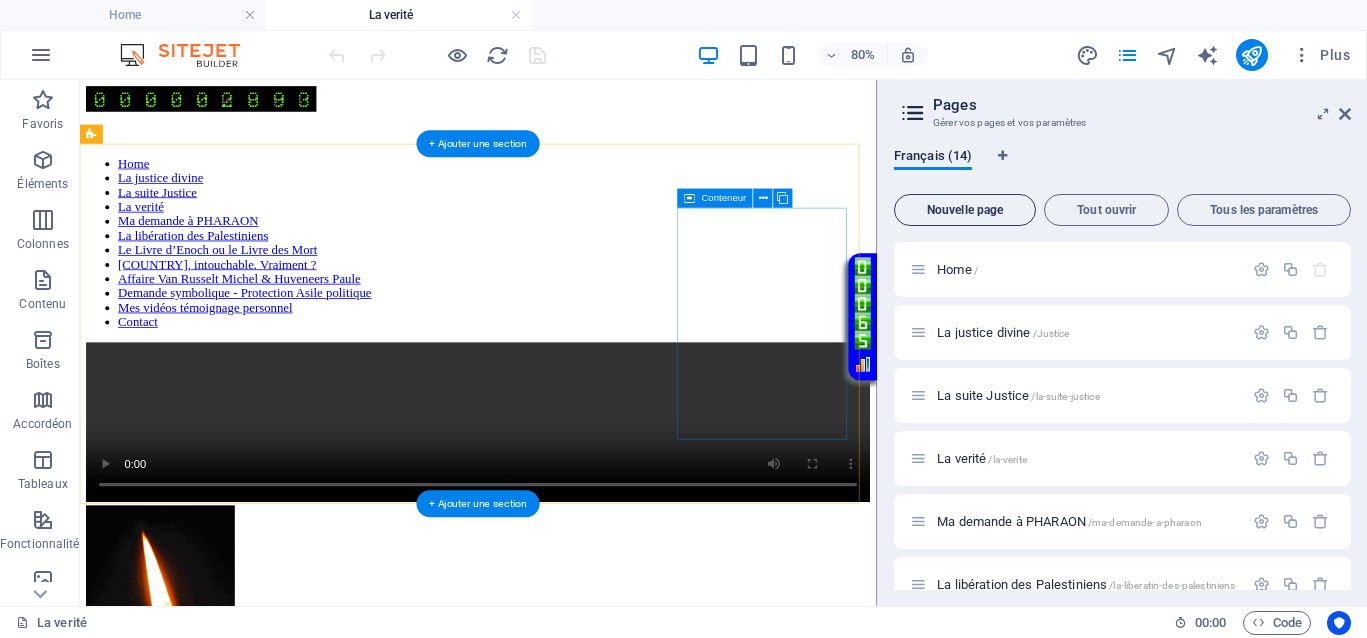 scroll, scrollTop: 0, scrollLeft: 0, axis: both 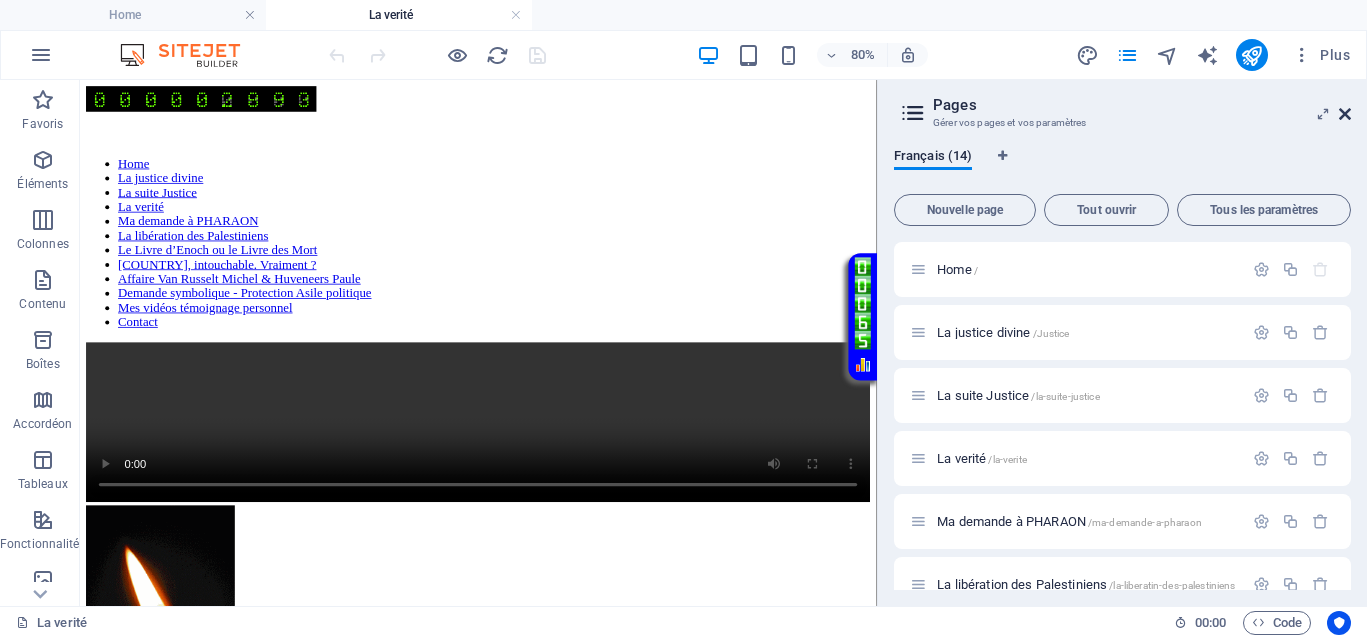 click at bounding box center (1345, 114) 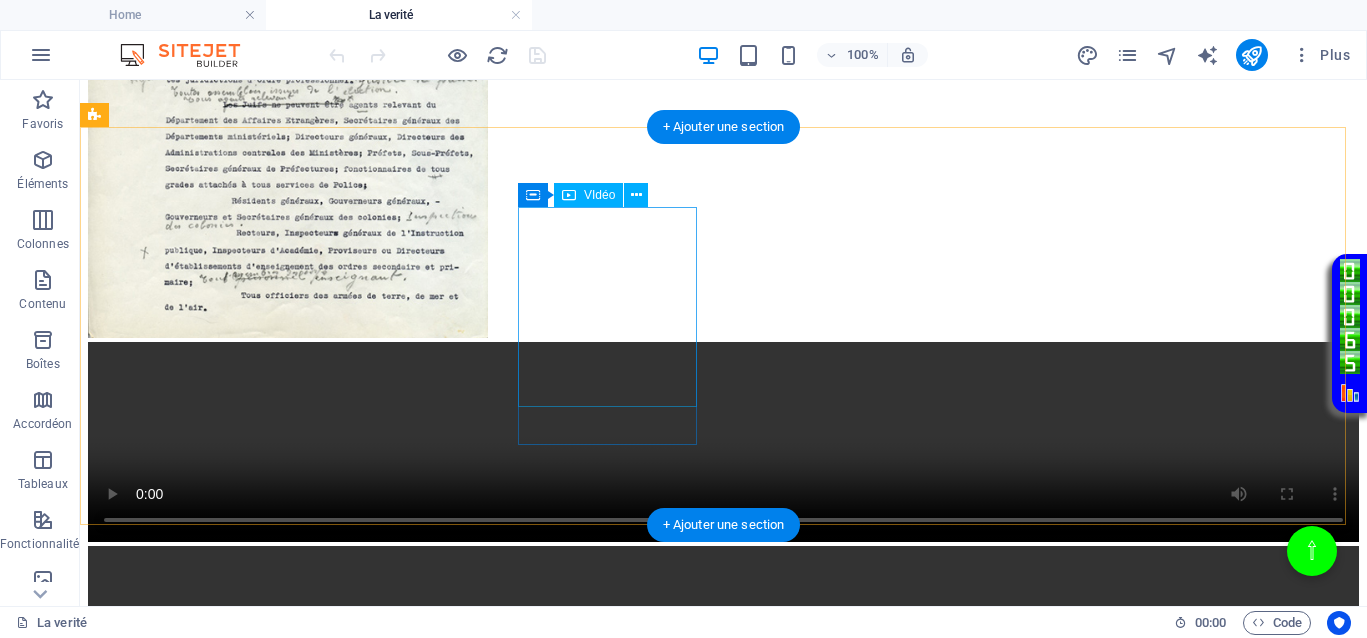 scroll, scrollTop: 1472, scrollLeft: 0, axis: vertical 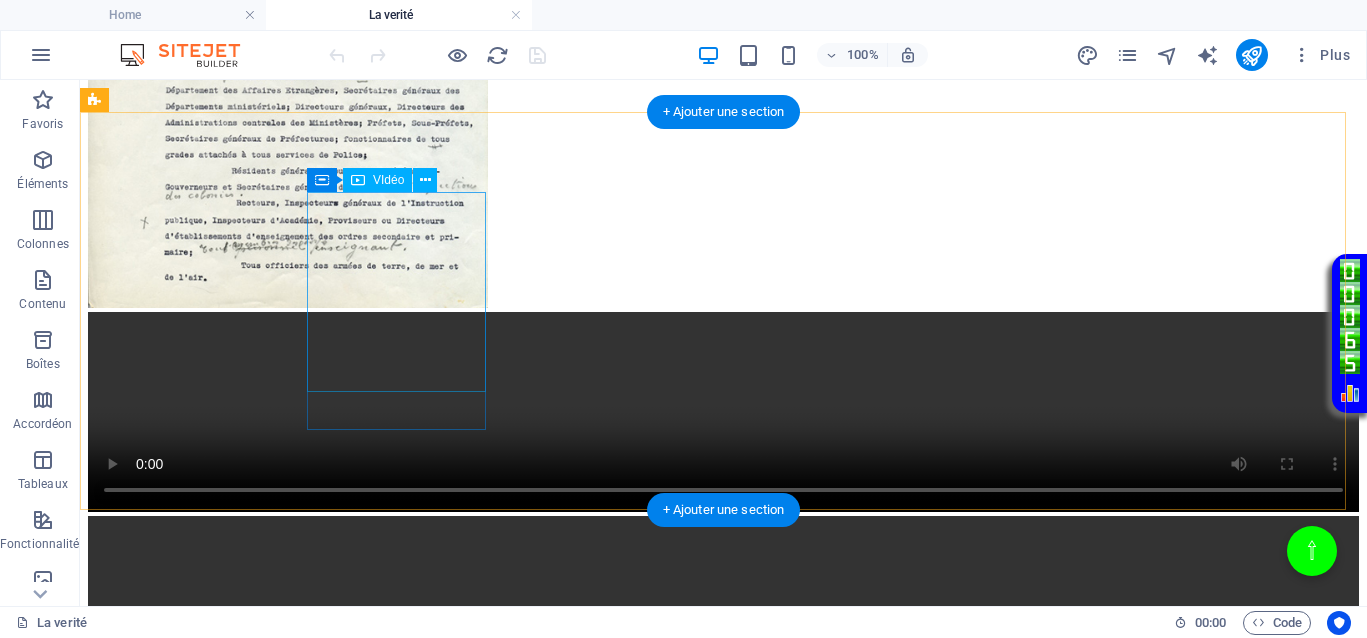 click at bounding box center [723, 618] 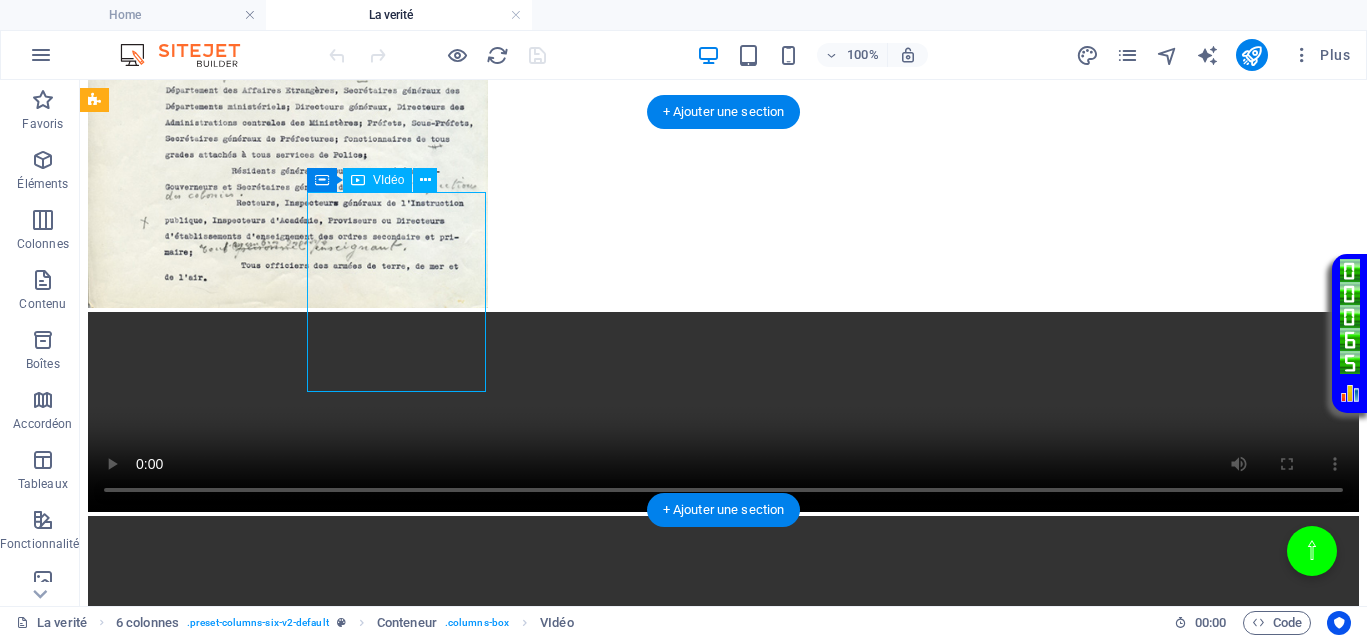 click at bounding box center [723, 618] 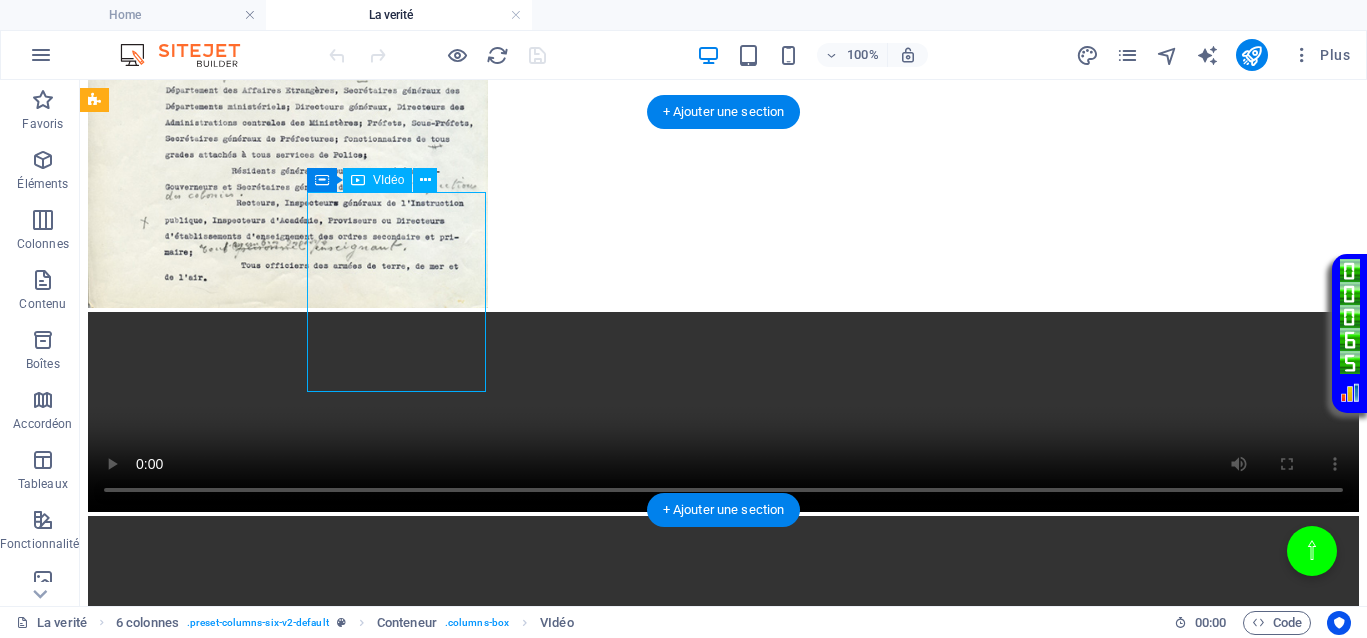 select on "px" 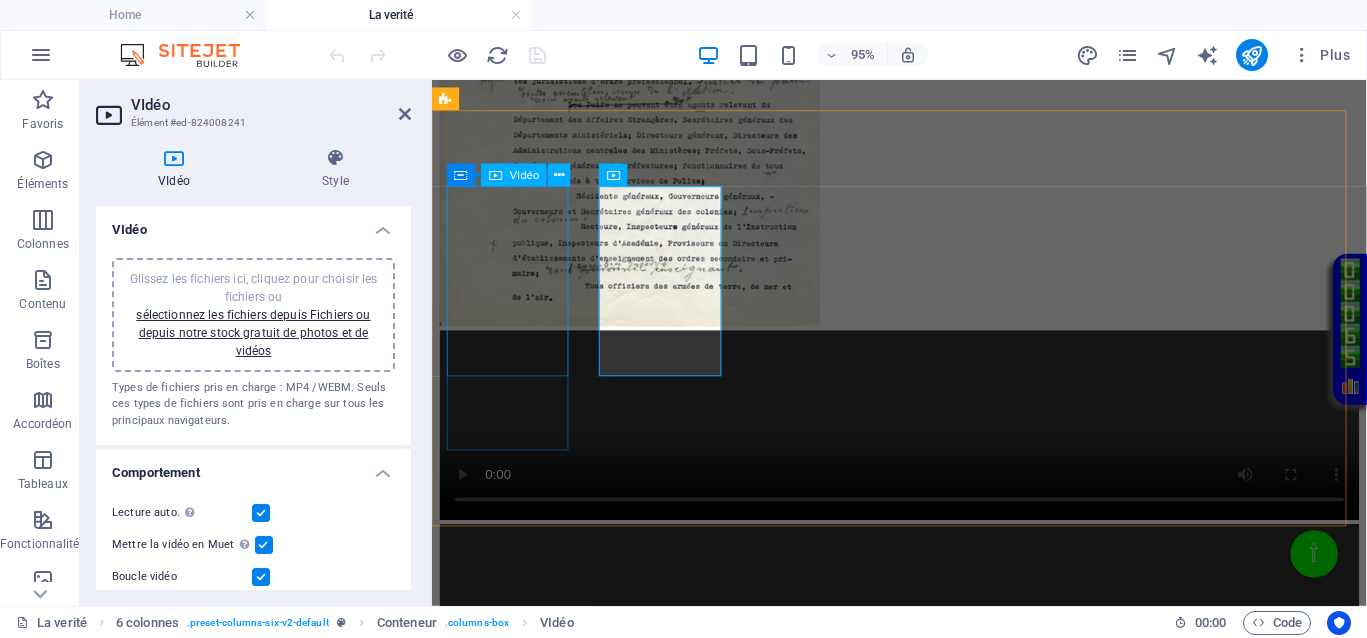 scroll, scrollTop: 1514, scrollLeft: 0, axis: vertical 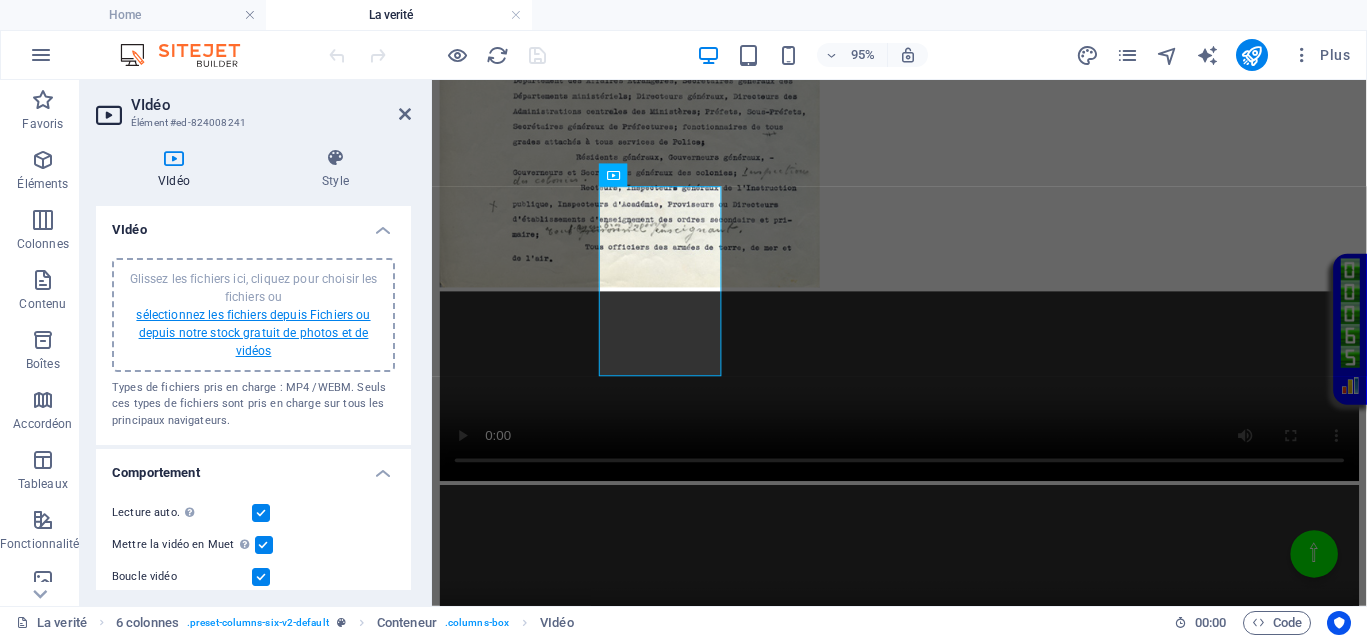click on "sélectionnez les fichiers depuis Fichiers ou depuis notre stock gratuit de photos et de vidéos" at bounding box center [253, 333] 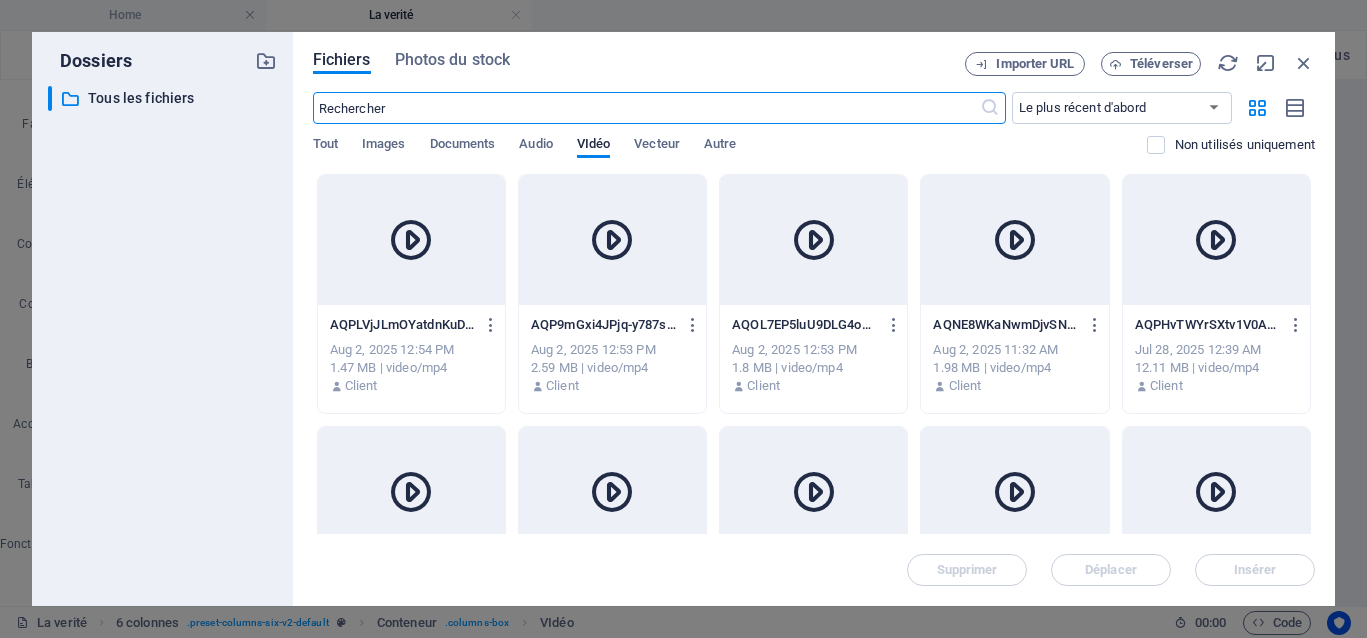 scroll, scrollTop: 911, scrollLeft: 0, axis: vertical 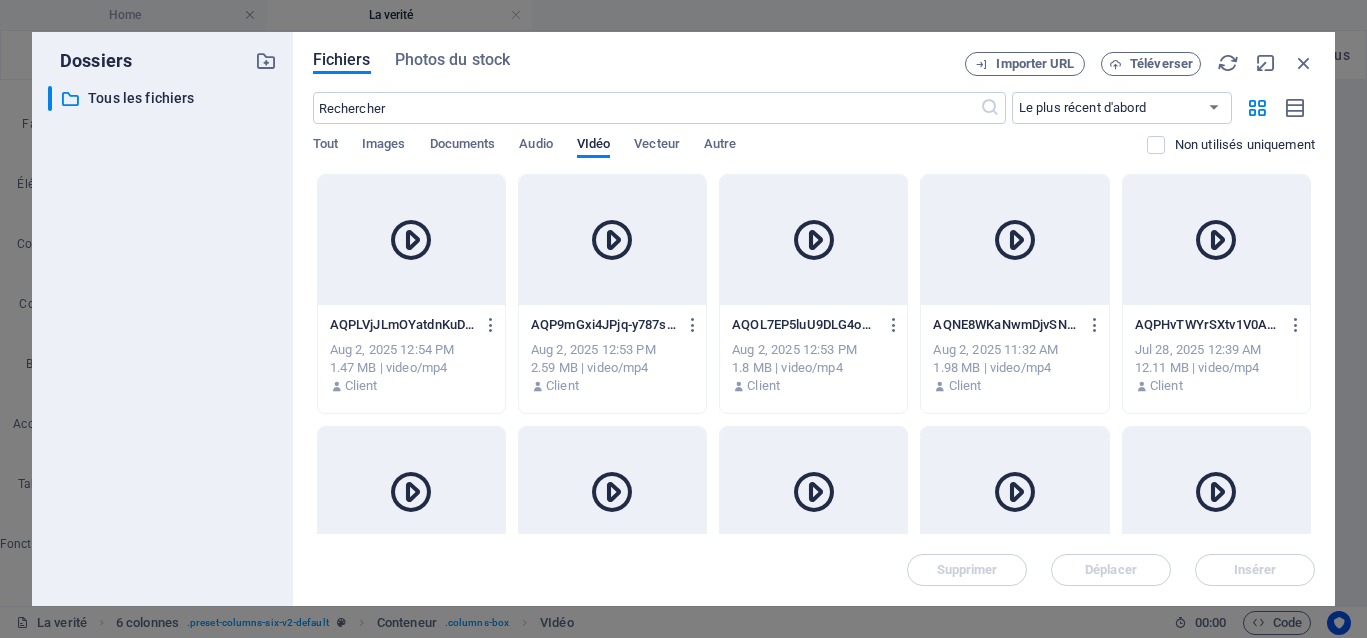 click at bounding box center (814, 240) 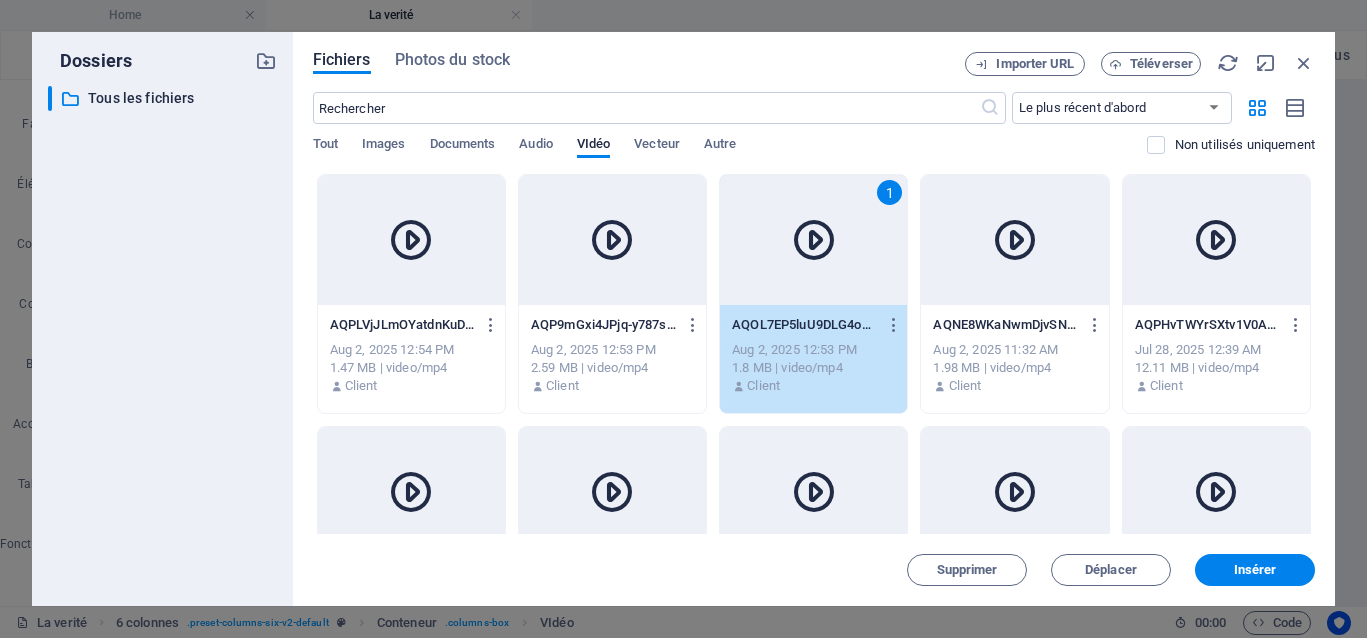 click at bounding box center [814, 240] 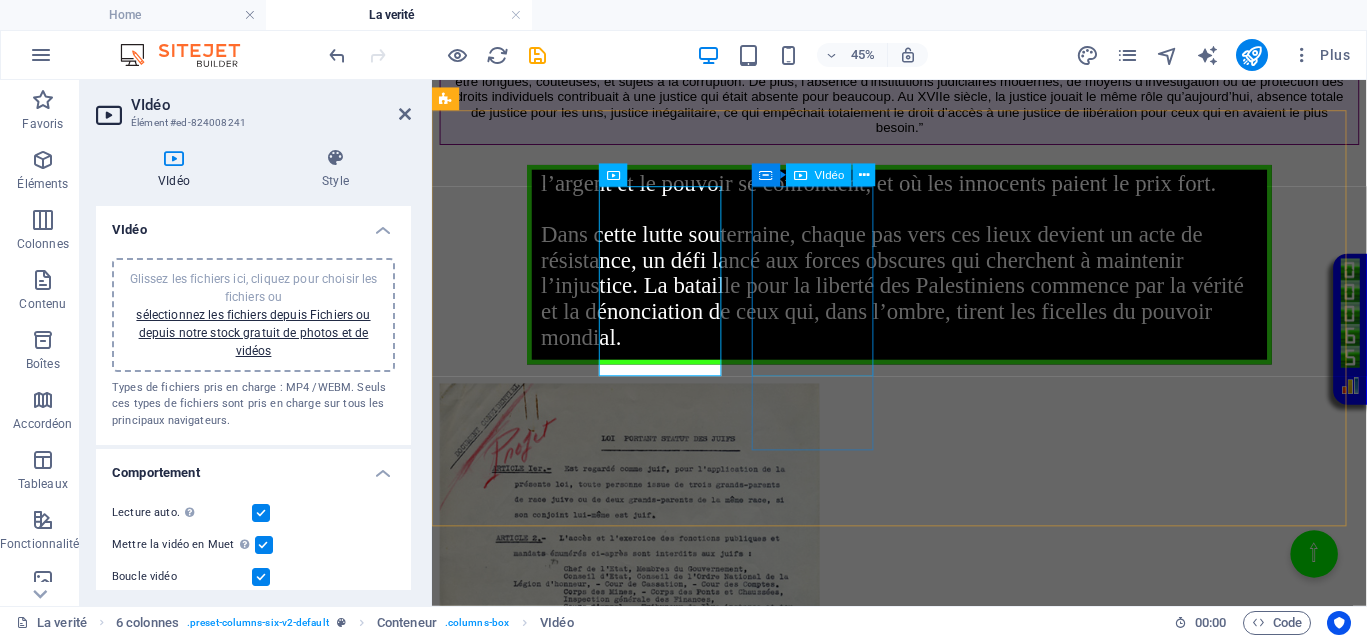 scroll, scrollTop: 1514, scrollLeft: 0, axis: vertical 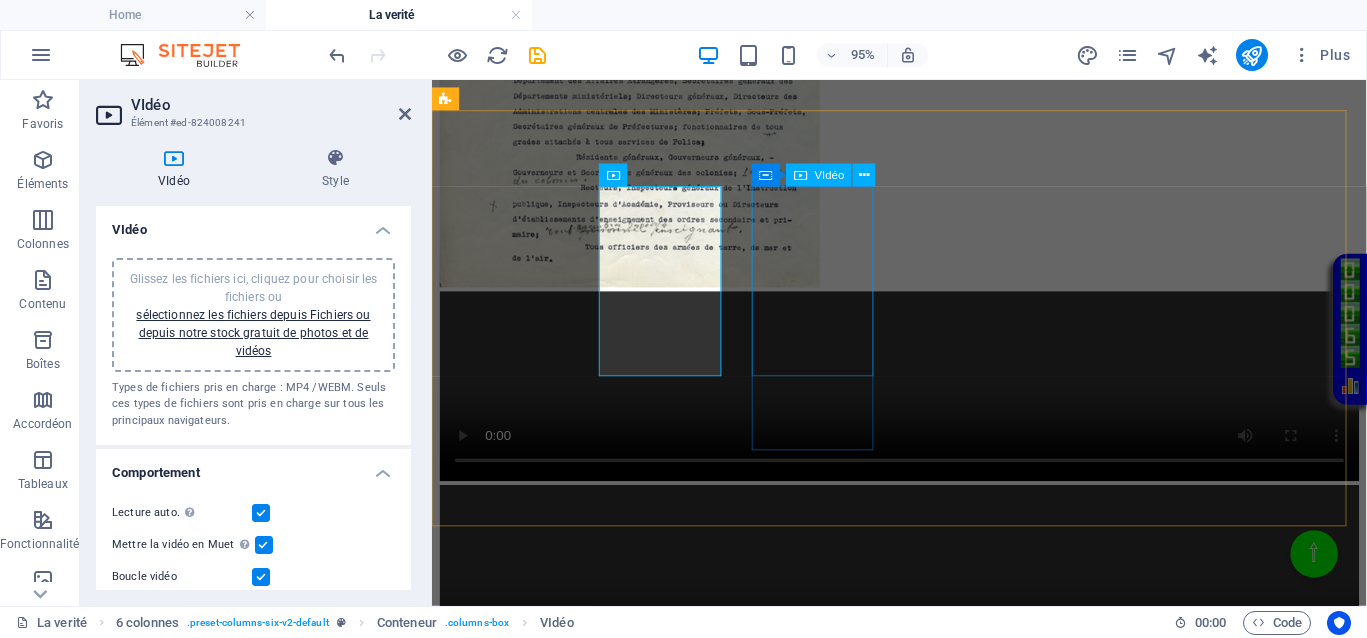 click at bounding box center [924, 812] 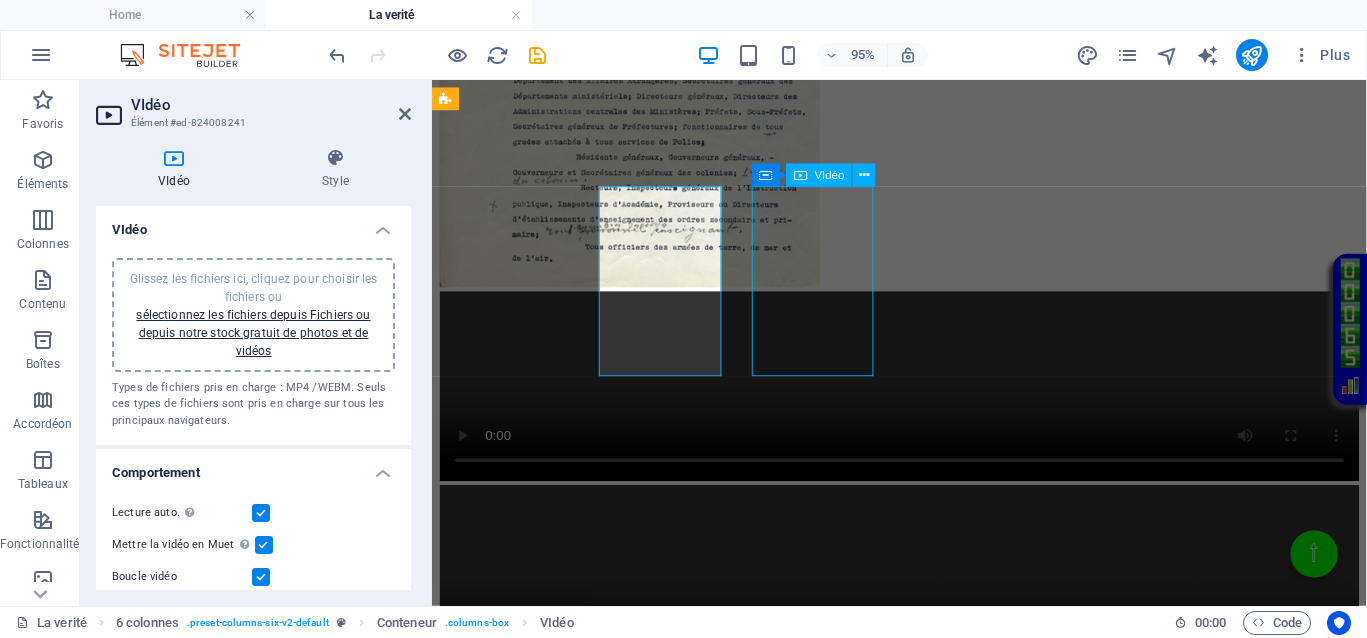click at bounding box center (924, 812) 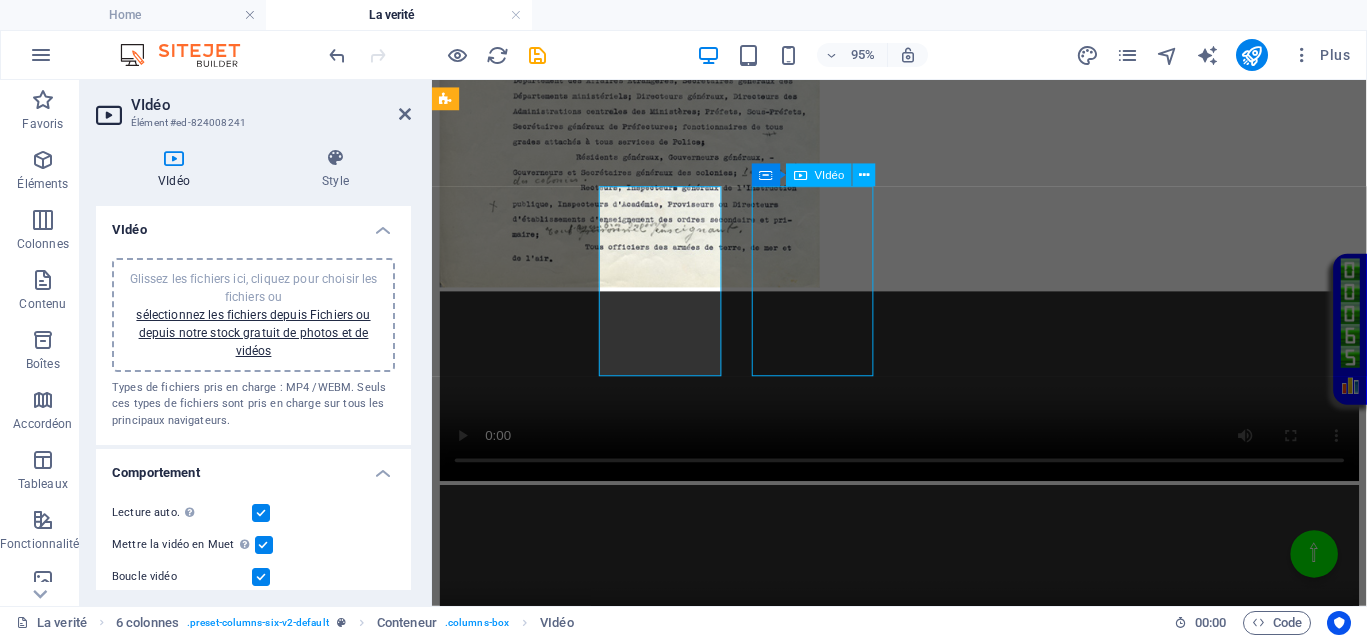 select on "%" 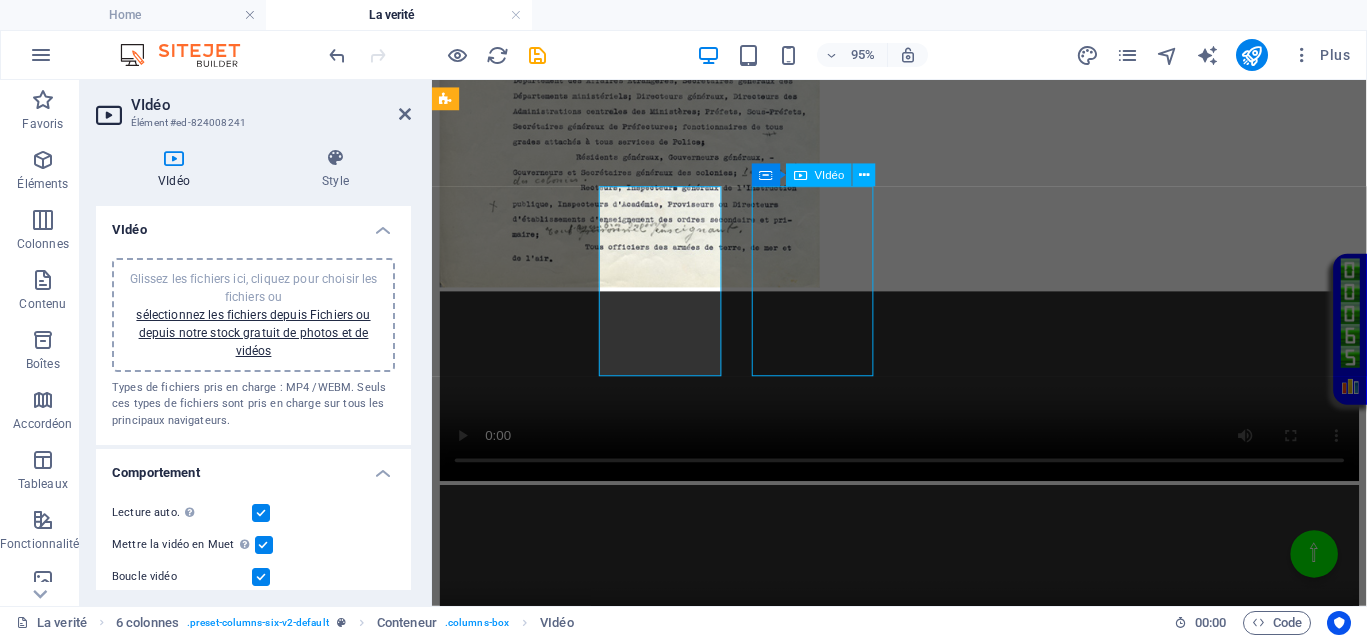 select on "px" 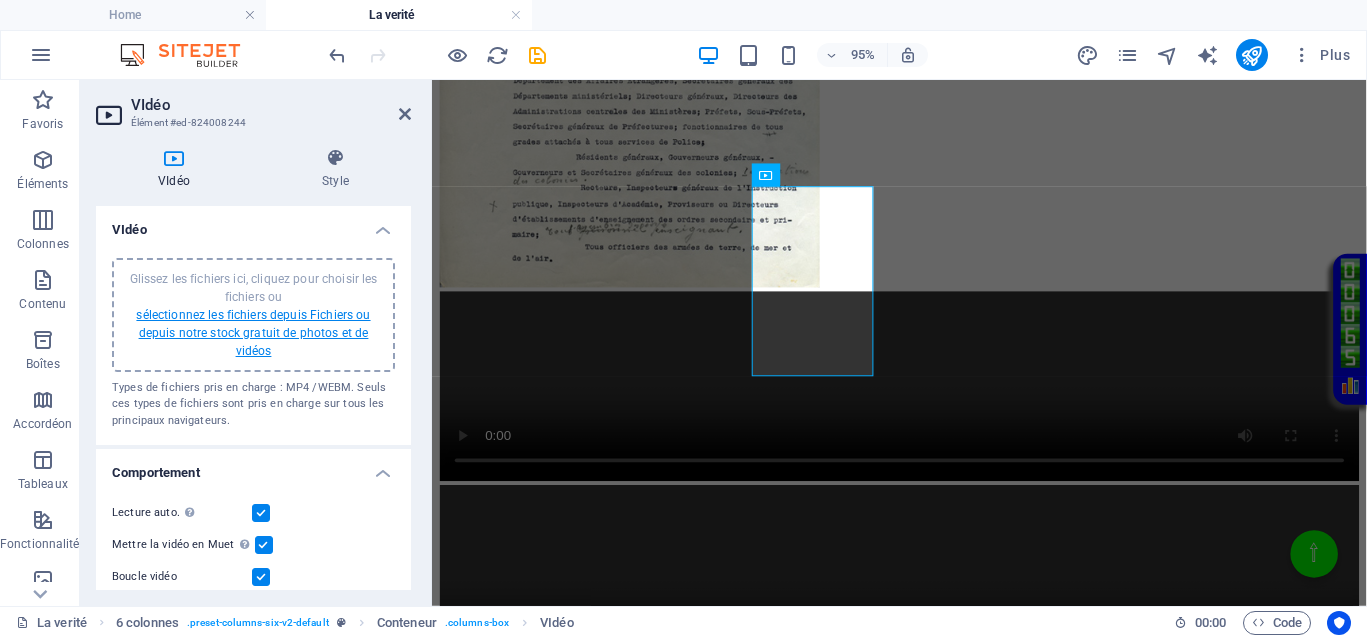 click on "sélectionnez les fichiers depuis Fichiers ou depuis notre stock gratuit de photos et de vidéos" at bounding box center (253, 333) 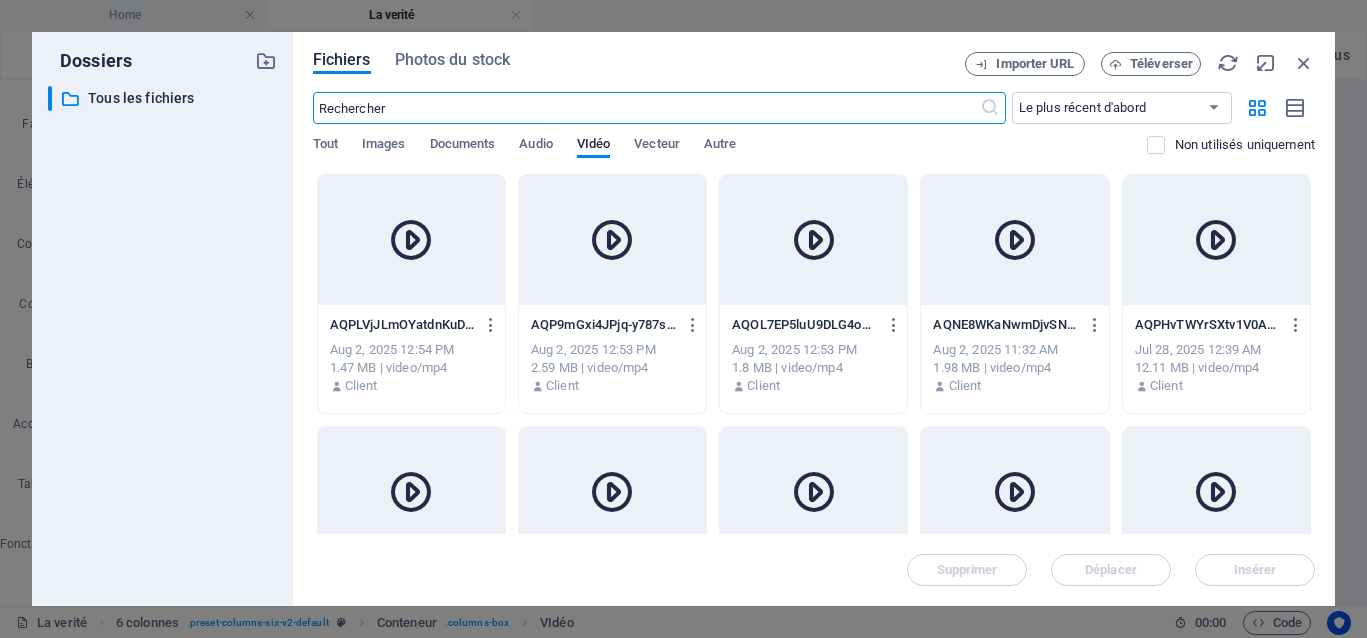 scroll, scrollTop: 911, scrollLeft: 0, axis: vertical 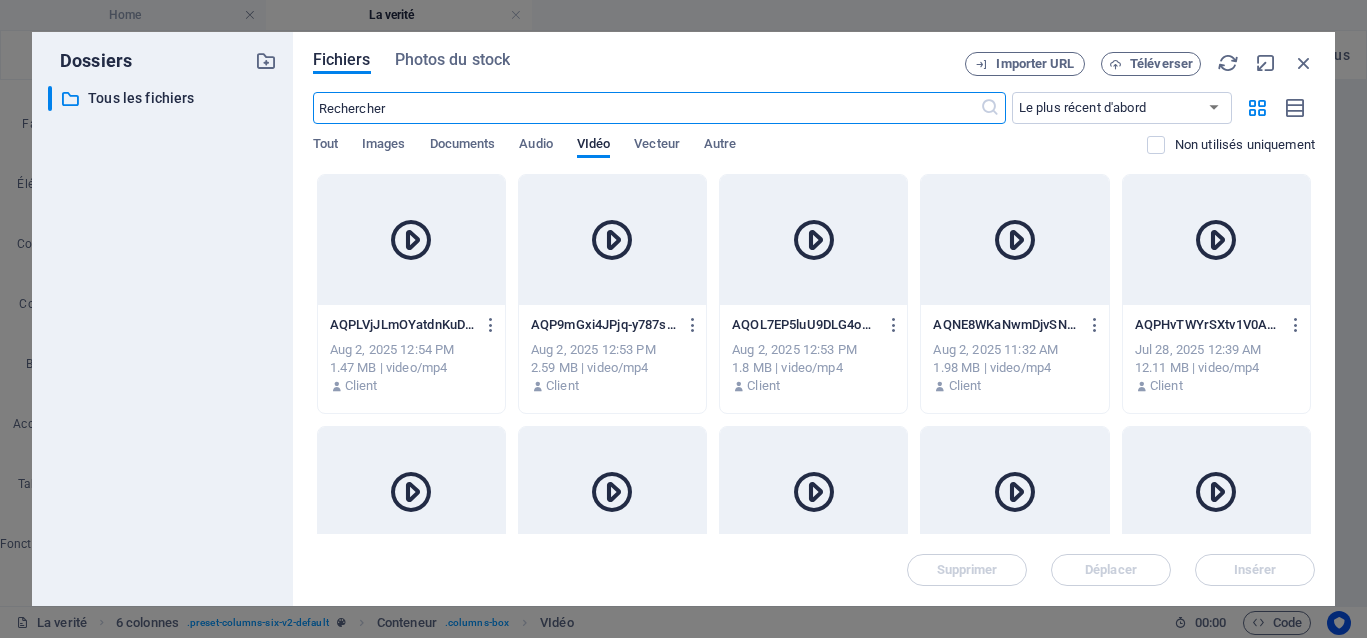 click at bounding box center (612, 240) 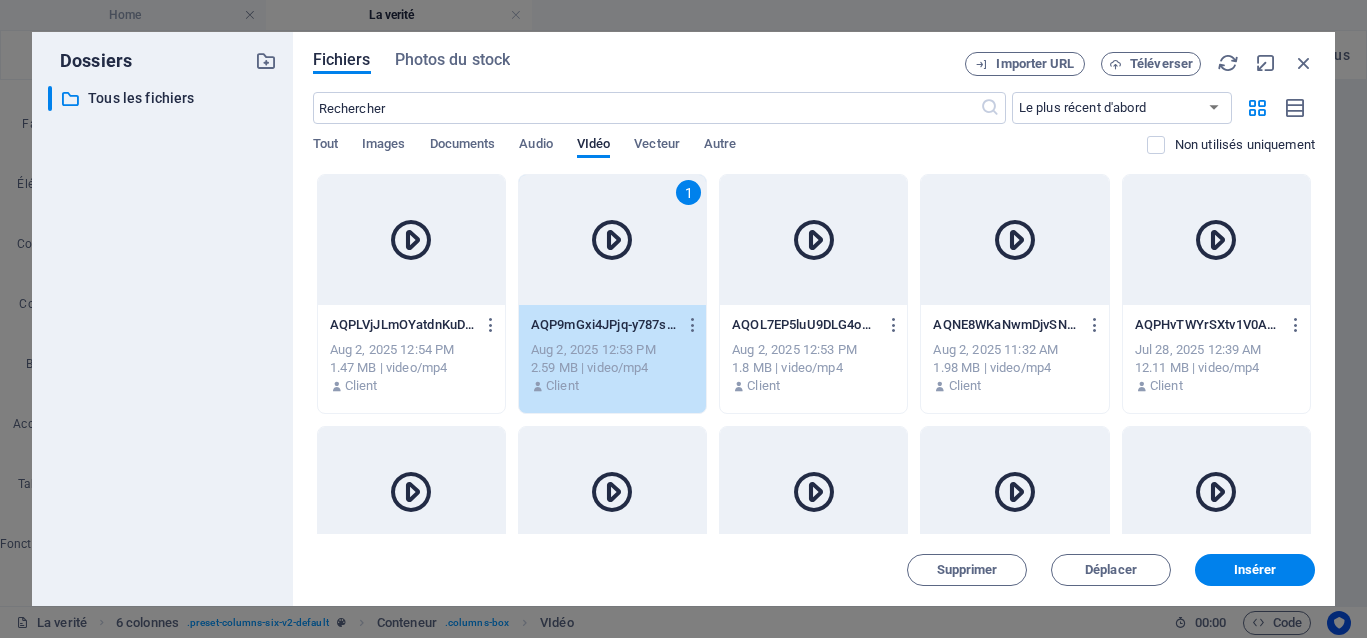 click at bounding box center (612, 240) 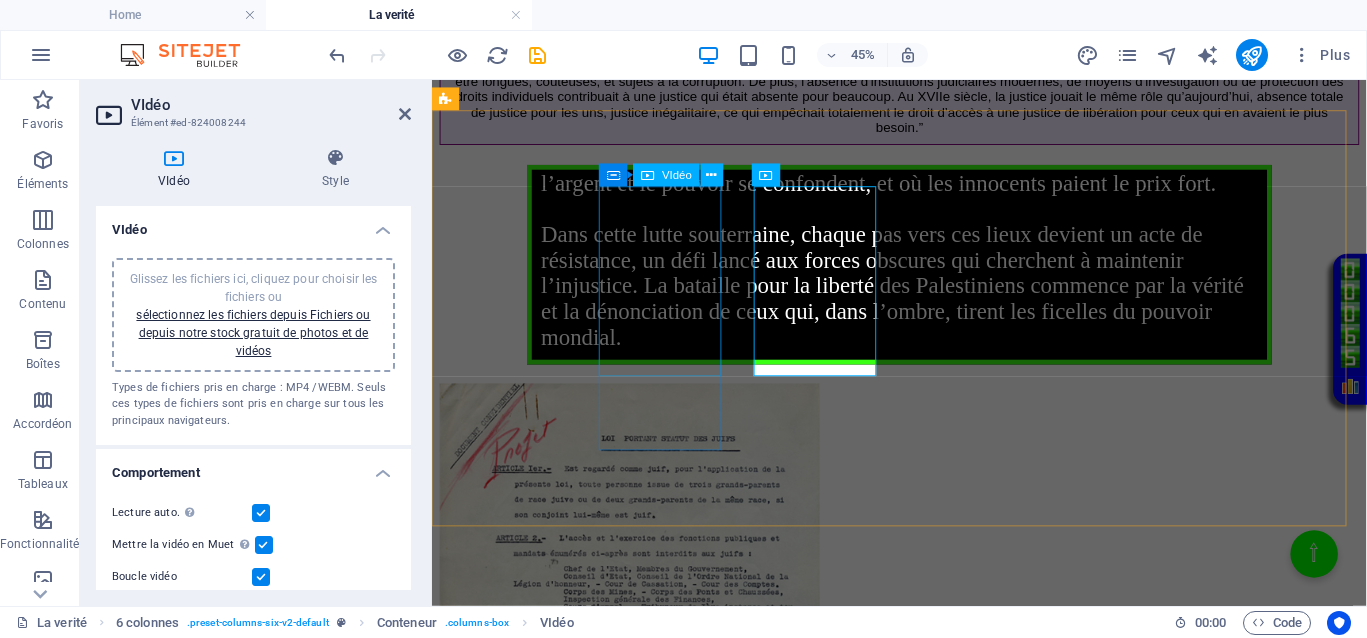 scroll, scrollTop: 1514, scrollLeft: 0, axis: vertical 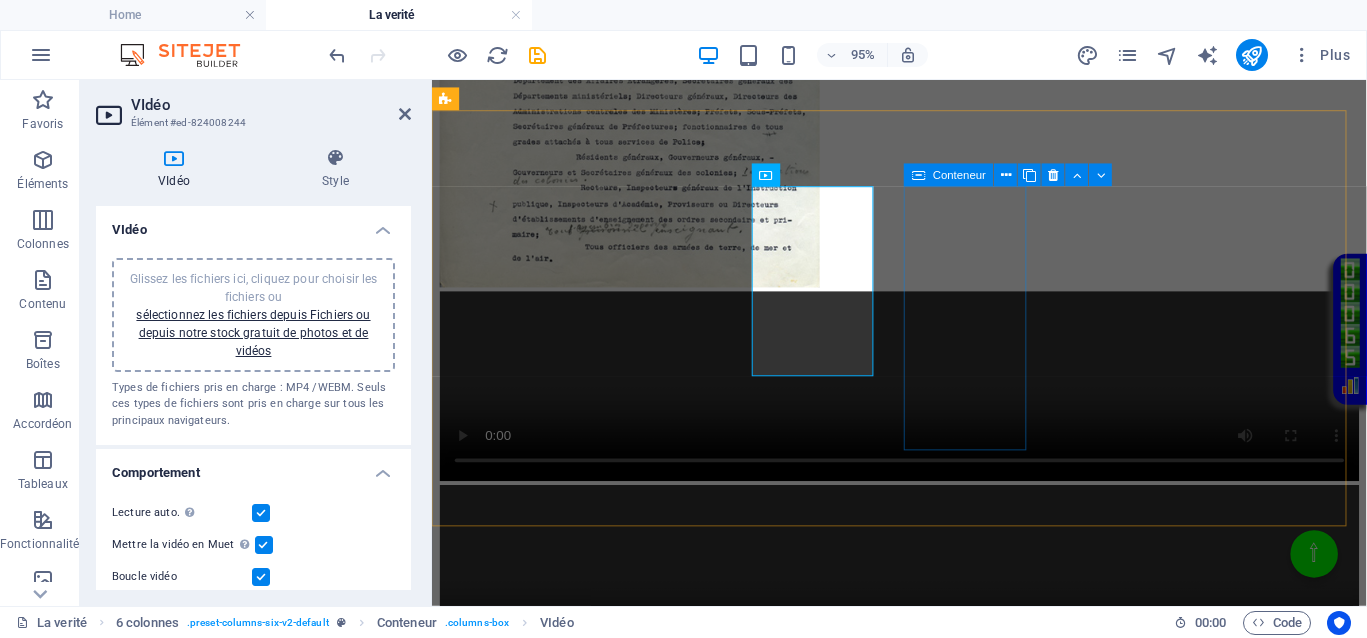 click on "Coller le presse-papiers" at bounding box center (998, 1015) 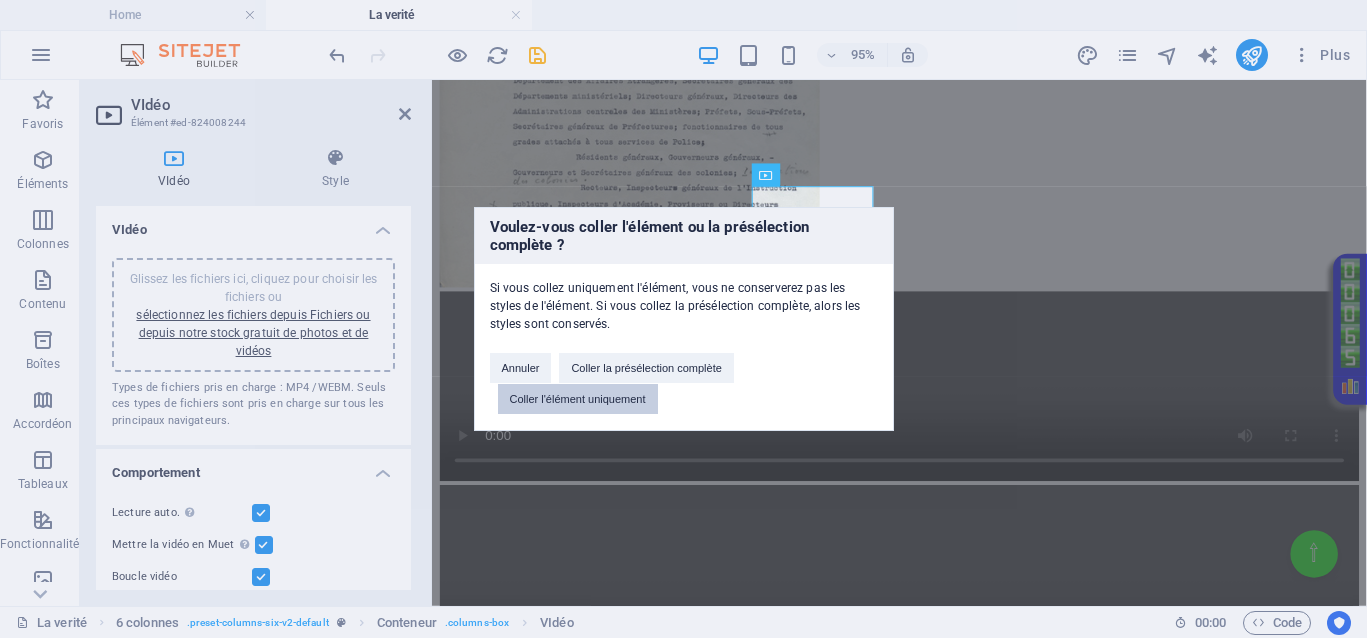 drag, startPoint x: 565, startPoint y: 400, endPoint x: 172, endPoint y: 328, distance: 399.541 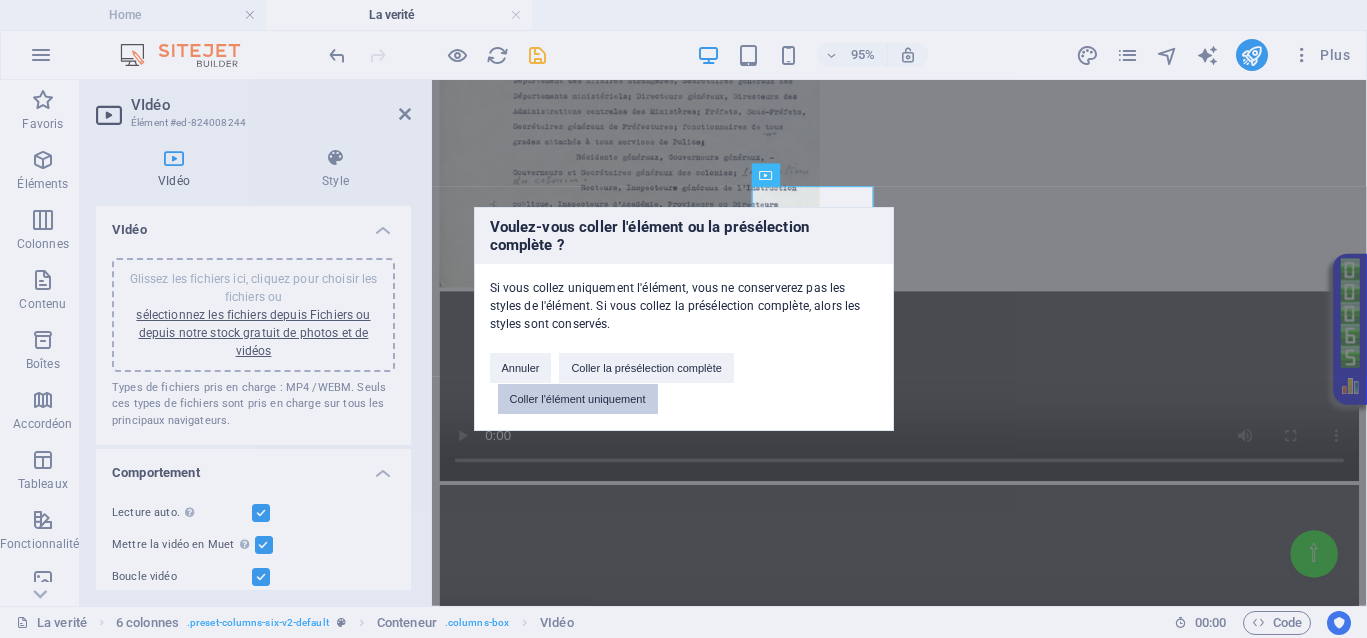 click on "Coller l'élément uniquement" at bounding box center (578, 399) 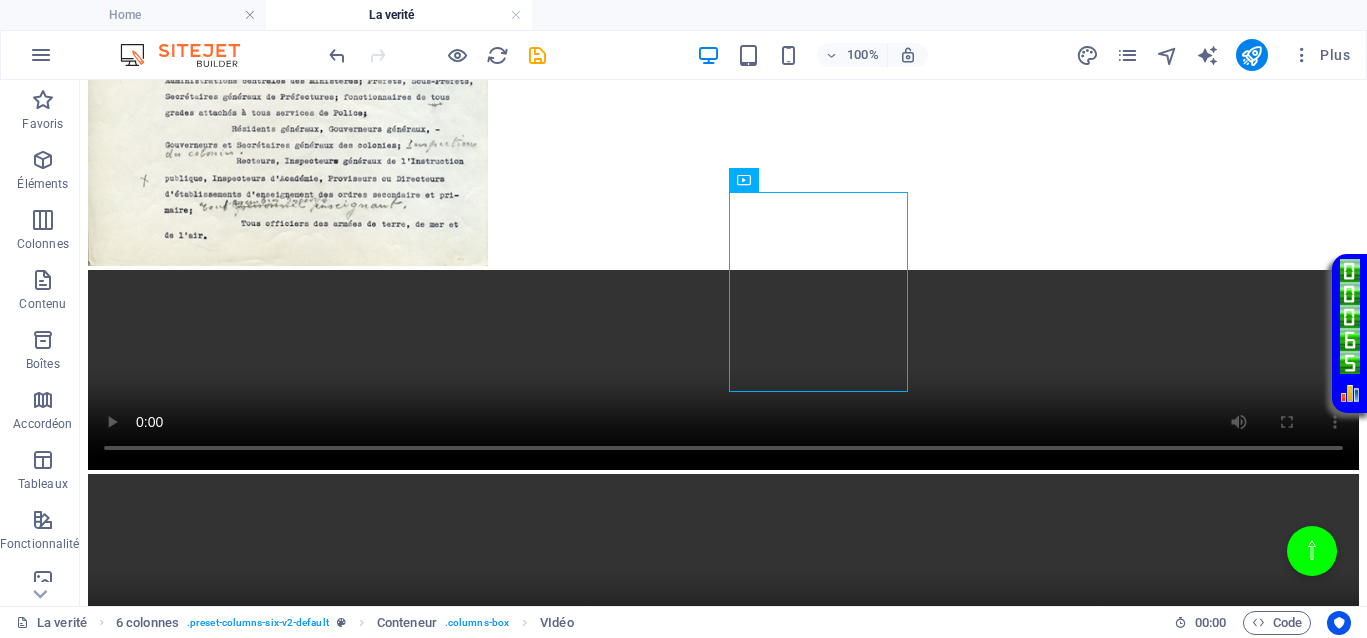 scroll, scrollTop: 1472, scrollLeft: 0, axis: vertical 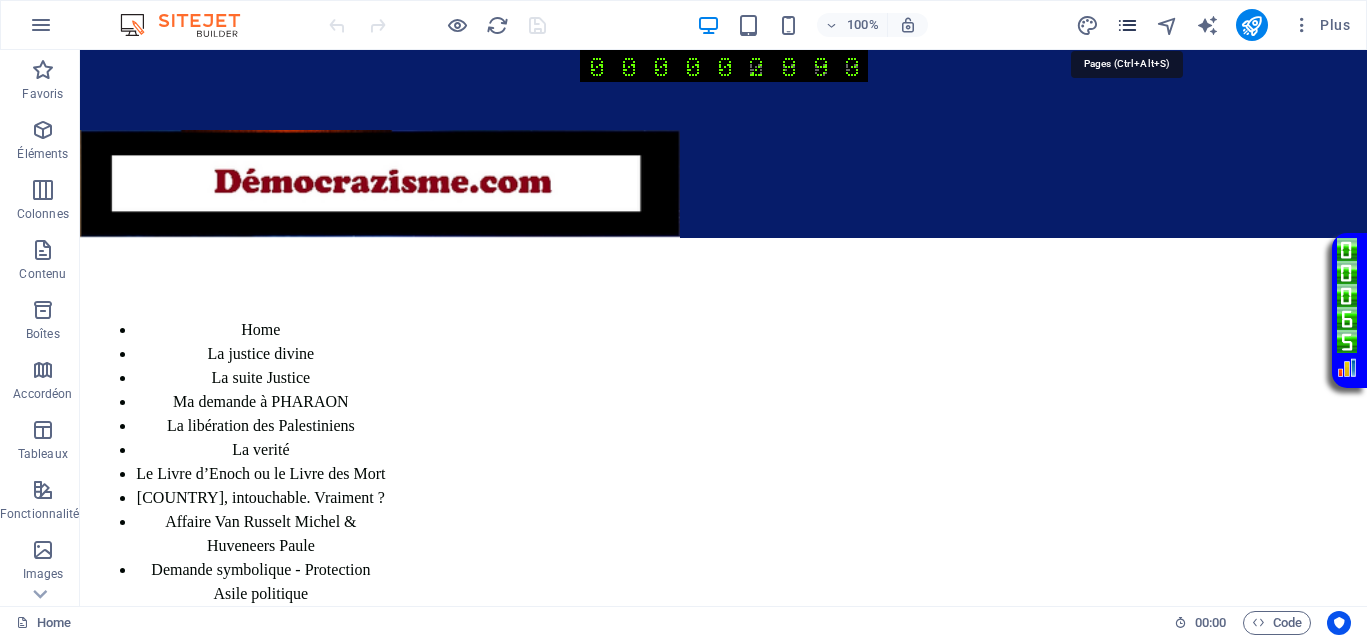 click at bounding box center (1127, 25) 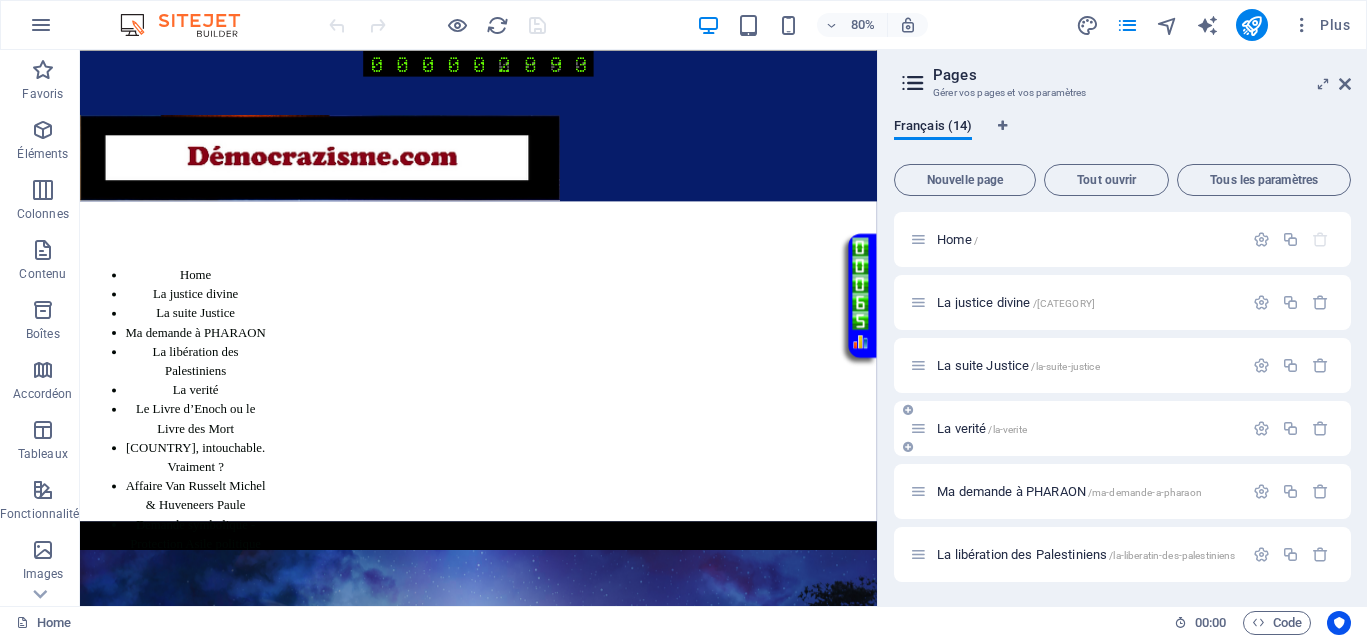 click on "La verité /la-verite" at bounding box center (982, 428) 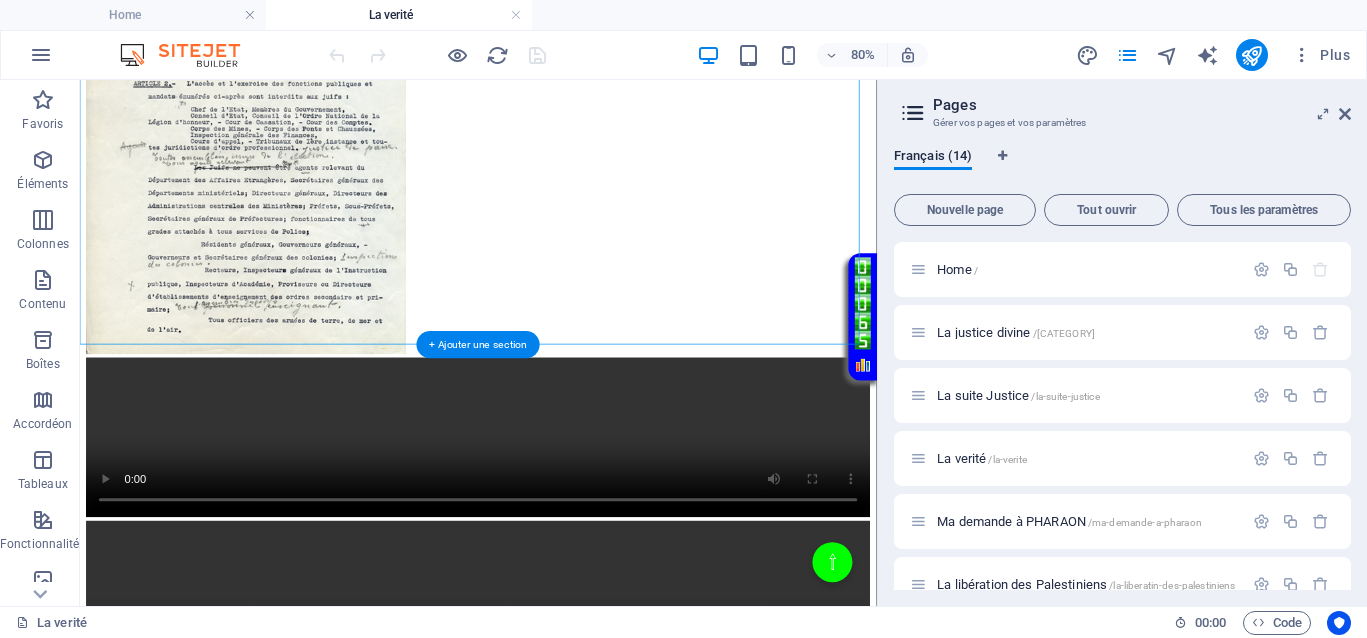 scroll, scrollTop: 1375, scrollLeft: 0, axis: vertical 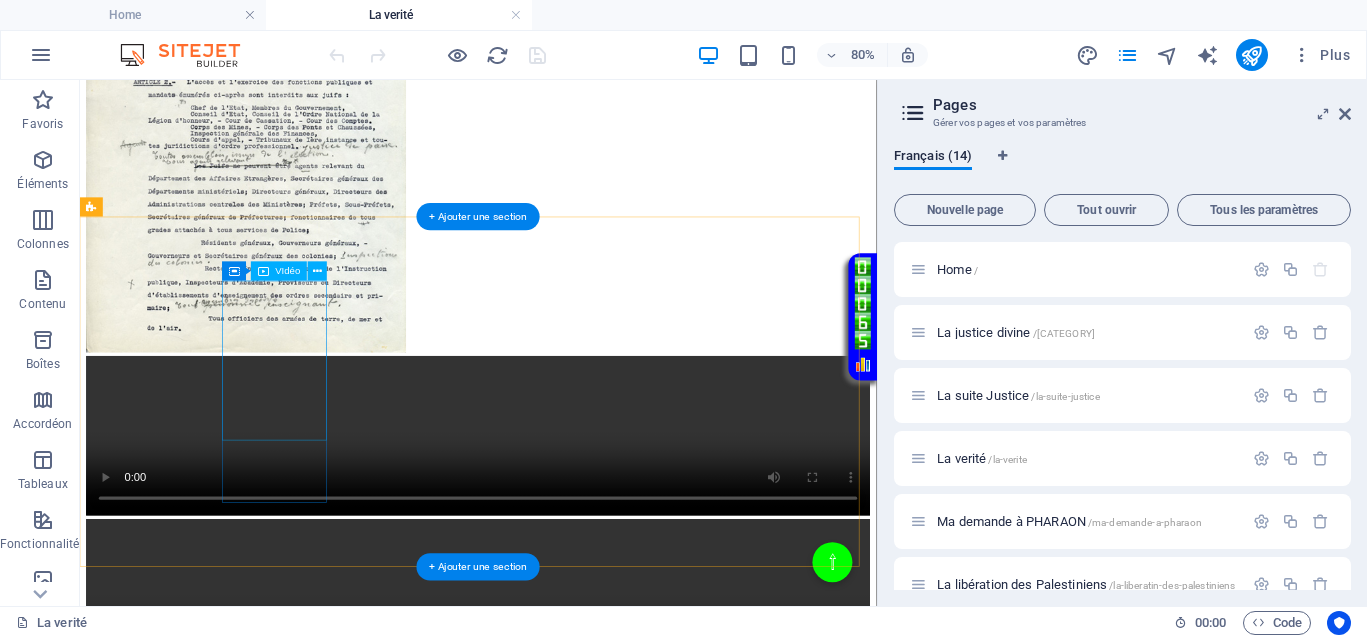 click at bounding box center [578, 731] 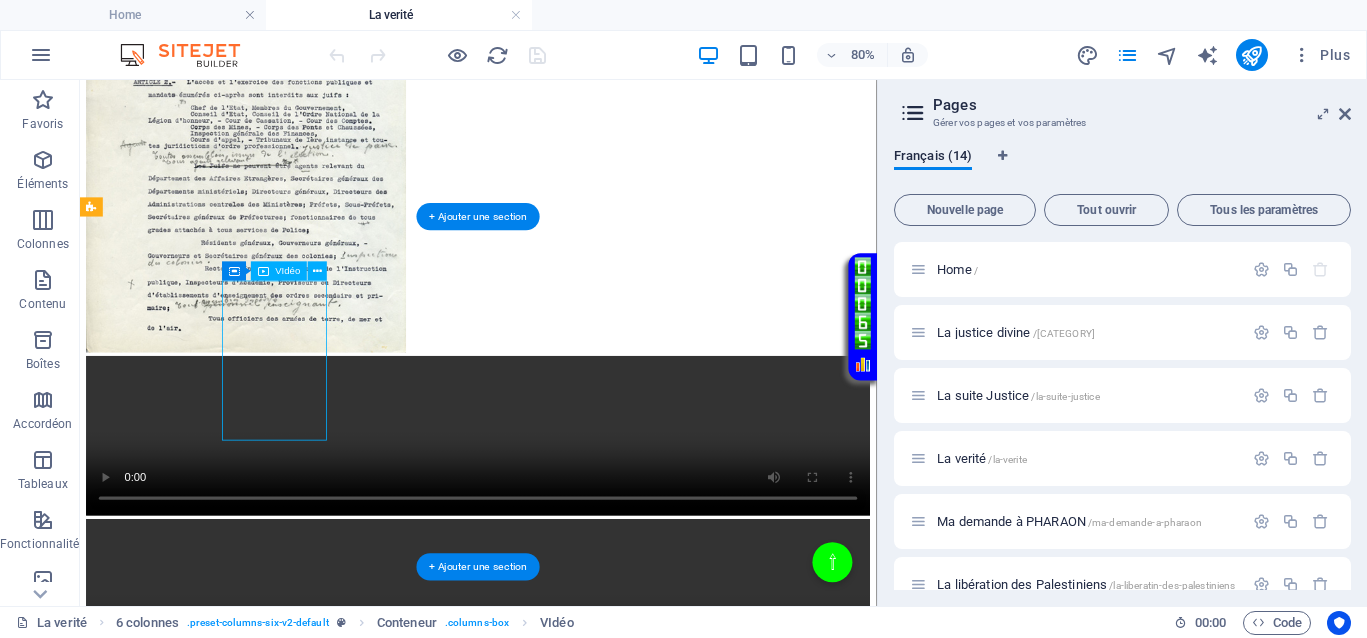 click at bounding box center (578, 731) 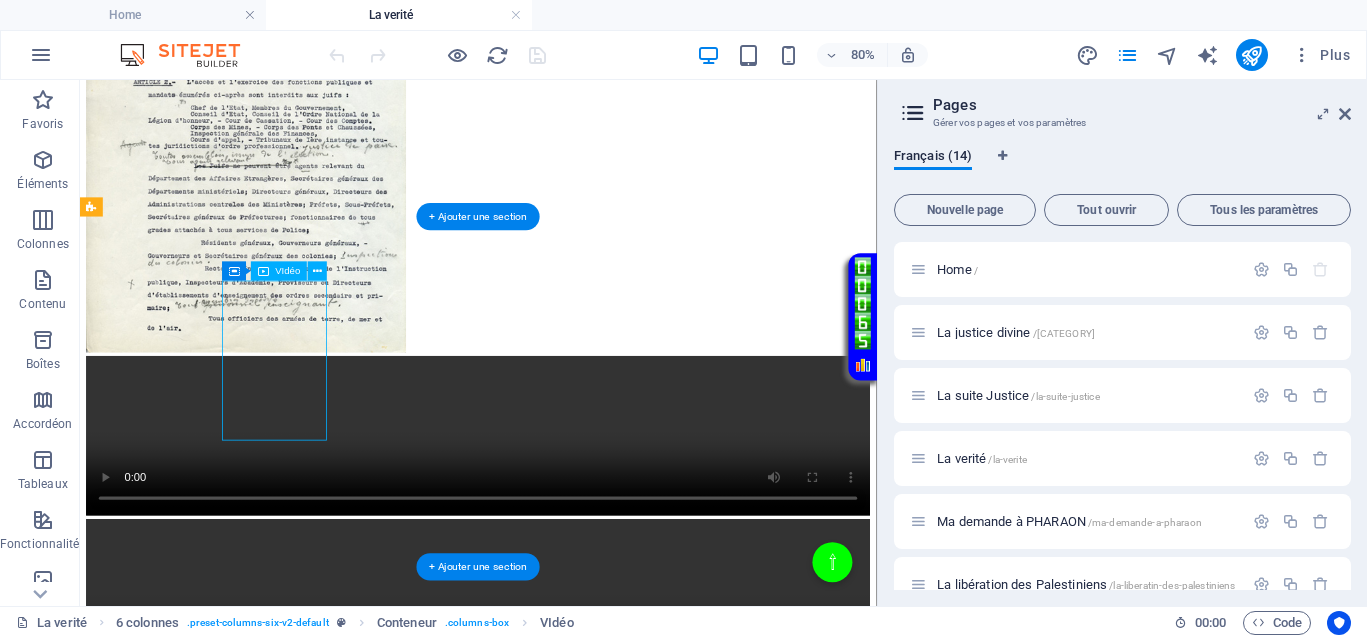 select on "%" 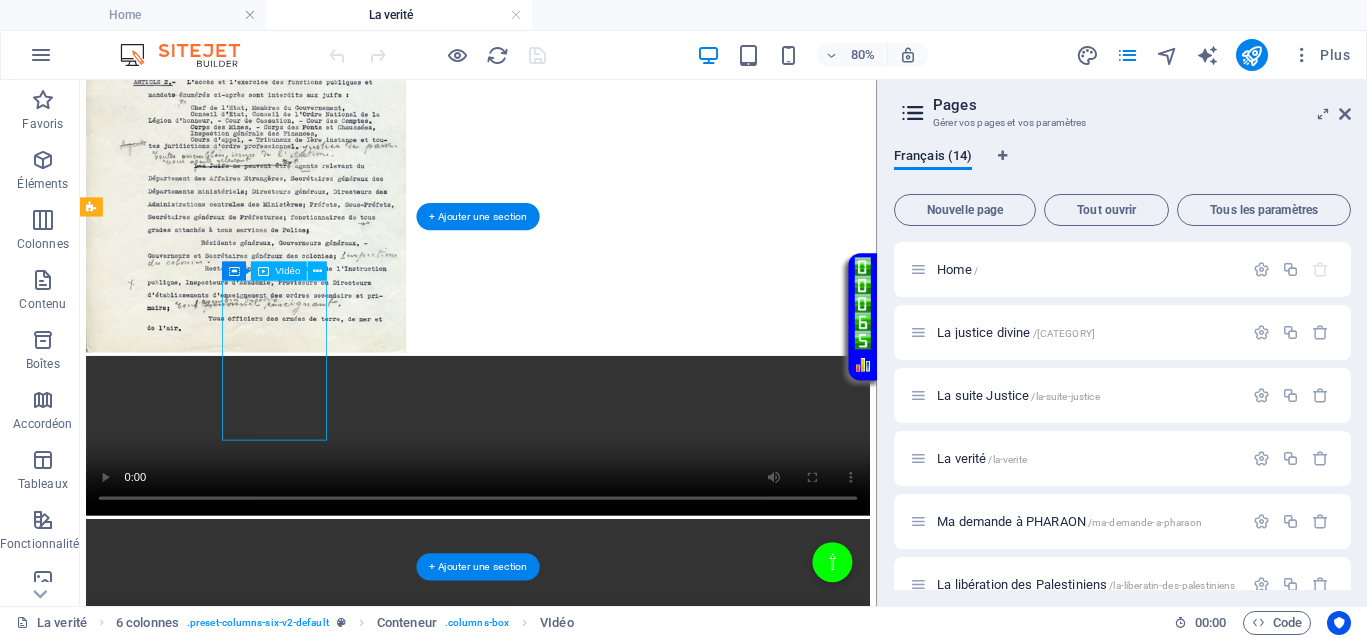 select on "px" 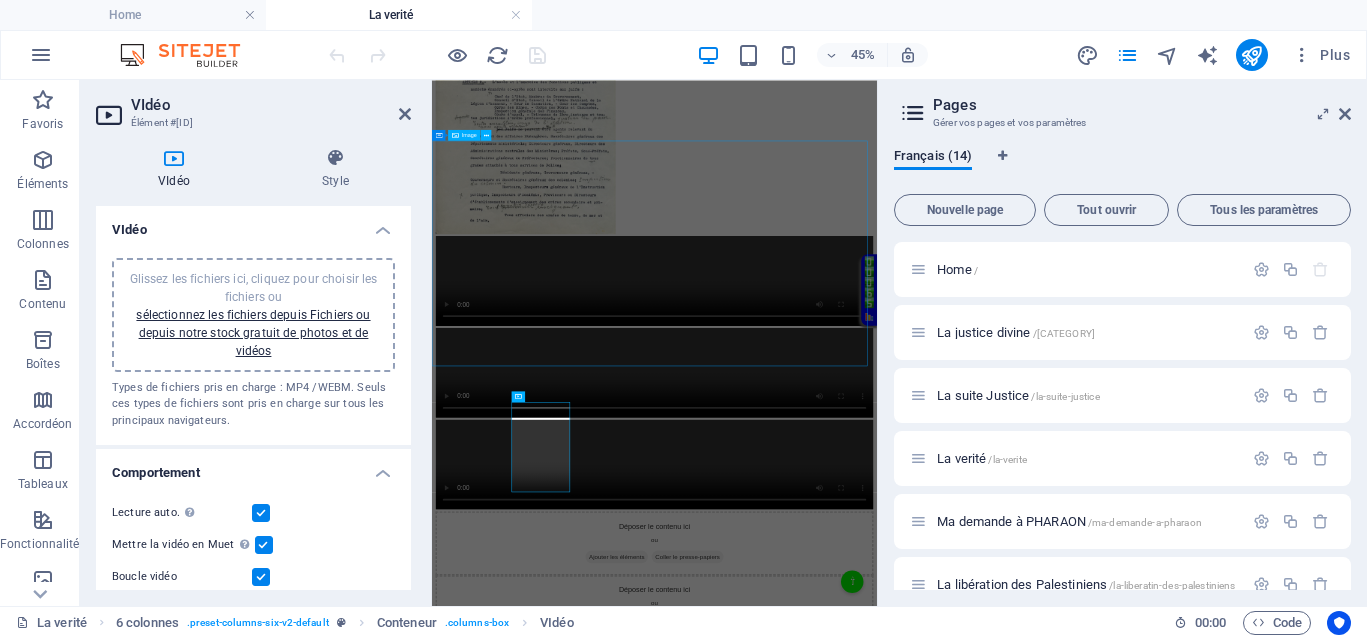 scroll, scrollTop: 911, scrollLeft: 0, axis: vertical 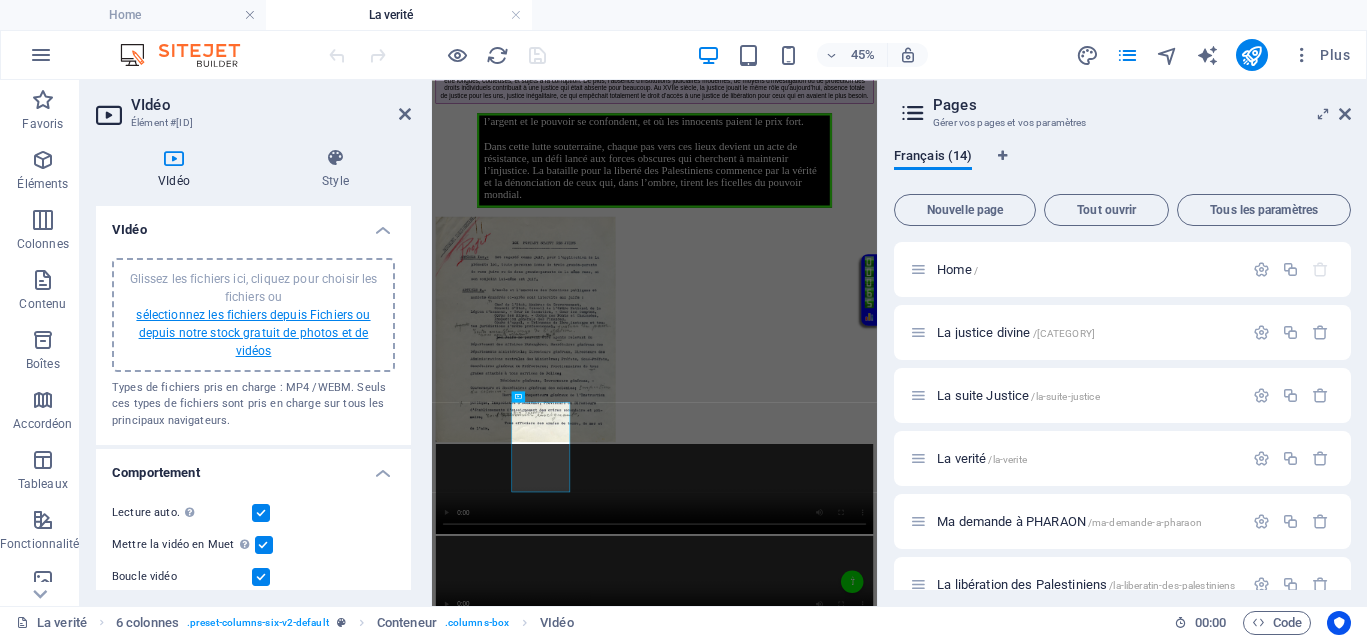 click on "sélectionnez les fichiers depuis Fichiers ou depuis notre stock gratuit de photos et de vidéos" at bounding box center (253, 333) 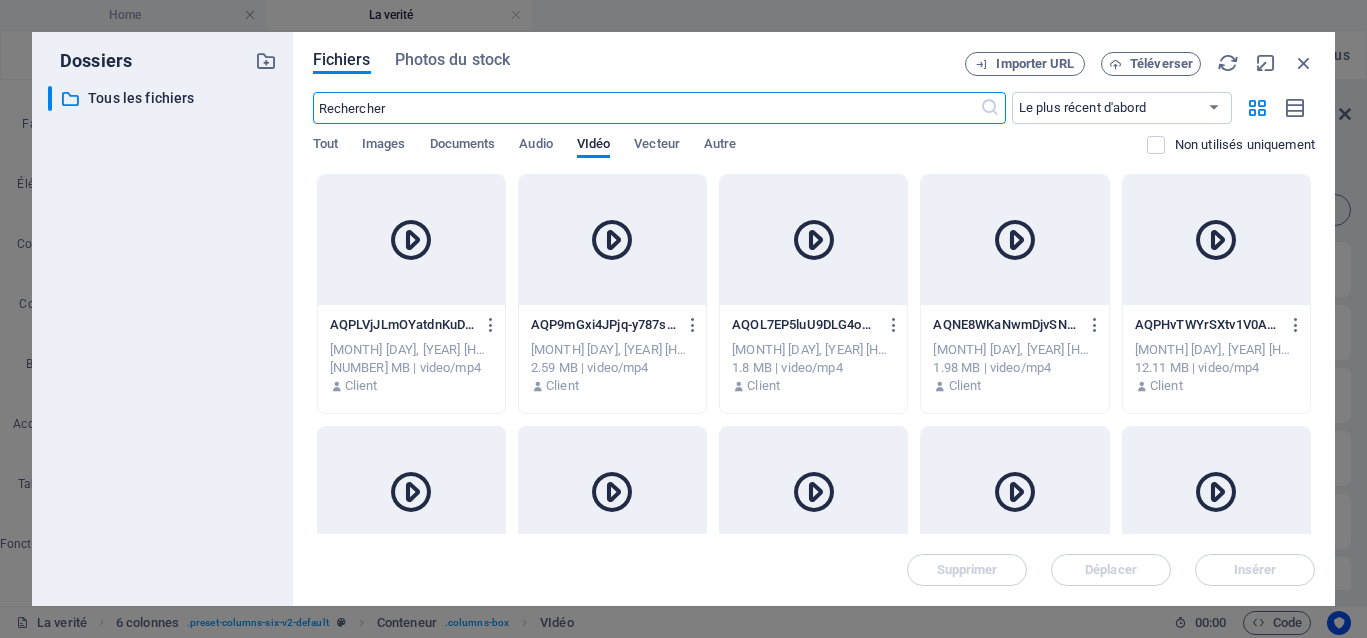 scroll, scrollTop: 2761, scrollLeft: 0, axis: vertical 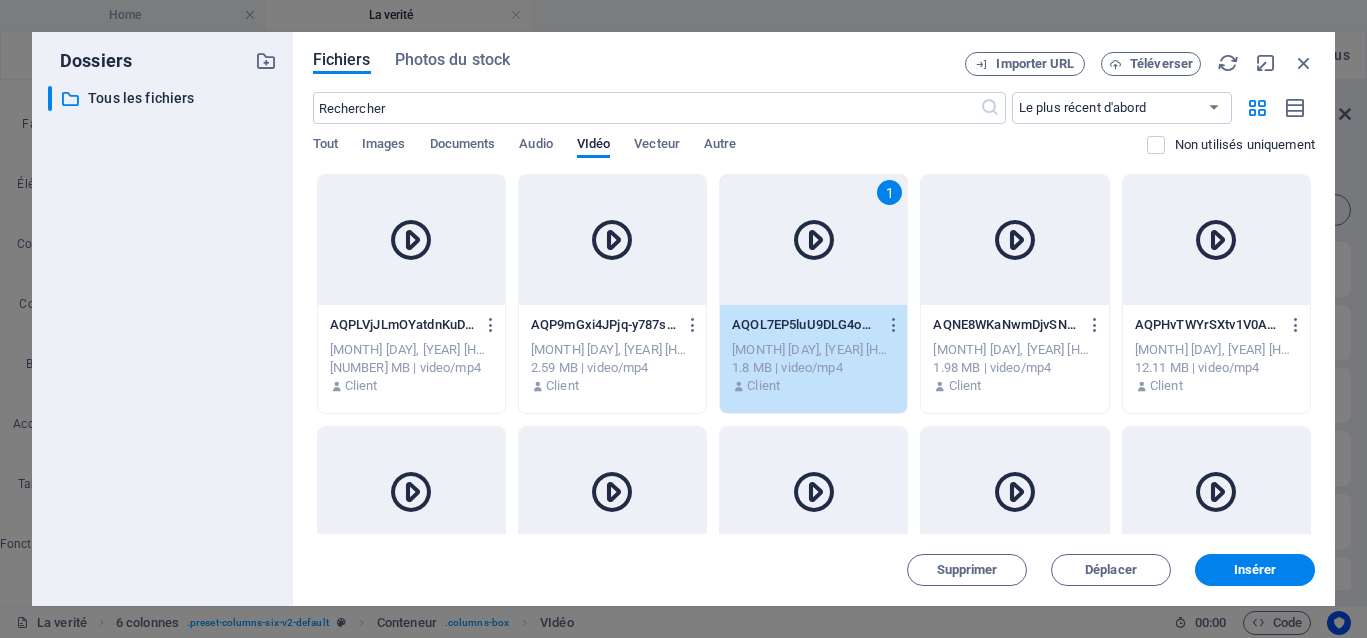 click at bounding box center (814, 240) 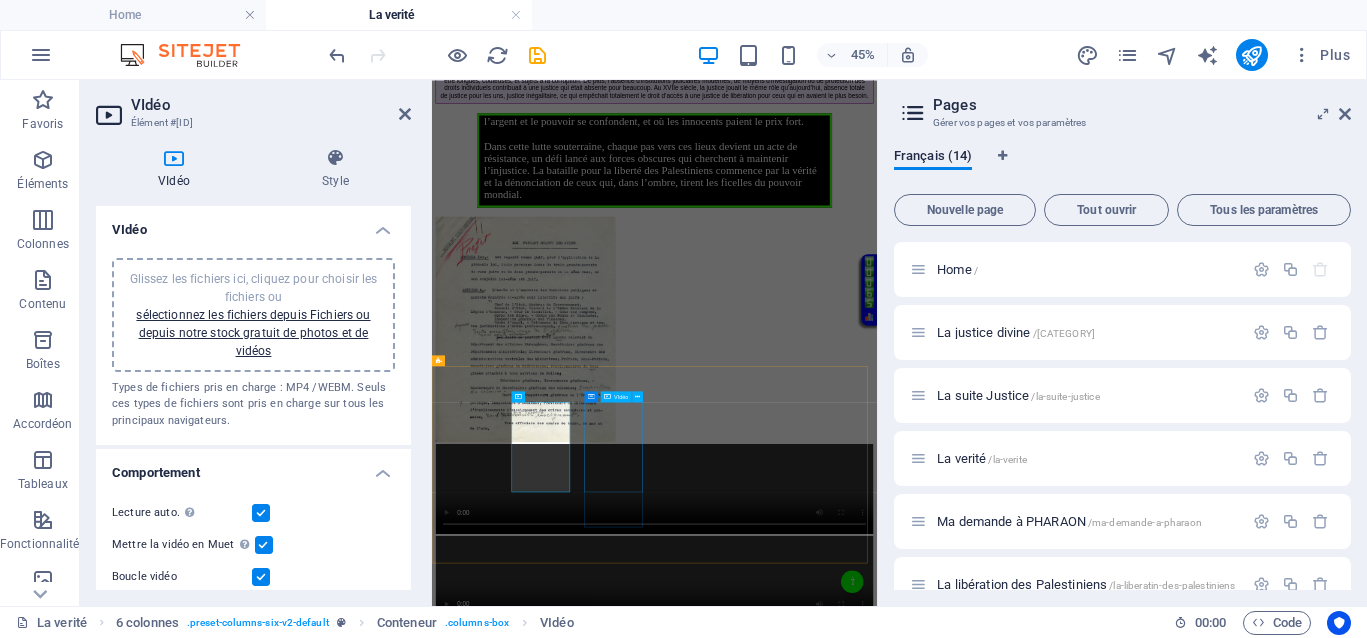 drag, startPoint x: 831, startPoint y: 901, endPoint x: 1097, endPoint y: 538, distance: 450.02777 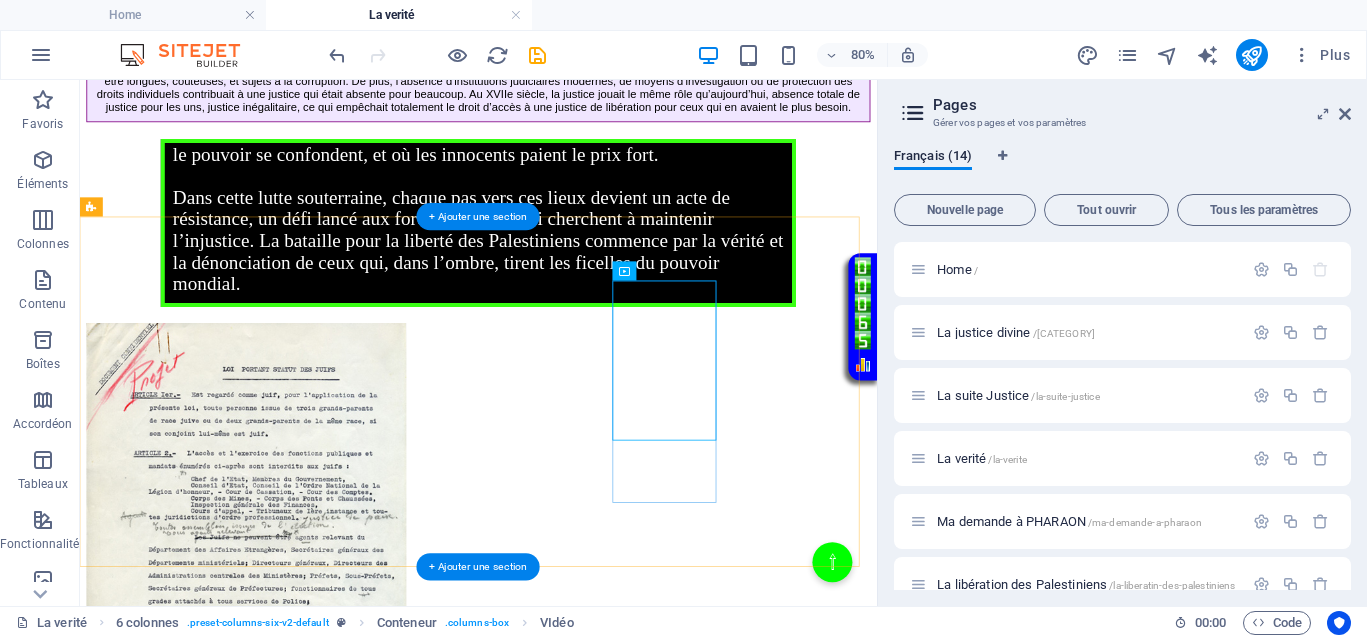 scroll, scrollTop: 1375, scrollLeft: 0, axis: vertical 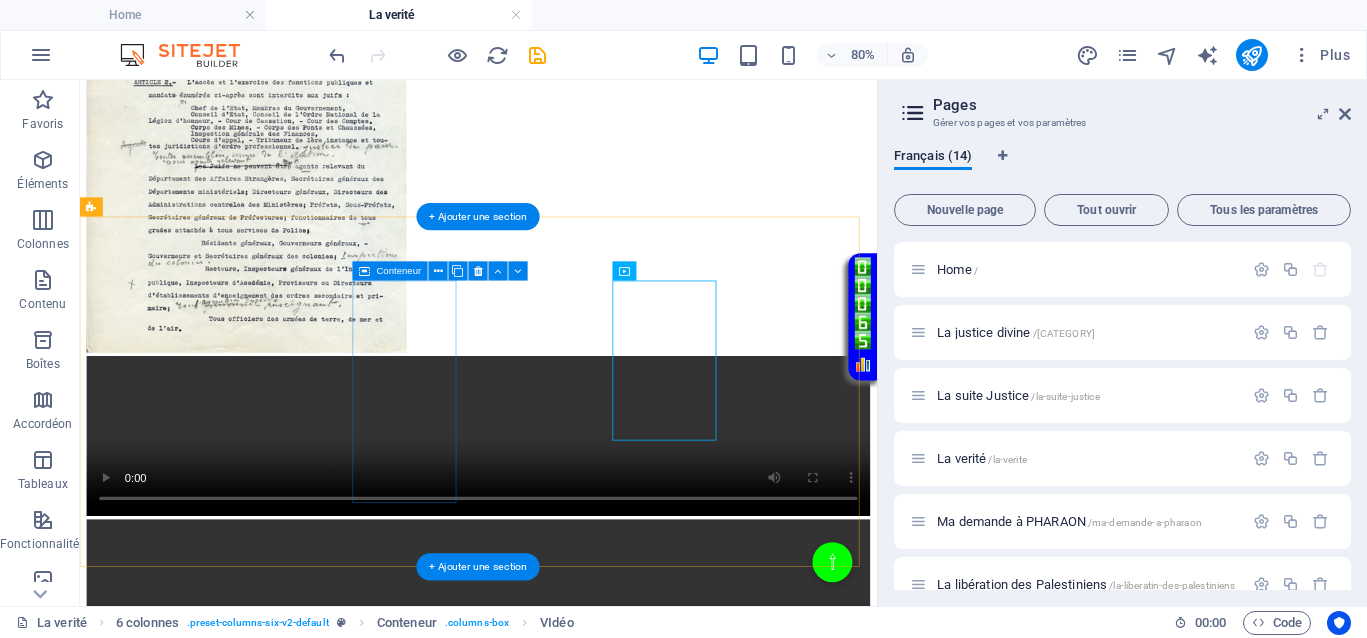 click on "Coller le presse-papiers" at bounding box center (652, 934) 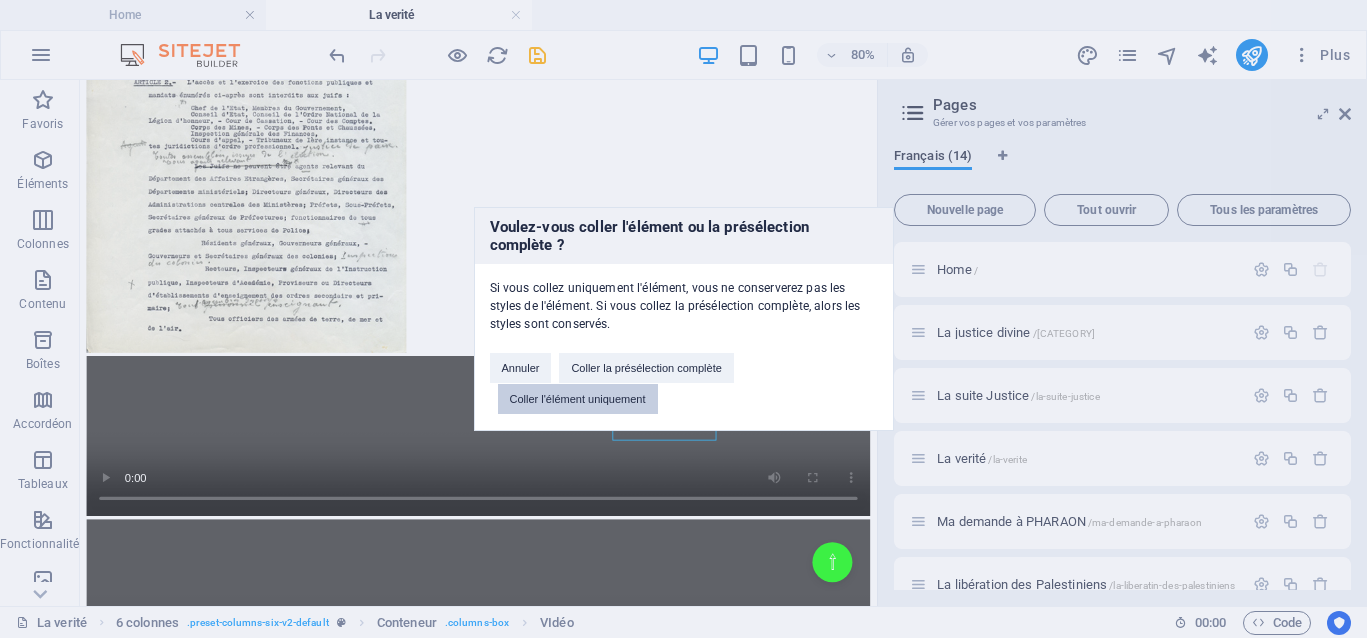 drag, startPoint x: 556, startPoint y: 388, endPoint x: 537, endPoint y: 391, distance: 19.235384 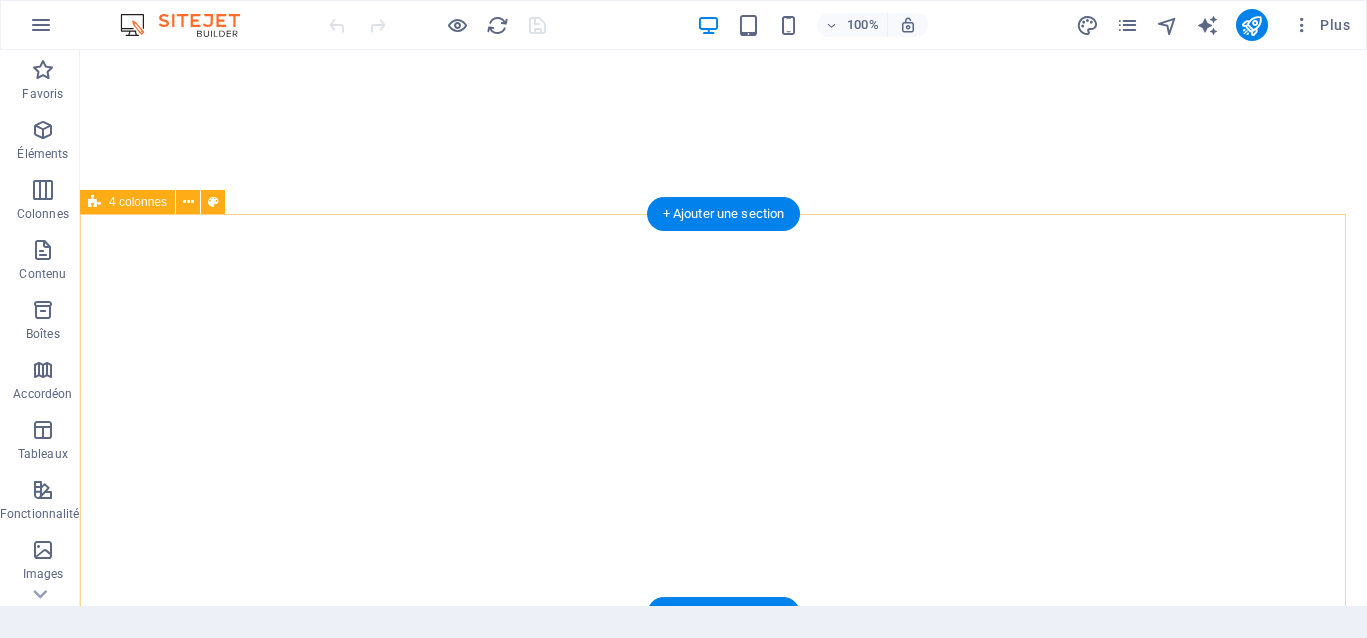 scroll, scrollTop: 0, scrollLeft: 0, axis: both 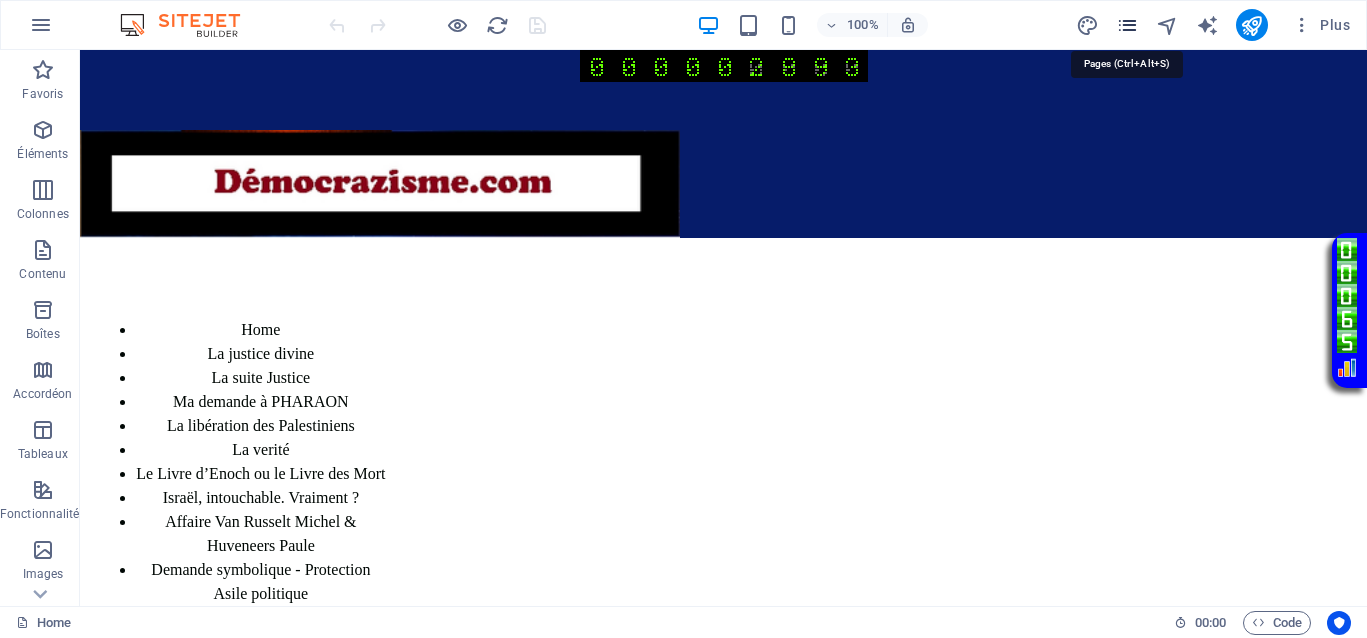 click at bounding box center [1127, 25] 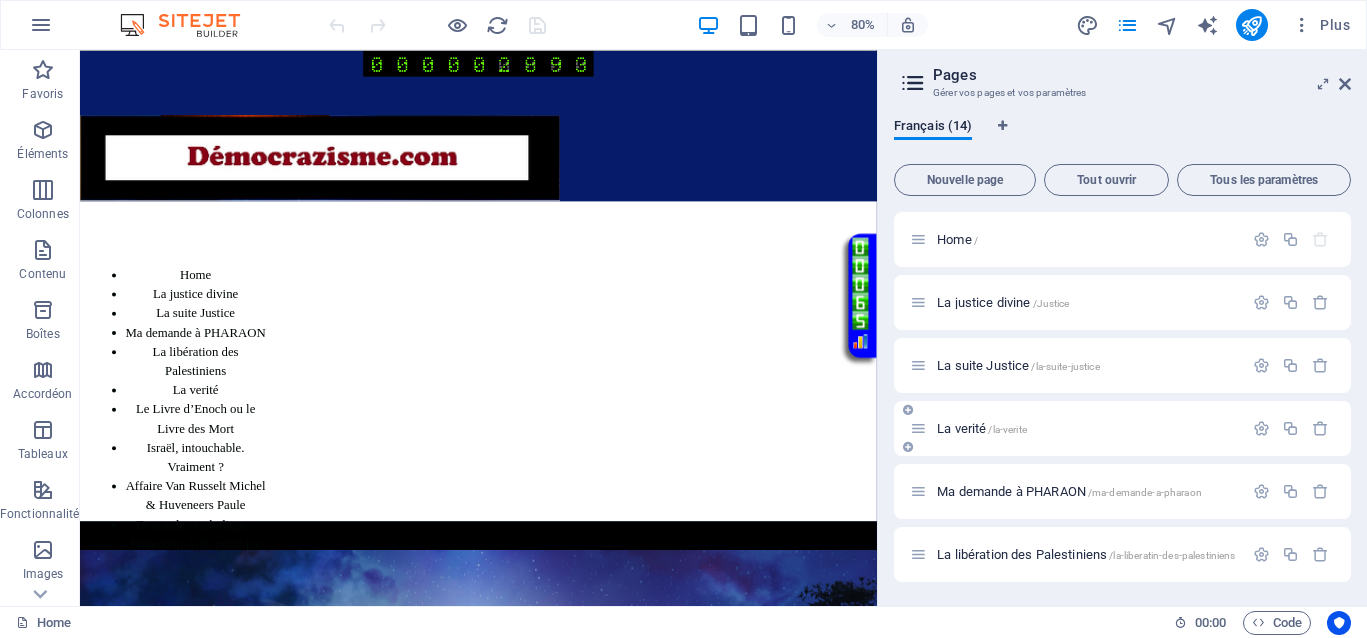 click on "La verité /la-verite" at bounding box center (982, 428) 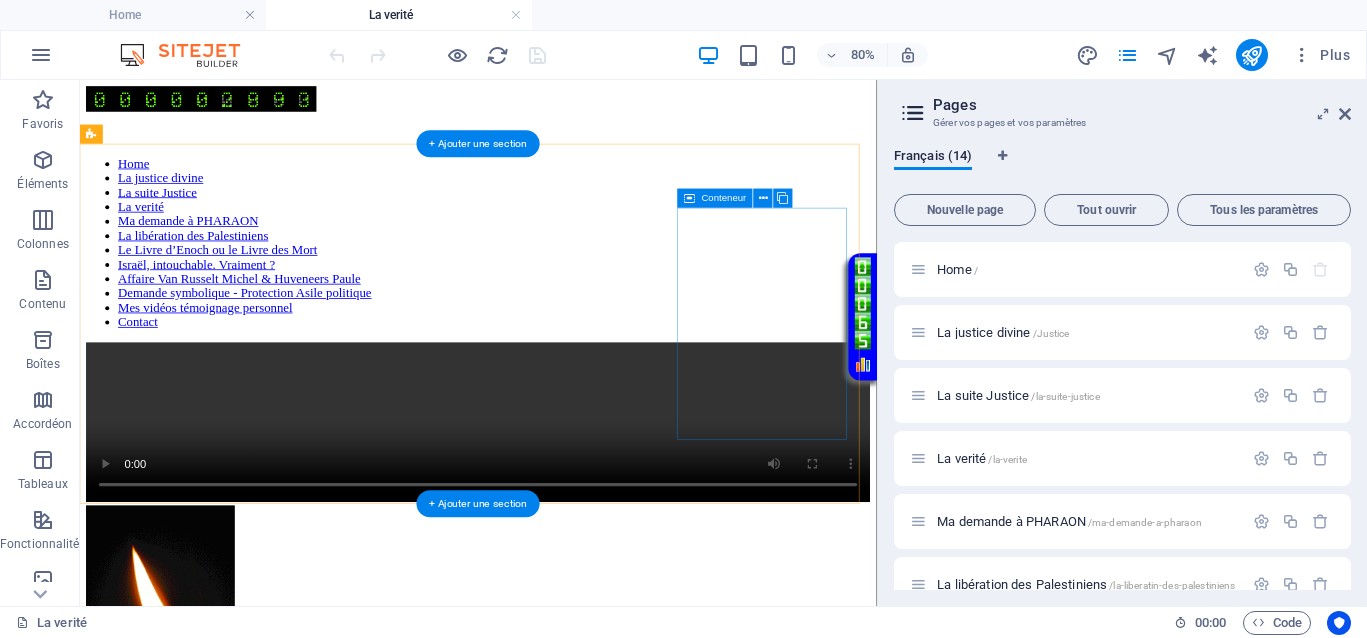 scroll, scrollTop: 0, scrollLeft: 0, axis: both 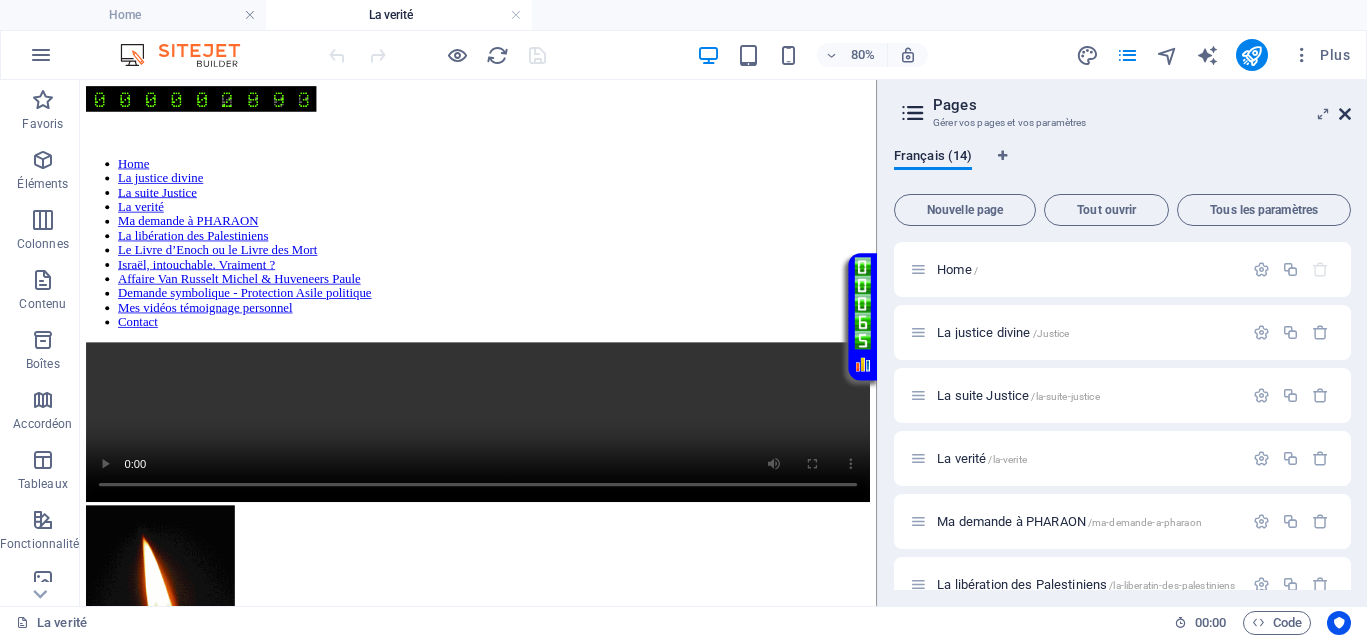 click at bounding box center [1345, 114] 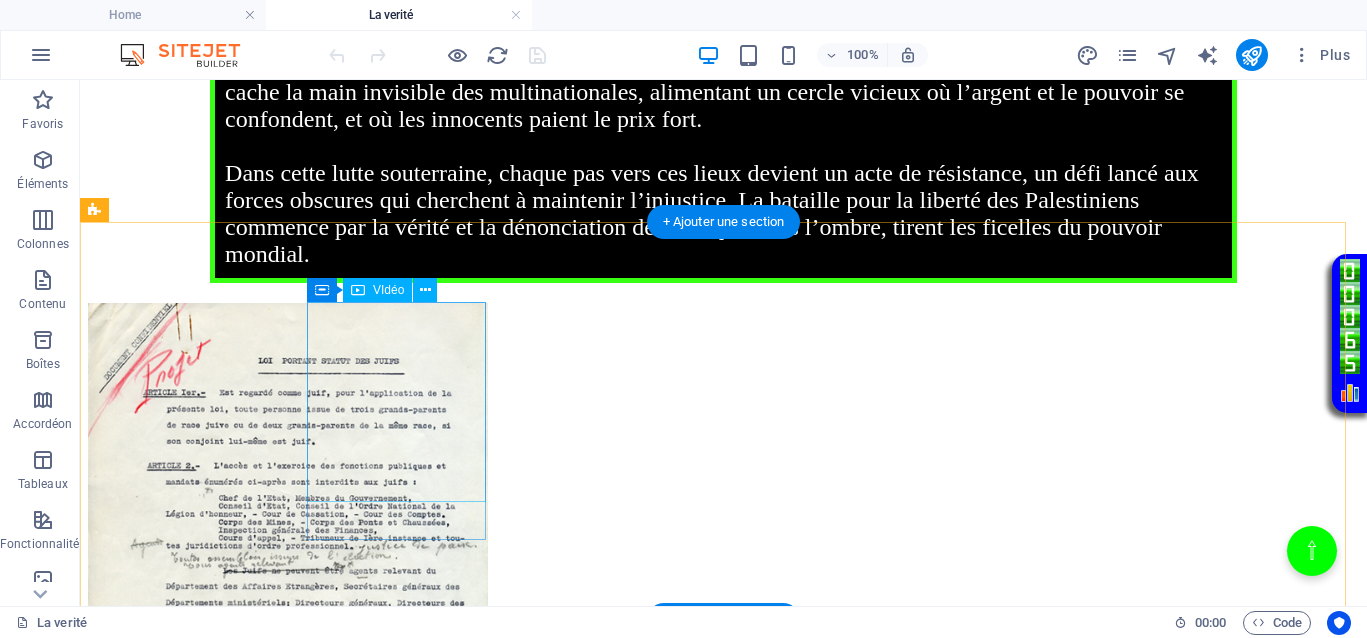 scroll, scrollTop: 1375, scrollLeft: 0, axis: vertical 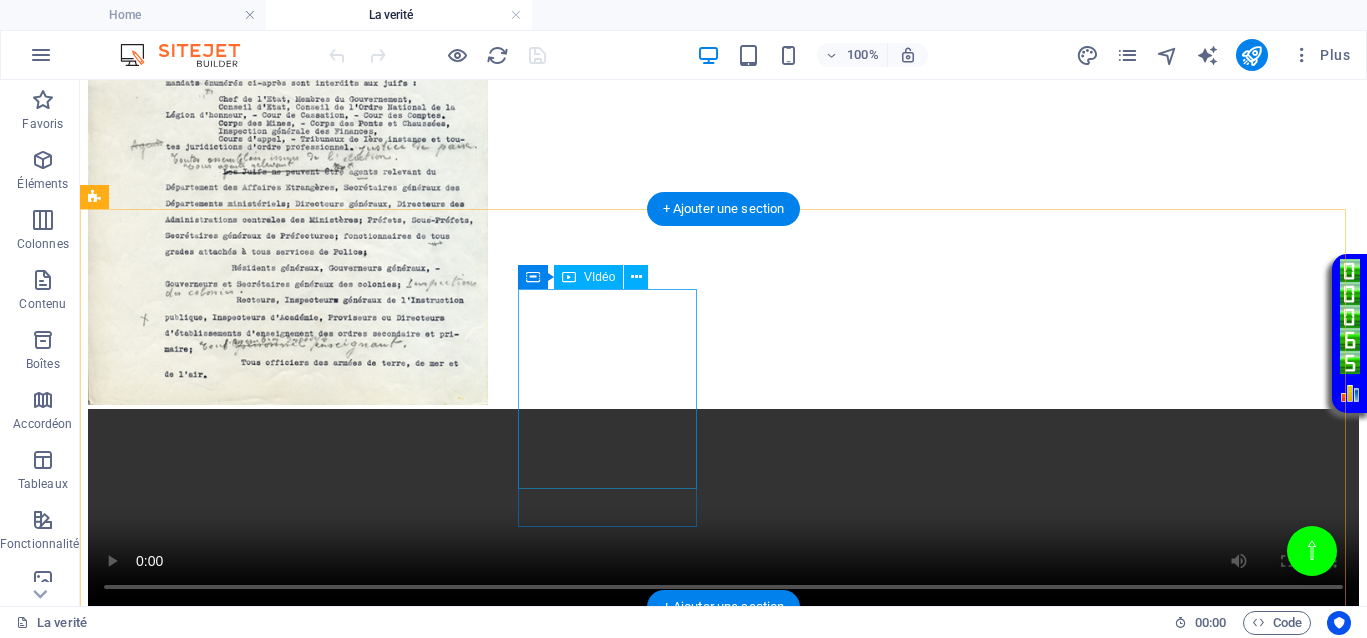 click at bounding box center (723, 919) 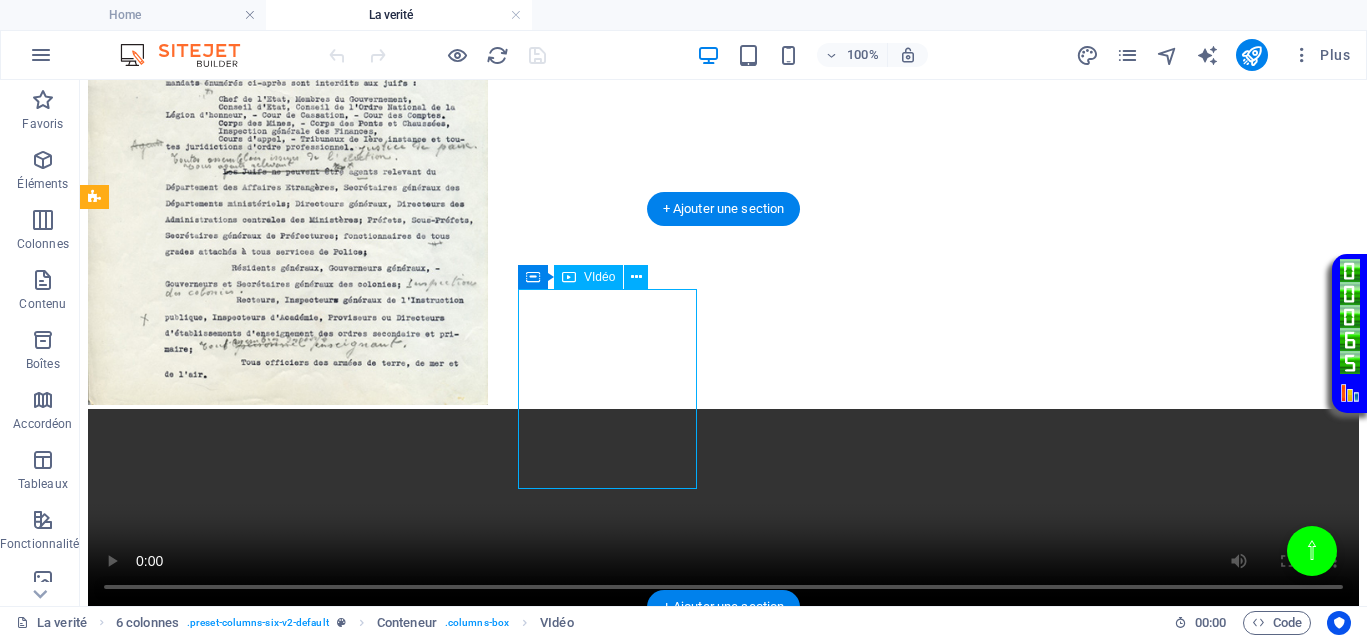 click at bounding box center (723, 919) 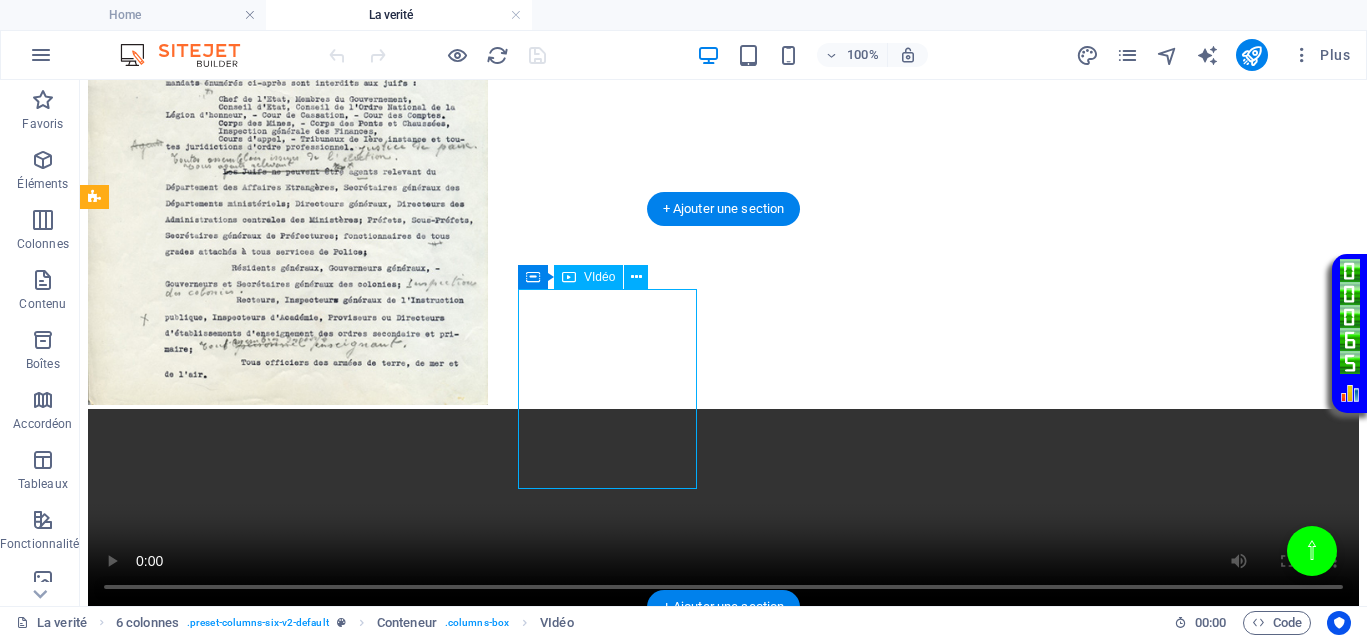 click at bounding box center (723, 919) 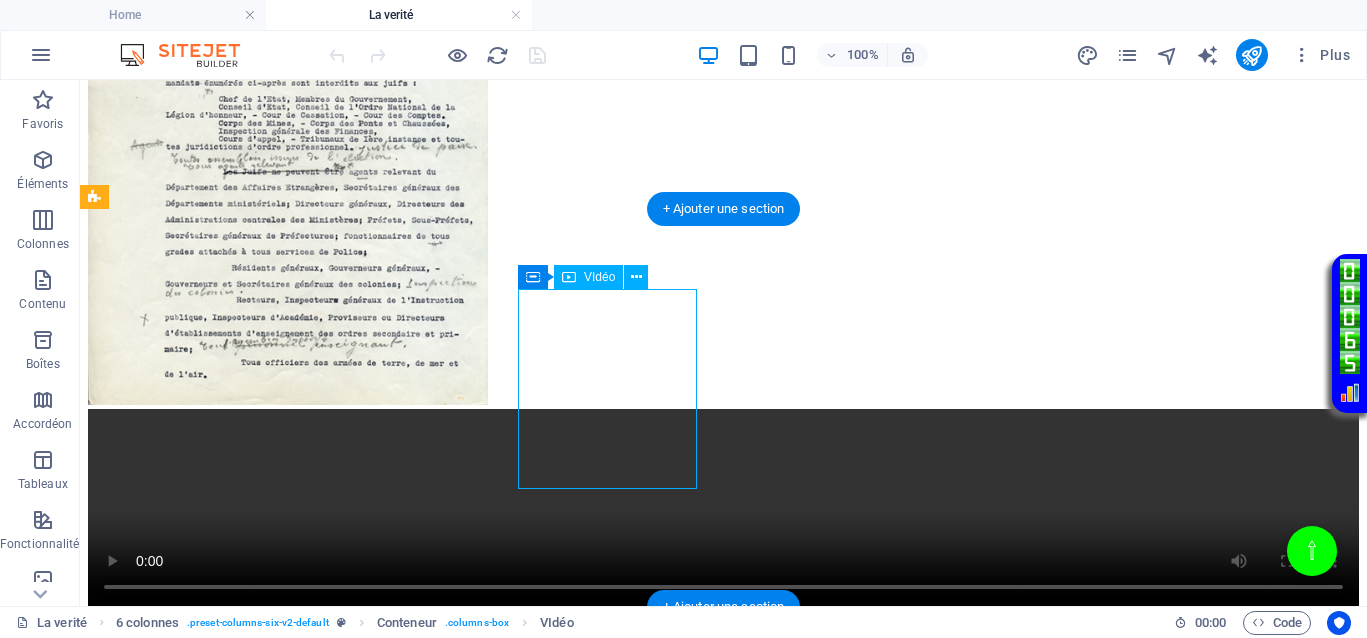 select on "%" 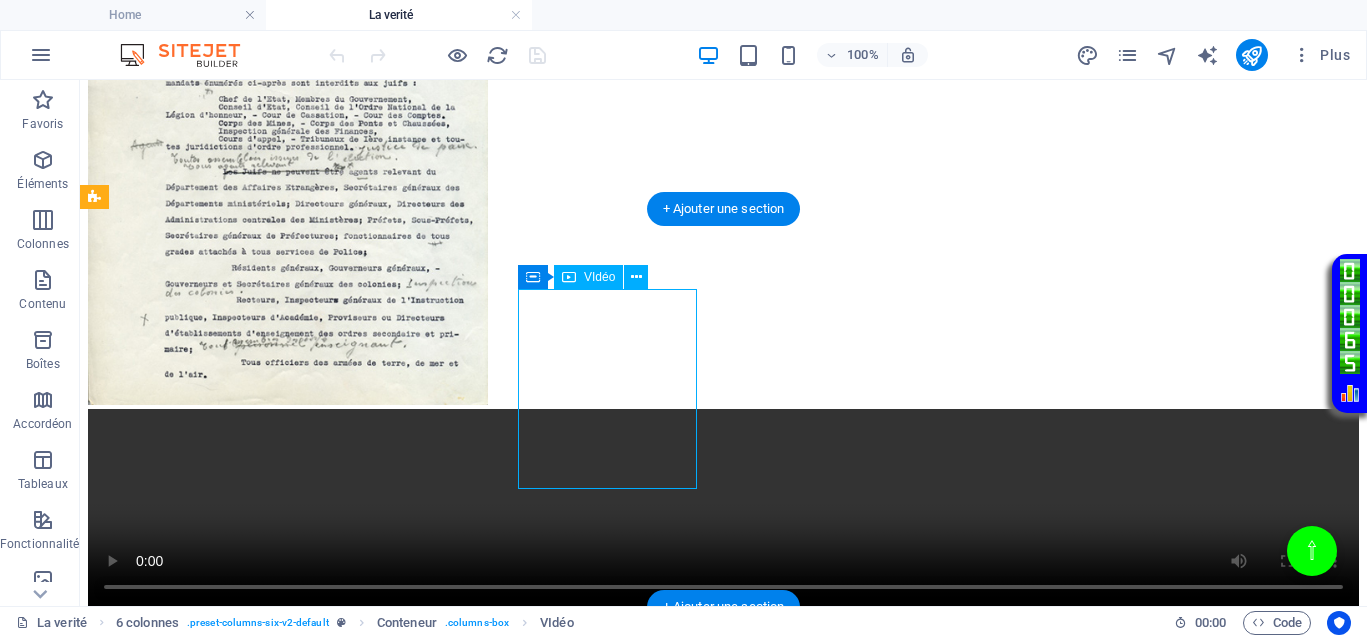 select on "px" 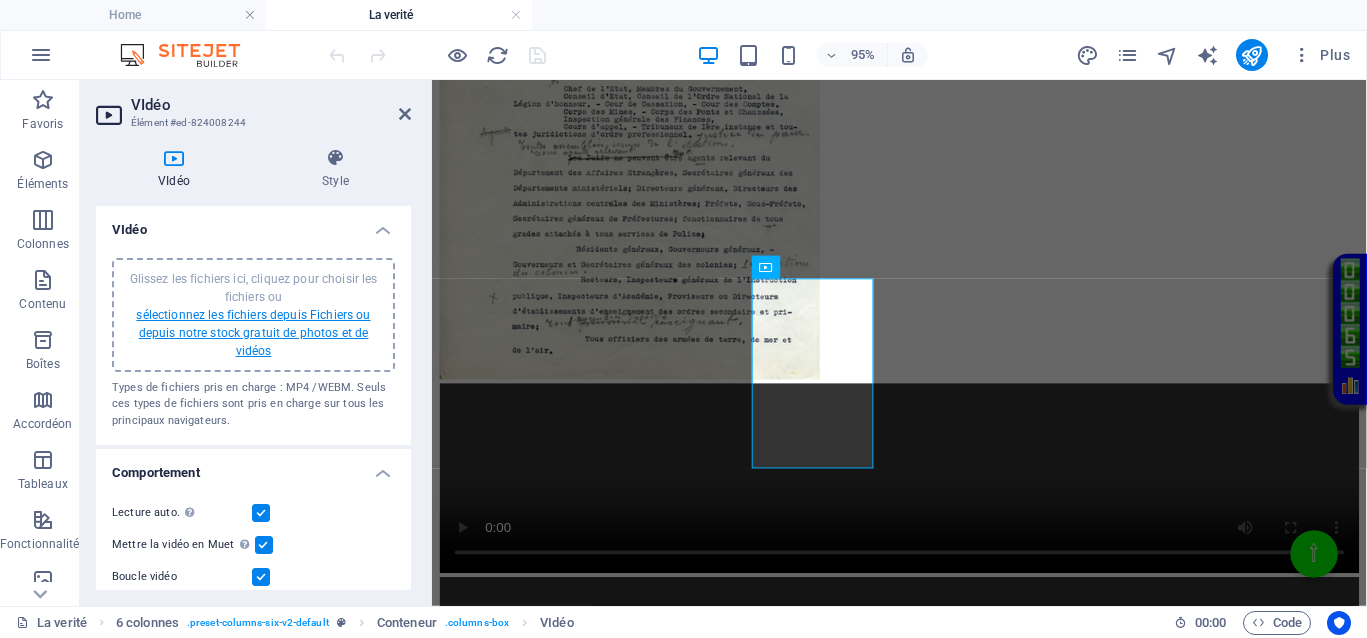 click on "sélectionnez les fichiers depuis Fichiers ou depuis notre stock gratuit de photos et de vidéos" at bounding box center [253, 333] 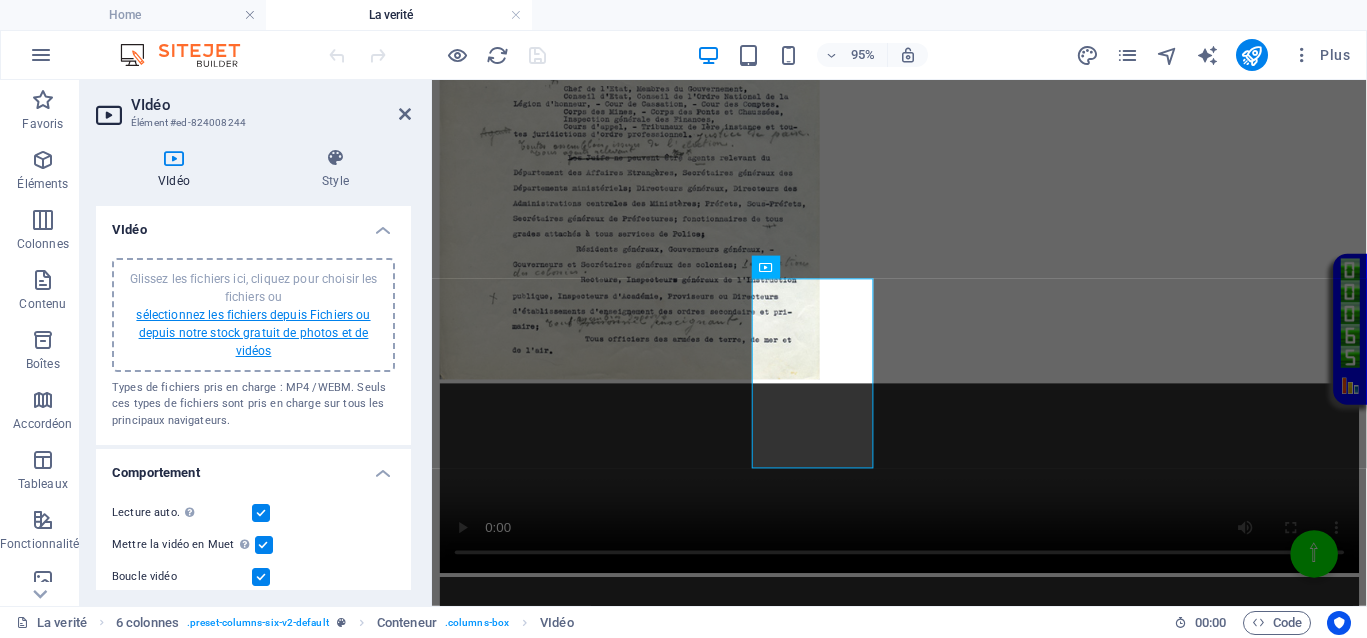 scroll, scrollTop: 911, scrollLeft: 0, axis: vertical 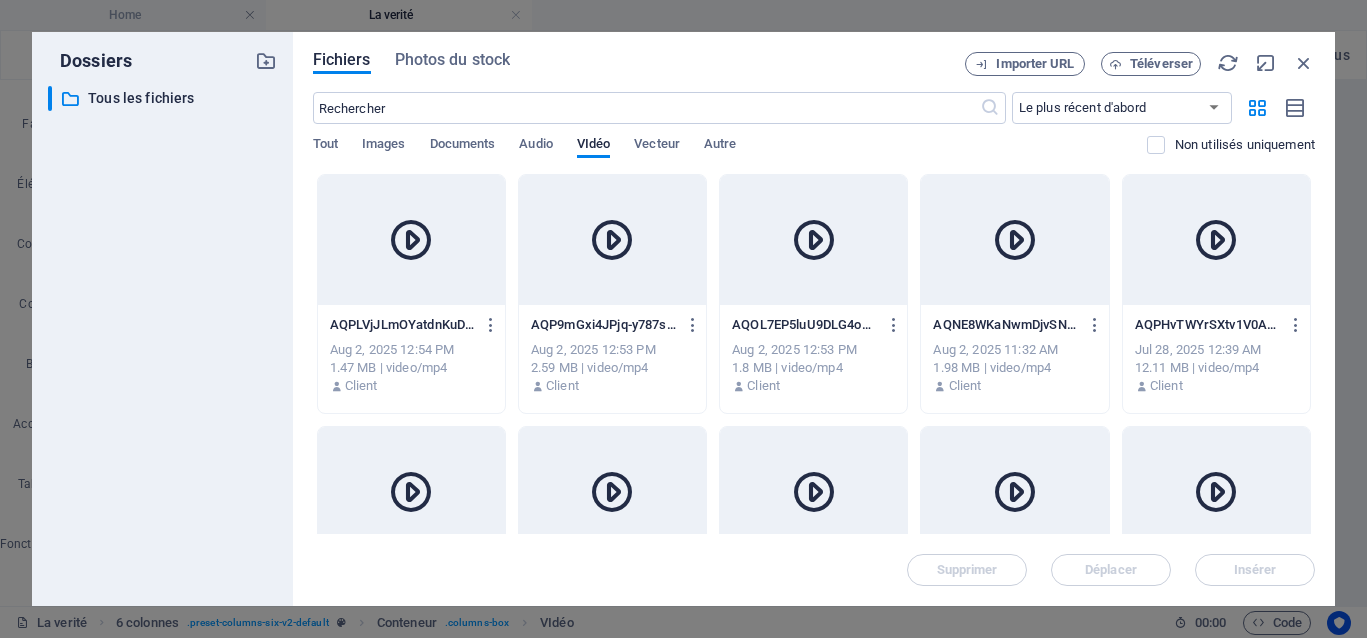 click at bounding box center [612, 240] 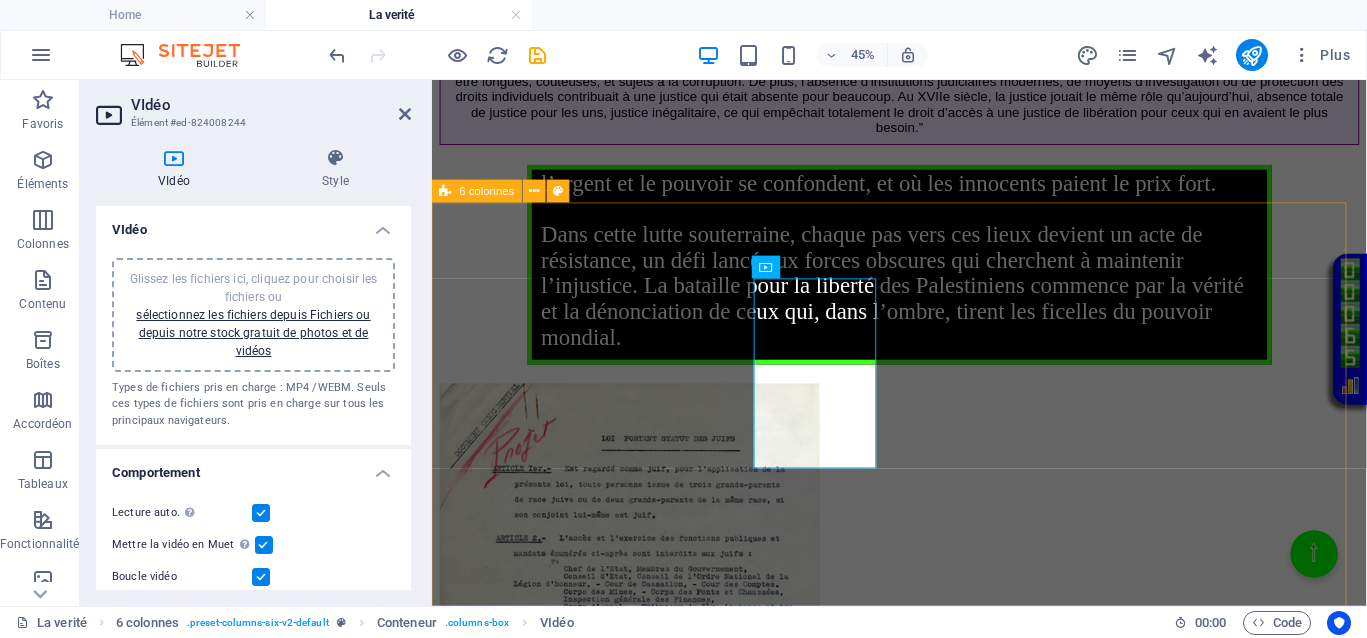 scroll, scrollTop: 1417, scrollLeft: 0, axis: vertical 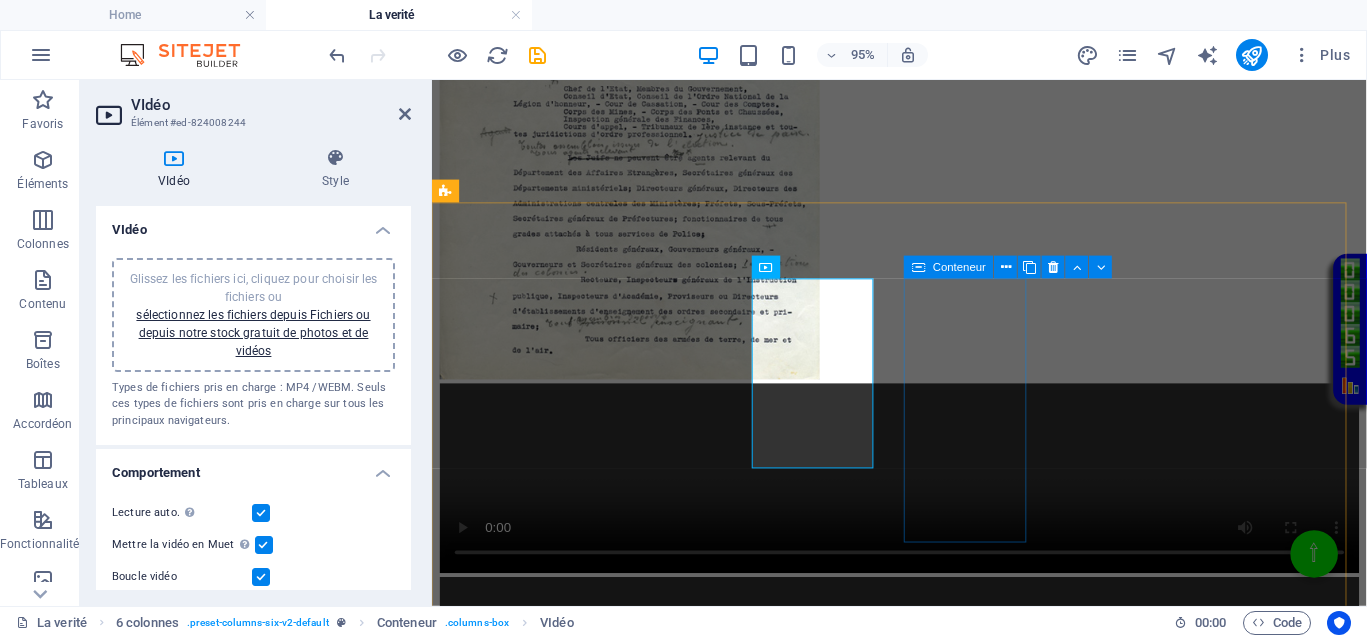 click on "Coller le presse-papiers" at bounding box center (998, 1112) 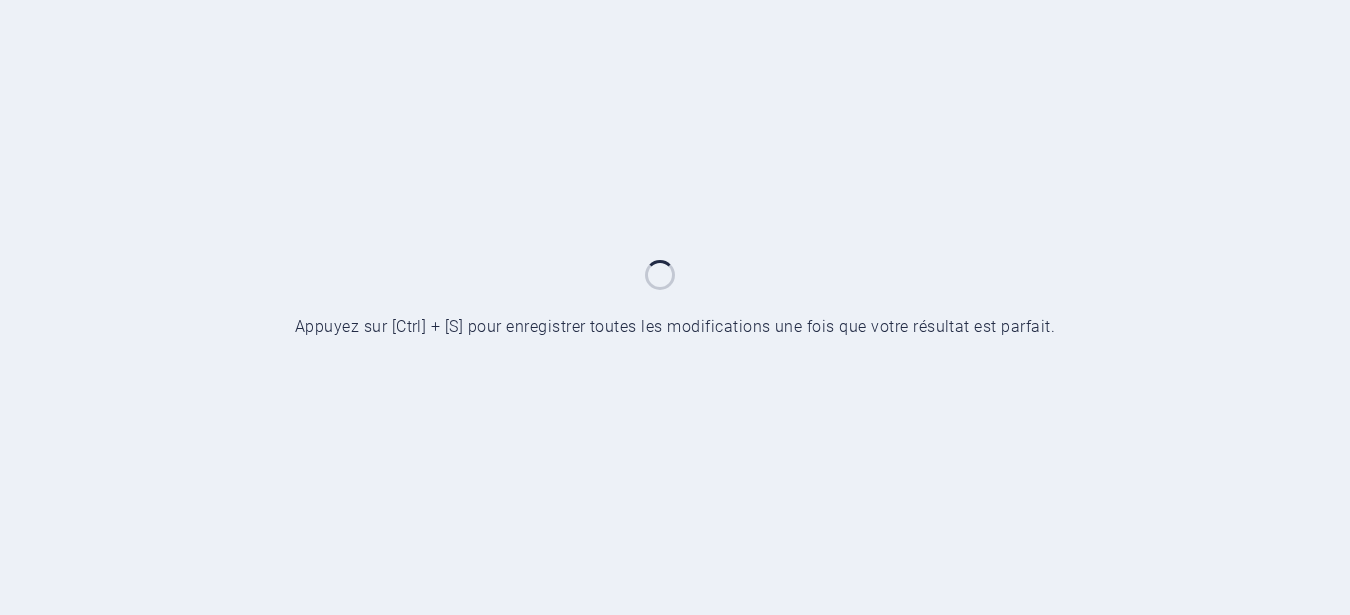 scroll, scrollTop: 0, scrollLeft: 0, axis: both 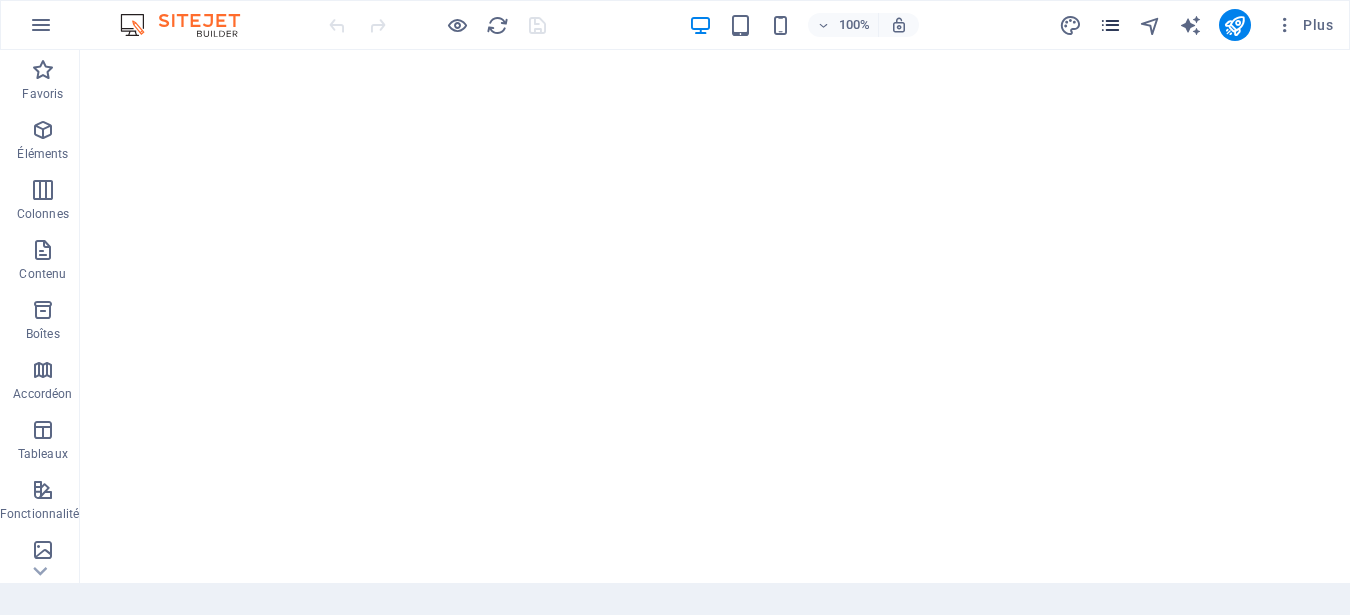 click at bounding box center [1110, 25] 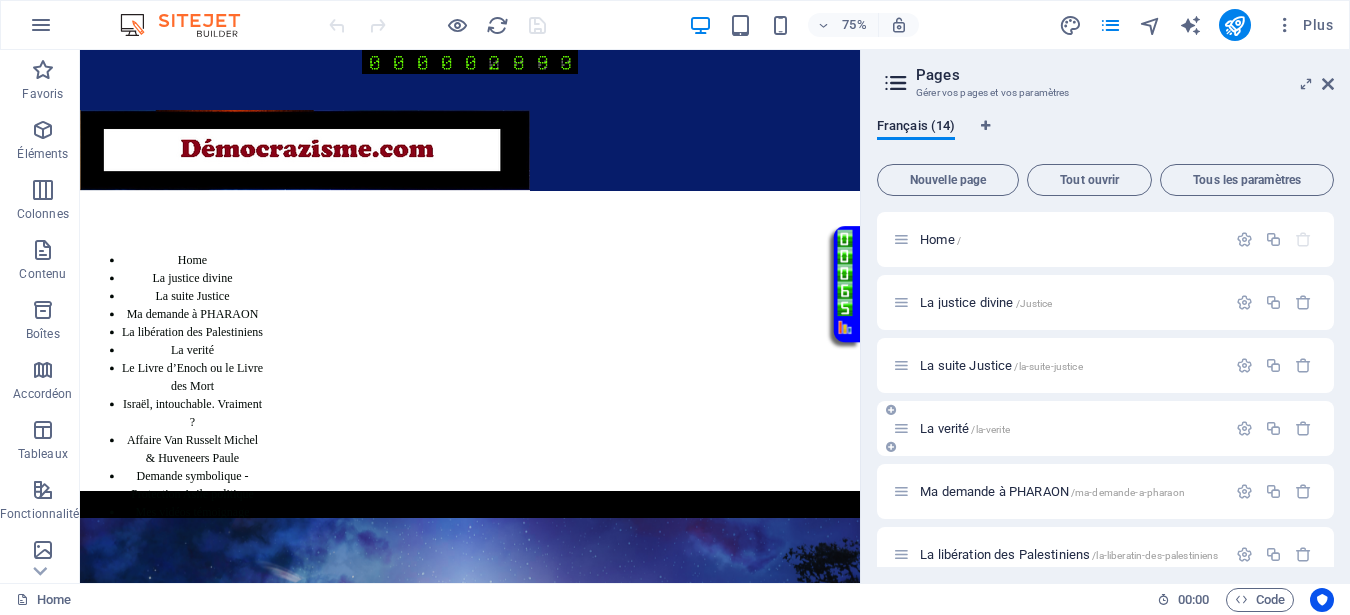 scroll, scrollTop: 0, scrollLeft: 0, axis: both 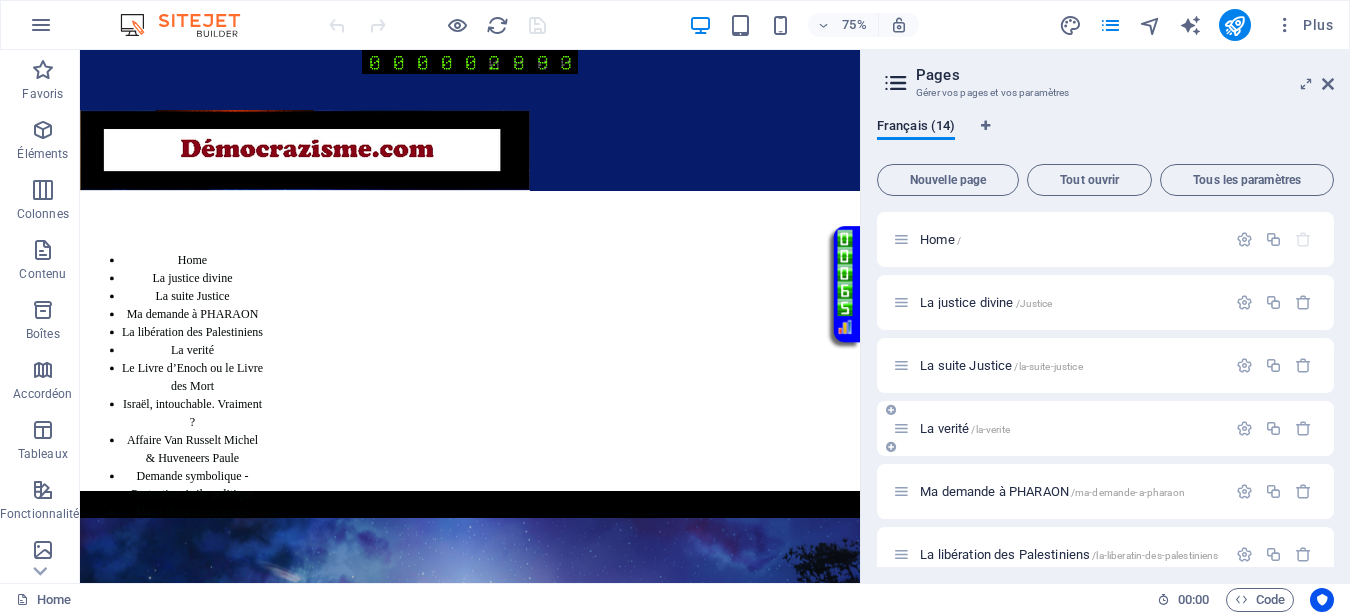 click on "La verité /la-verite" at bounding box center [965, 428] 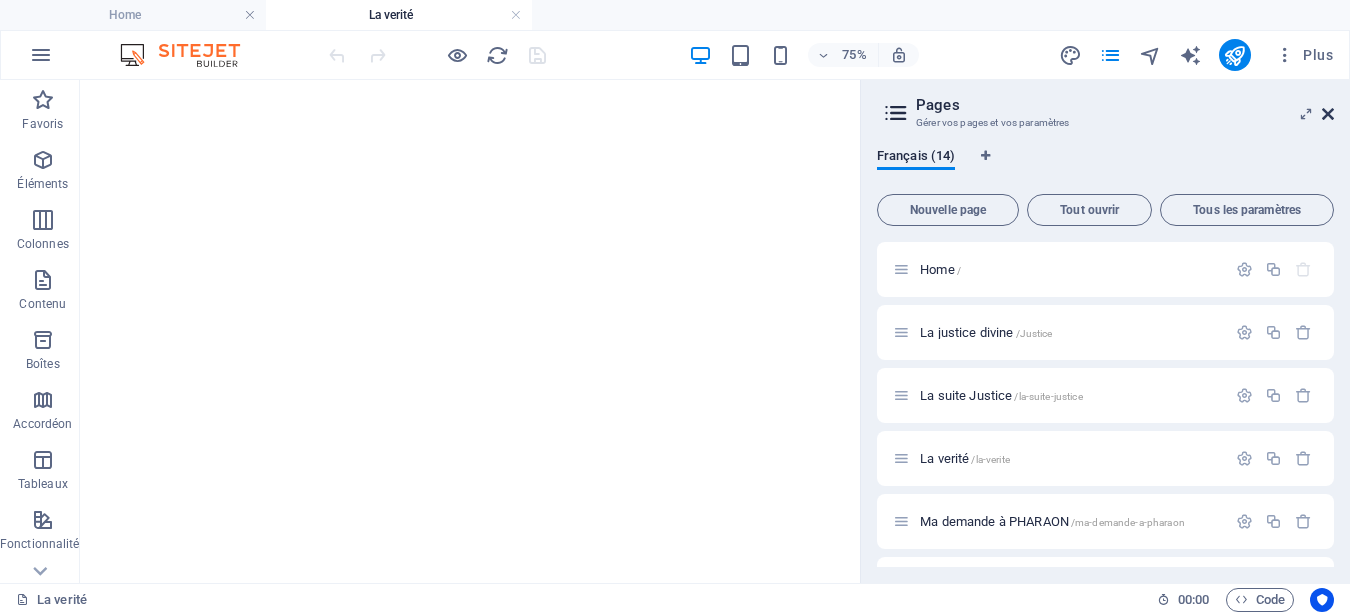 click at bounding box center [1328, 114] 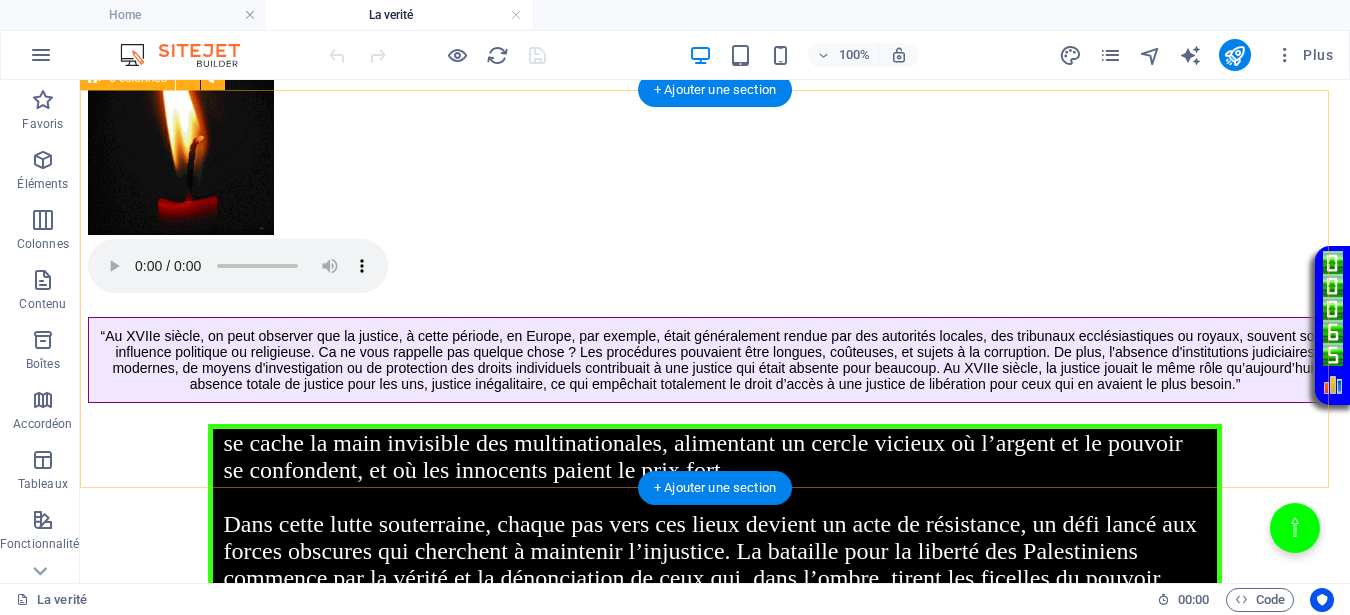 scroll, scrollTop: 1018, scrollLeft: 0, axis: vertical 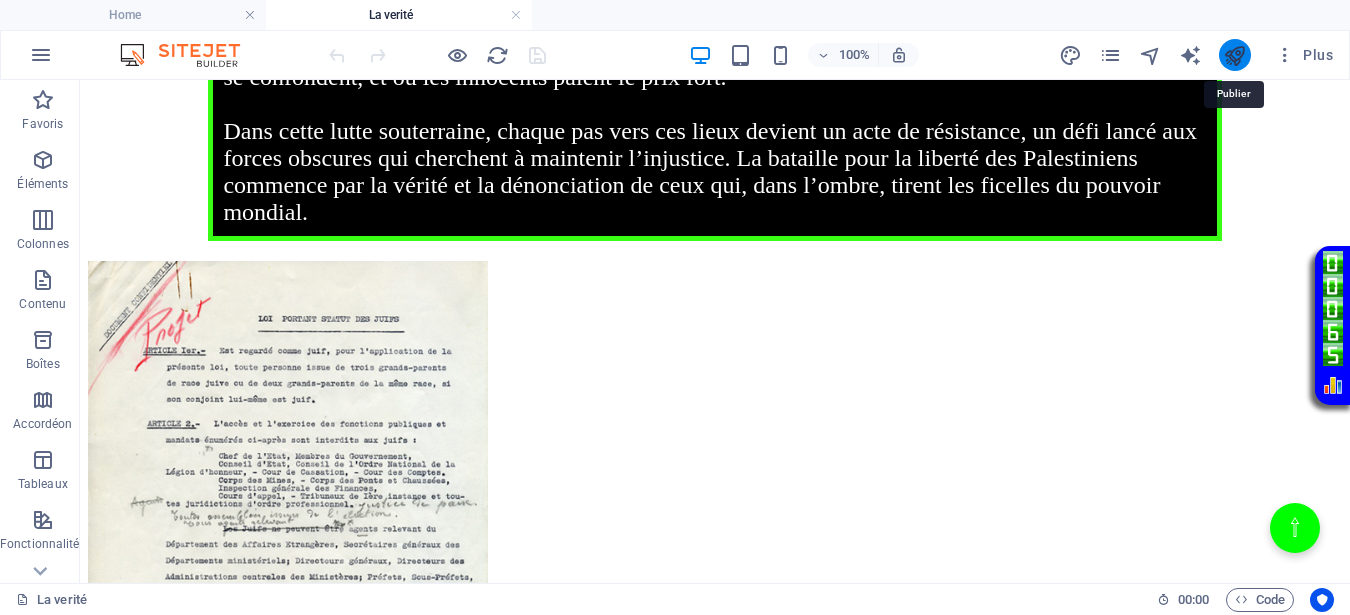 drag, startPoint x: 1238, startPoint y: 48, endPoint x: 1104, endPoint y: 41, distance: 134.18271 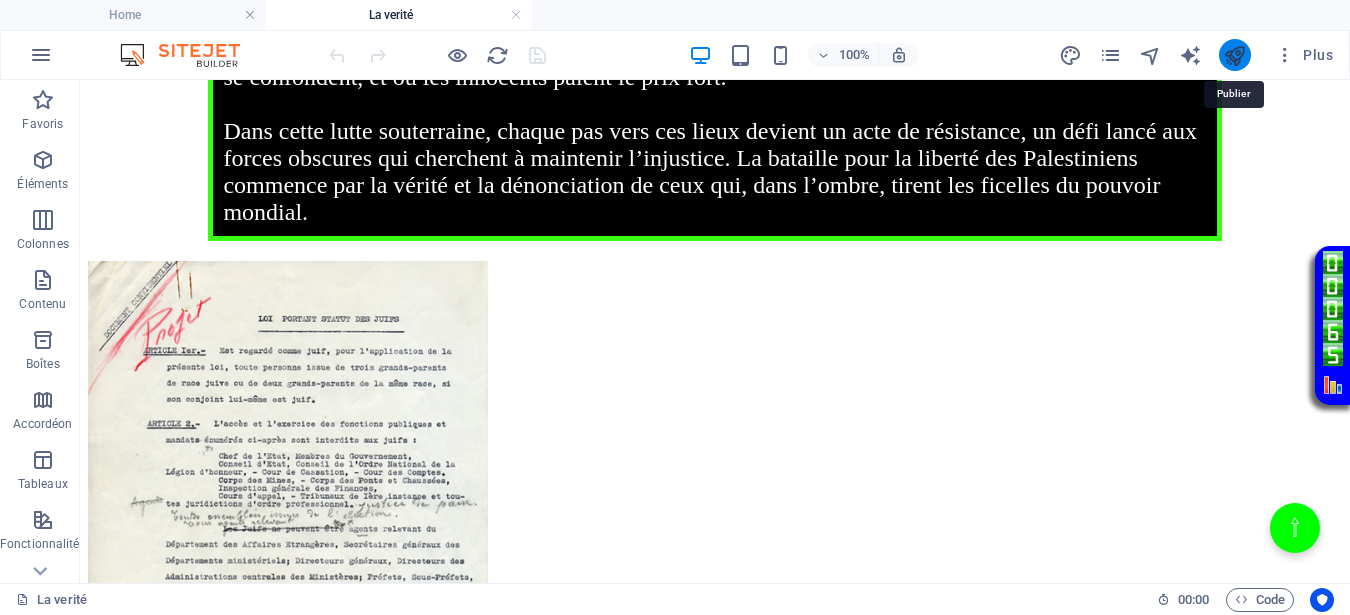 click at bounding box center (1234, 55) 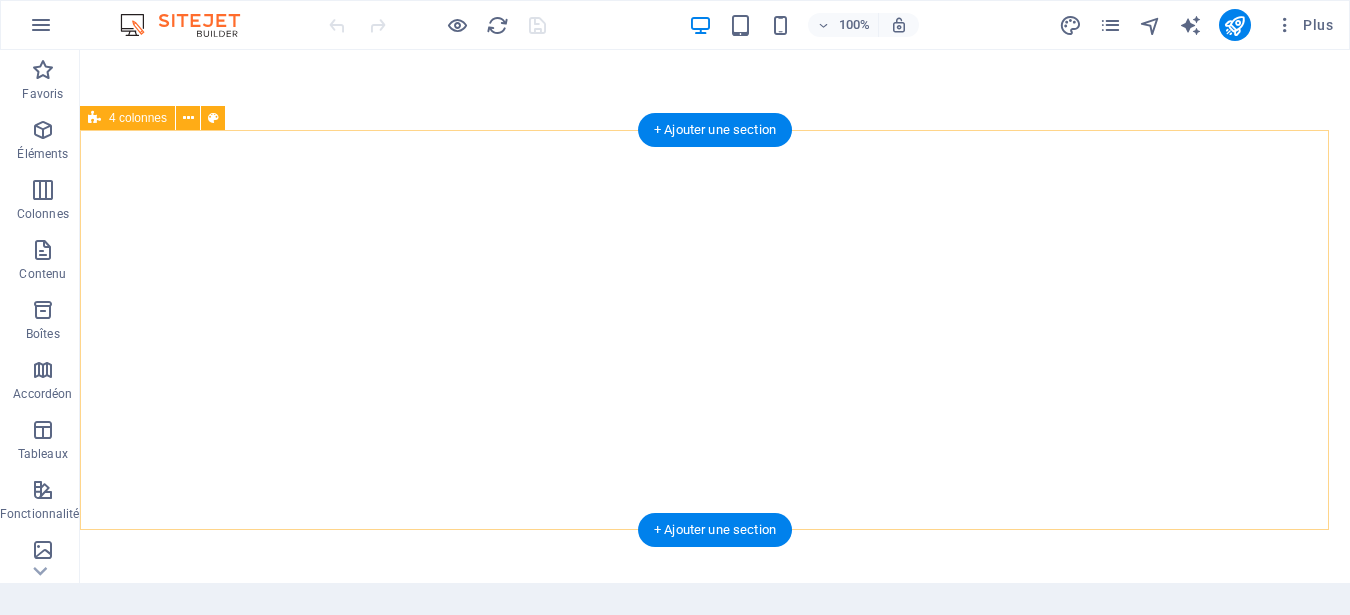 scroll, scrollTop: 0, scrollLeft: 0, axis: both 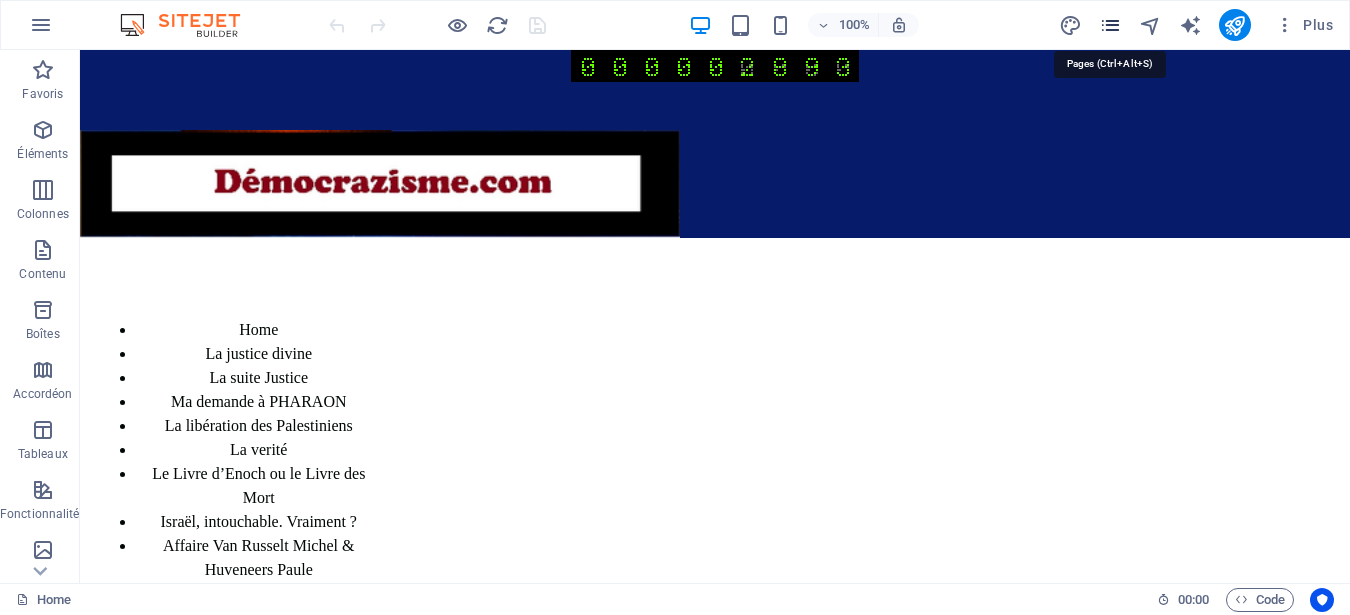 click at bounding box center (1110, 25) 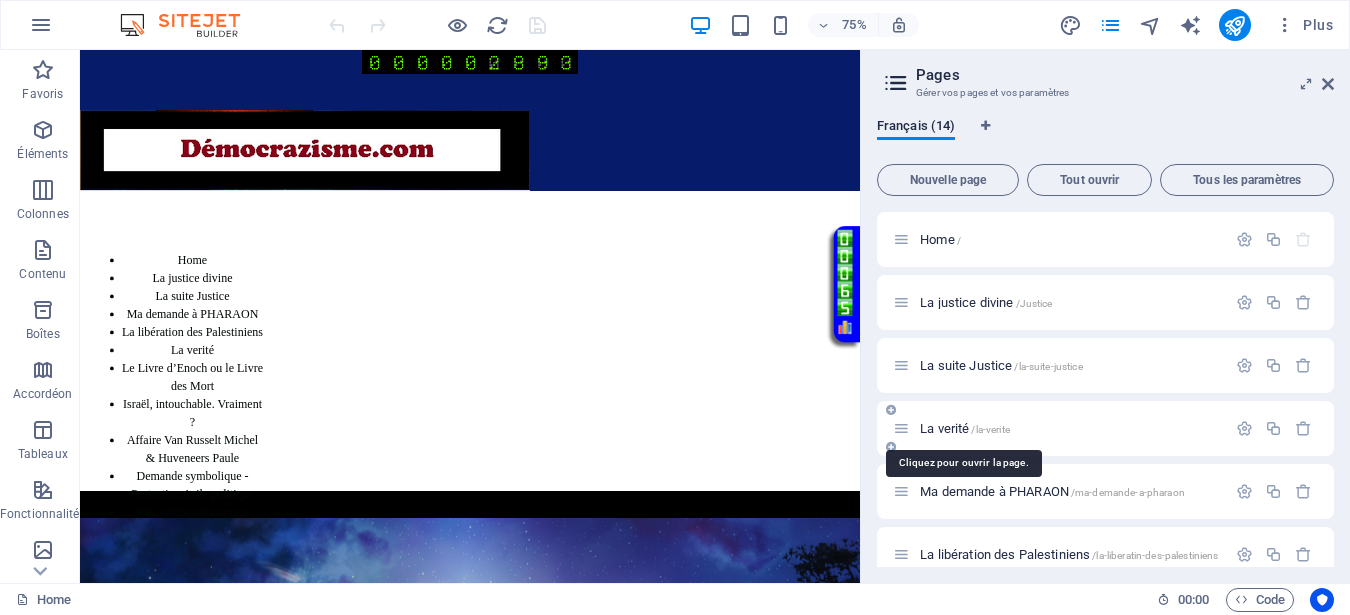 click on "La verité /la-verite" at bounding box center (965, 428) 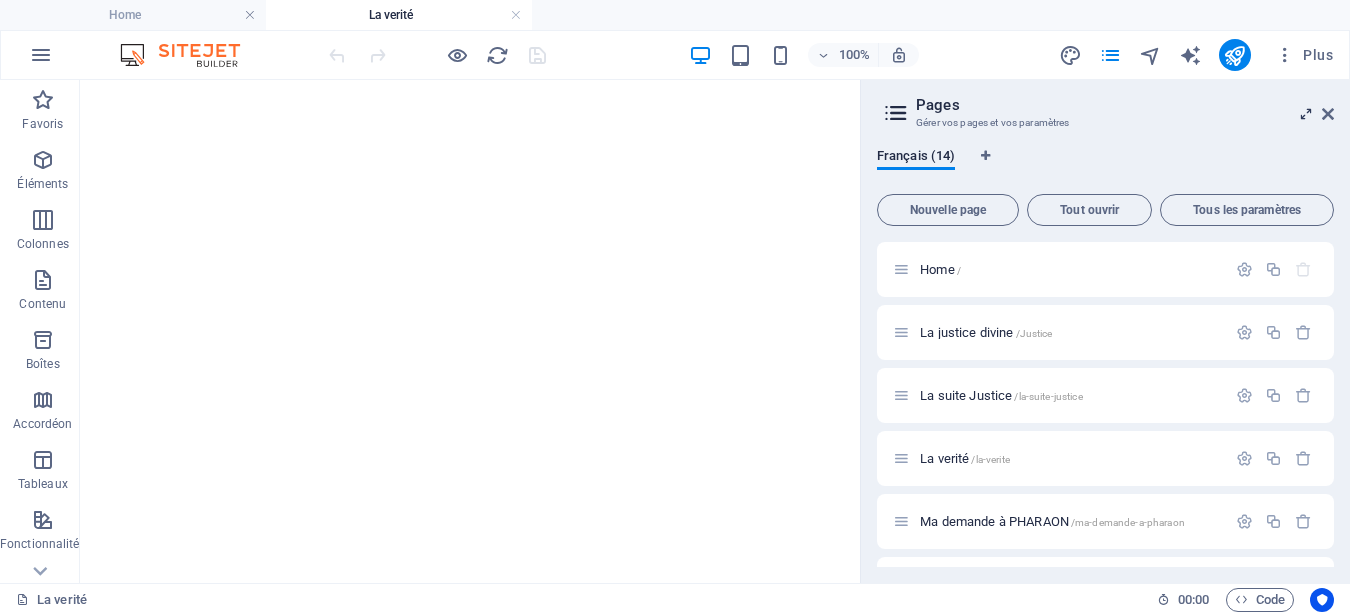 click on "Pages" at bounding box center [1125, 105] 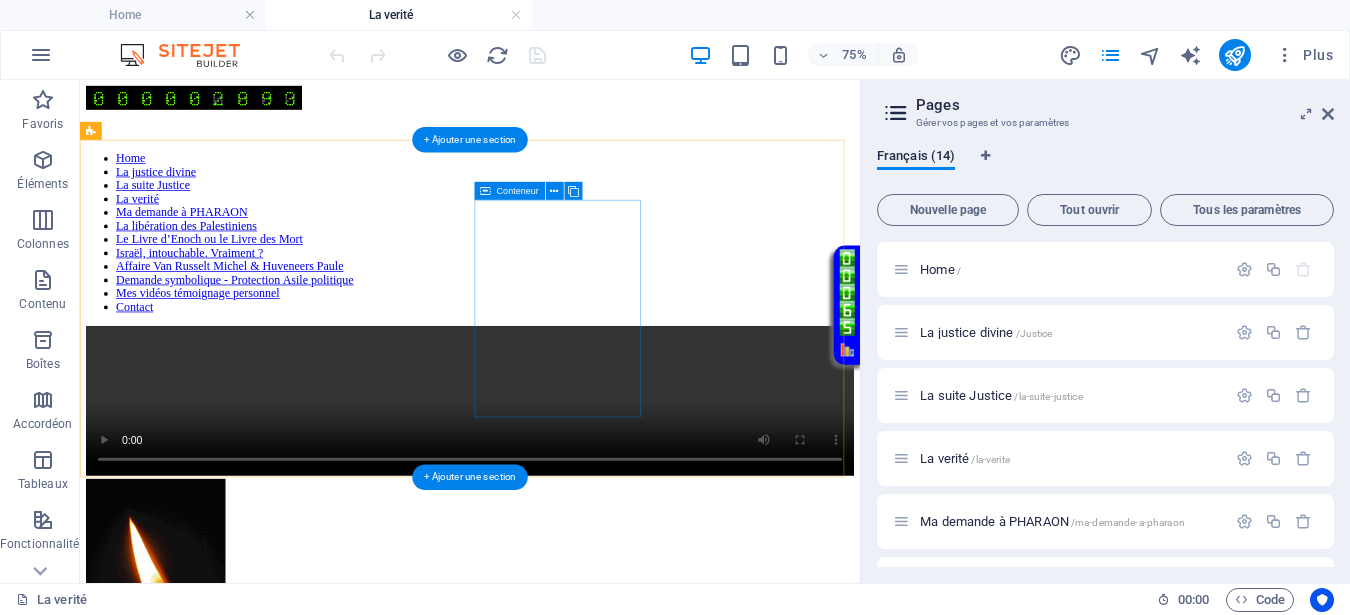 scroll, scrollTop: 0, scrollLeft: 0, axis: both 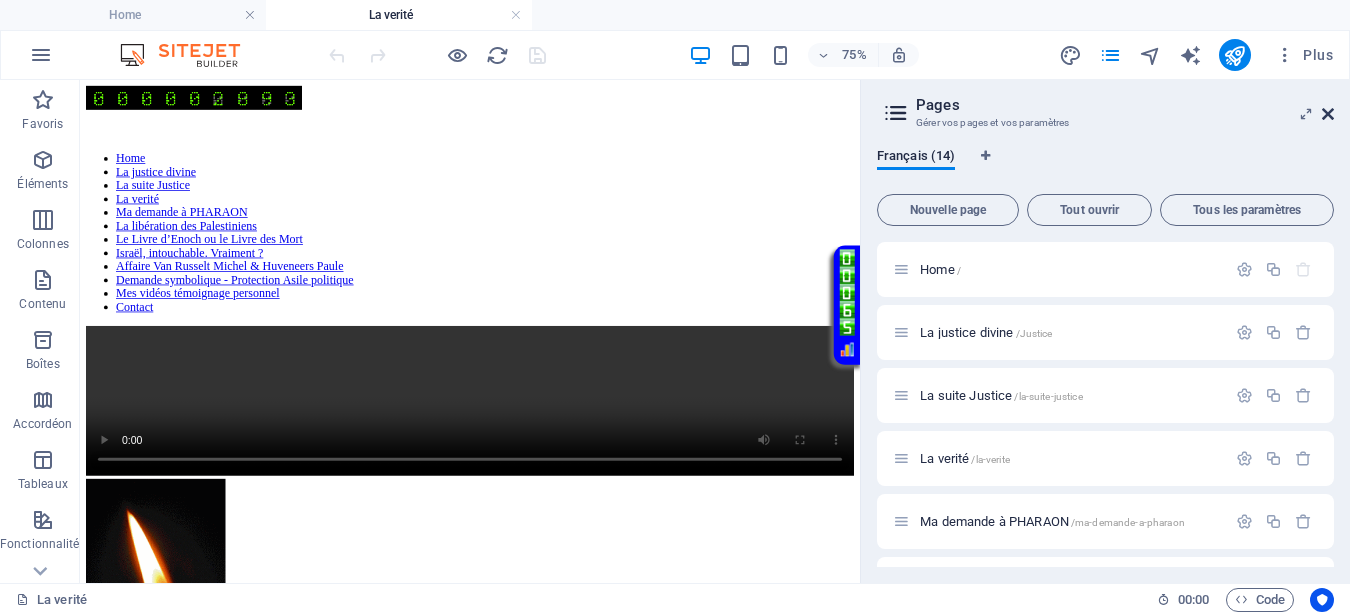 drag, startPoint x: 1331, startPoint y: 111, endPoint x: 631, endPoint y: 316, distance: 729.40045 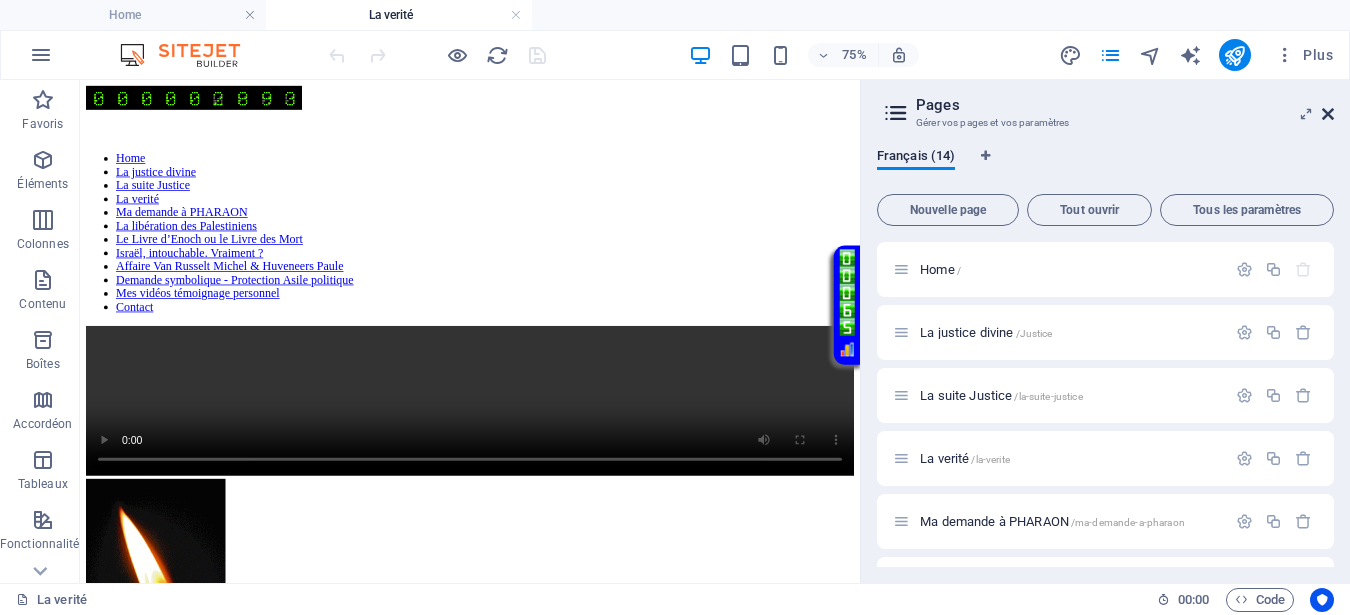 click at bounding box center (1328, 114) 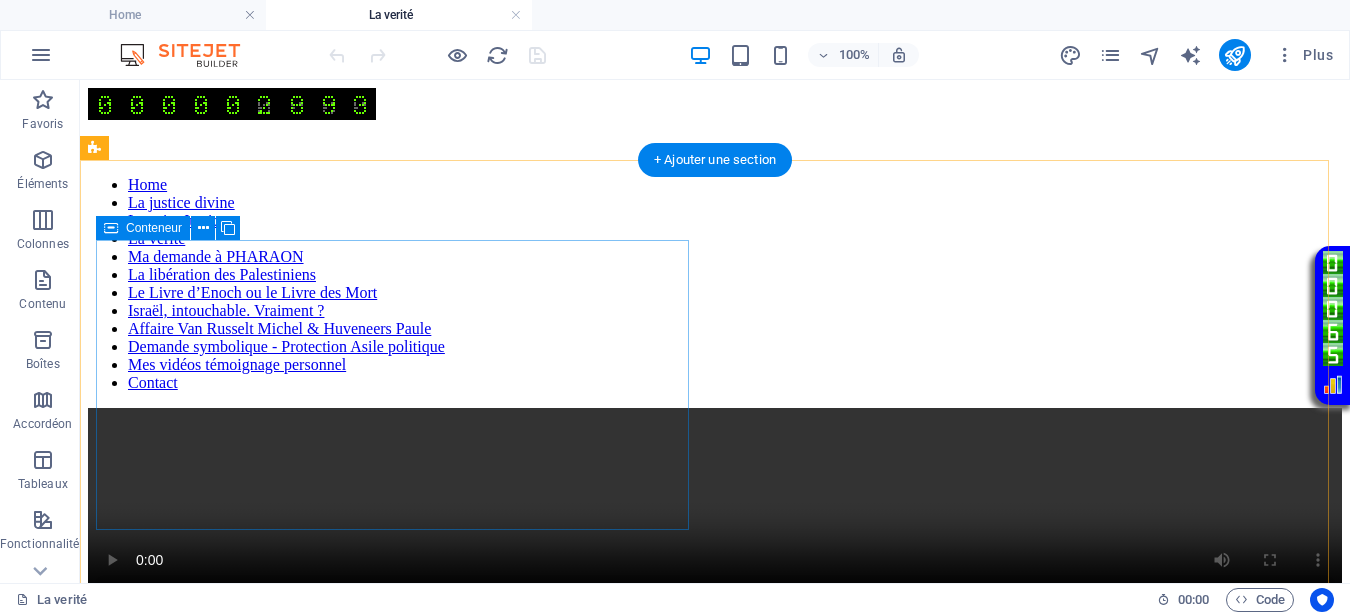 scroll, scrollTop: 125, scrollLeft: 0, axis: vertical 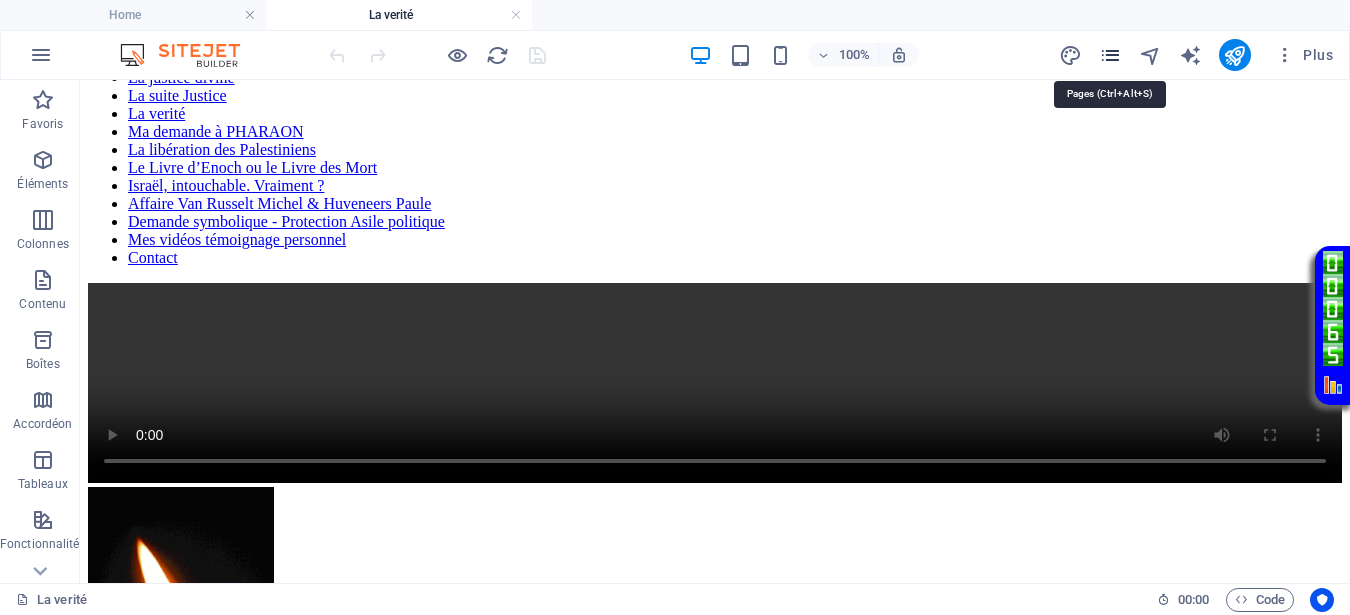 drag, startPoint x: 1119, startPoint y: 52, endPoint x: 986, endPoint y: 378, distance: 352.08664 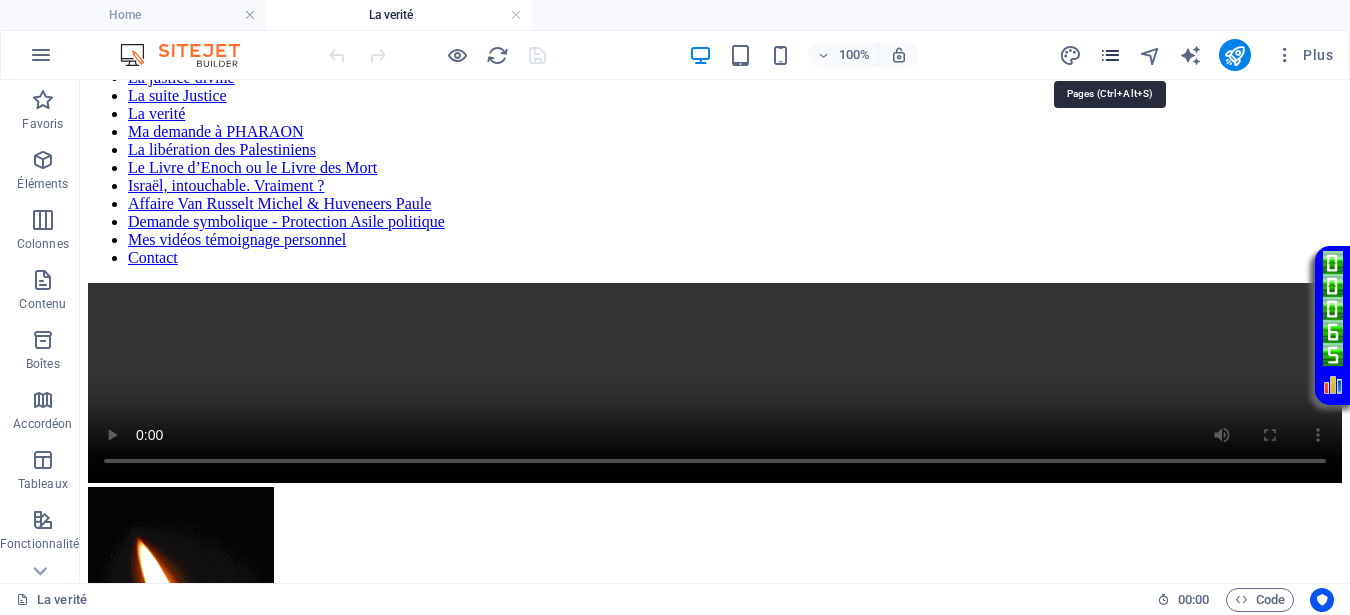 click at bounding box center (1110, 55) 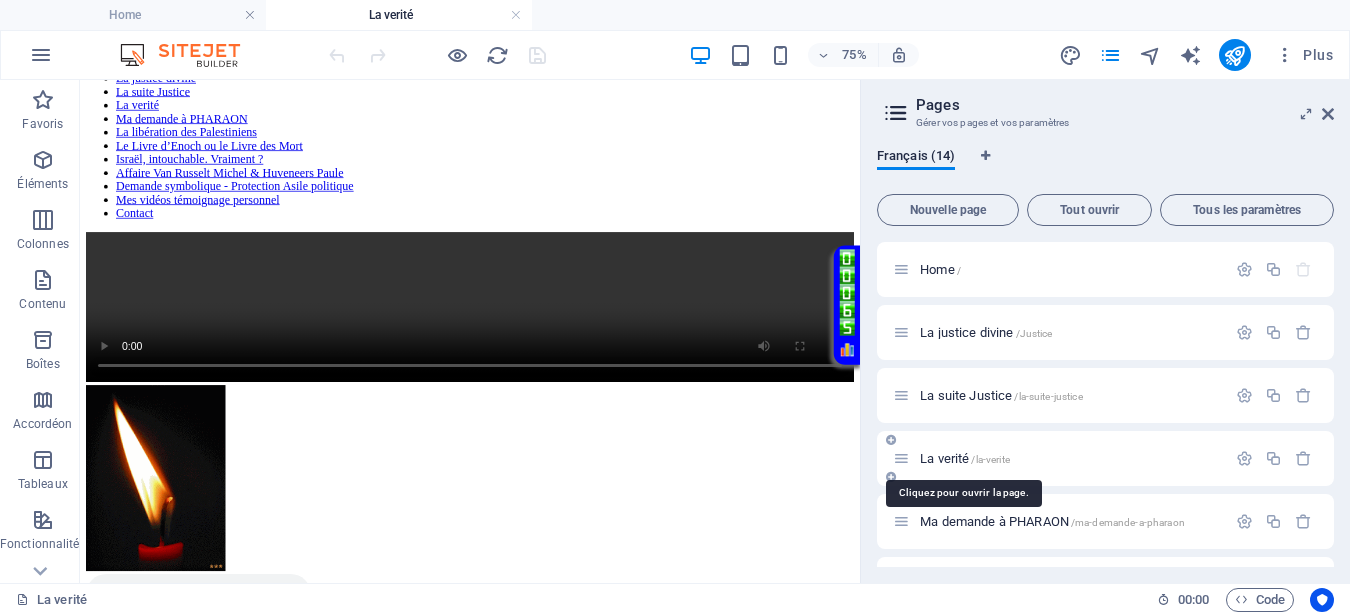 click on "La verité /la-verite" at bounding box center [965, 458] 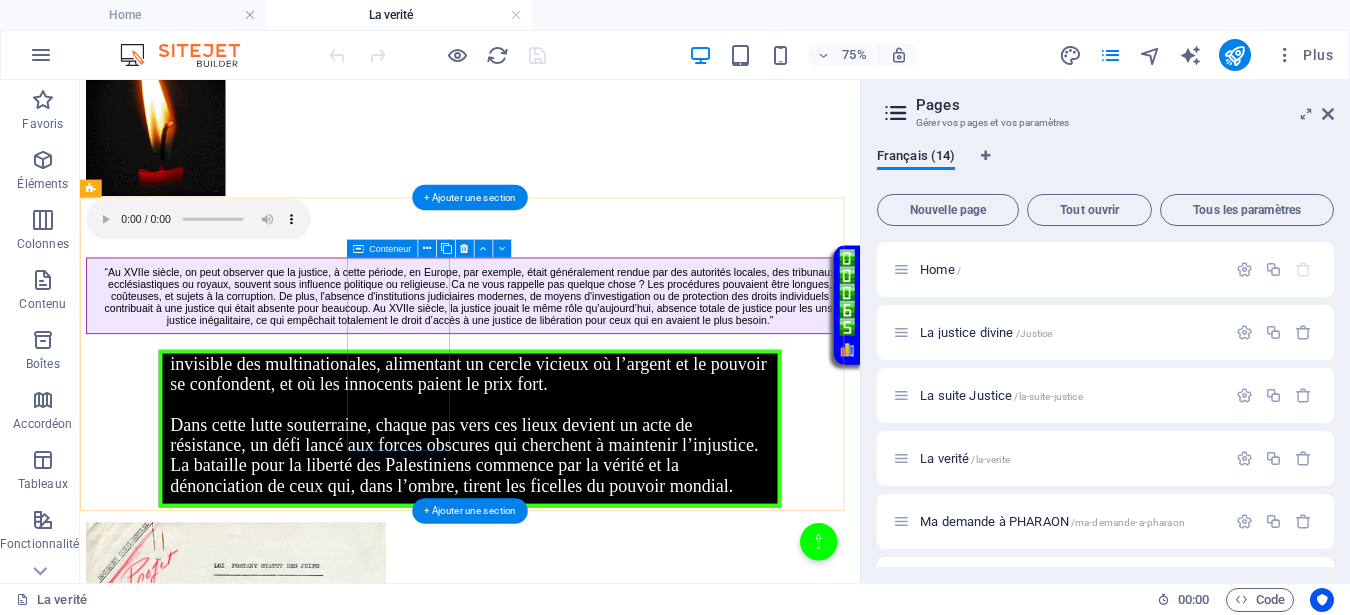scroll, scrollTop: 891, scrollLeft: 0, axis: vertical 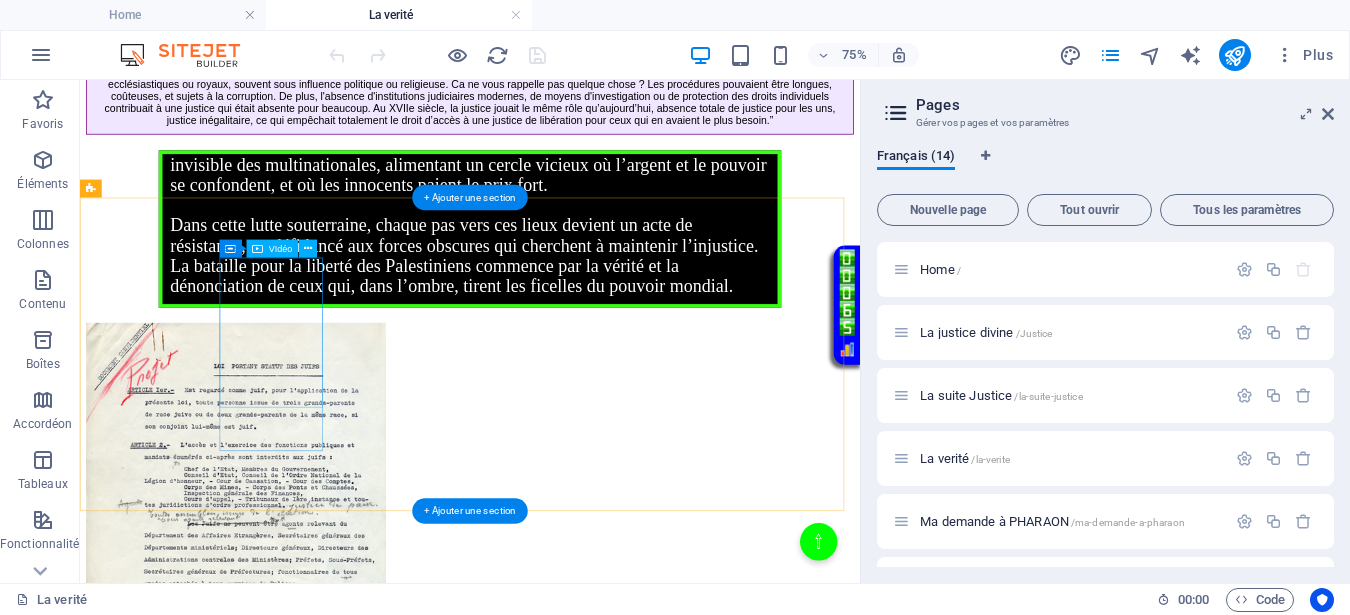 drag, startPoint x: 330, startPoint y: 411, endPoint x: 349, endPoint y: 407, distance: 19.416489 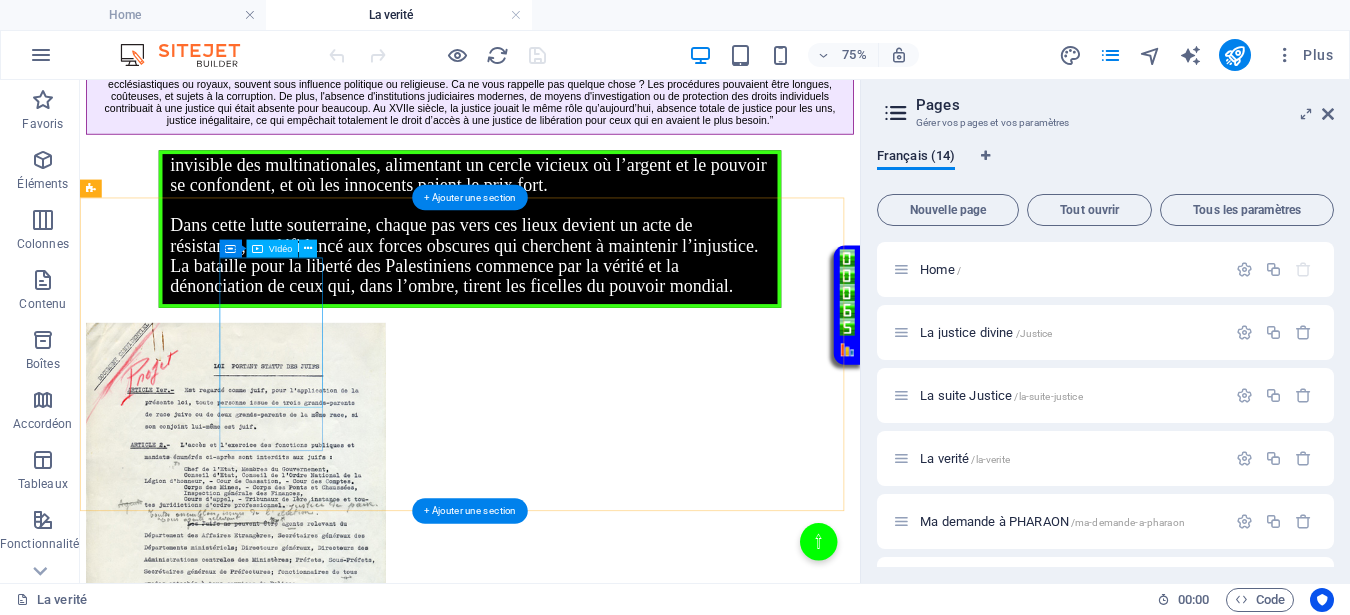 click at bounding box center [600, 1215] 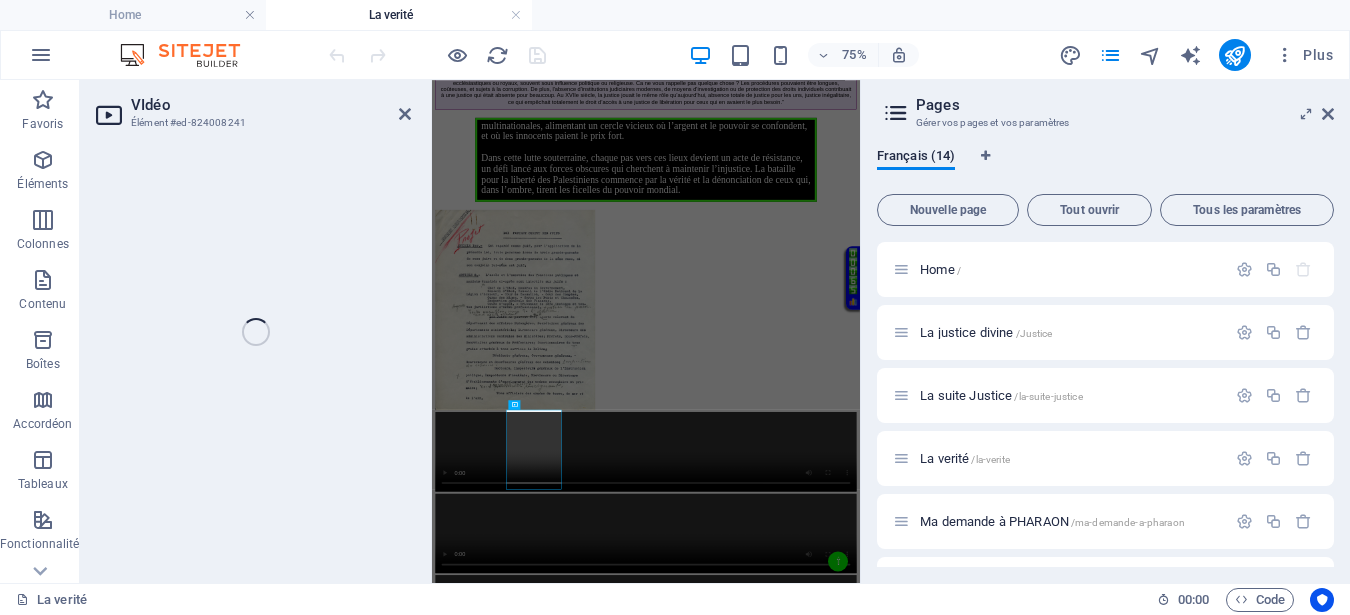 select on "%" 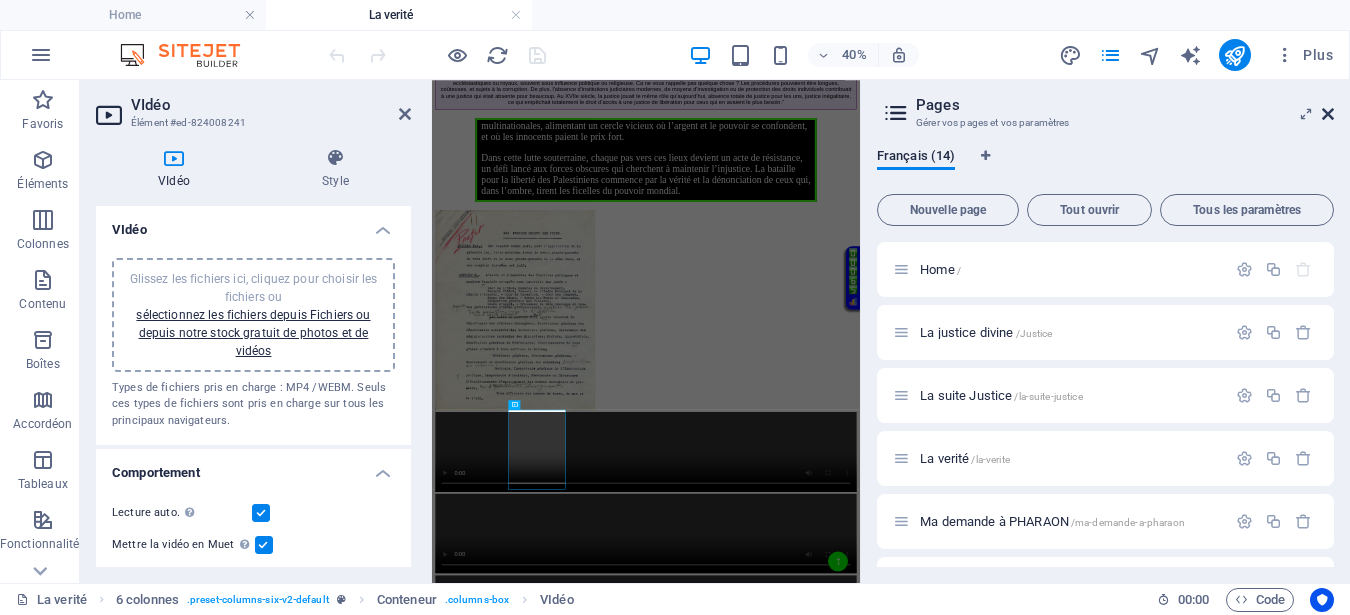 scroll, scrollTop: 304, scrollLeft: 0, axis: vertical 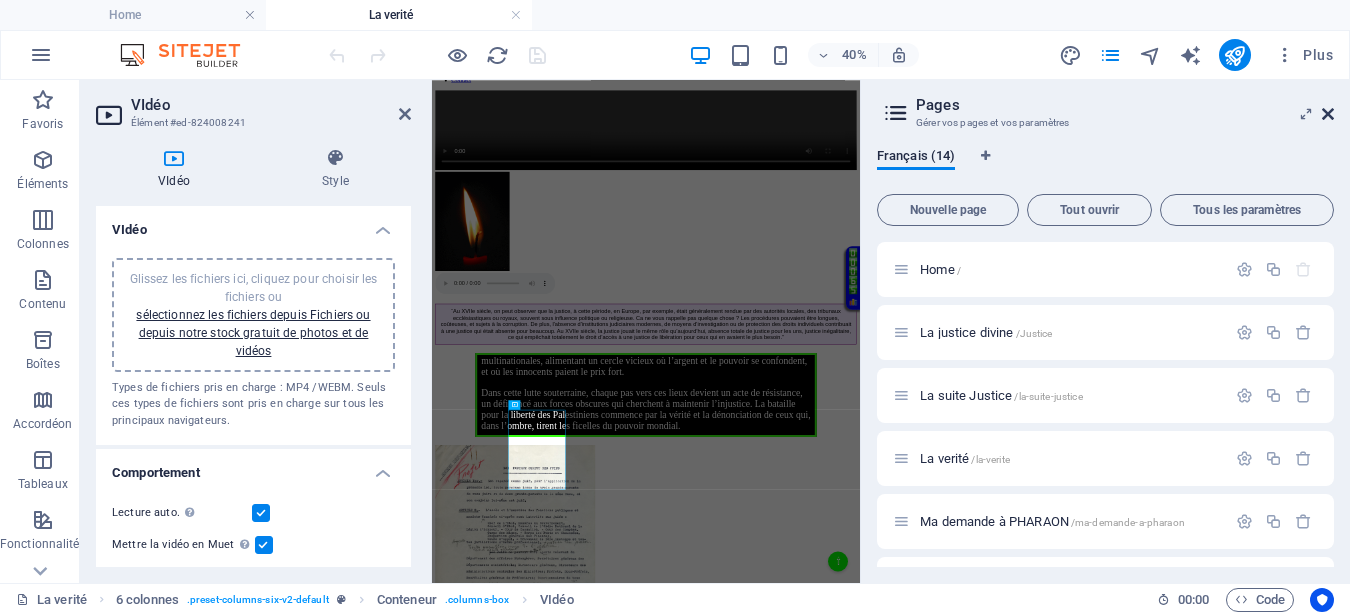 click at bounding box center (1328, 114) 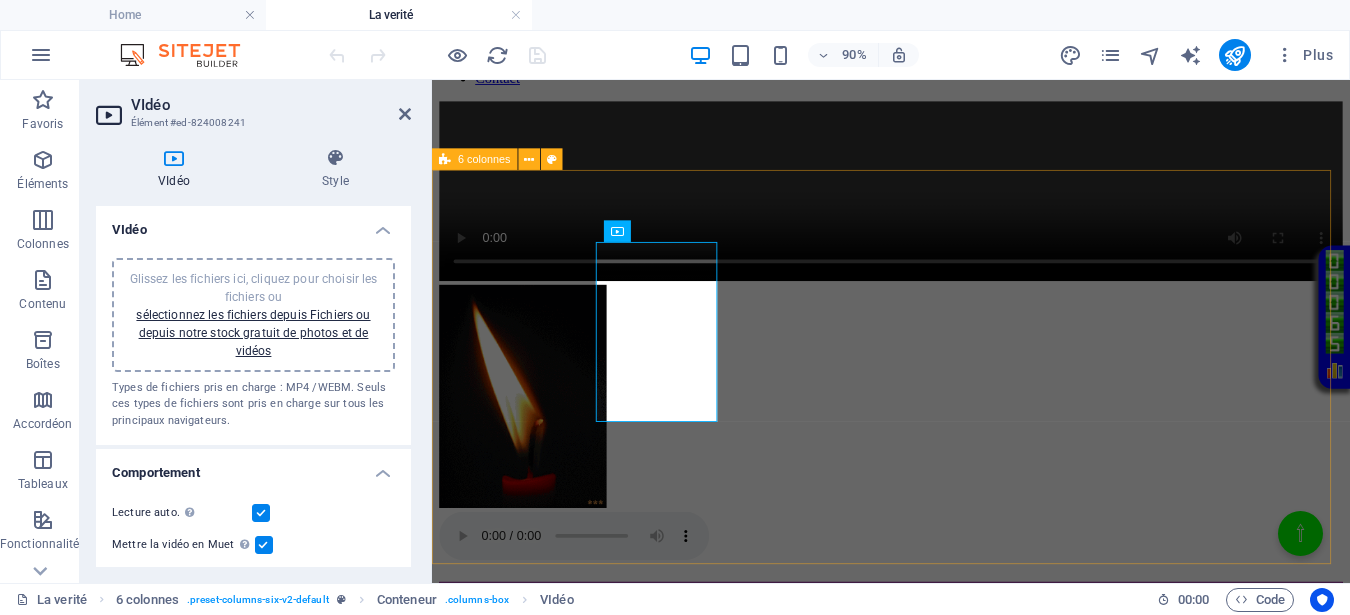 scroll, scrollTop: 948, scrollLeft: 0, axis: vertical 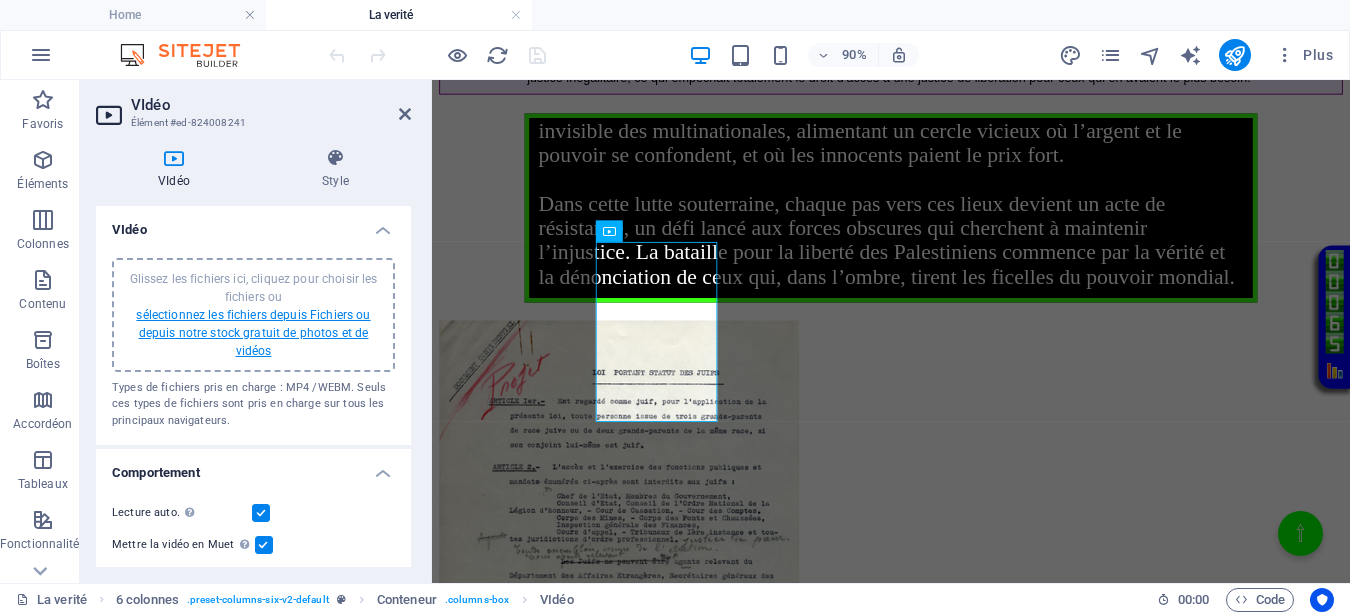 click on "sélectionnez les fichiers depuis Fichiers ou depuis notre stock gratuit de photos et de vidéos" at bounding box center [253, 333] 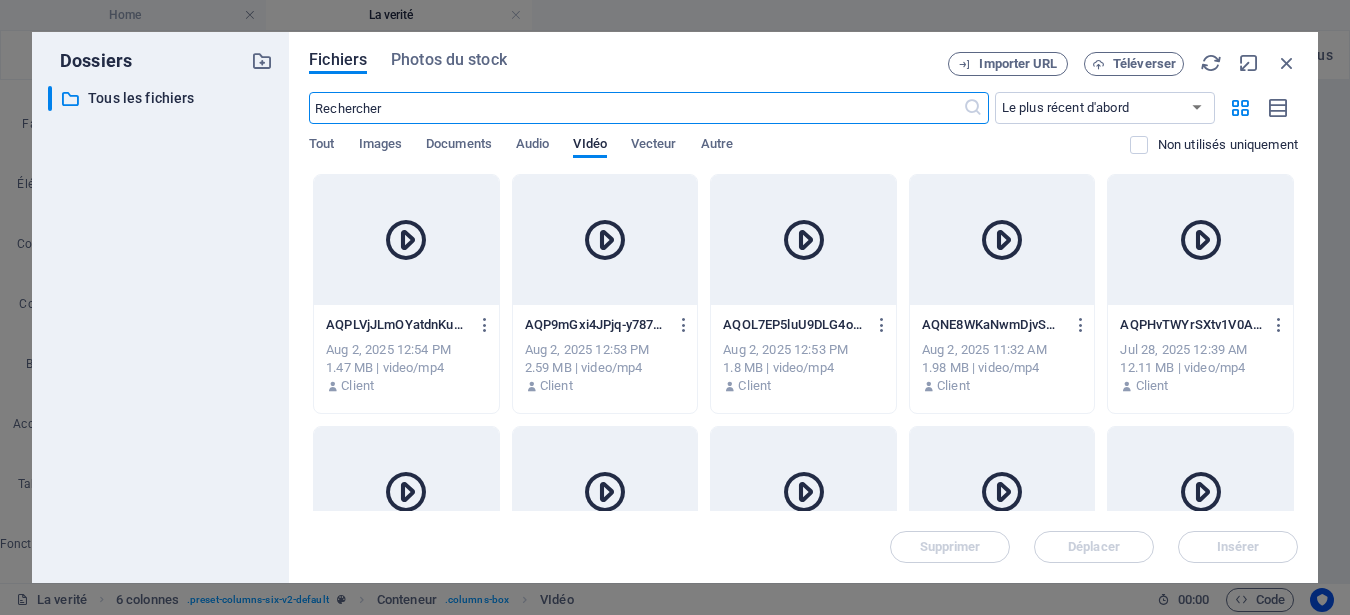 scroll, scrollTop: 304, scrollLeft: 0, axis: vertical 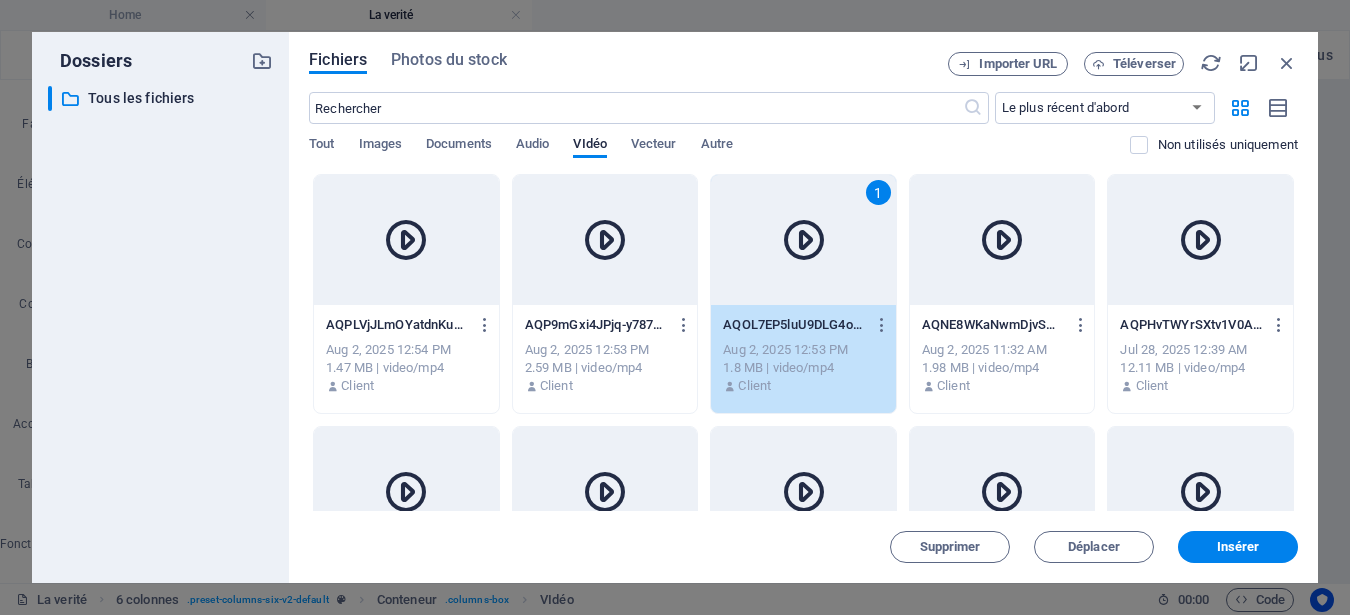 click on "1" at bounding box center (803, 240) 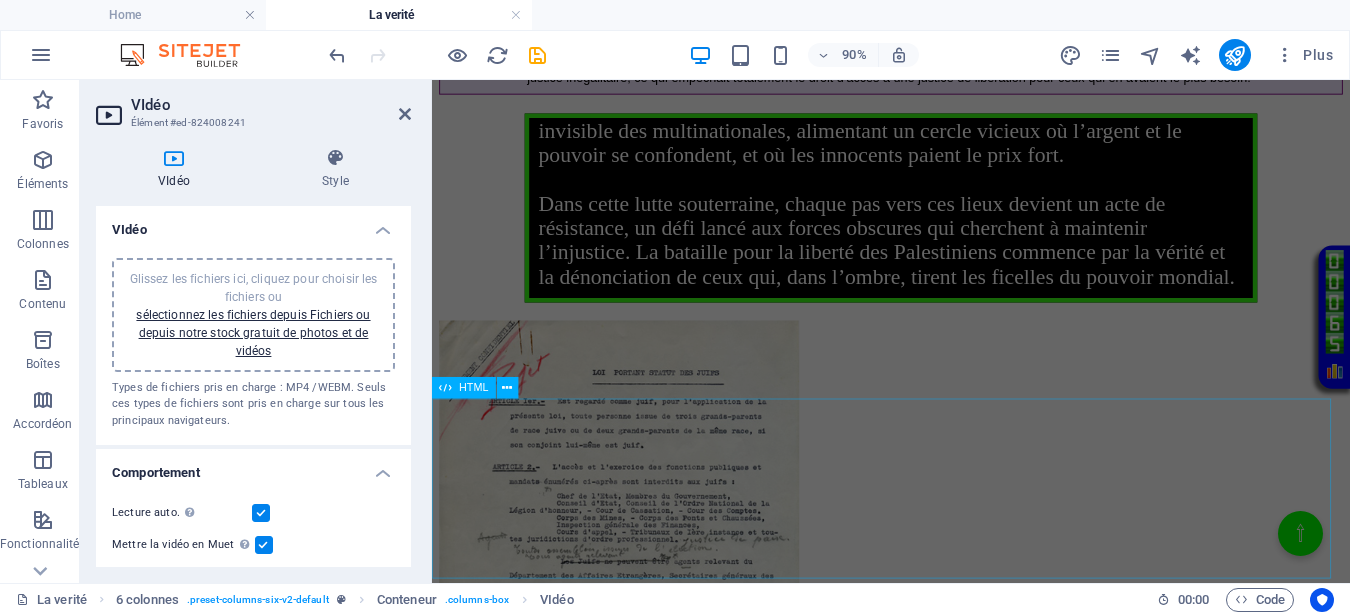 scroll, scrollTop: 448, scrollLeft: 0, axis: vertical 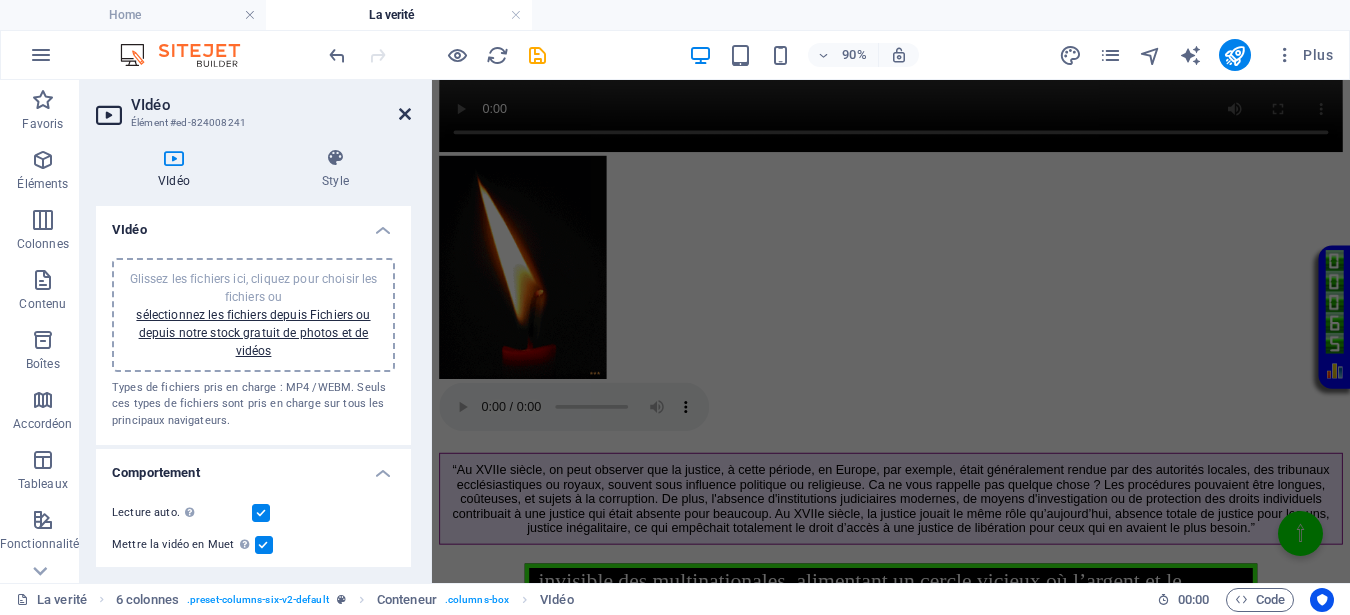 click at bounding box center (405, 114) 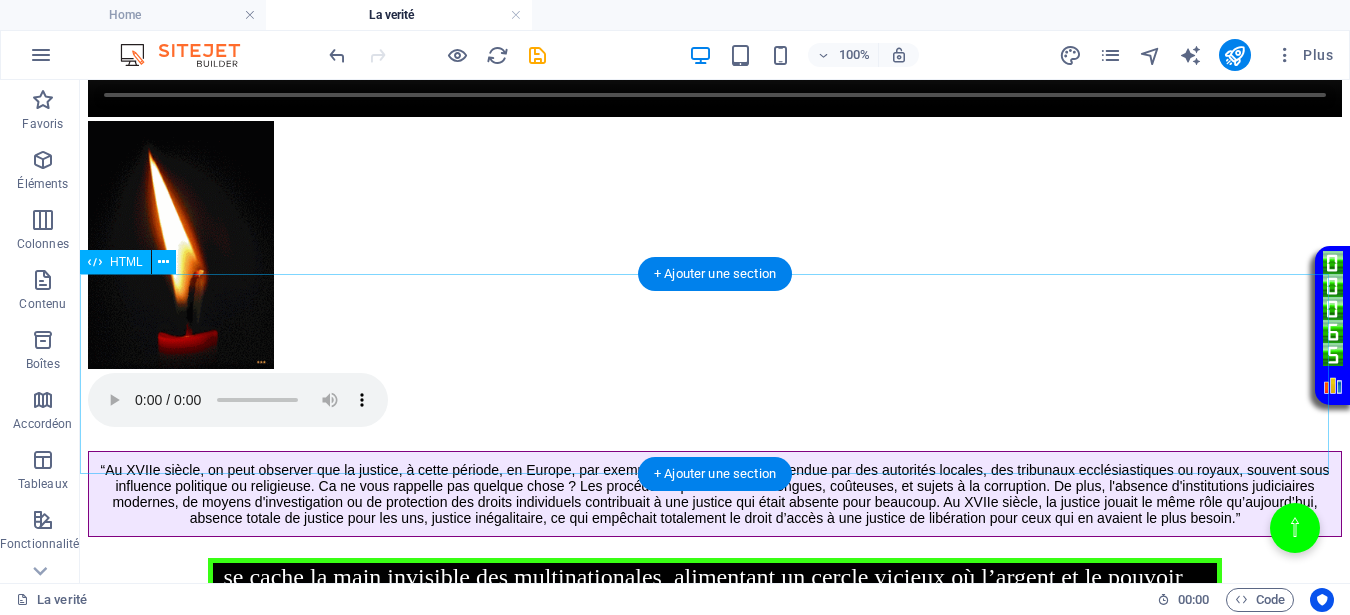 scroll, scrollTop: 750, scrollLeft: 0, axis: vertical 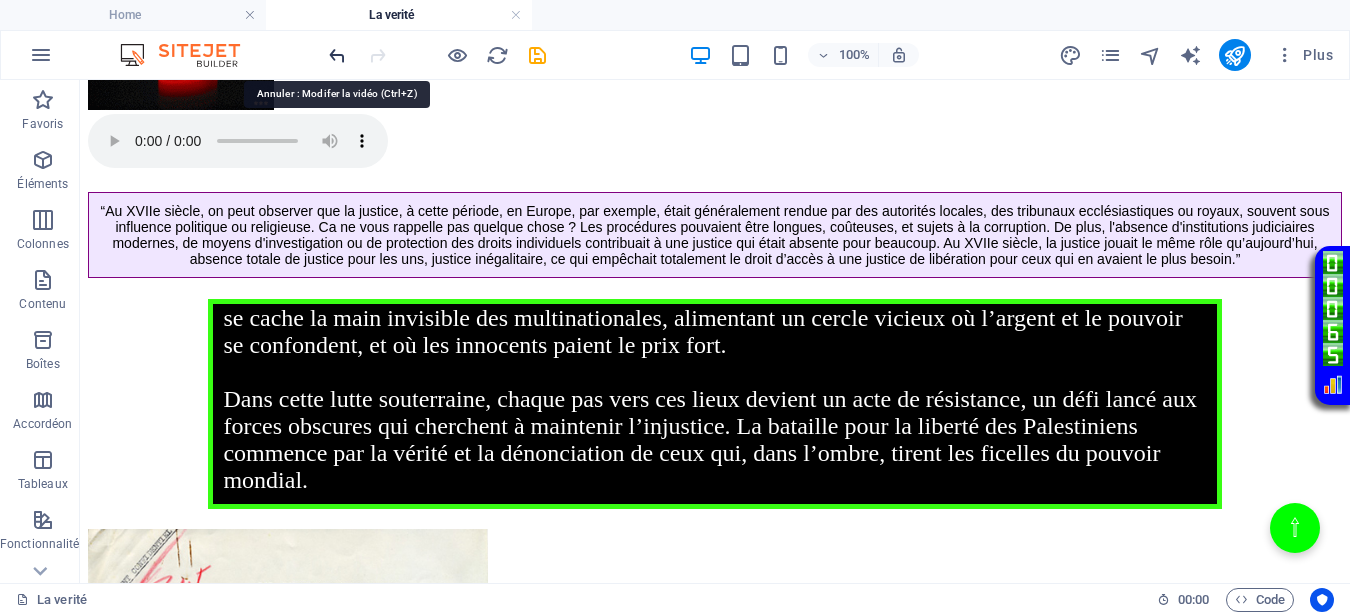 click at bounding box center [337, 55] 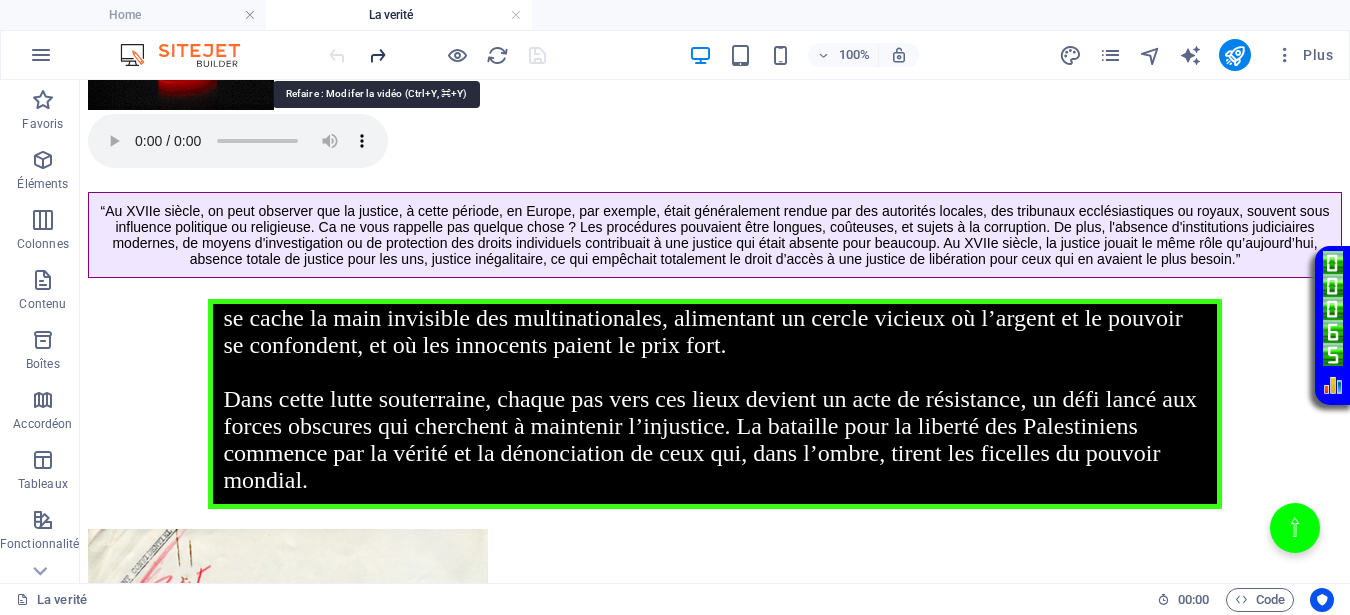 click at bounding box center [377, 55] 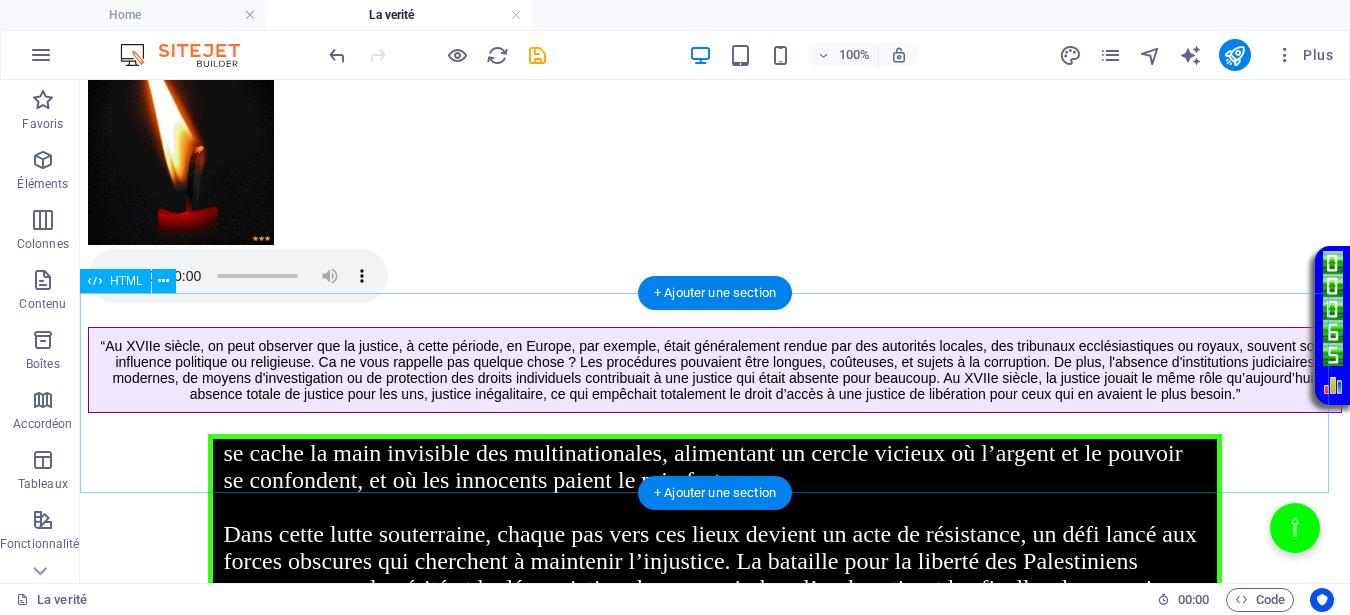 scroll, scrollTop: 625, scrollLeft: 0, axis: vertical 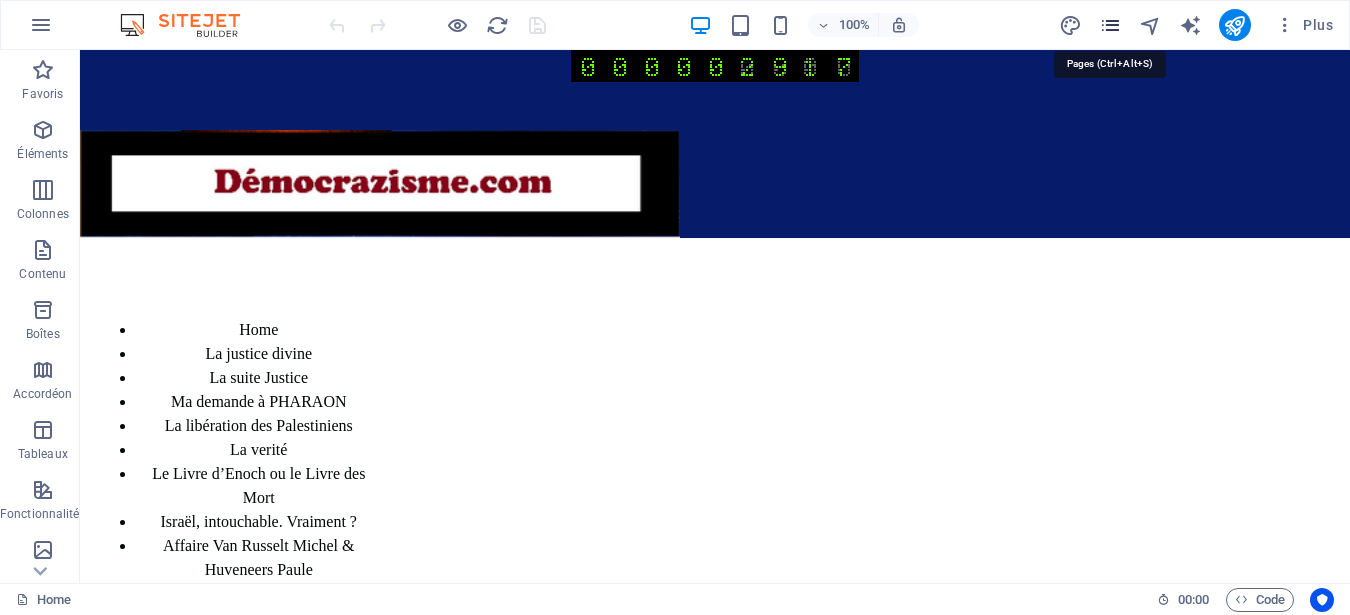 click at bounding box center [1110, 25] 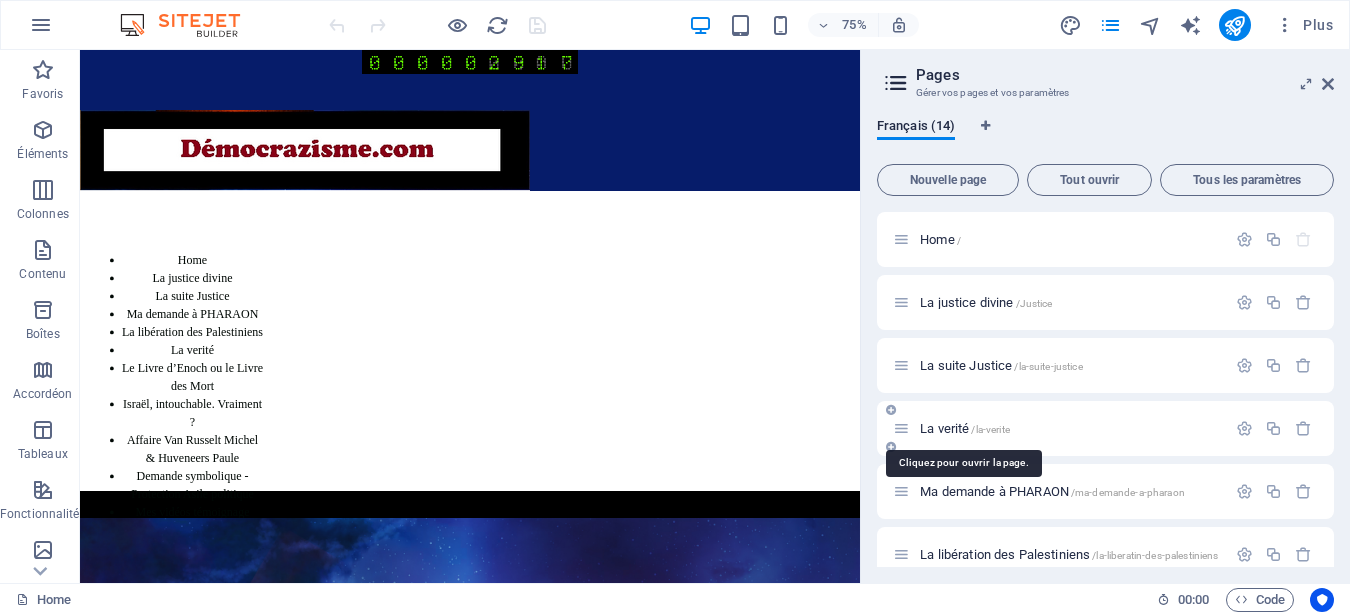 click on "La verité /la-verite" at bounding box center [965, 428] 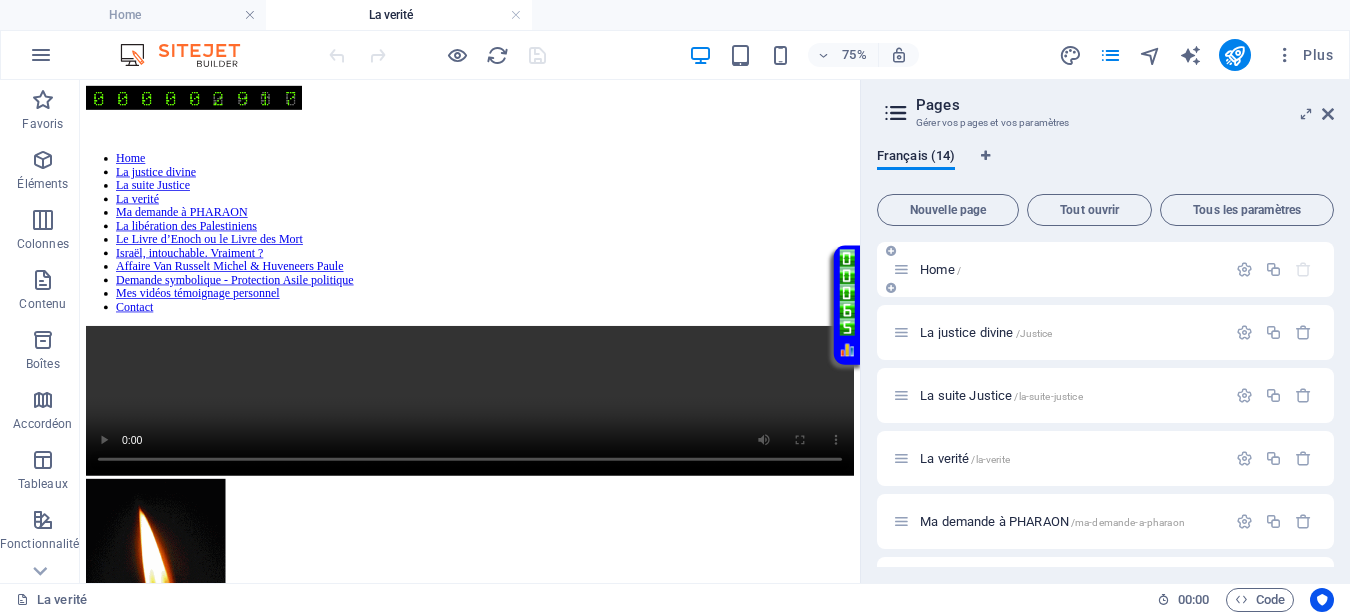 scroll, scrollTop: 0, scrollLeft: 0, axis: both 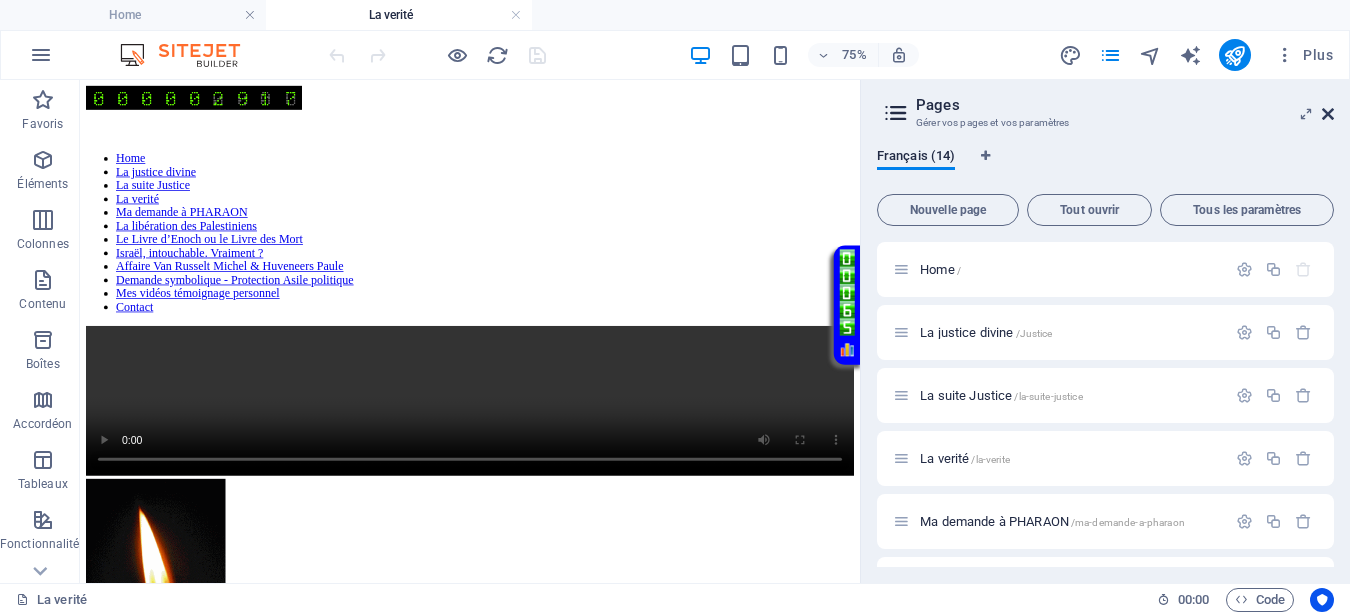 drag, startPoint x: 790, startPoint y: 209, endPoint x: 1327, endPoint y: 115, distance: 545.1651 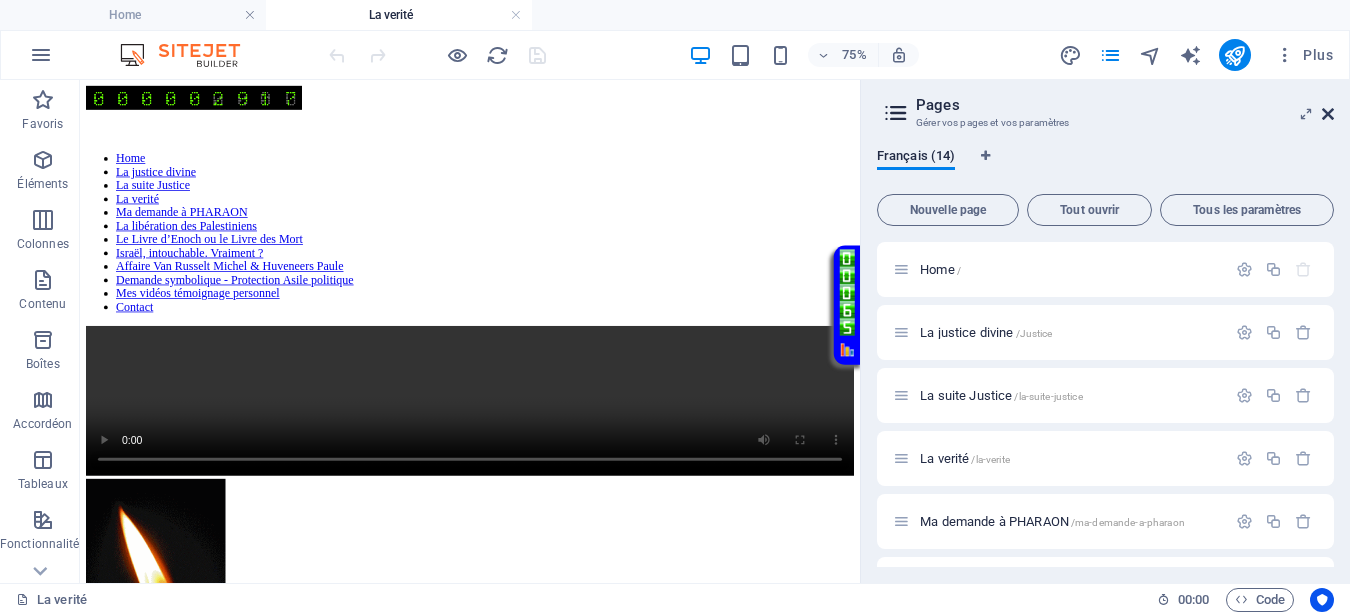 click at bounding box center [1328, 114] 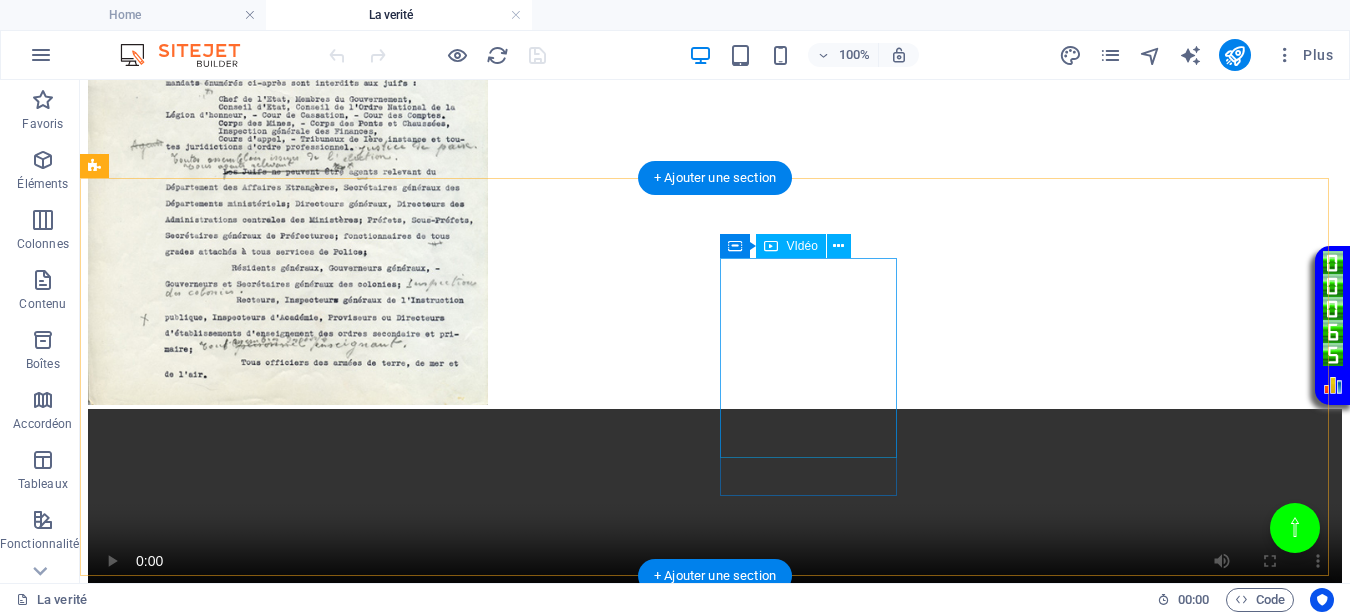 scroll, scrollTop: 1495, scrollLeft: 0, axis: vertical 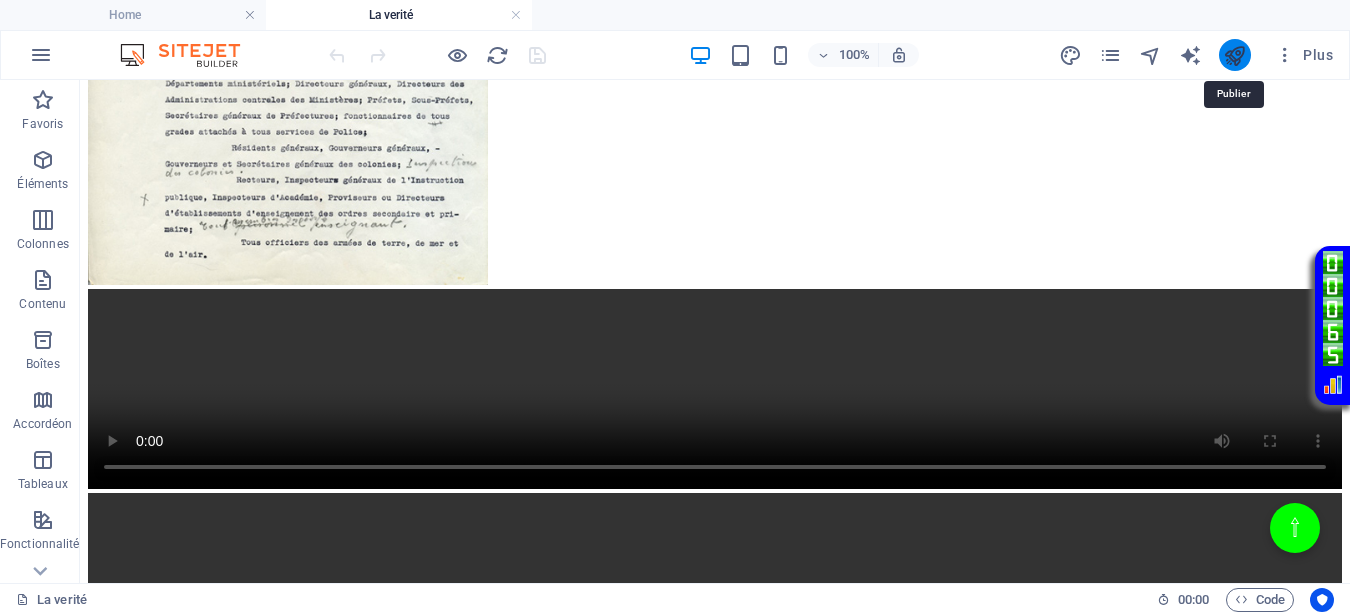 drag, startPoint x: 1065, startPoint y: 53, endPoint x: 1229, endPoint y: 53, distance: 164 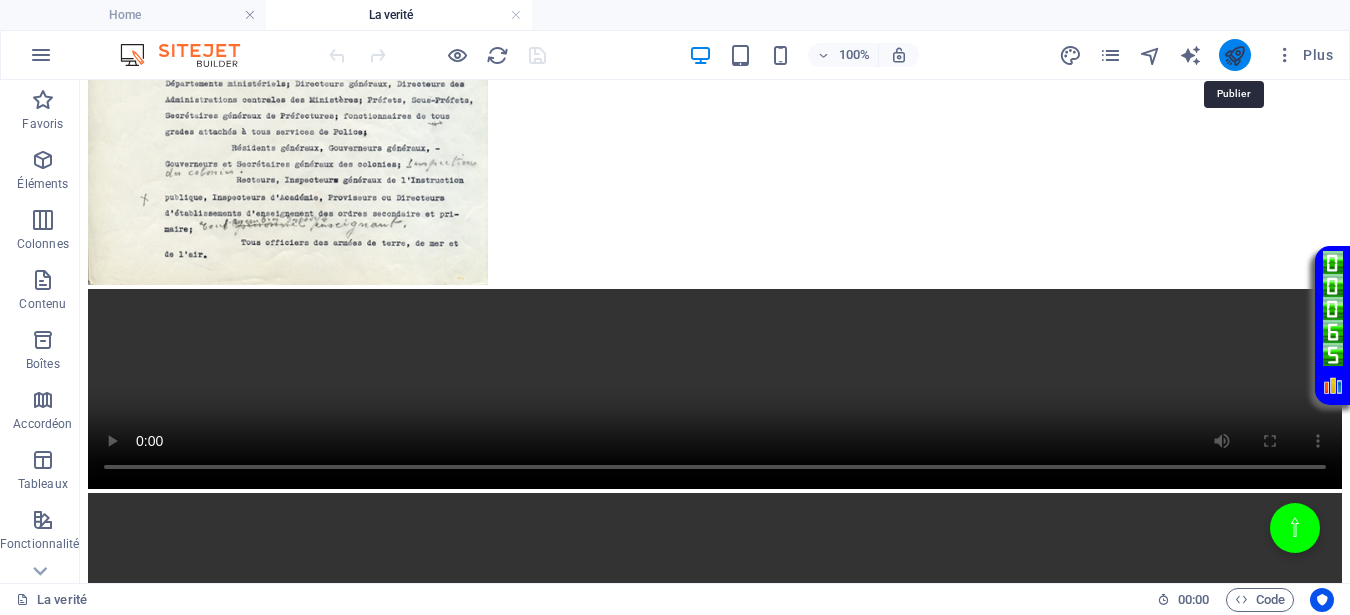 click at bounding box center (1234, 55) 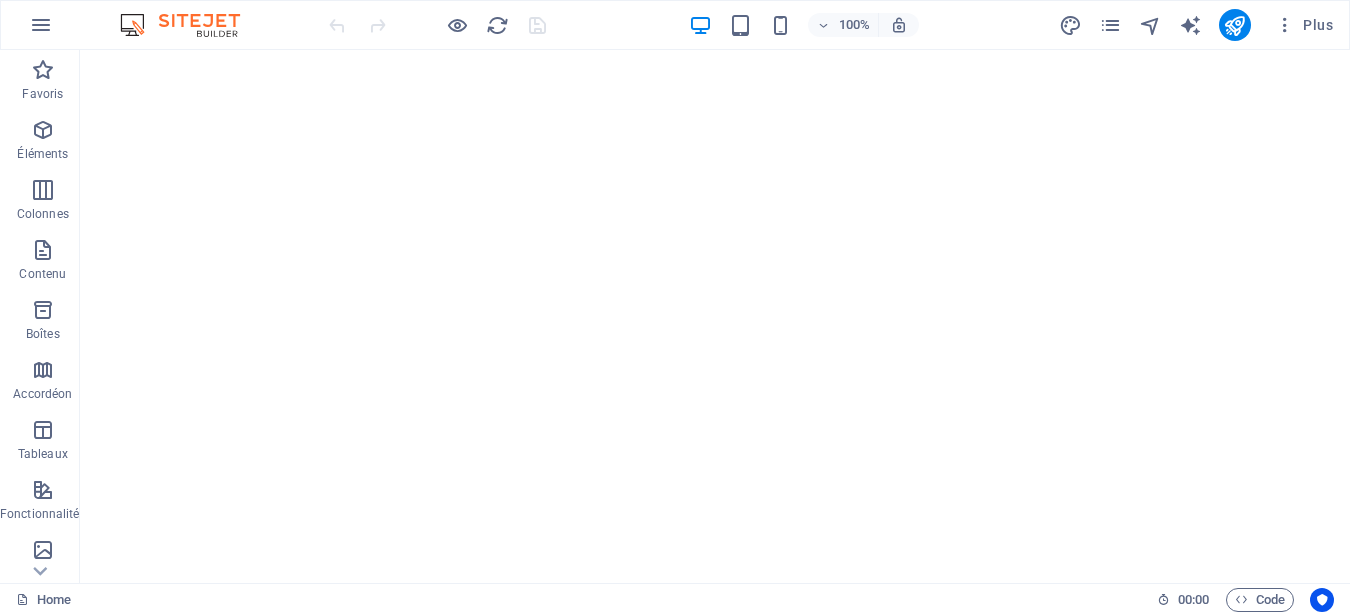scroll, scrollTop: 0, scrollLeft: 0, axis: both 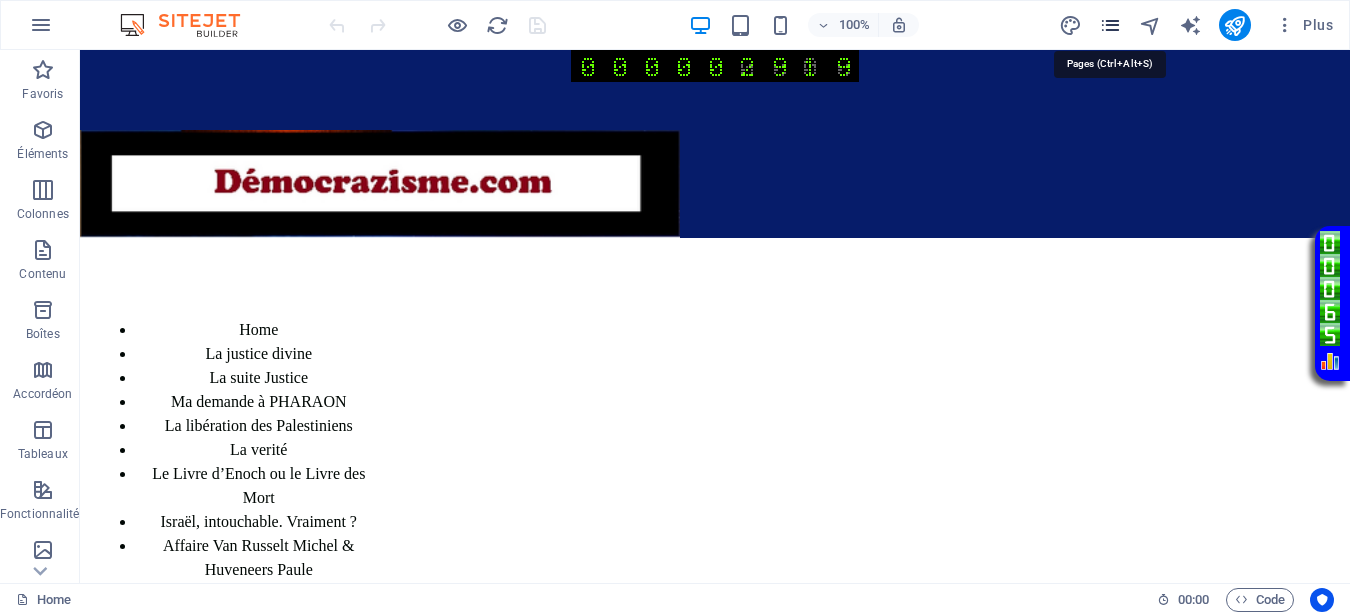 click at bounding box center (1110, 25) 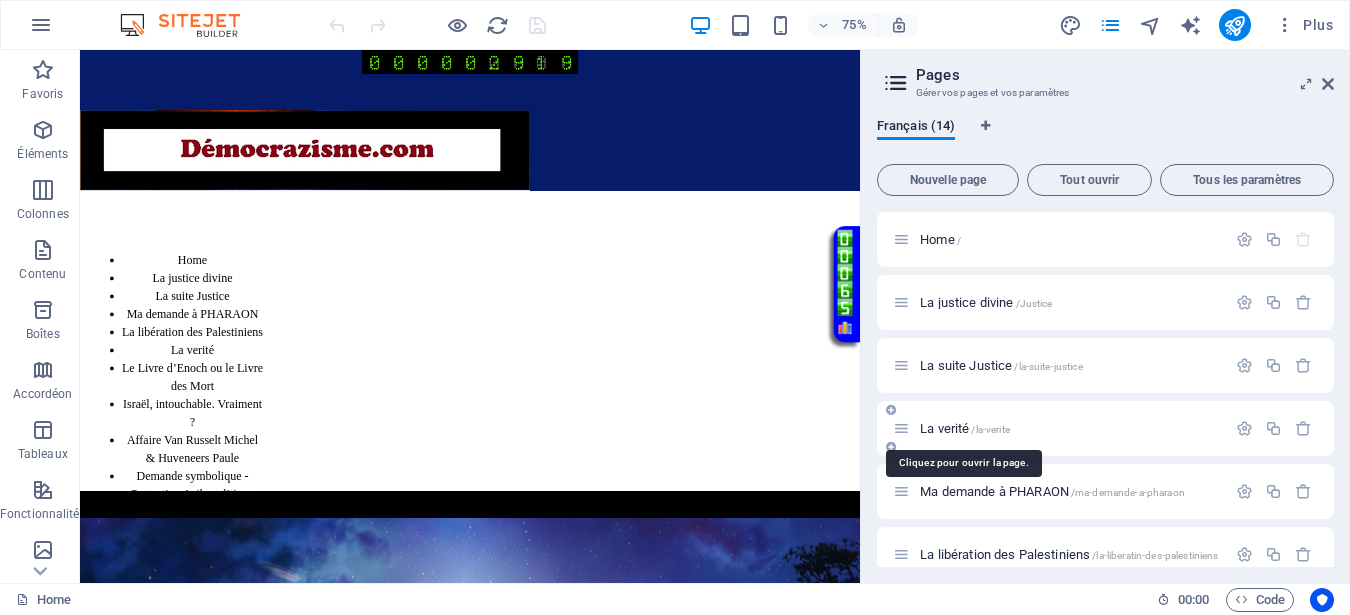 click on "La verité /la-verite" at bounding box center [965, 428] 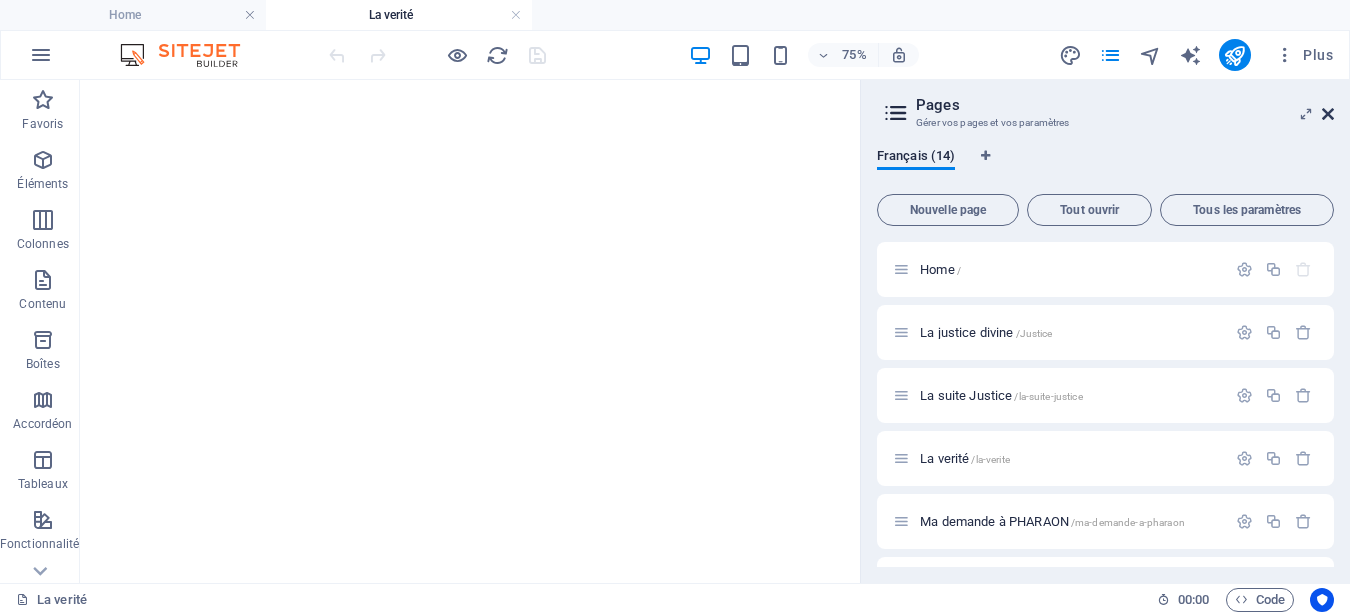 click at bounding box center [1328, 114] 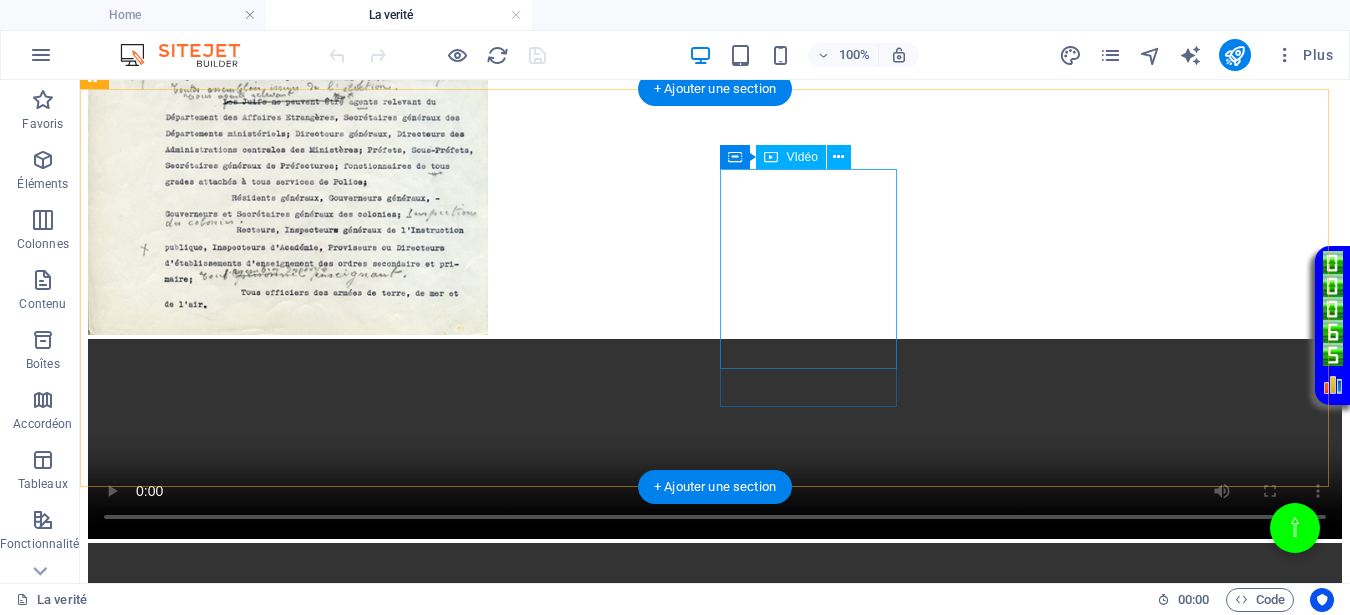 scroll, scrollTop: 1495, scrollLeft: 0, axis: vertical 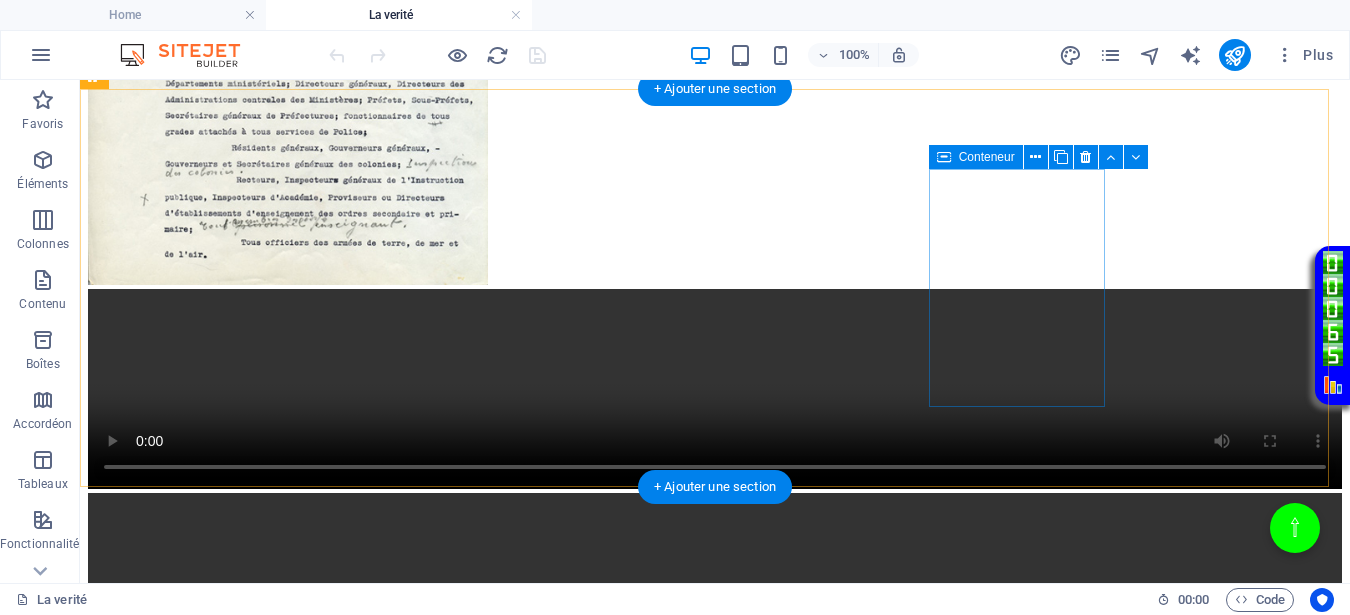 click on "Coller le presse-papiers" at bounding box center (789, 1206) 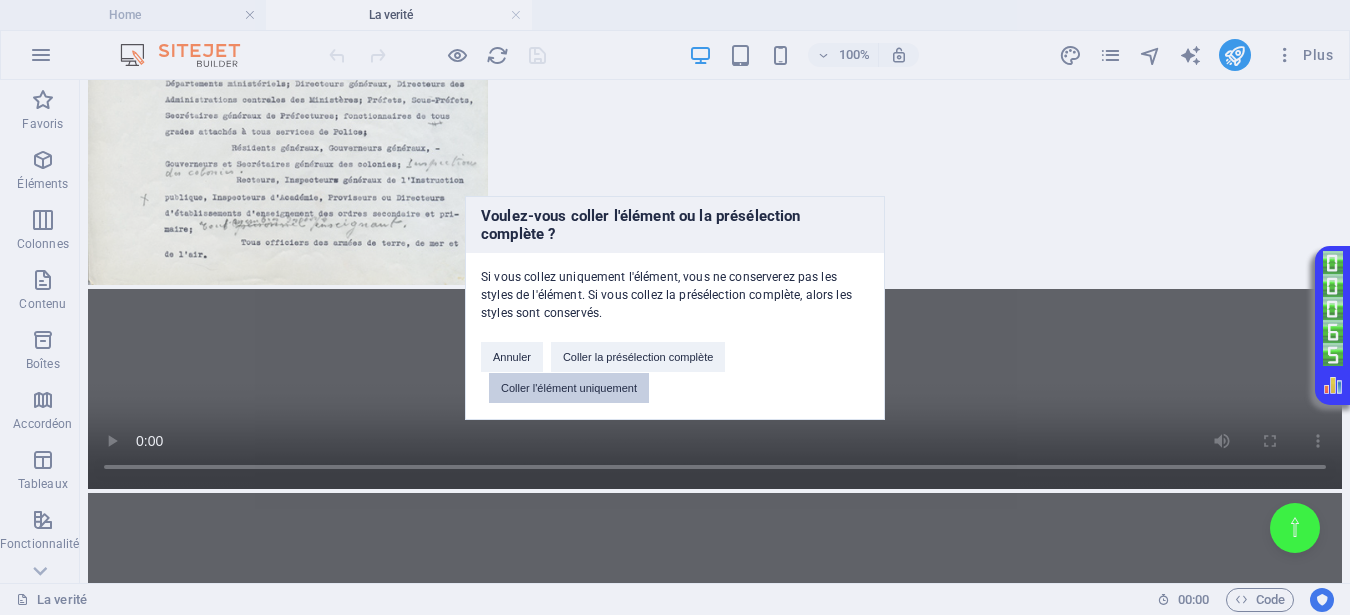 click on "Coller l'élément uniquement" at bounding box center (569, 388) 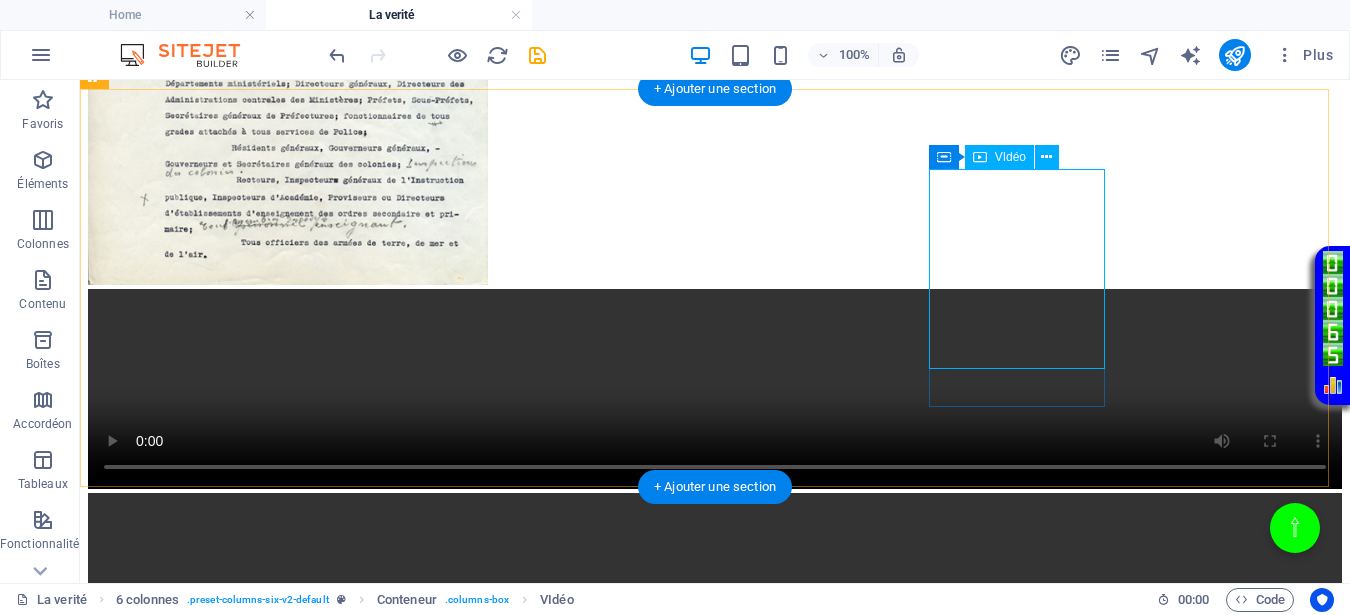 click at bounding box center [715, 1207] 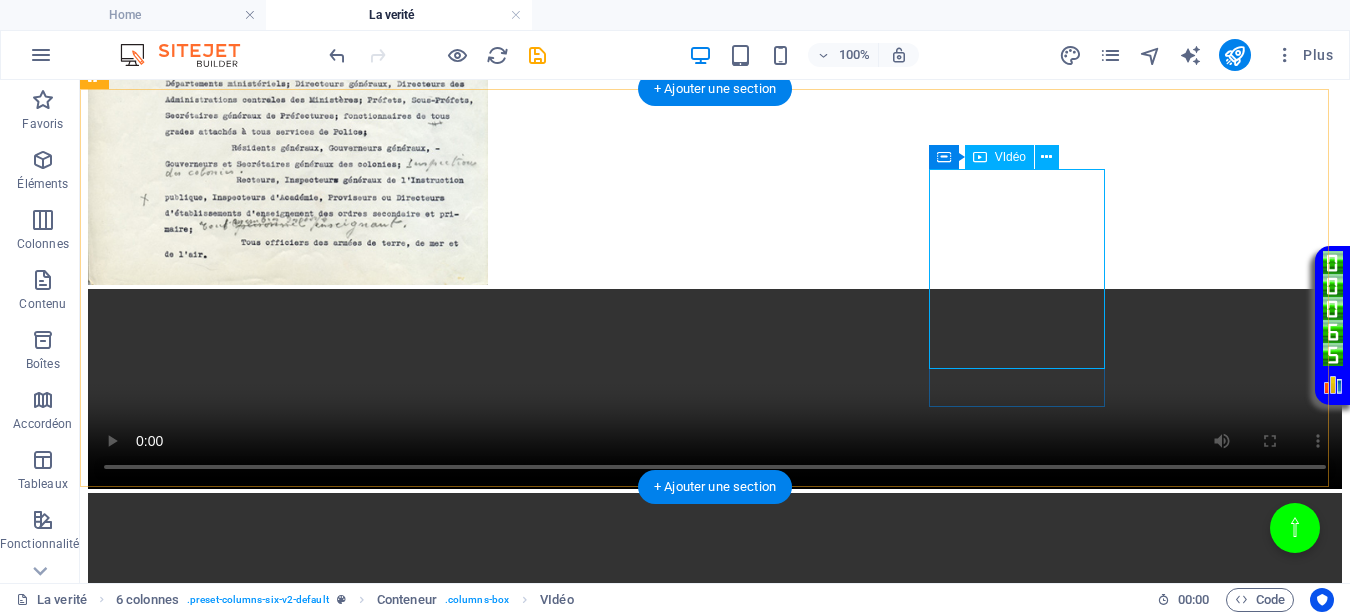 click at bounding box center [715, 1207] 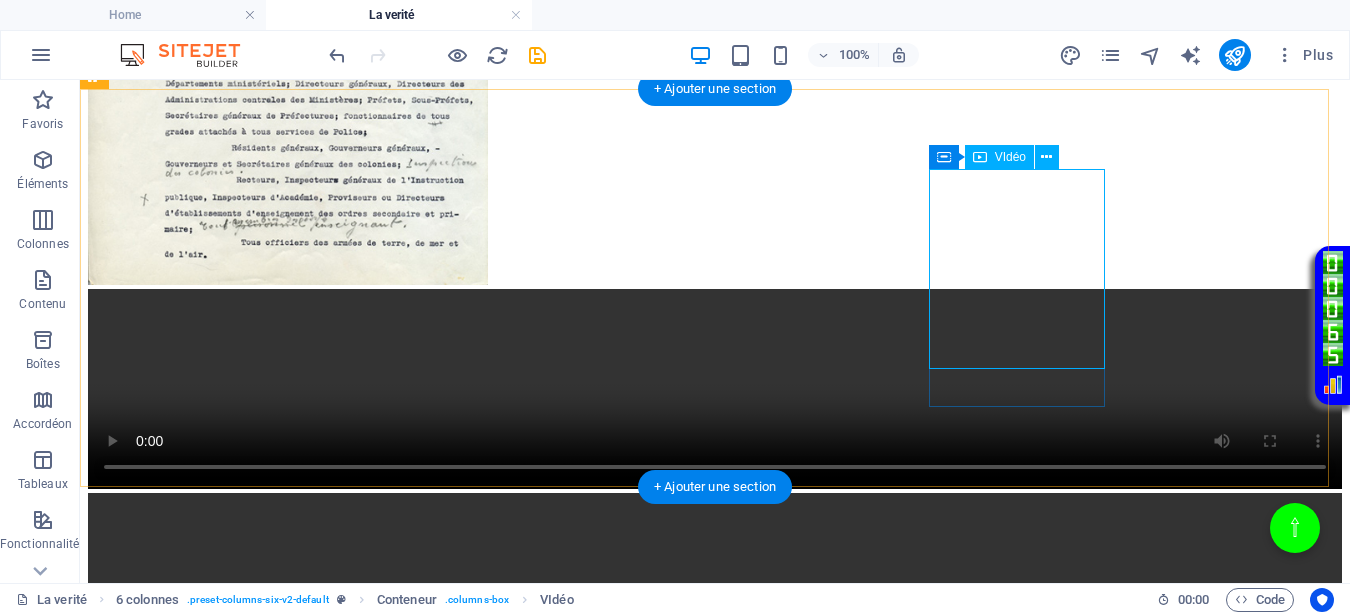 select on "%" 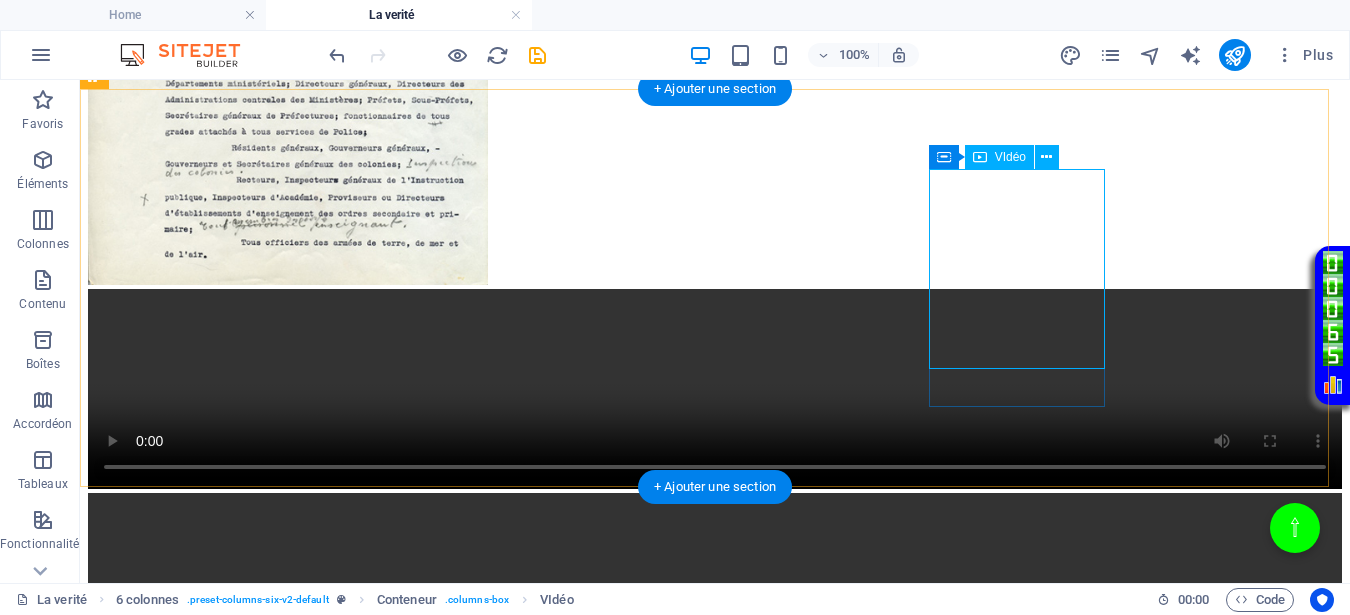 select on "px" 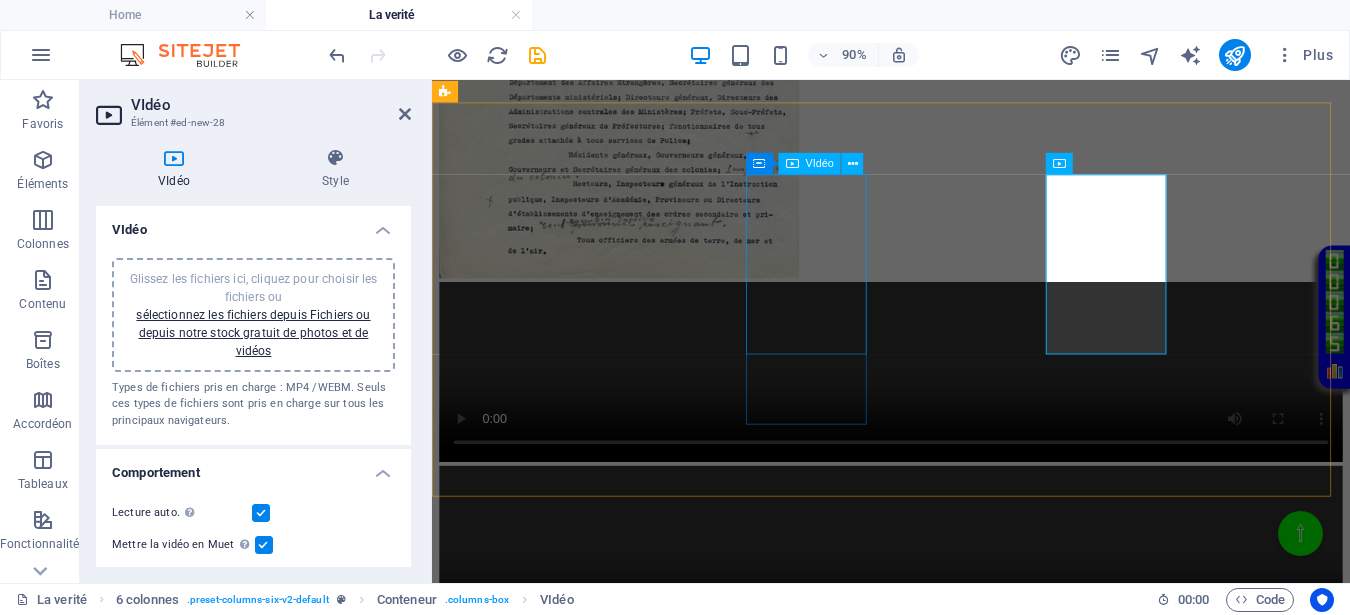 scroll, scrollTop: 1500, scrollLeft: 0, axis: vertical 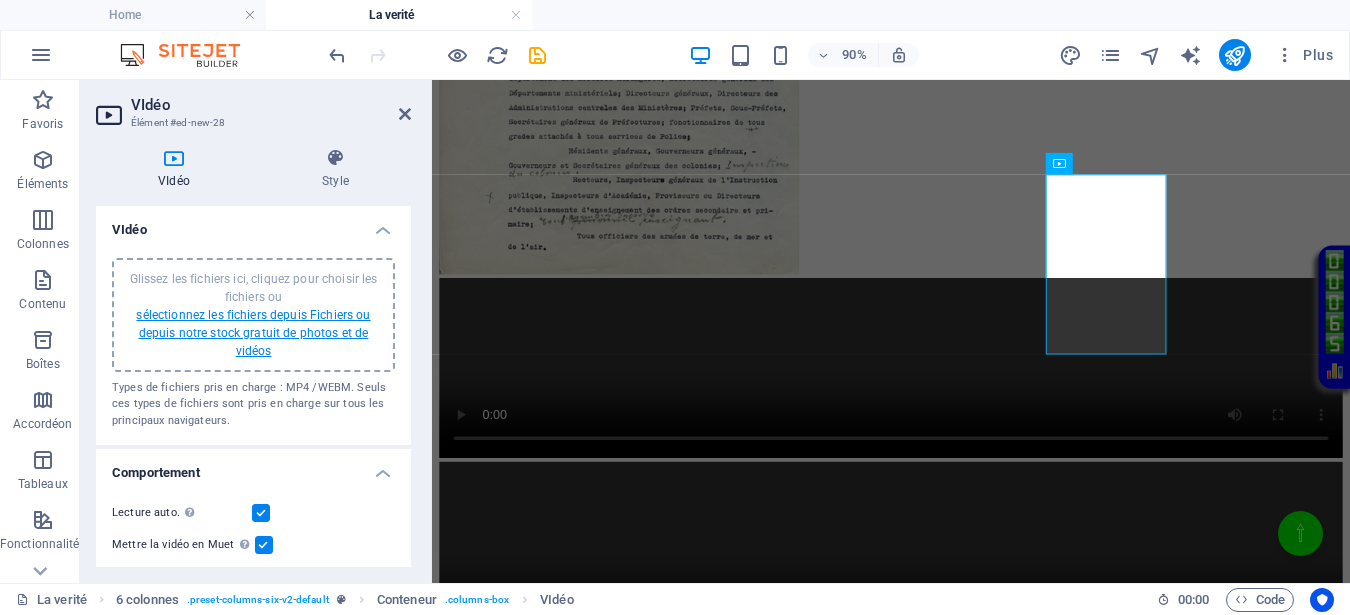 click on "sélectionnez les fichiers depuis Fichiers ou depuis notre stock gratuit de photos et de vidéos" at bounding box center [253, 333] 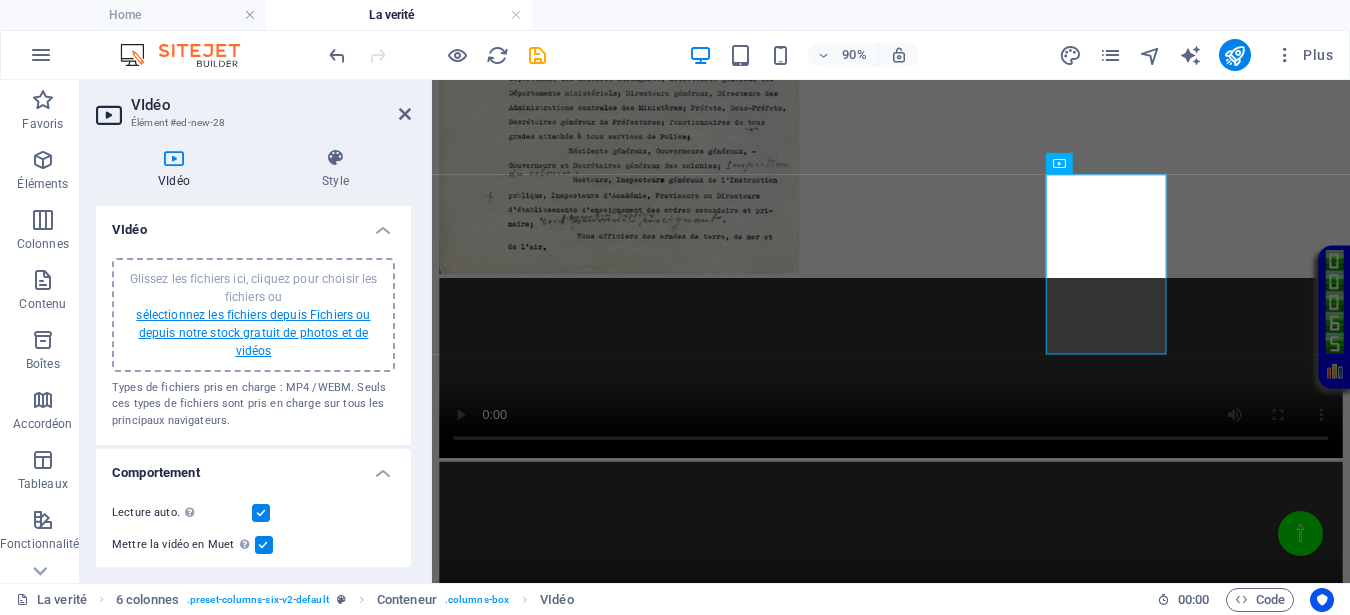 scroll, scrollTop: 781, scrollLeft: 0, axis: vertical 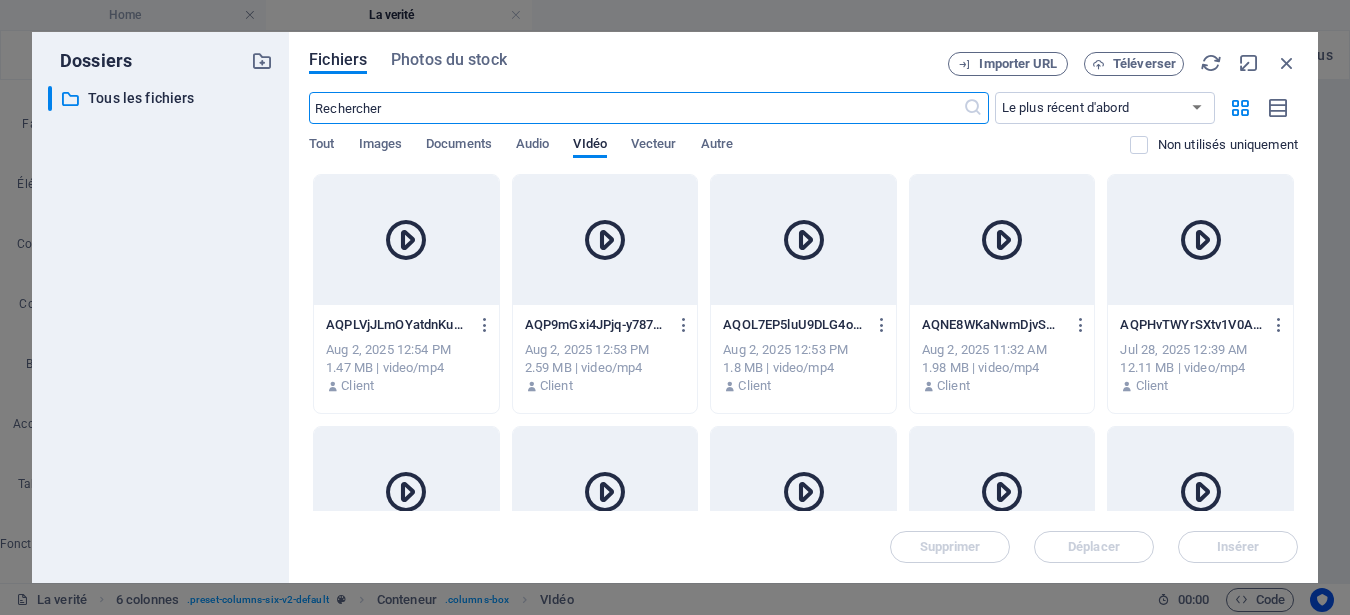 click at bounding box center [406, 240] 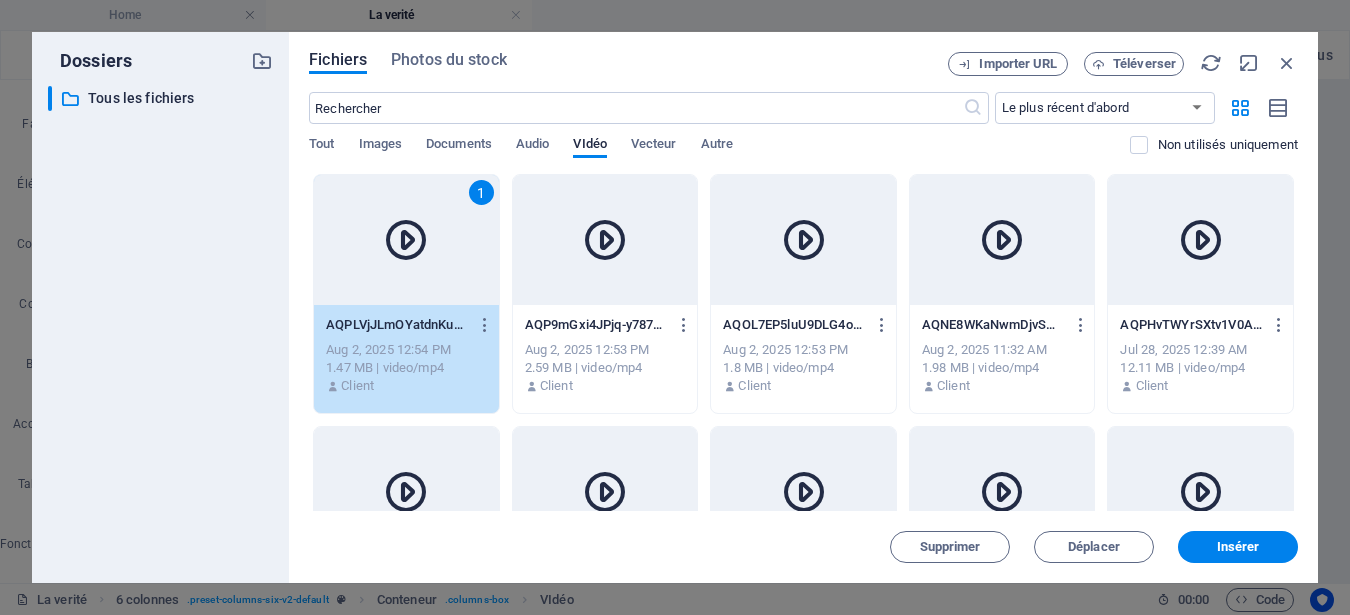 click on "1" at bounding box center [406, 240] 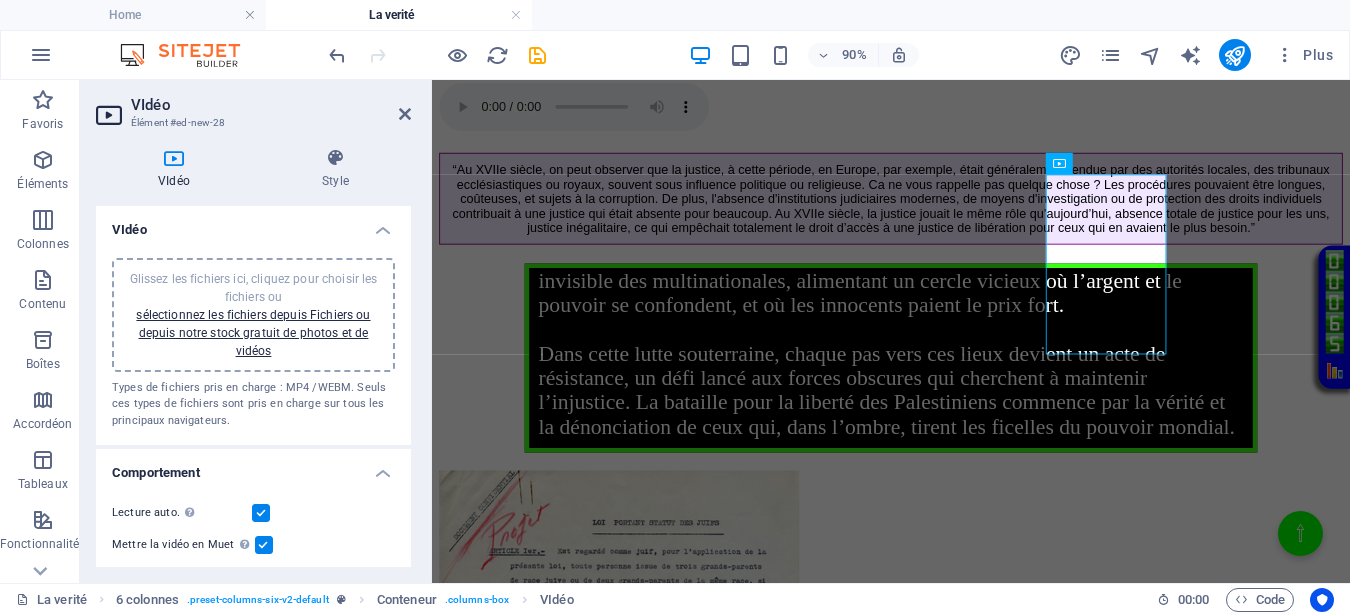 scroll, scrollTop: 1500, scrollLeft: 0, axis: vertical 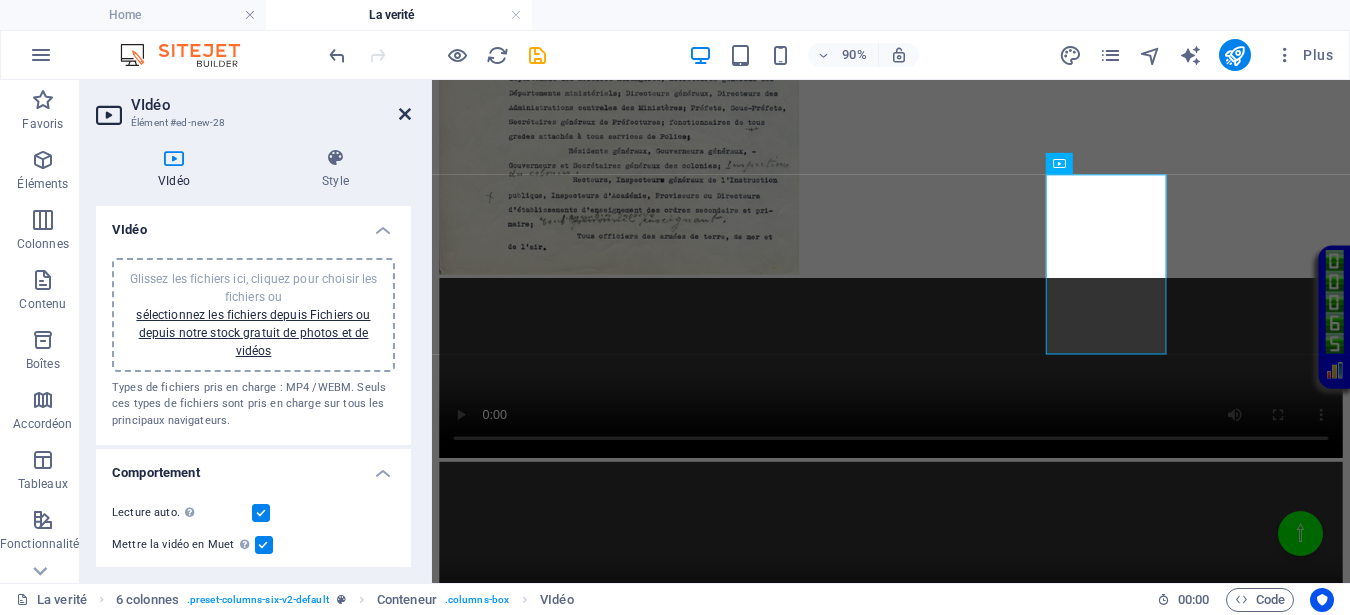 click at bounding box center [405, 114] 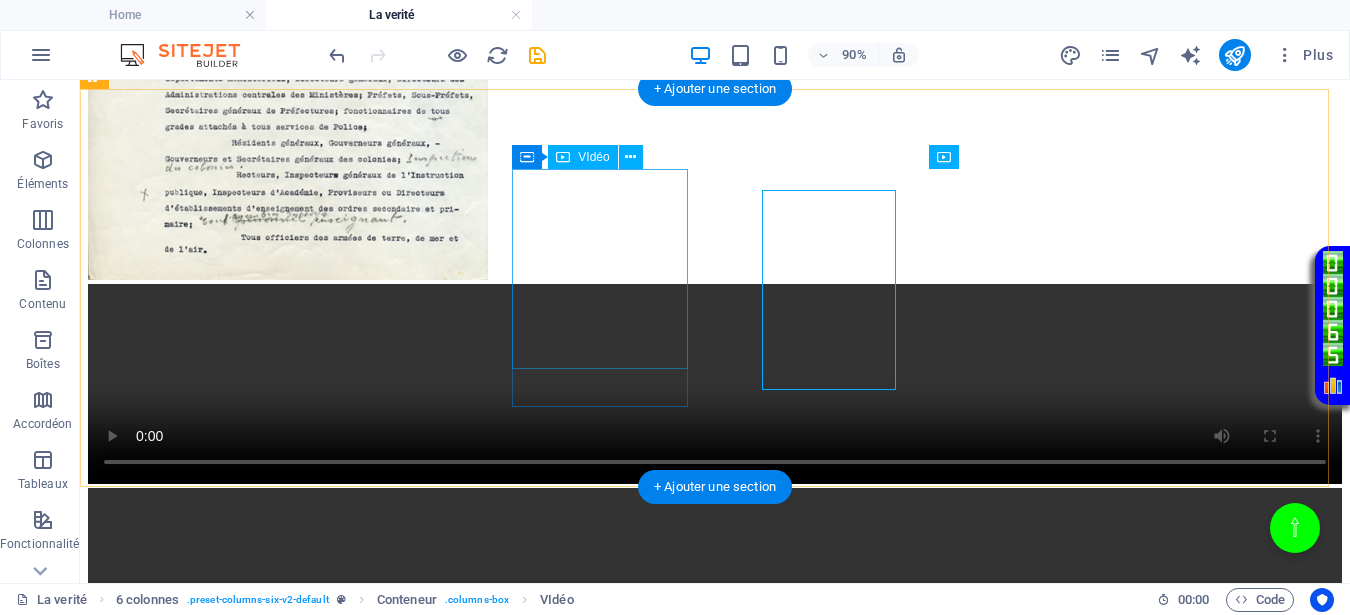 scroll, scrollTop: 1495, scrollLeft: 0, axis: vertical 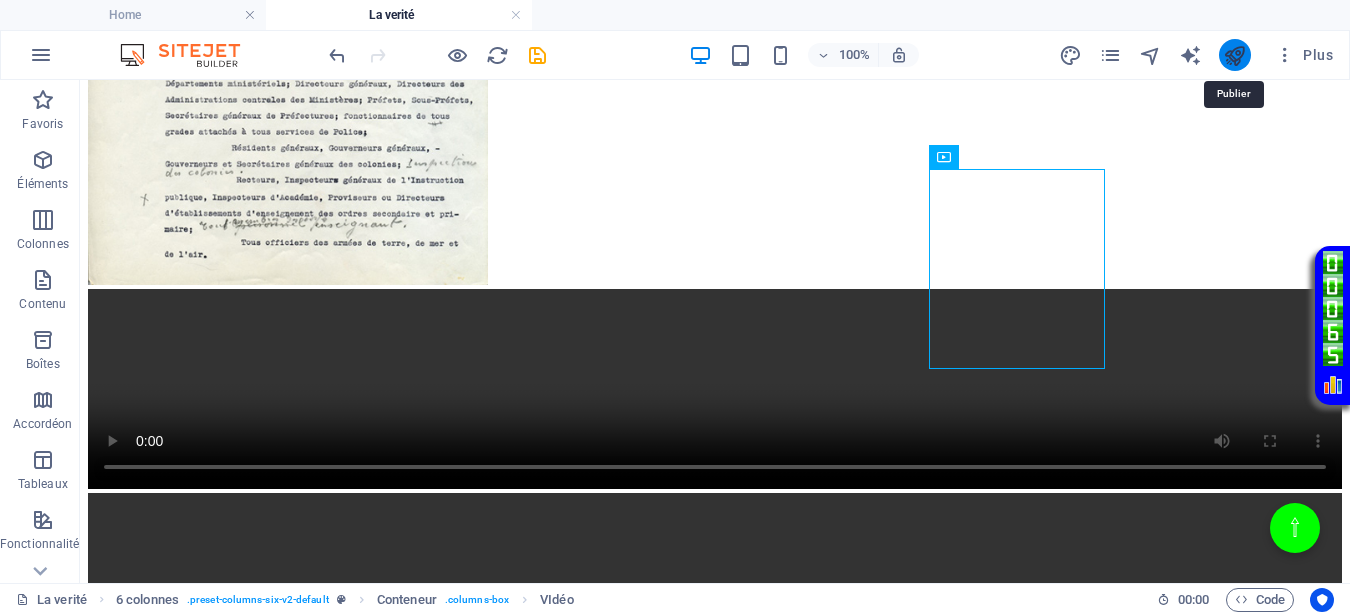 click at bounding box center (1234, 55) 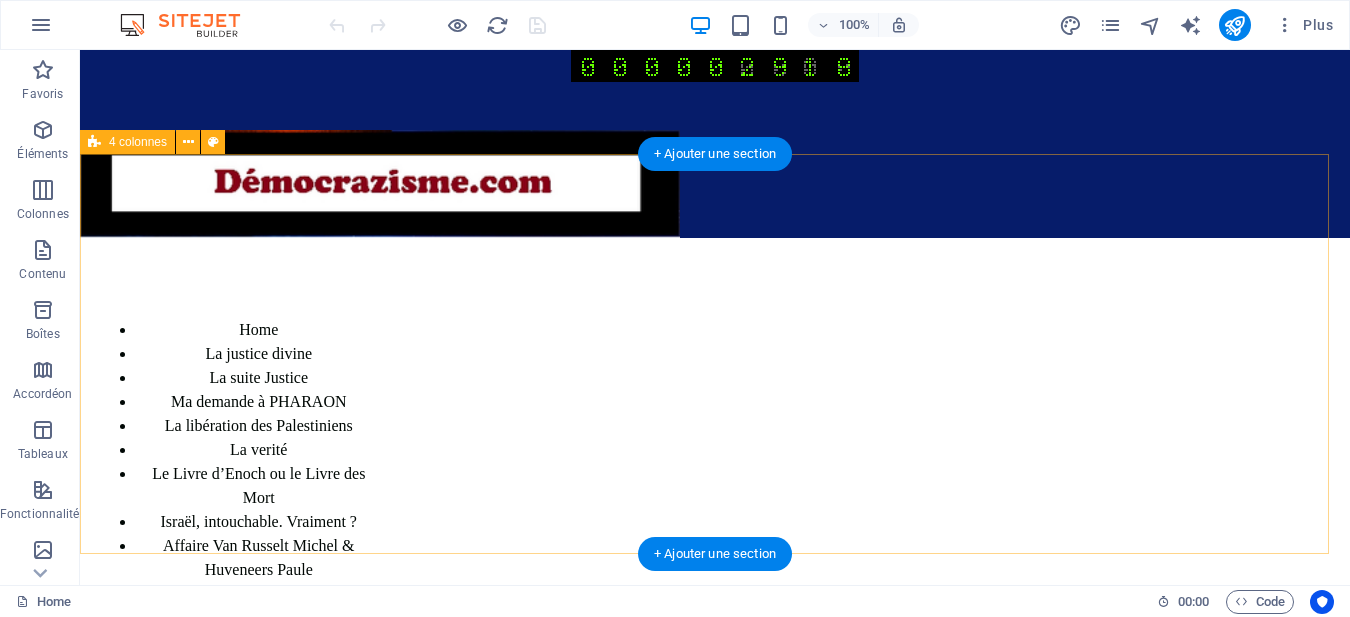 scroll, scrollTop: 0, scrollLeft: 0, axis: both 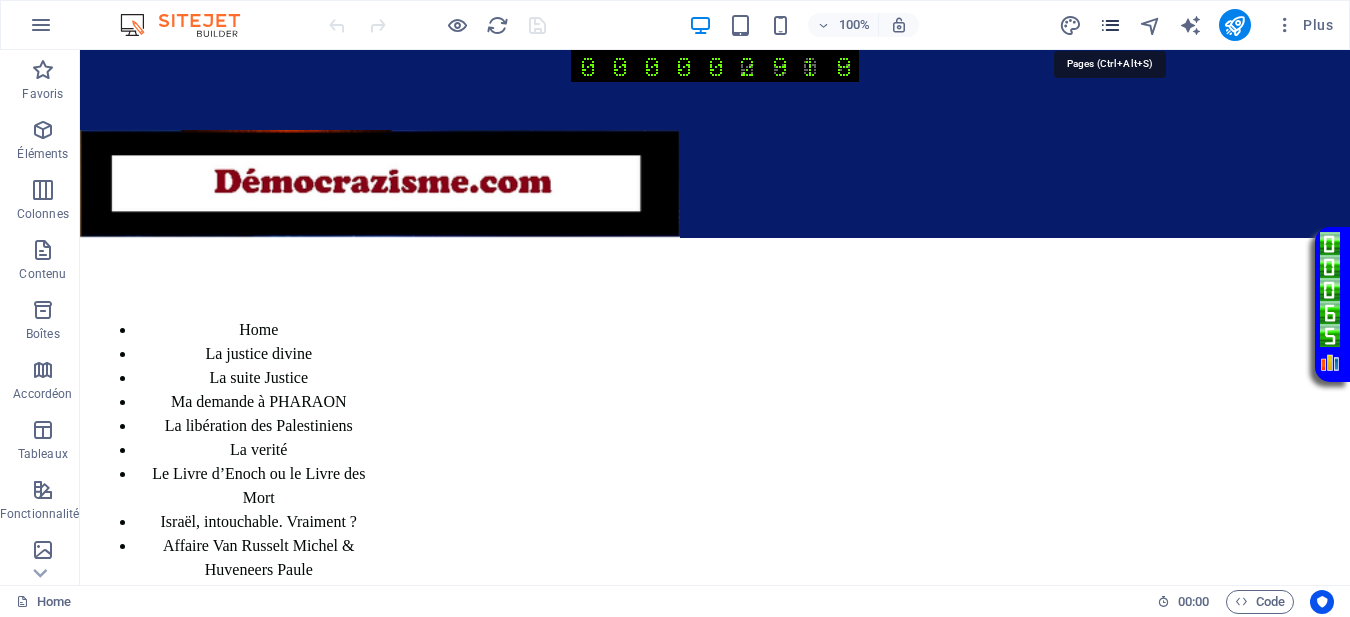 click at bounding box center [1110, 25] 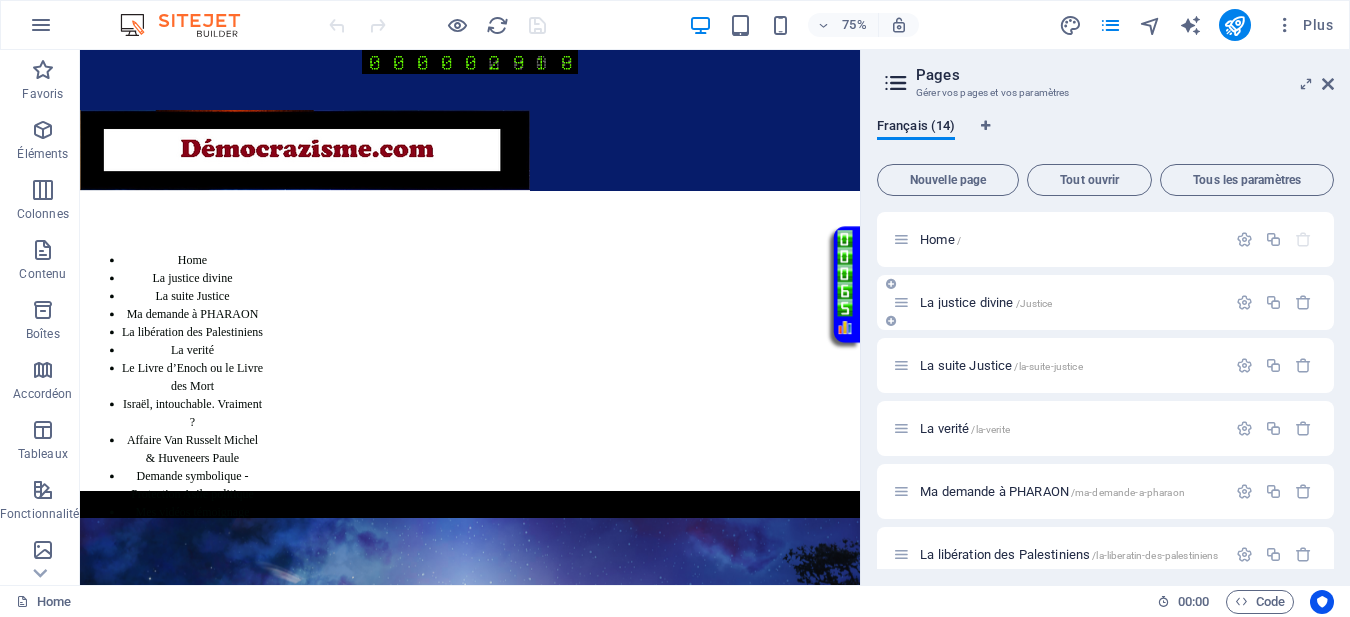 click on "La justice divine /Justice" at bounding box center (986, 302) 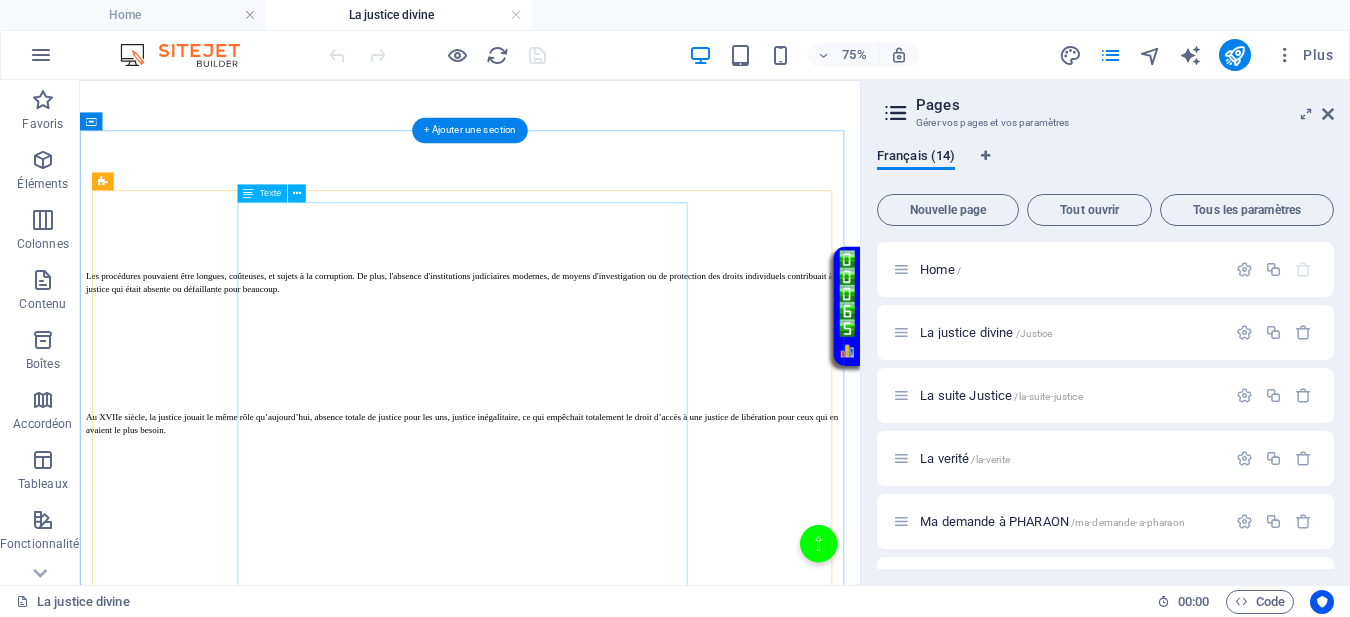 scroll, scrollTop: 1000, scrollLeft: 0, axis: vertical 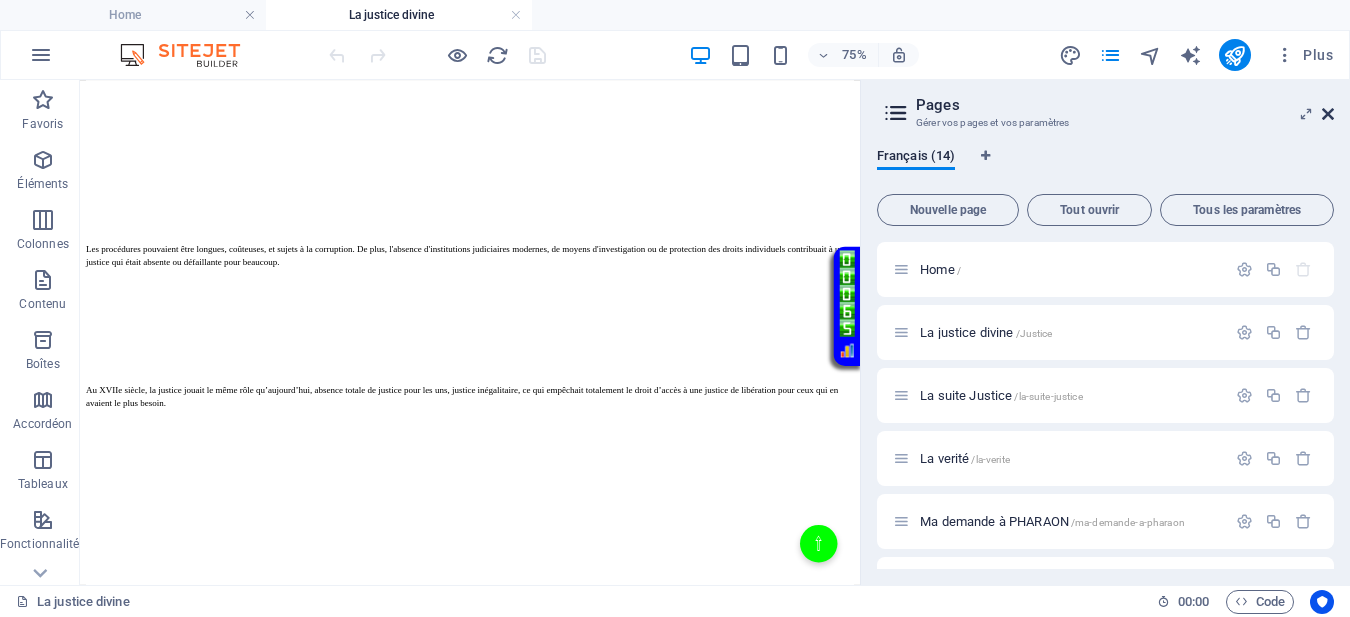 drag, startPoint x: 1137, startPoint y: 90, endPoint x: 1326, endPoint y: 114, distance: 190.51772 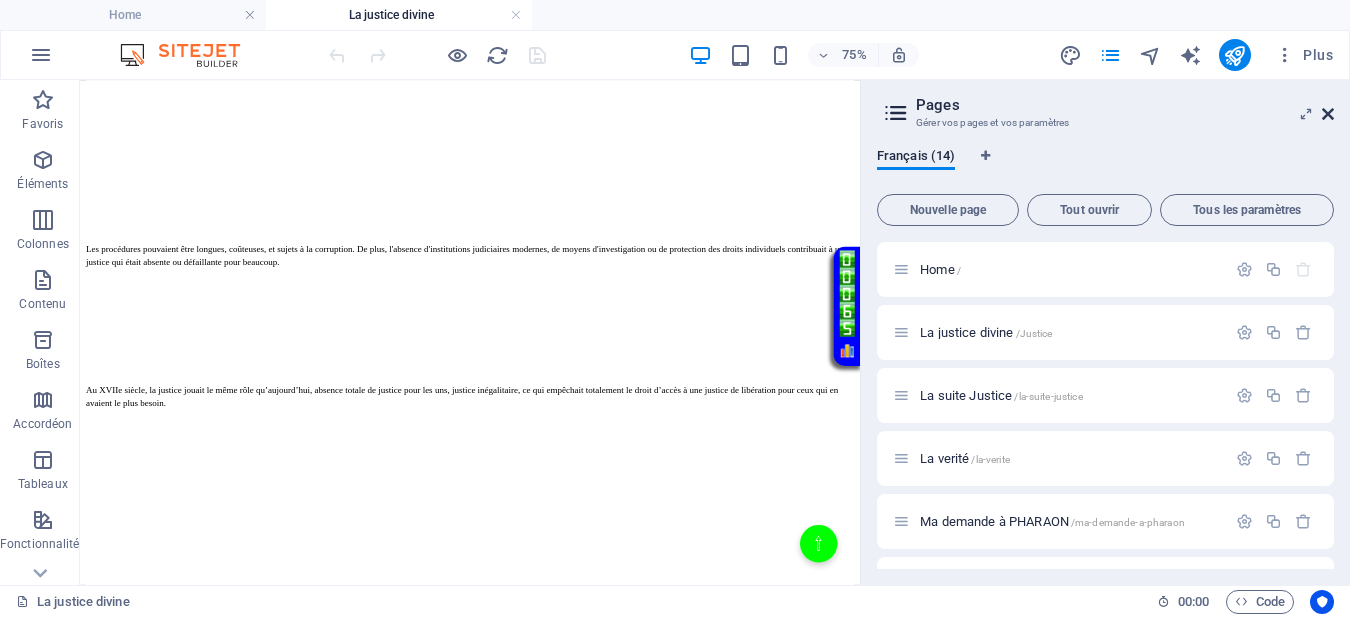 click at bounding box center [1328, 114] 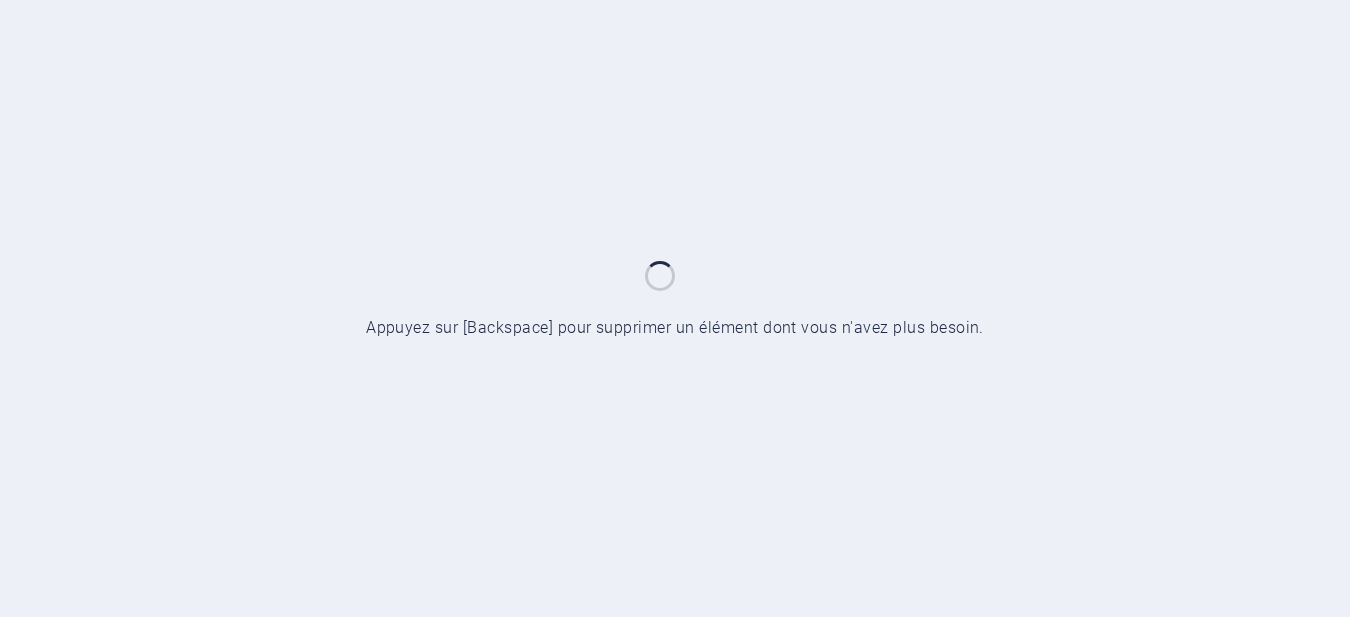 scroll, scrollTop: 0, scrollLeft: 0, axis: both 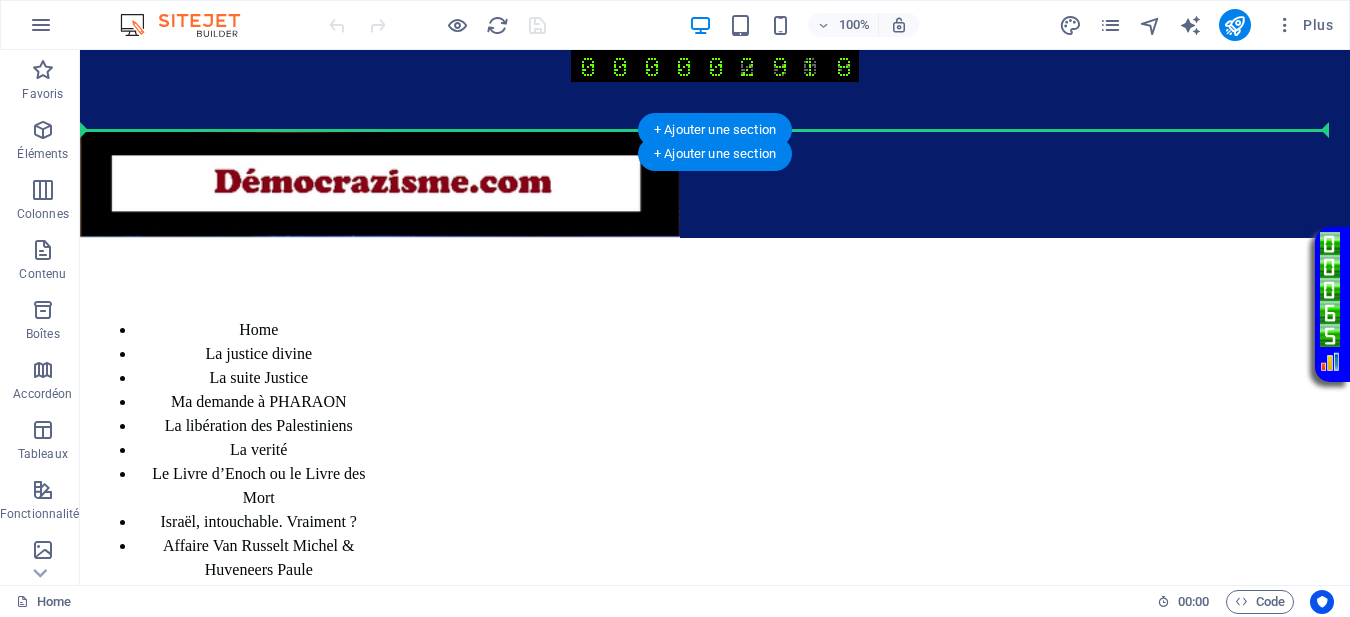 drag, startPoint x: 478, startPoint y: 332, endPoint x: 553, endPoint y: 127, distance: 218.2888 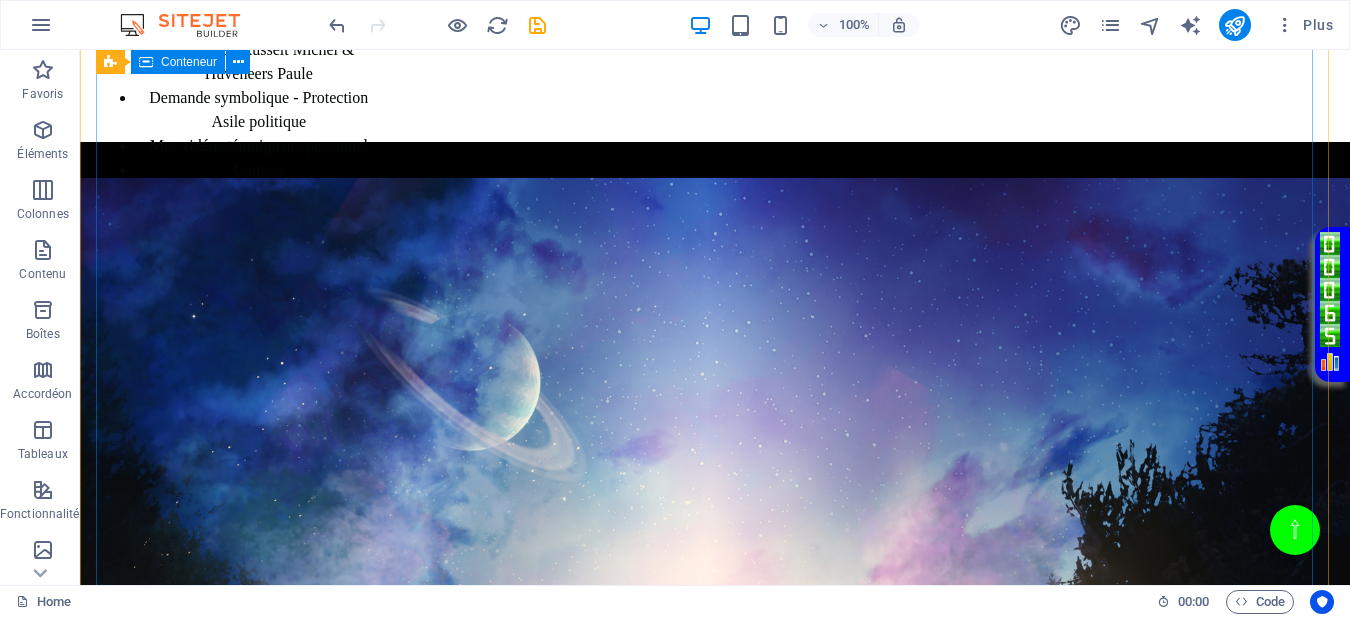 scroll, scrollTop: 496, scrollLeft: 0, axis: vertical 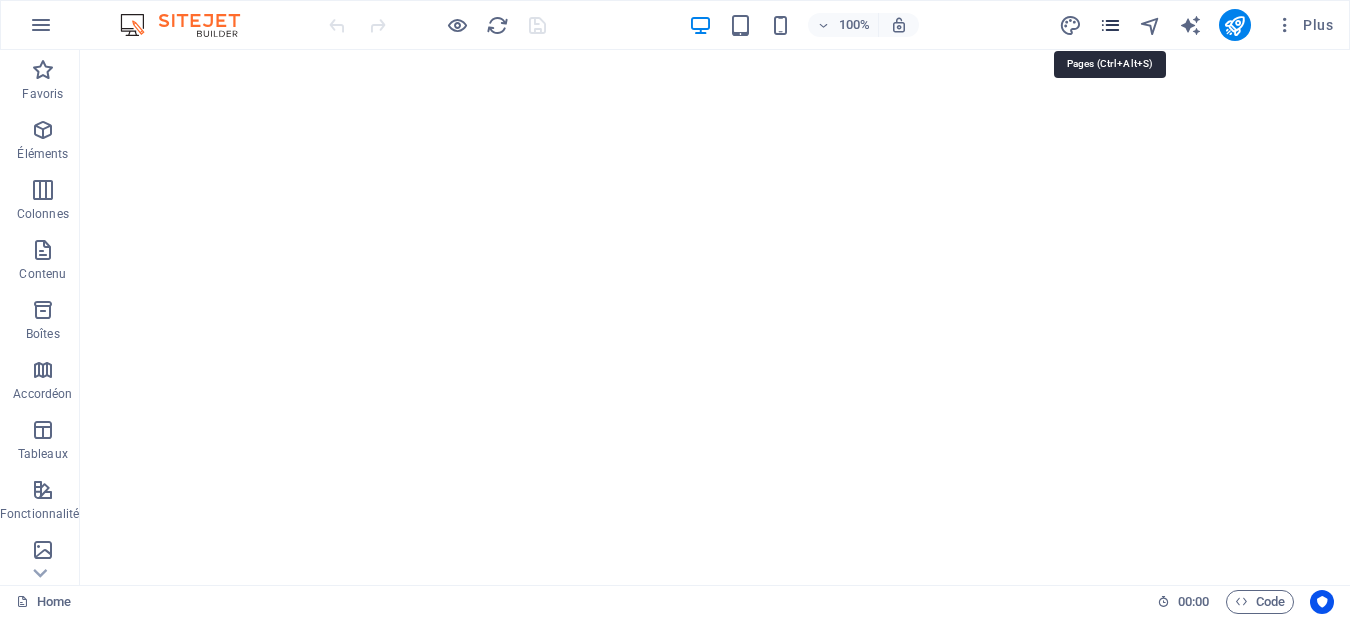 click at bounding box center (1110, 25) 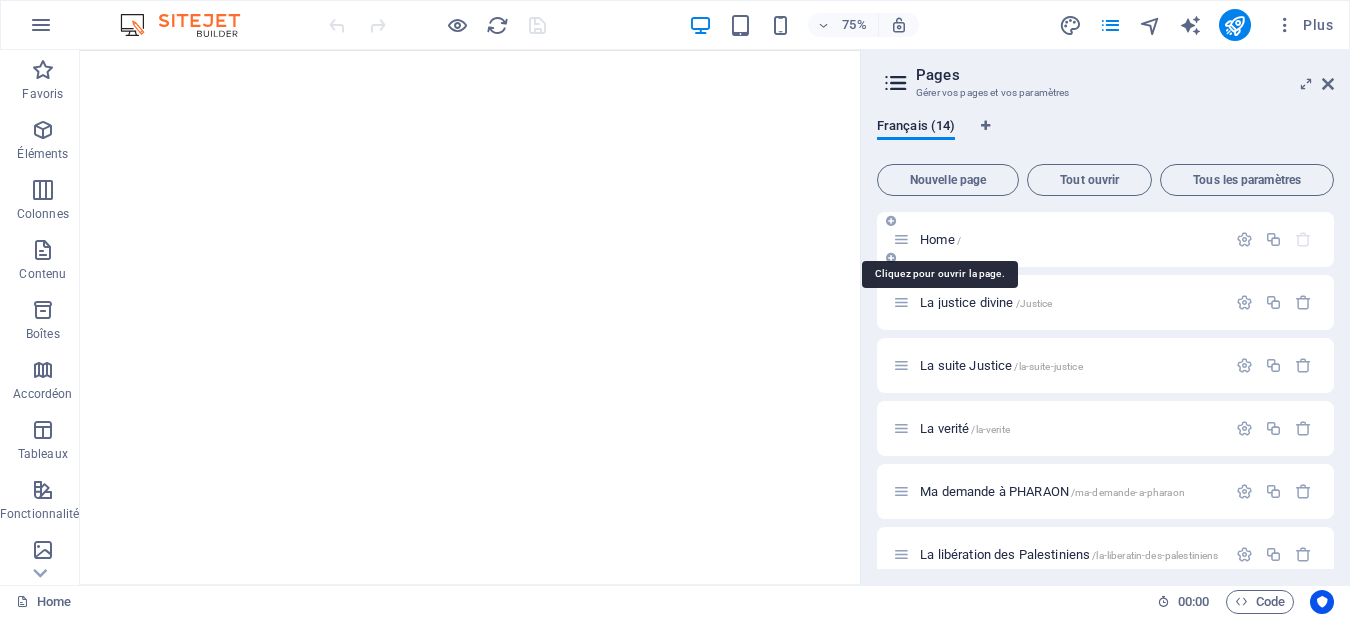 click on "Home /" at bounding box center [940, 239] 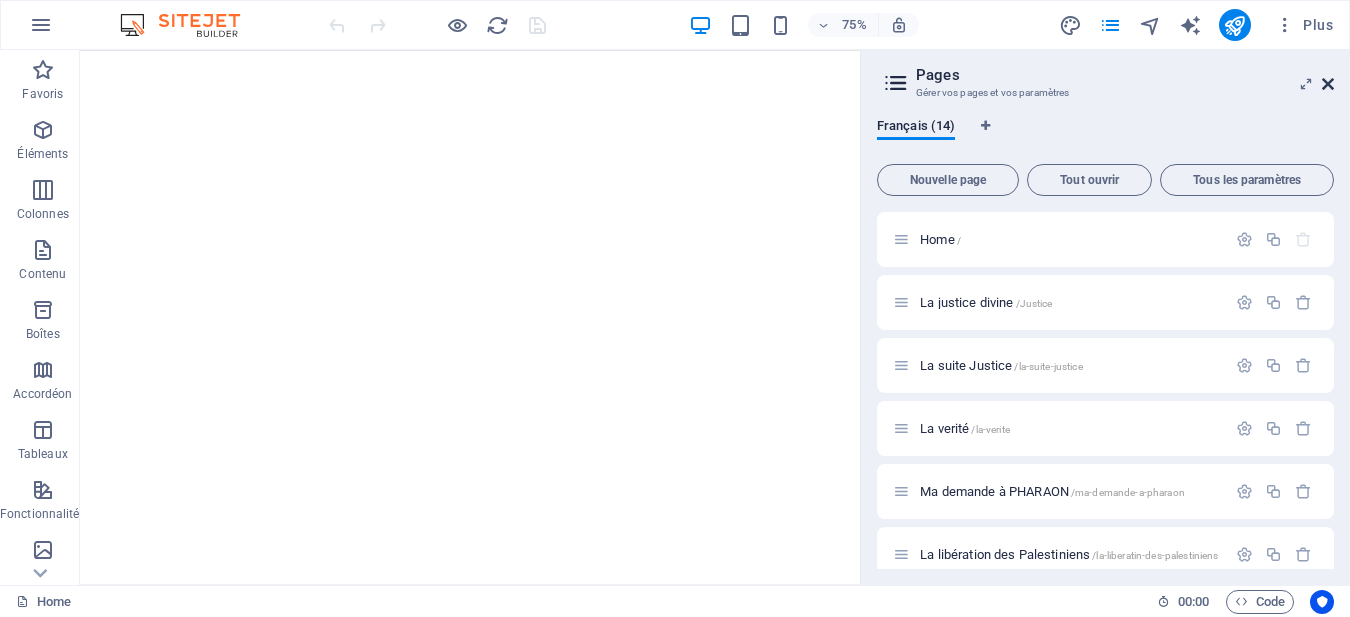 click at bounding box center [1328, 84] 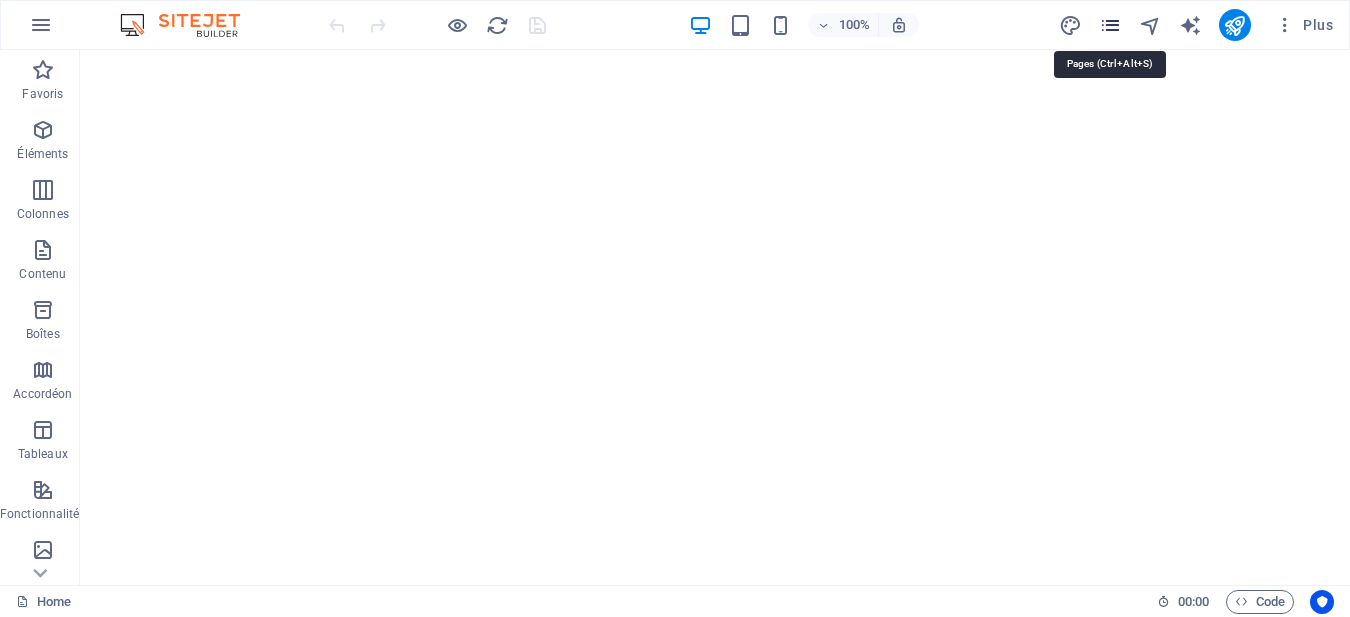 click at bounding box center (1110, 25) 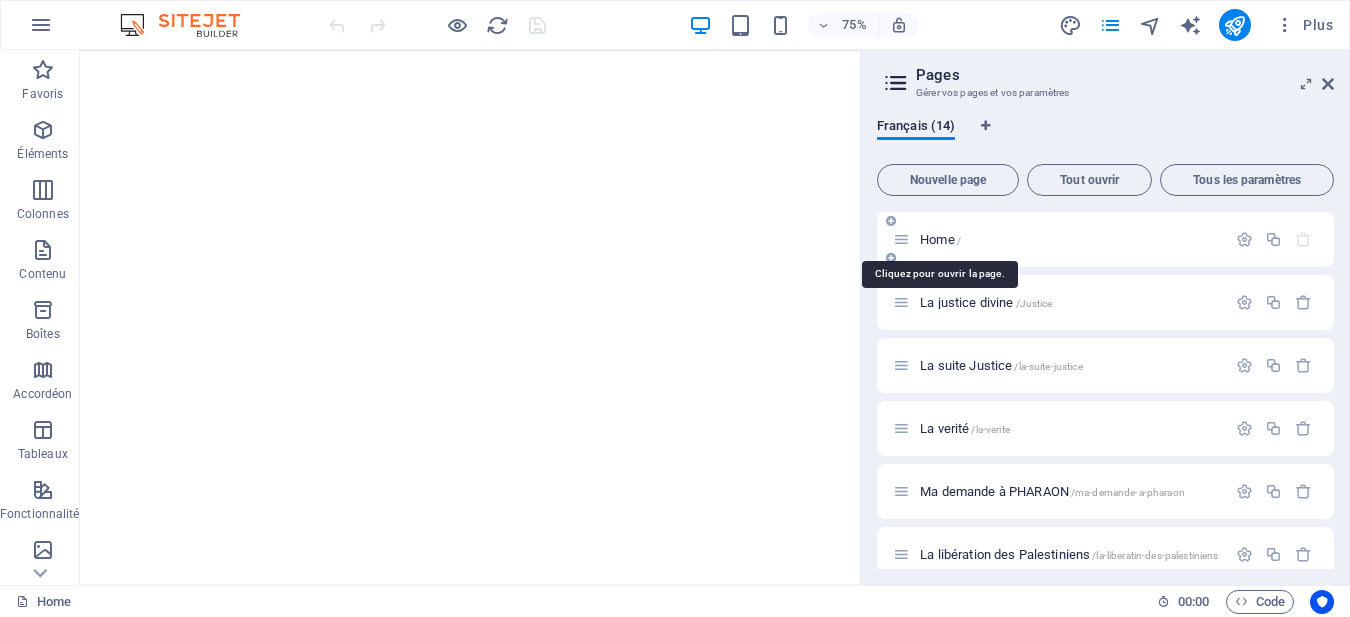 click on "Home /" at bounding box center (940, 239) 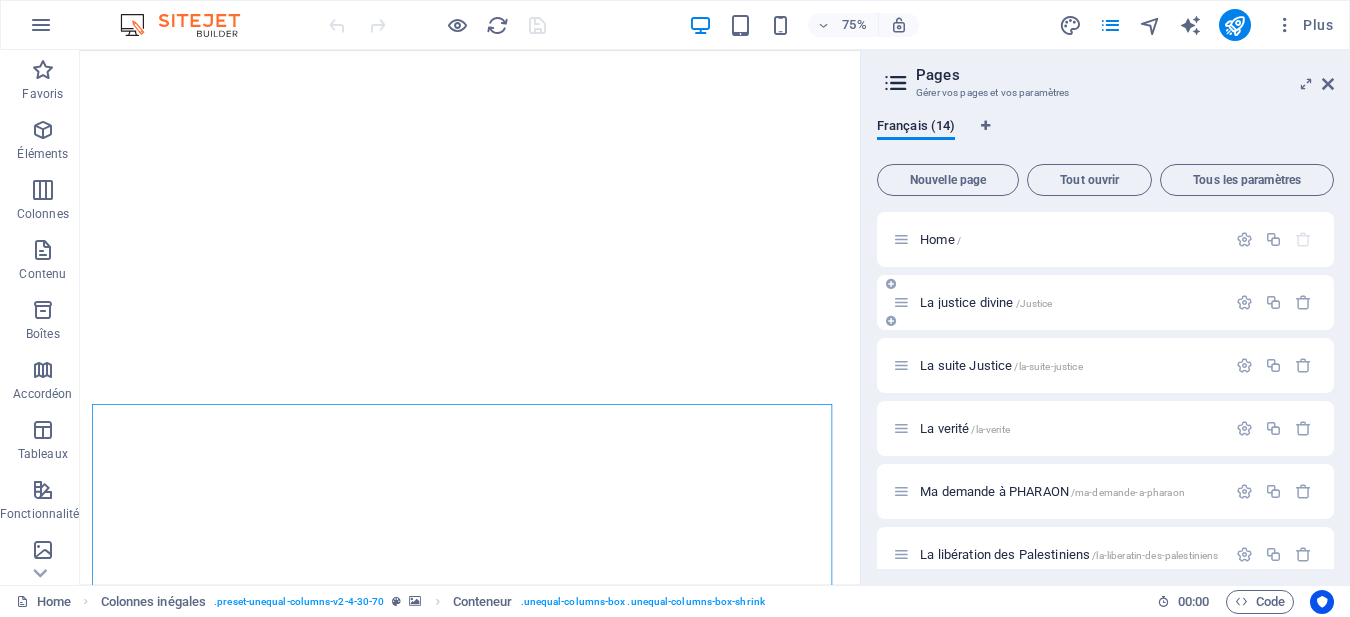 click on "La justice divine /Justice" at bounding box center (986, 302) 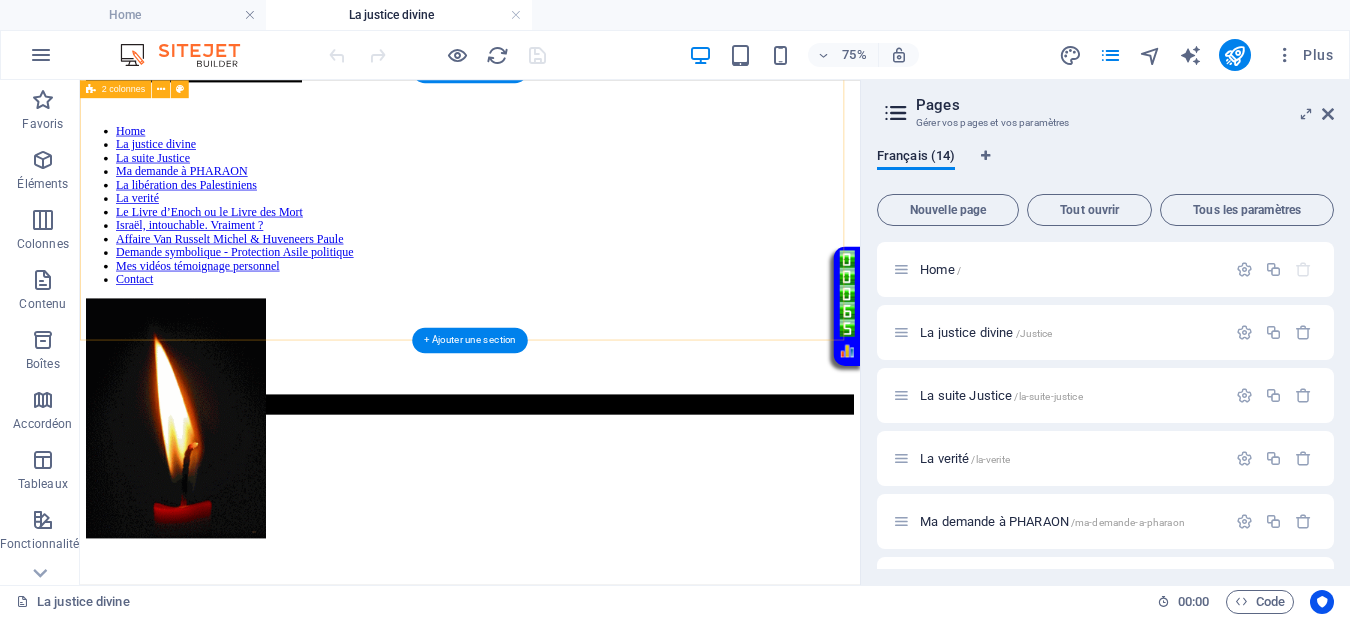 scroll, scrollTop: 0, scrollLeft: 0, axis: both 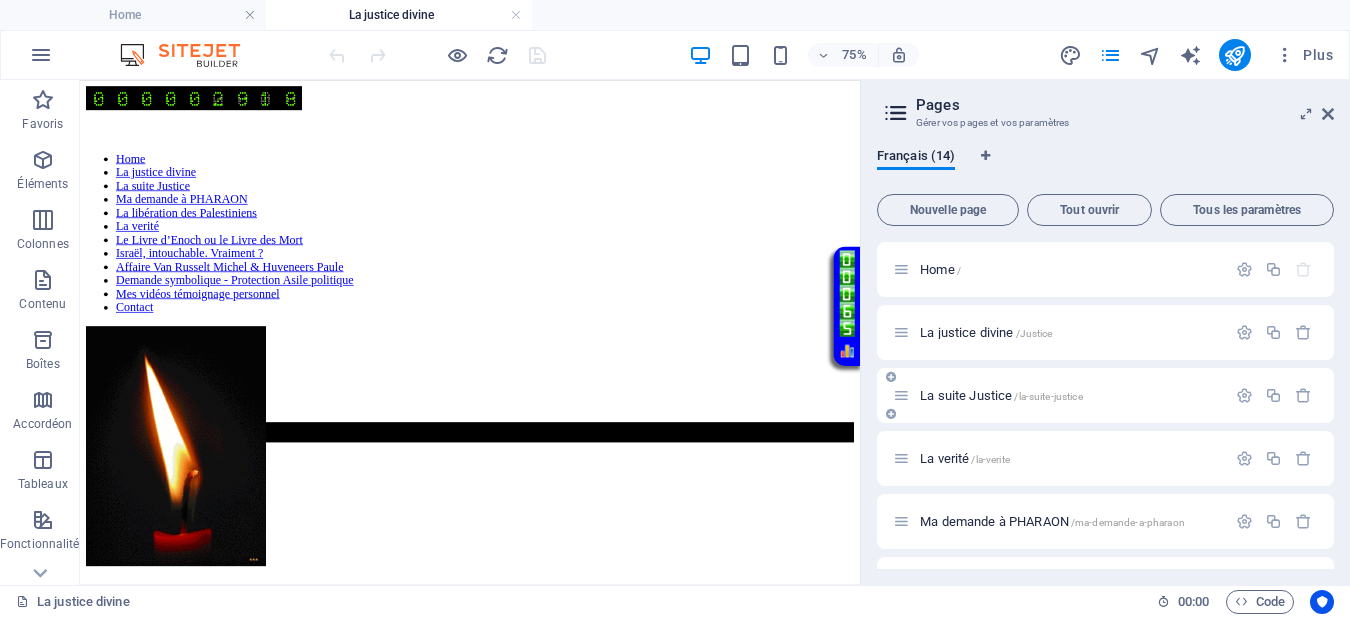 click on "La suite Justice /la-suite-justice" at bounding box center (1001, 395) 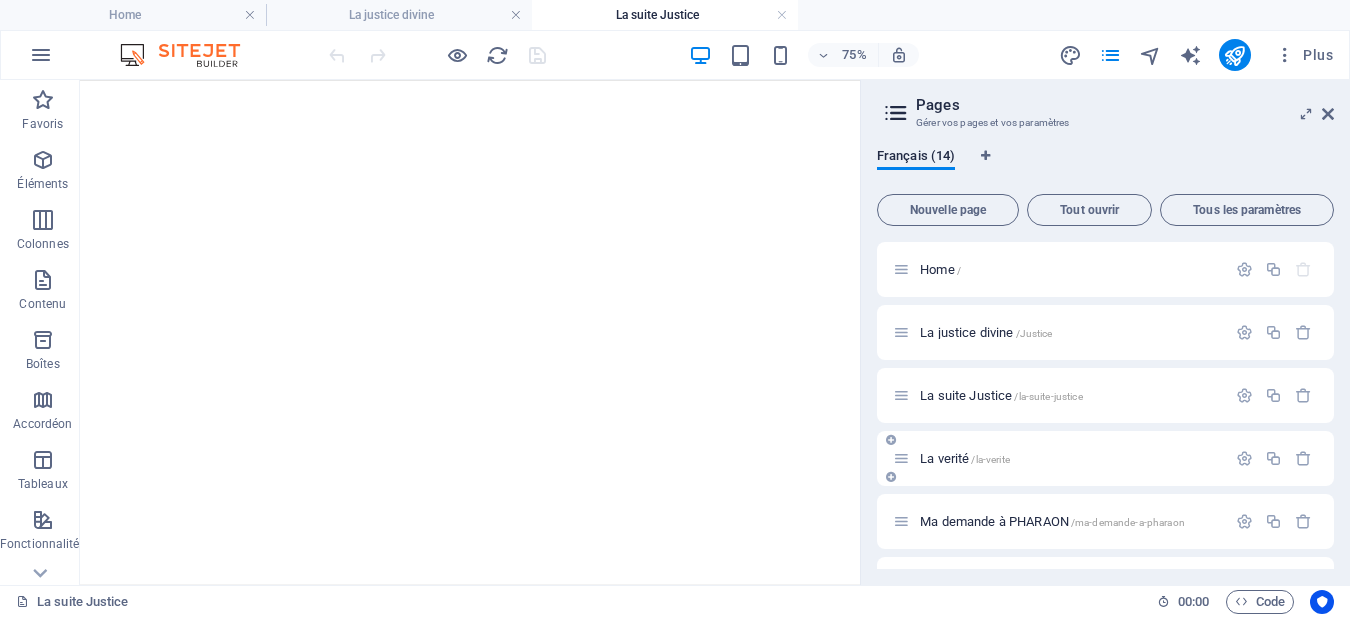 click on "La verité /la-verite" at bounding box center [965, 458] 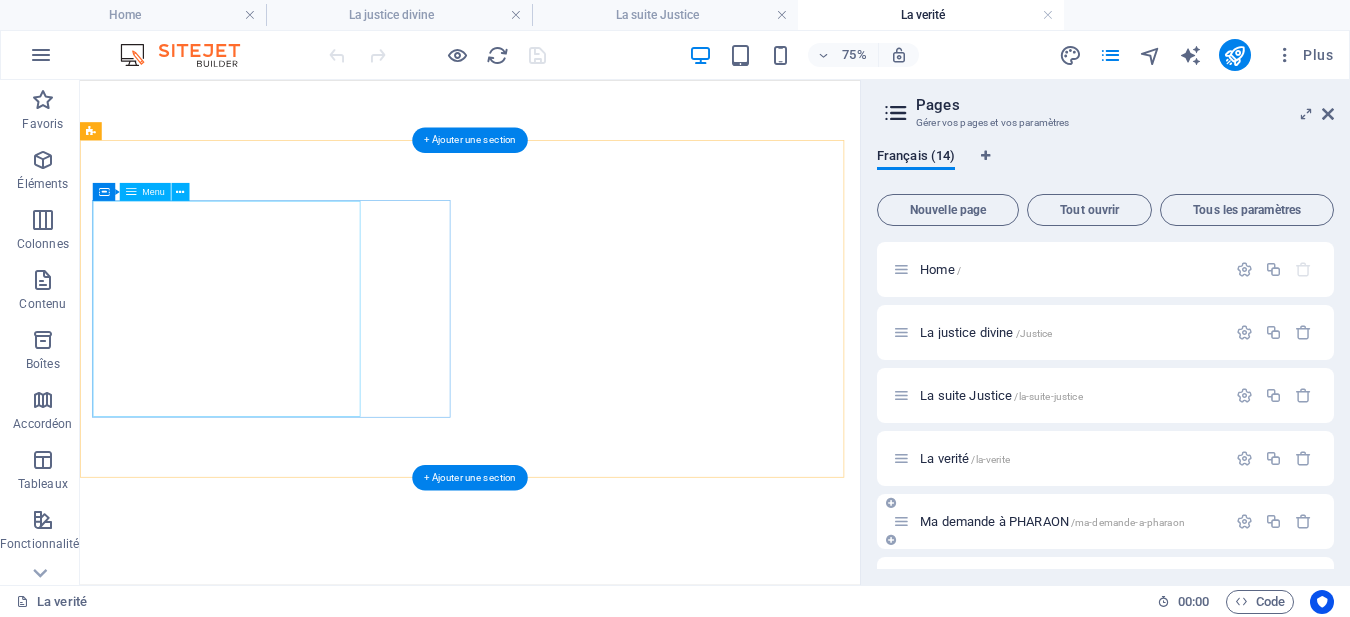 scroll, scrollTop: 0, scrollLeft: 0, axis: both 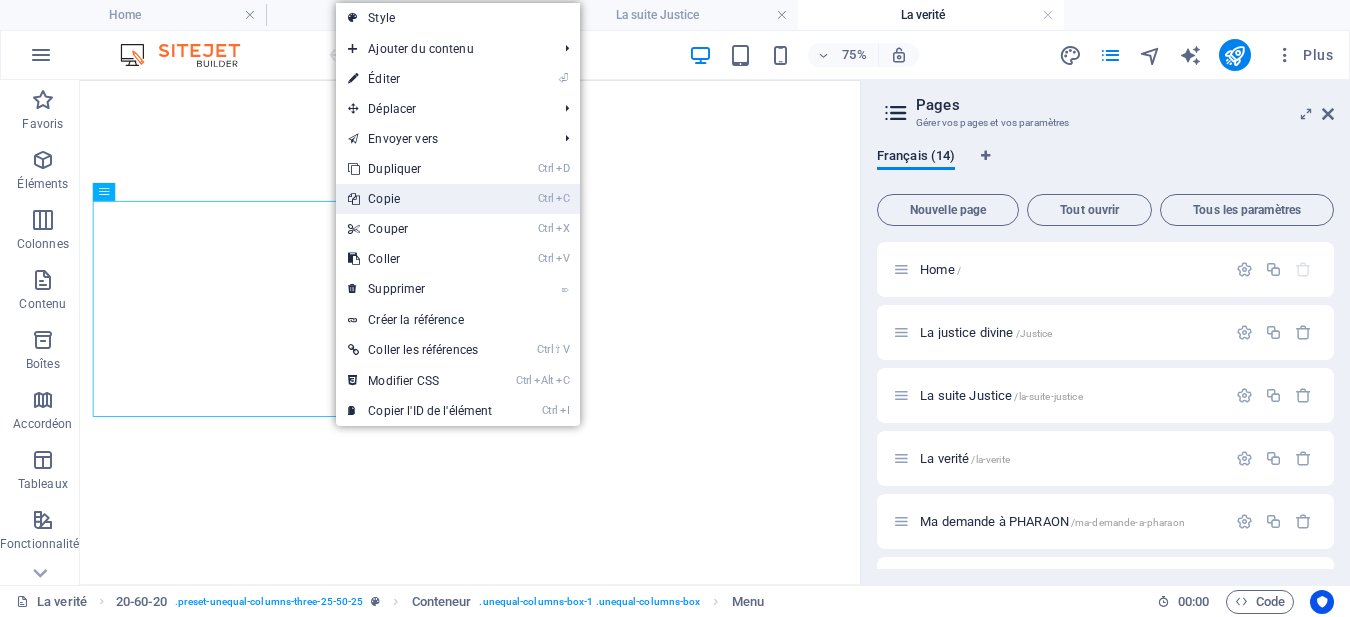 click on "Ctrl C  Copie" at bounding box center (420, 199) 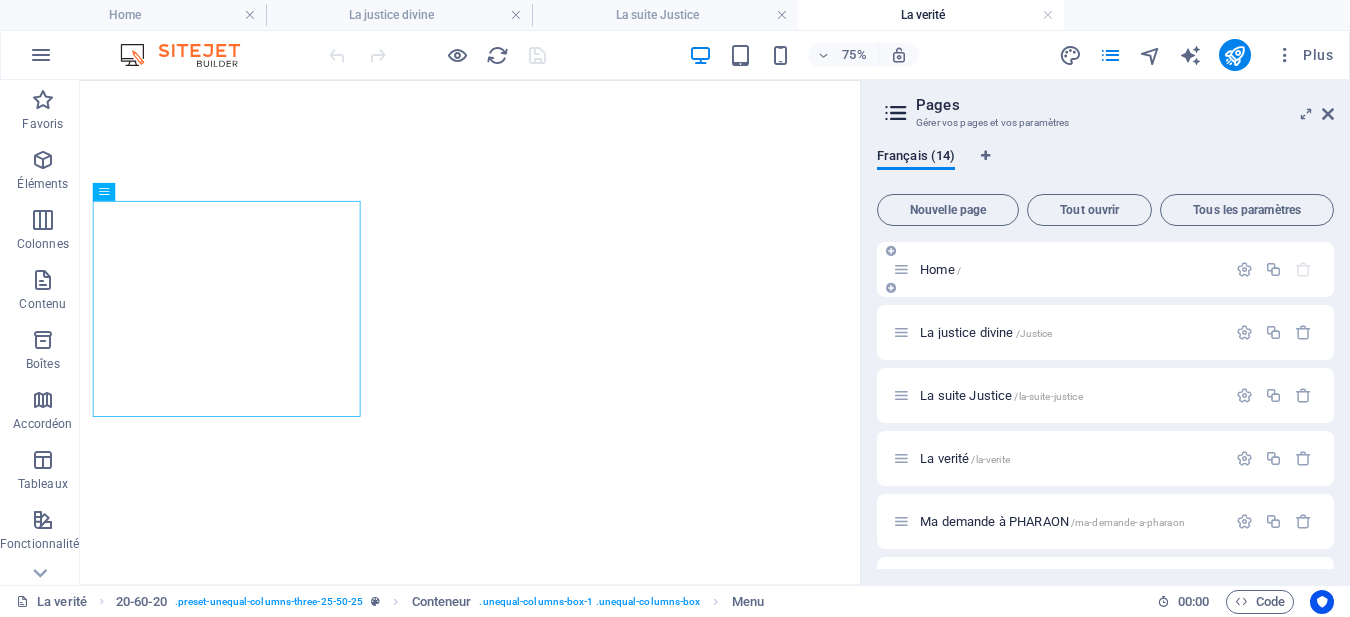 click on "Home /" at bounding box center [940, 269] 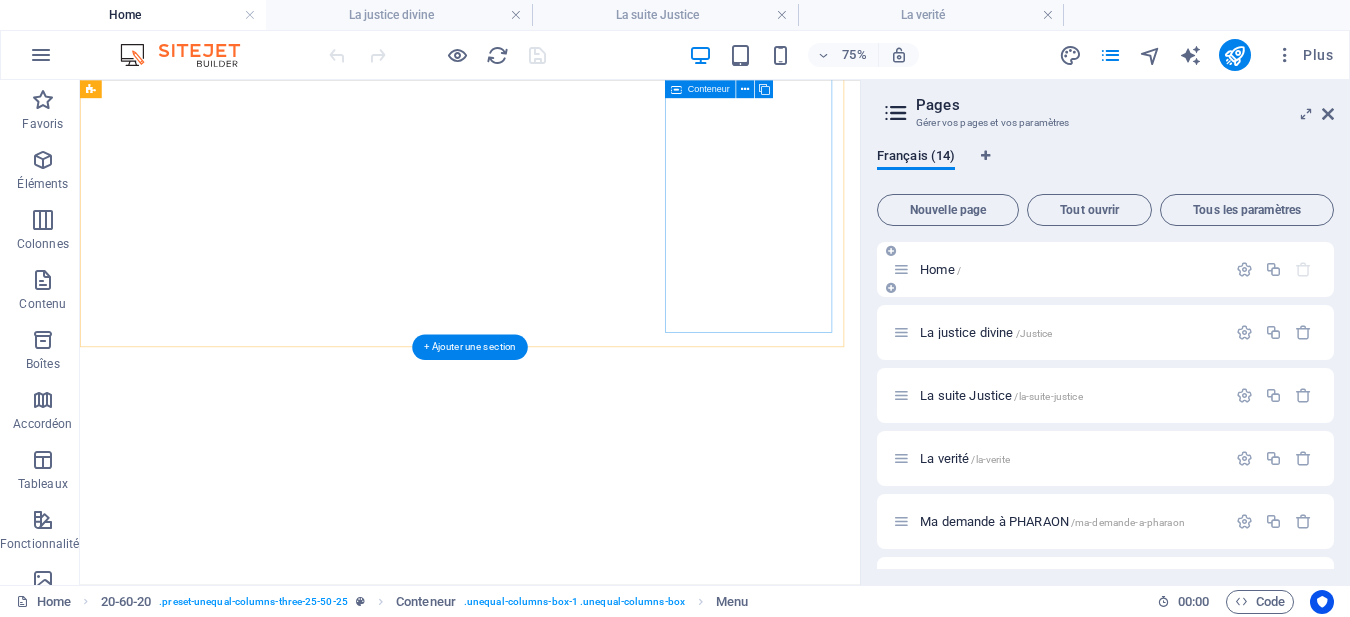 scroll, scrollTop: 0, scrollLeft: 0, axis: both 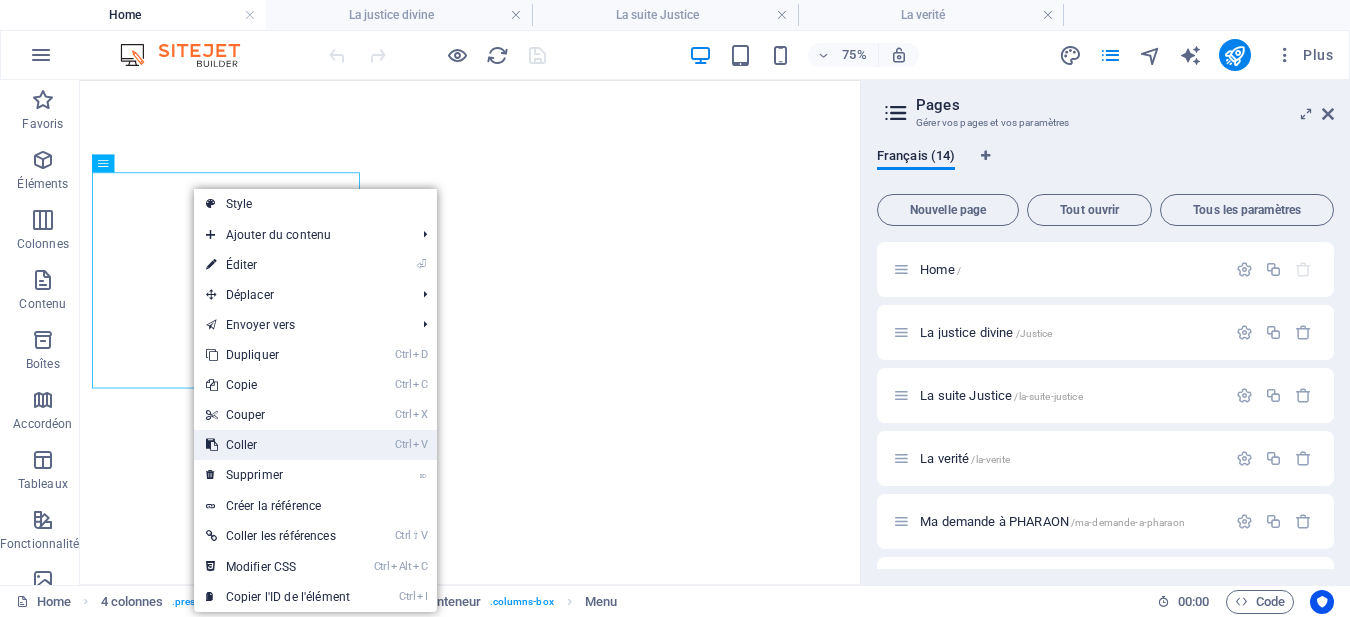 click on "Ctrl V  Coller" at bounding box center [278, 445] 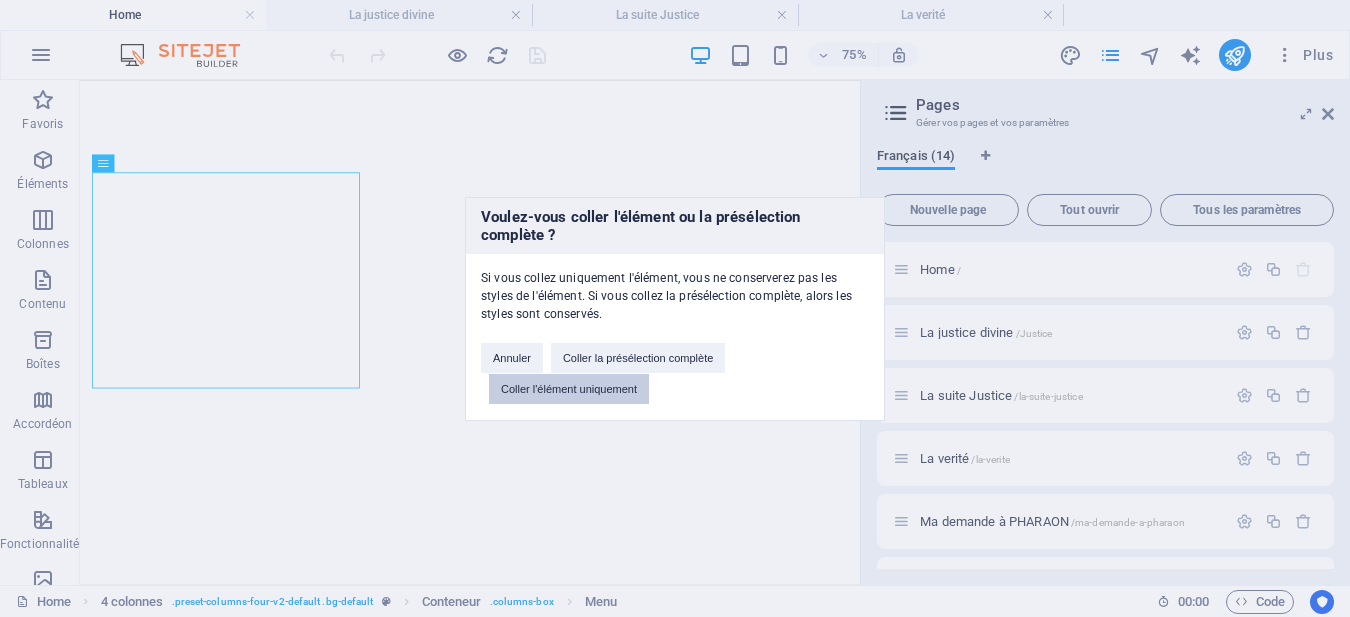 click on "Coller l'élément uniquement" at bounding box center [569, 389] 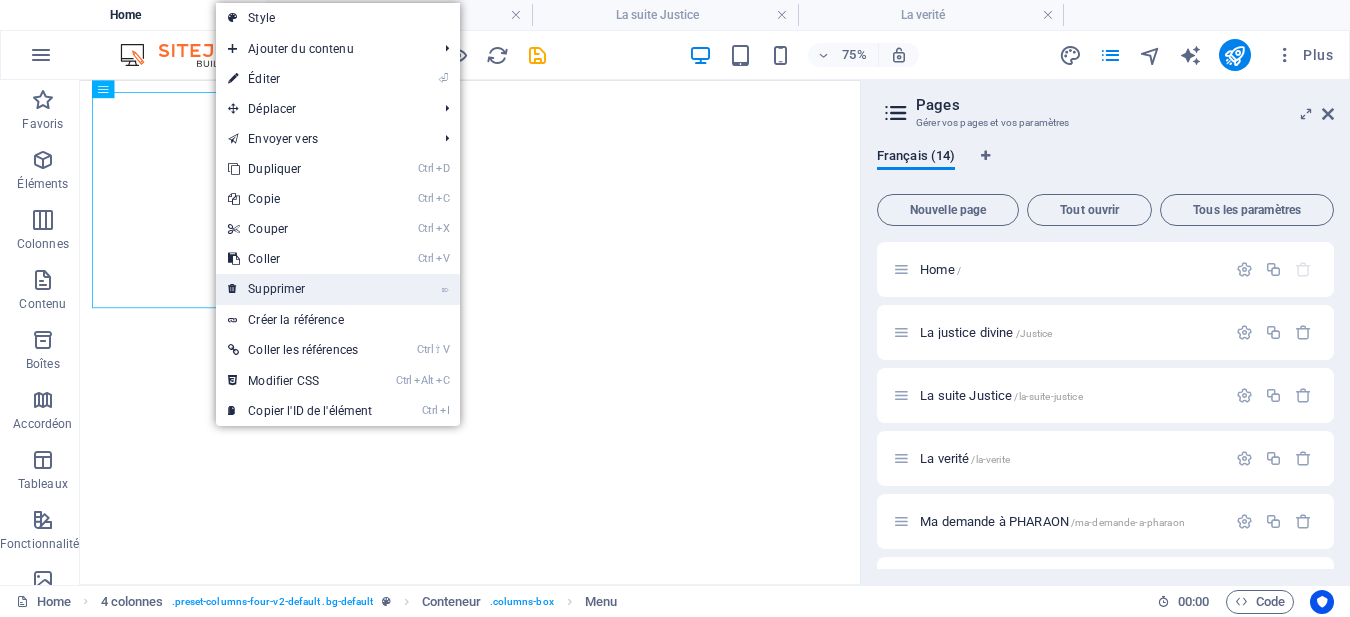 click on "⌦  Supprimer" at bounding box center (300, 289) 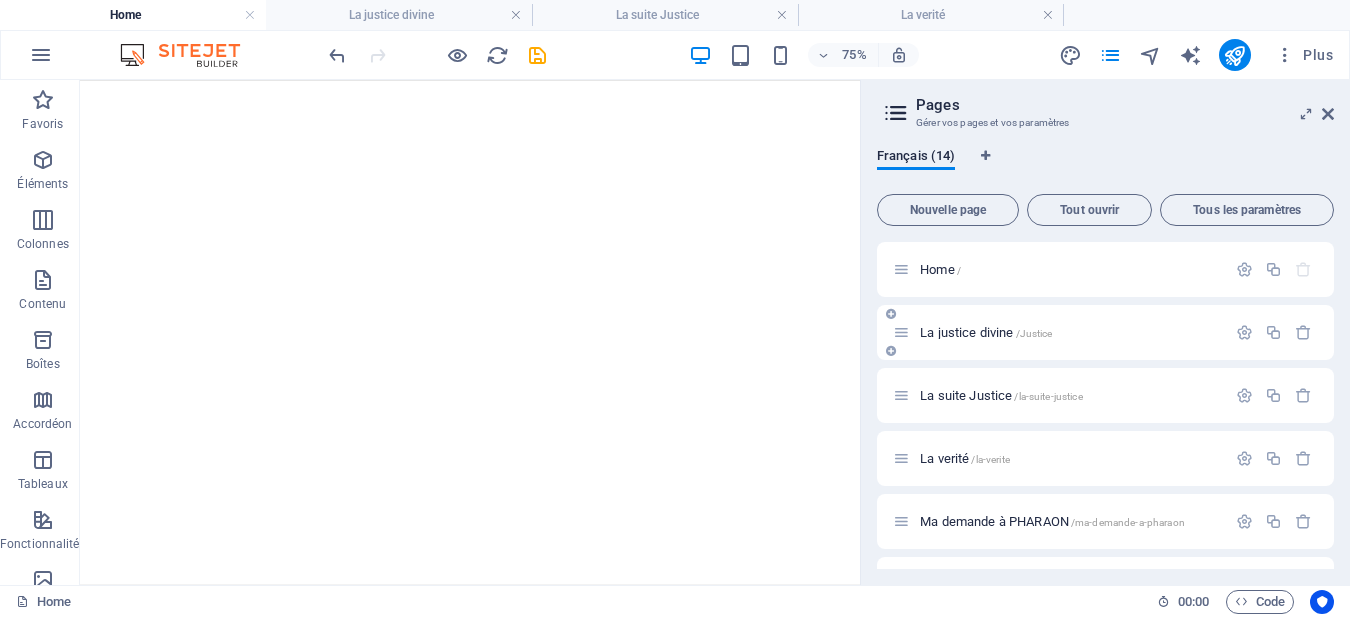 click on "La justice divine /Justice" at bounding box center (986, 332) 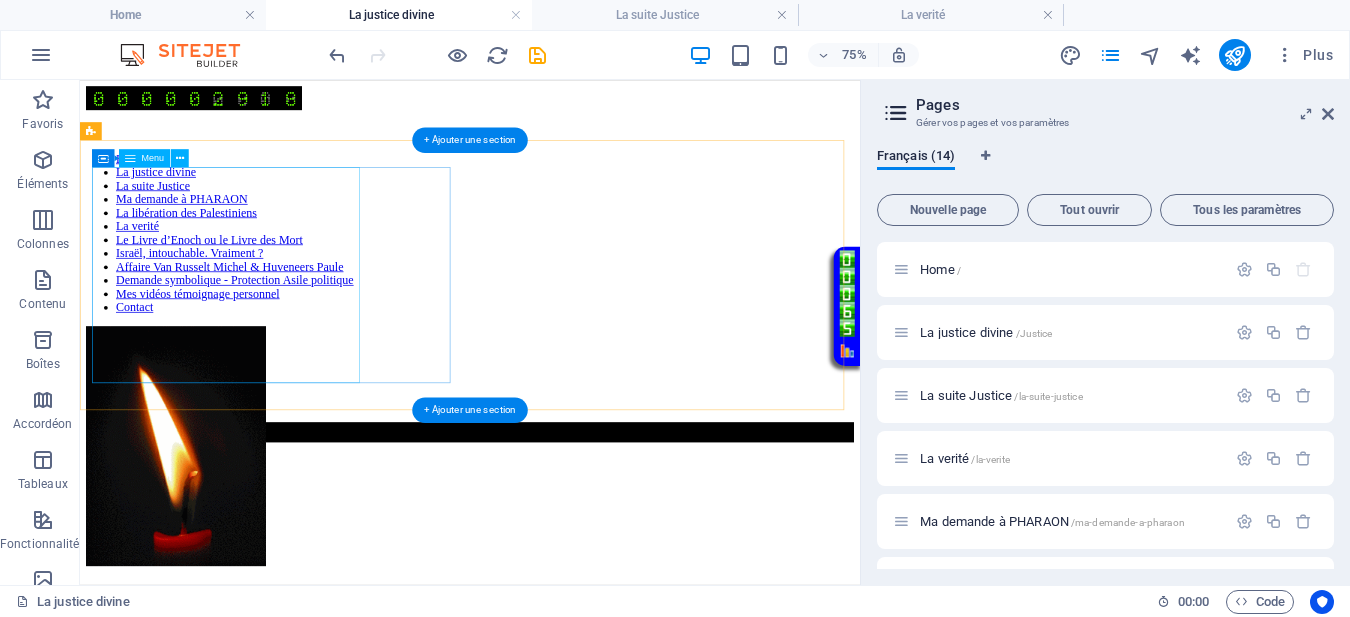 click on "Home La justice divine La suite Justice Ma demande à PHARAON La libération des Palestiniens La verité Le Livre d’Enoch ou le Livre des Mort Israël, intouchable. Vraiment ? Affaire Van Russelt Michel & Huveneers Paule Demande symbolique  - Protection Asile politique Mes vidéos témoignage personnel Contact" at bounding box center [600, 284] 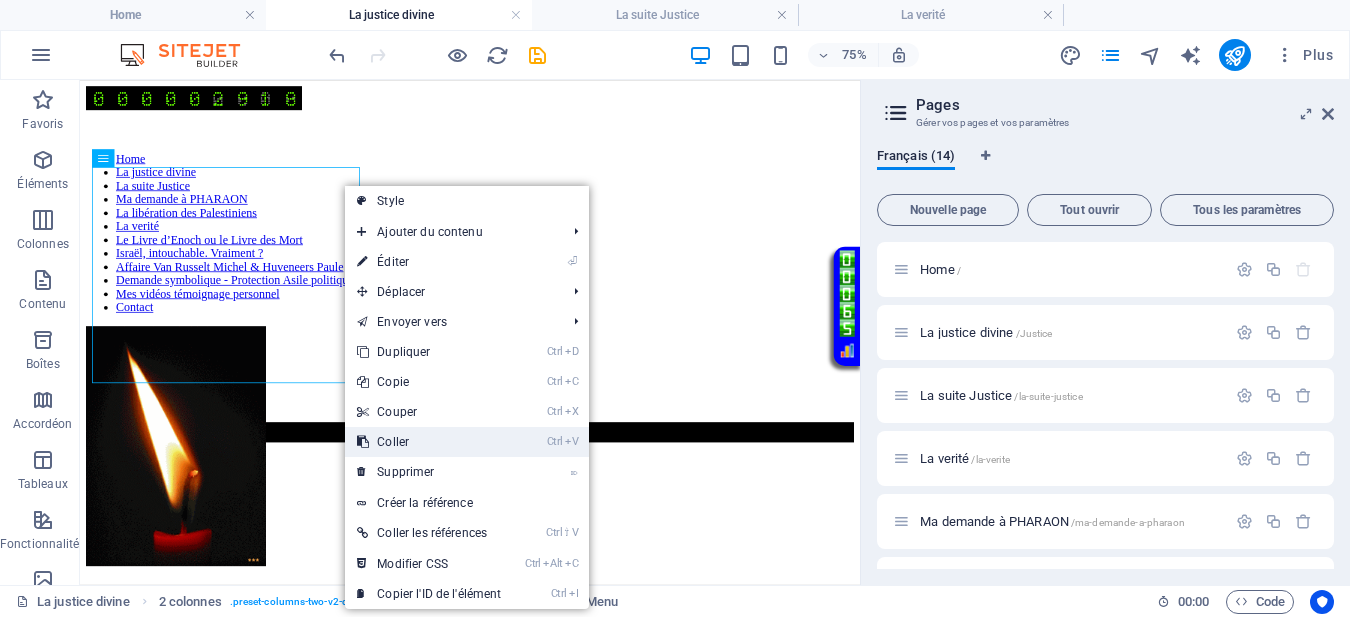 click on "Ctrl V  Coller" at bounding box center (429, 442) 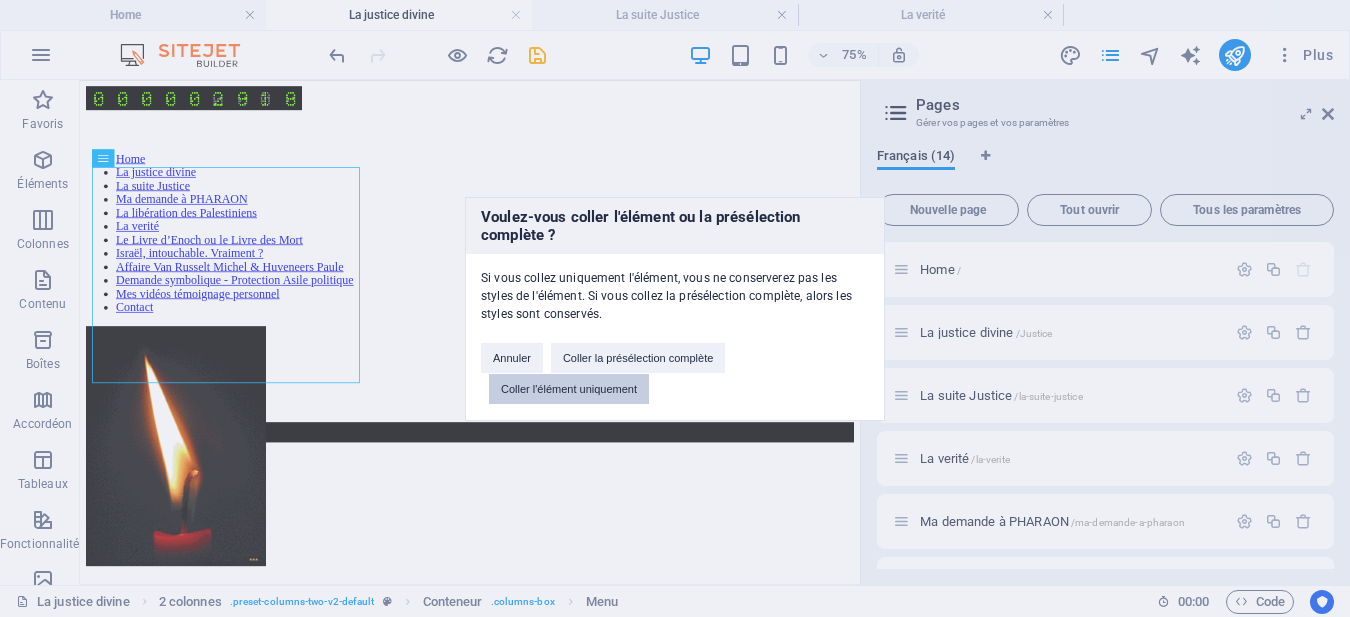drag, startPoint x: 545, startPoint y: 391, endPoint x: 487, endPoint y: 347, distance: 72.8011 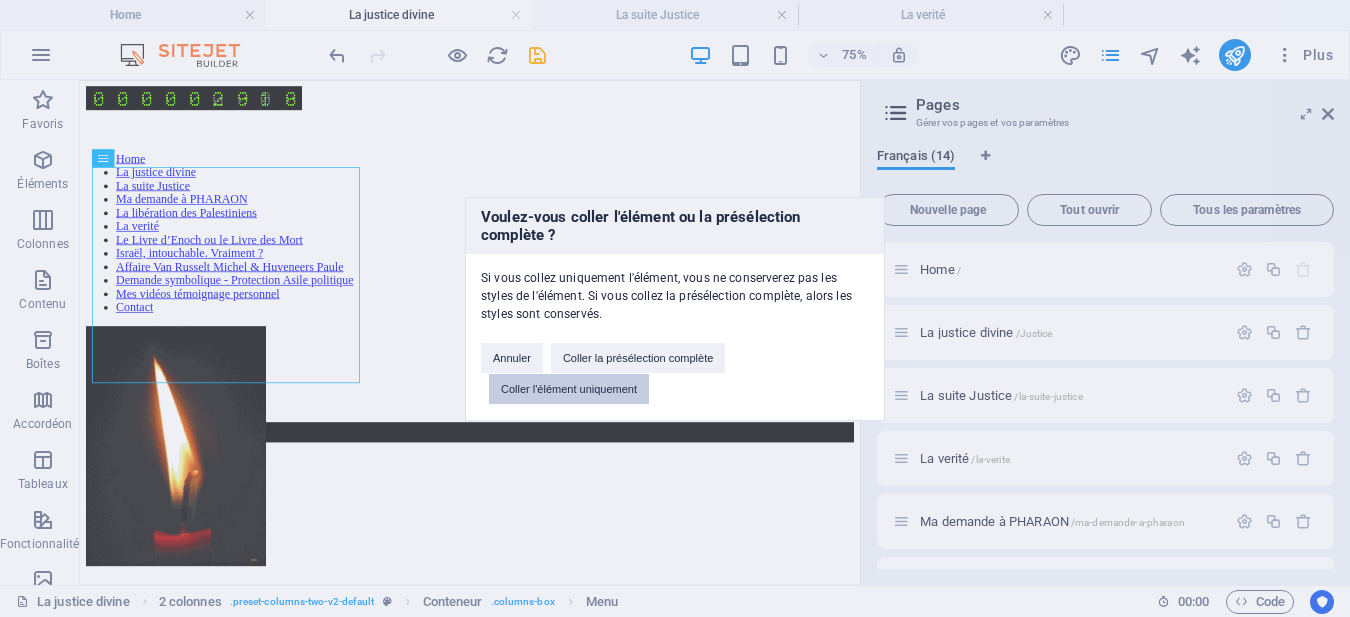 click on "Coller l'élément uniquement" at bounding box center (569, 389) 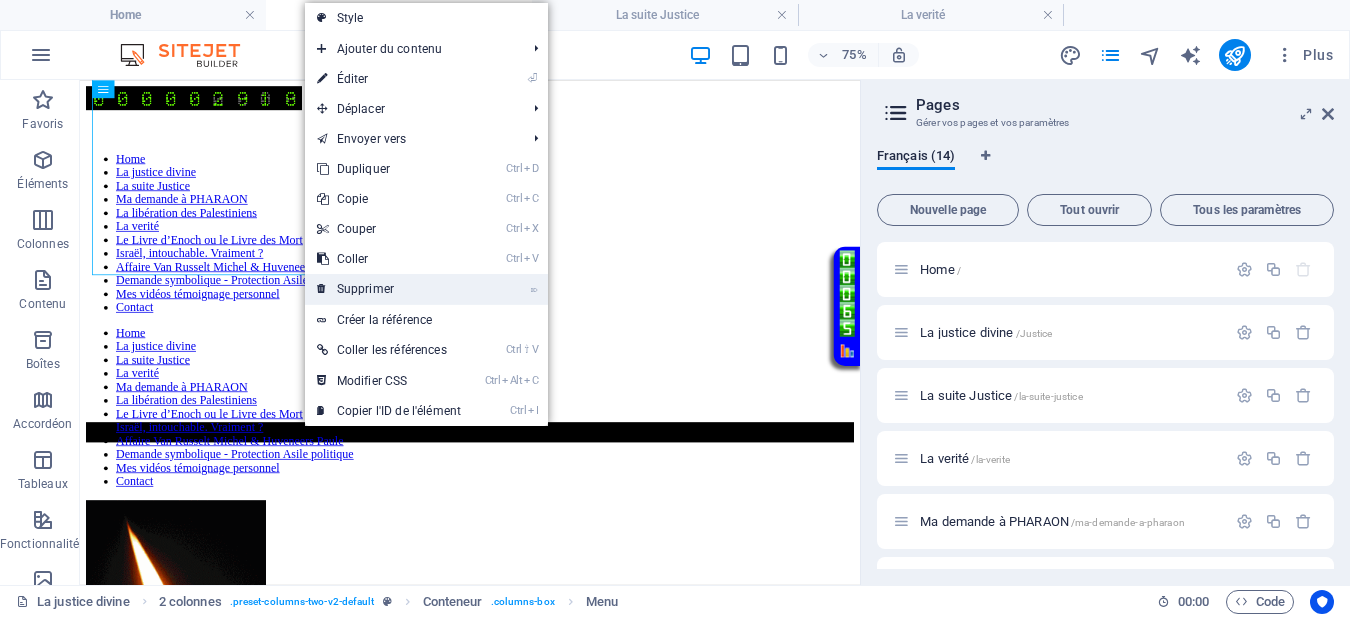 drag, startPoint x: 377, startPoint y: 293, endPoint x: 407, endPoint y: 287, distance: 30.594116 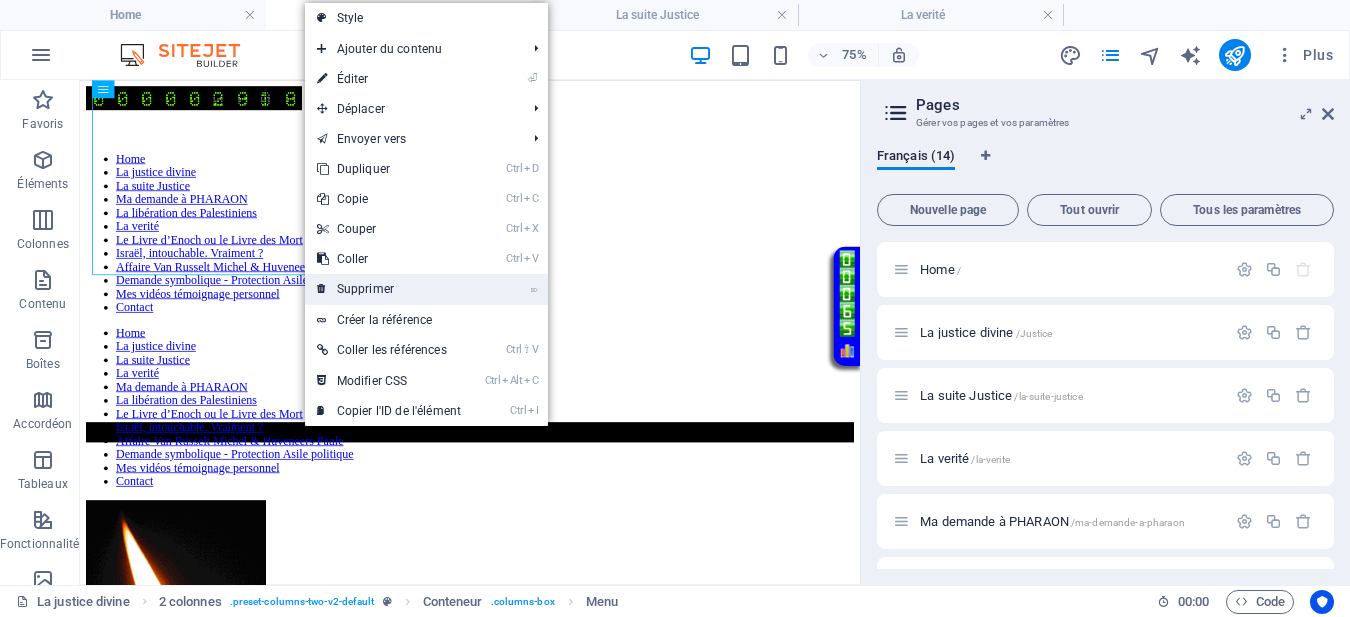 click on "⌦  Supprimer" at bounding box center [389, 289] 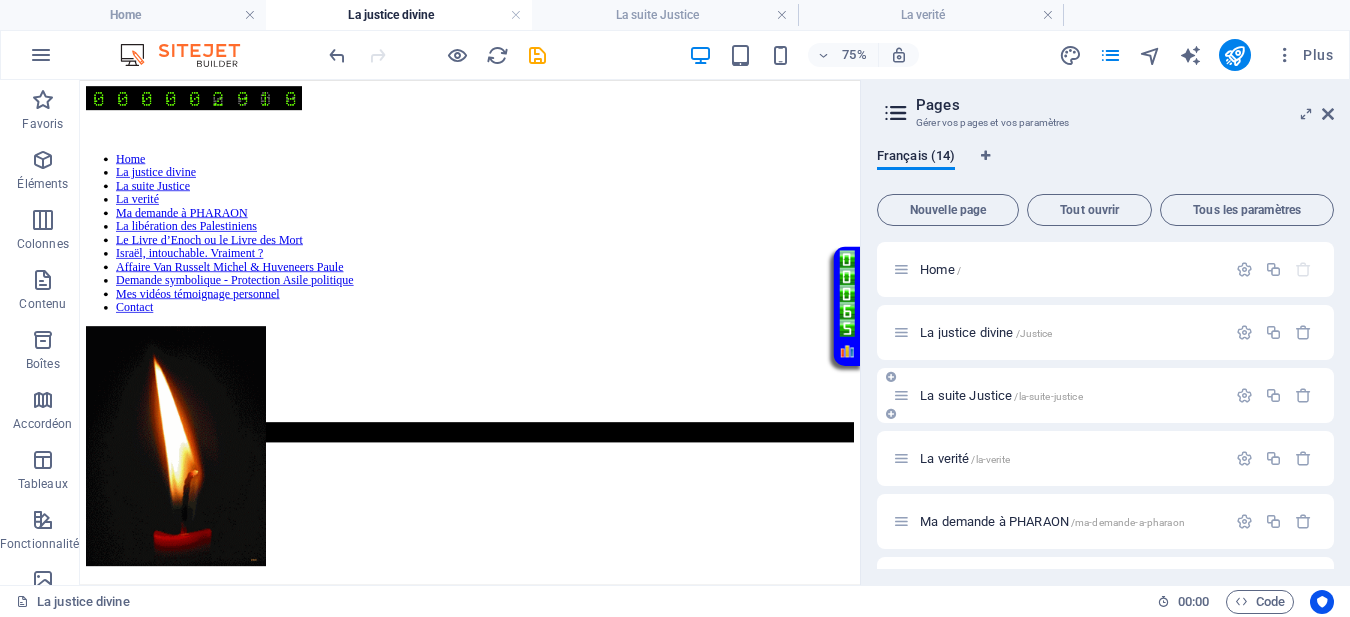 click on "La suite Justice /la-suite-justice" at bounding box center (1001, 395) 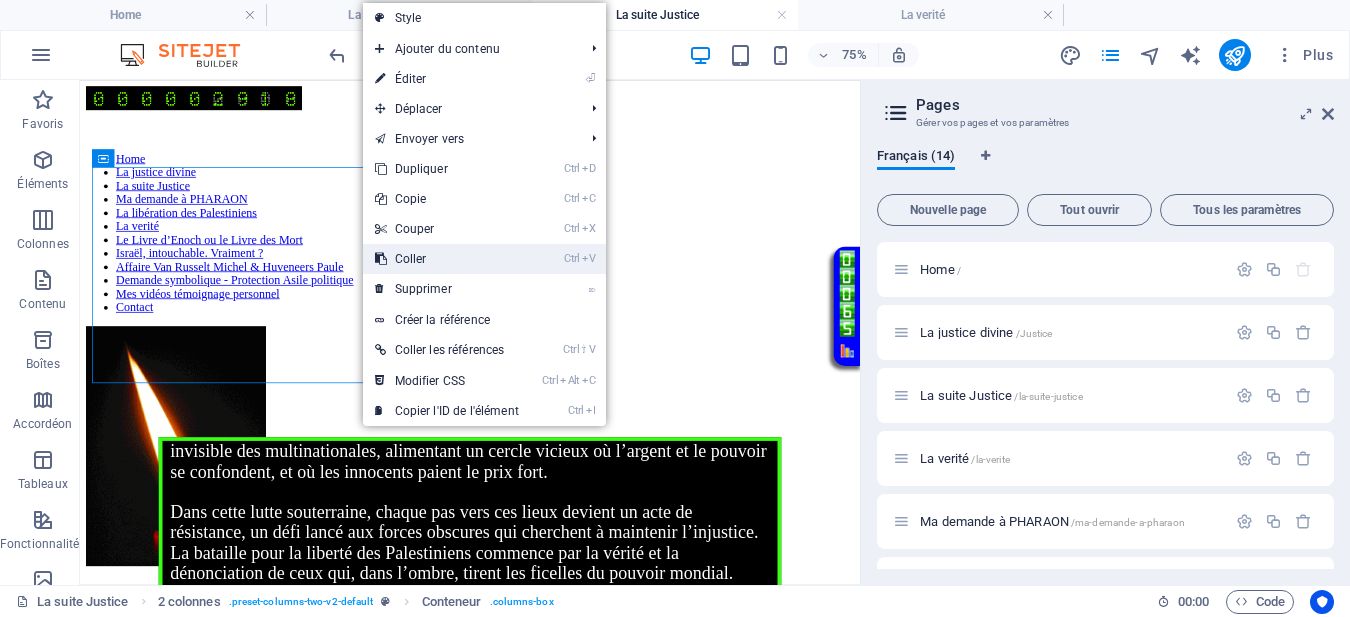 click on "Ctrl V  Coller" at bounding box center [447, 259] 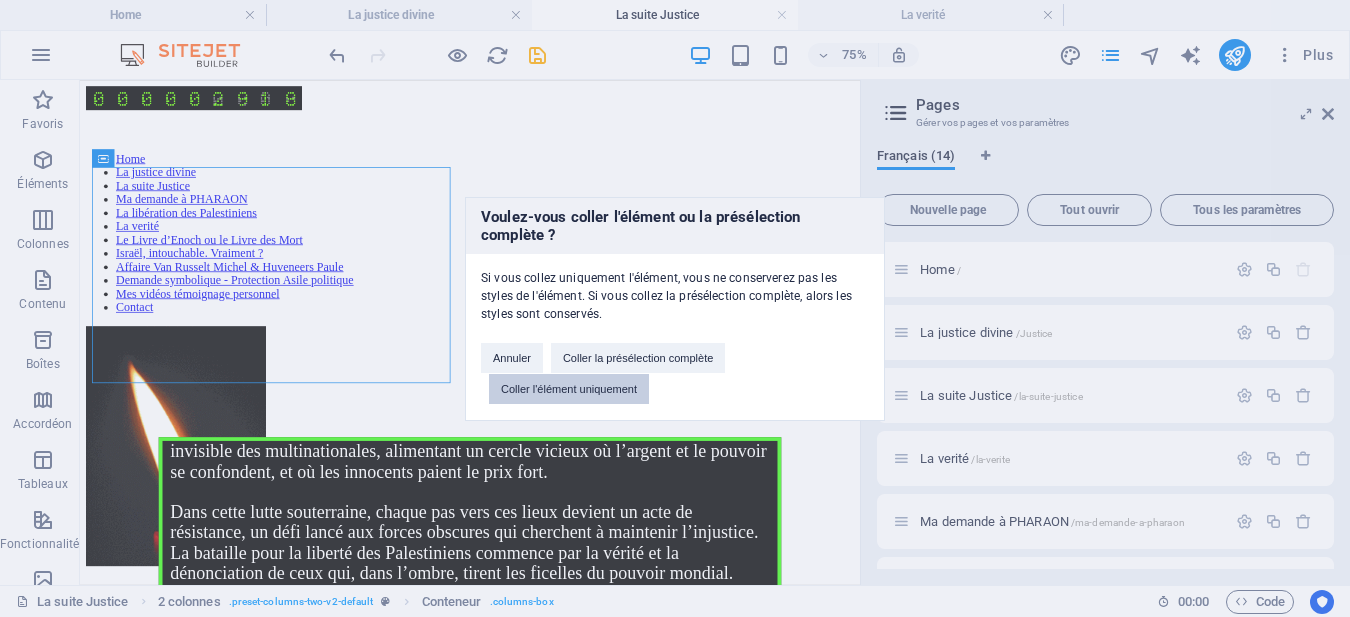 click on "Coller l'élément uniquement" at bounding box center (569, 389) 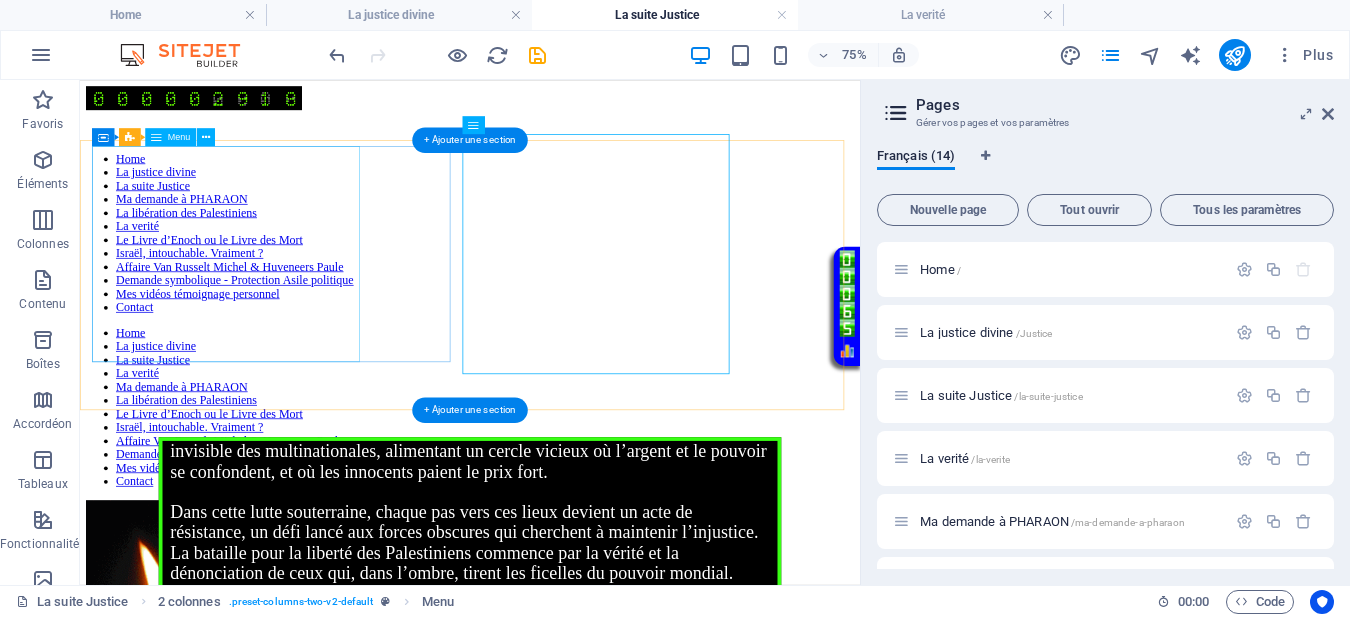 click on "Home La justice divine La suite Justice Ma demande à PHARAON La libération des Palestiniens La verité Le Livre d’Enoch ou le Livre des Mort Israël, intouchable. Vraiment ? Affaire Van Russelt Michel & Huveneers Paule Demande symbolique  - Protection Asile politique Mes vidéos témoignage personnel Contact" at bounding box center [600, 284] 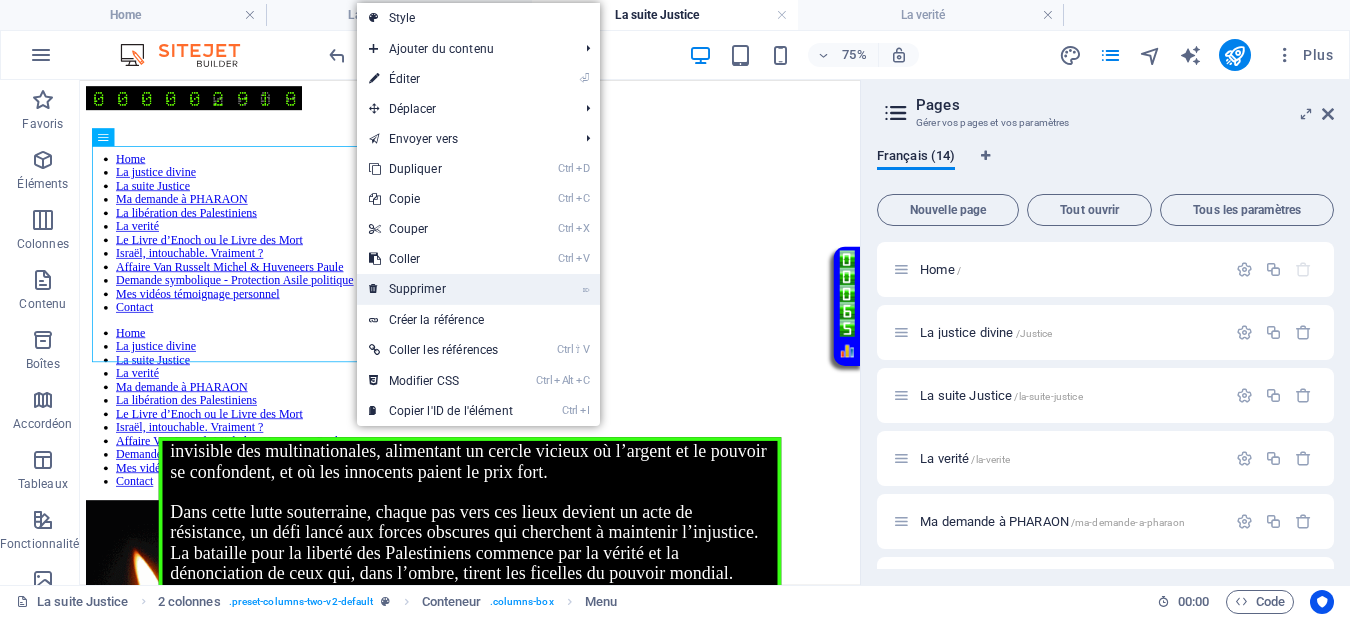 drag, startPoint x: 440, startPoint y: 290, endPoint x: 541, endPoint y: 310, distance: 102.96116 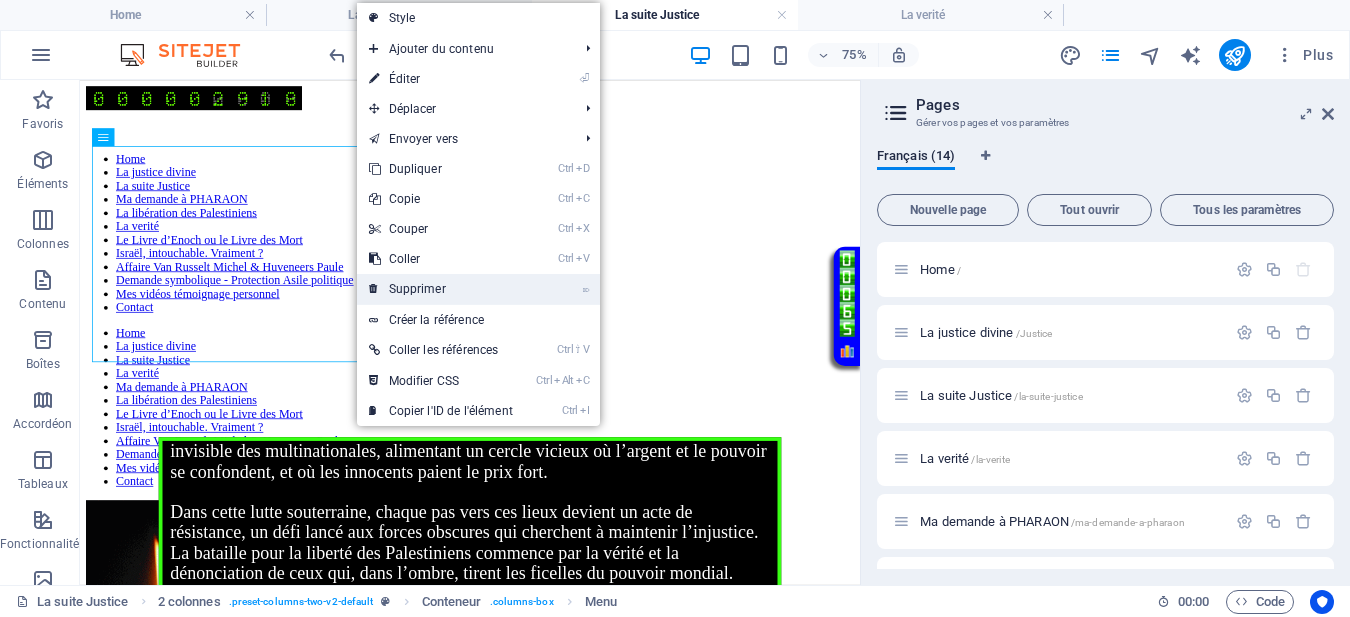 click on "⌦  Supprimer" at bounding box center (441, 289) 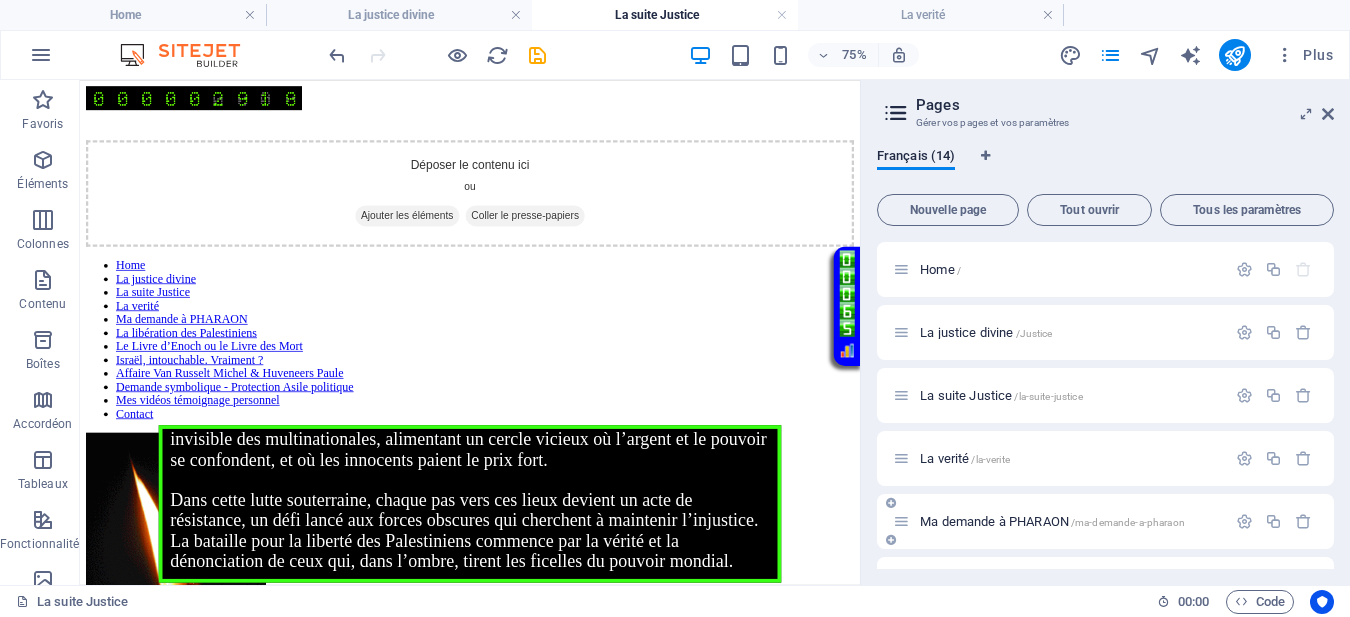 click on "Ma demande à PHARAON /ma-demande-a-pharaon" at bounding box center (1052, 521) 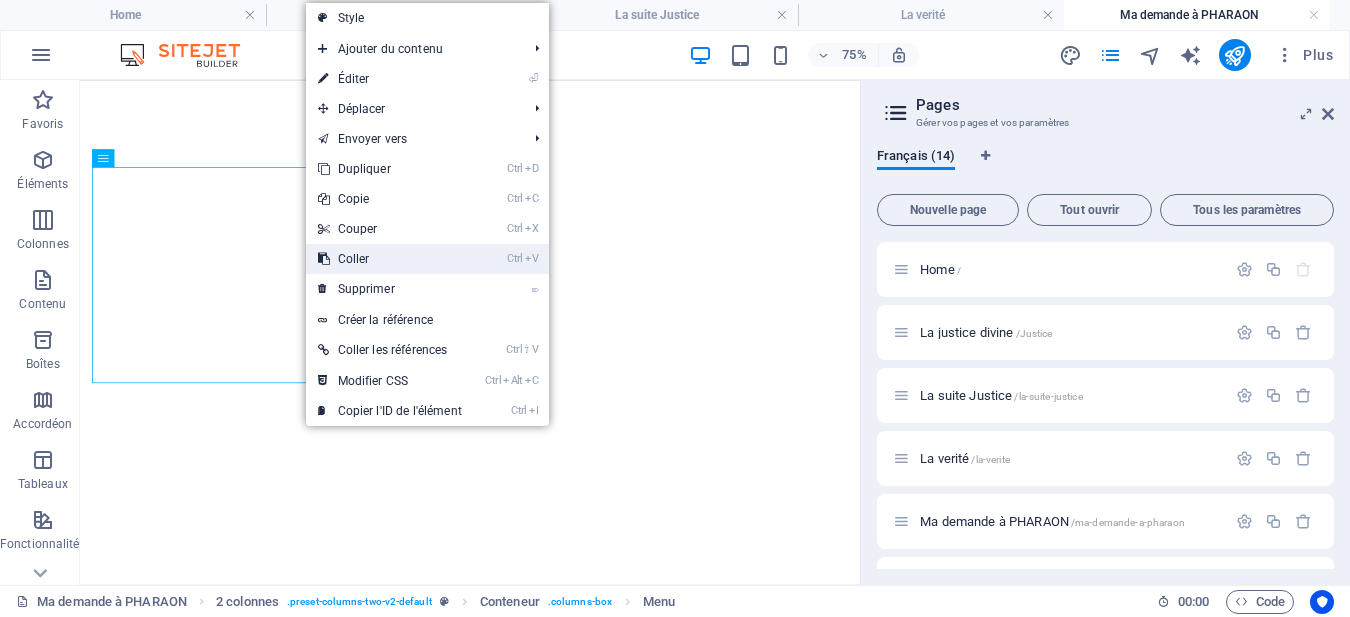click on "Ctrl V  Coller" at bounding box center (390, 259) 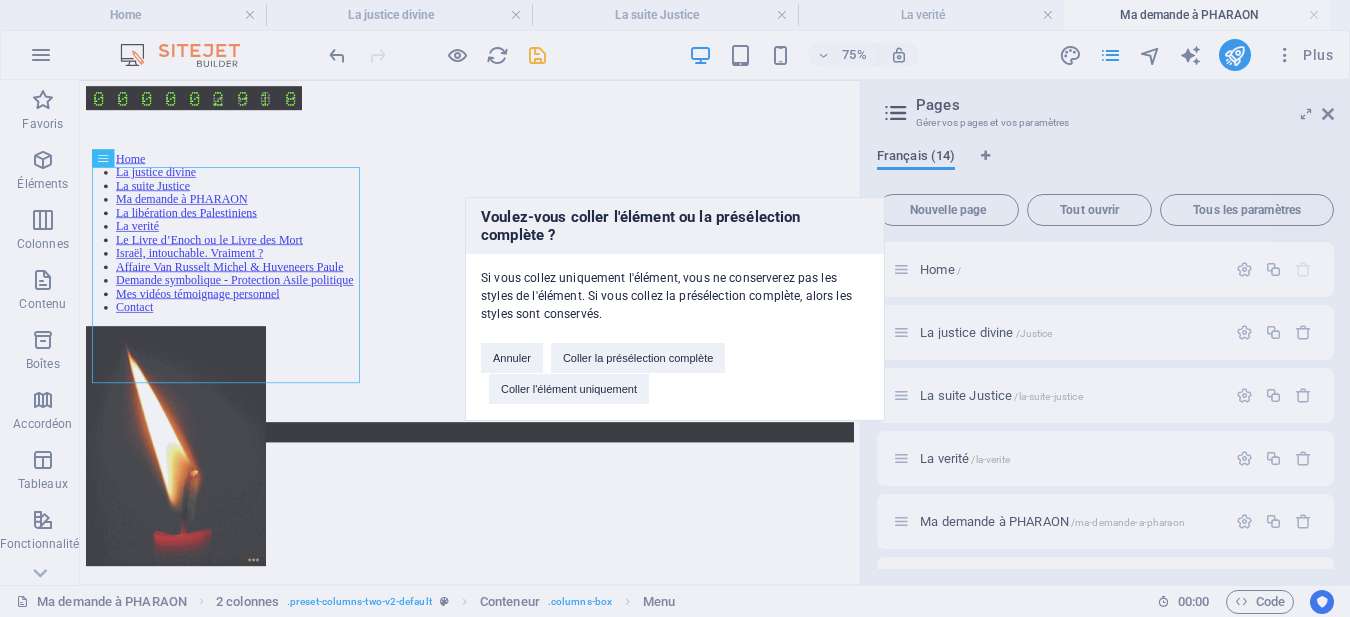 scroll, scrollTop: 0, scrollLeft: 0, axis: both 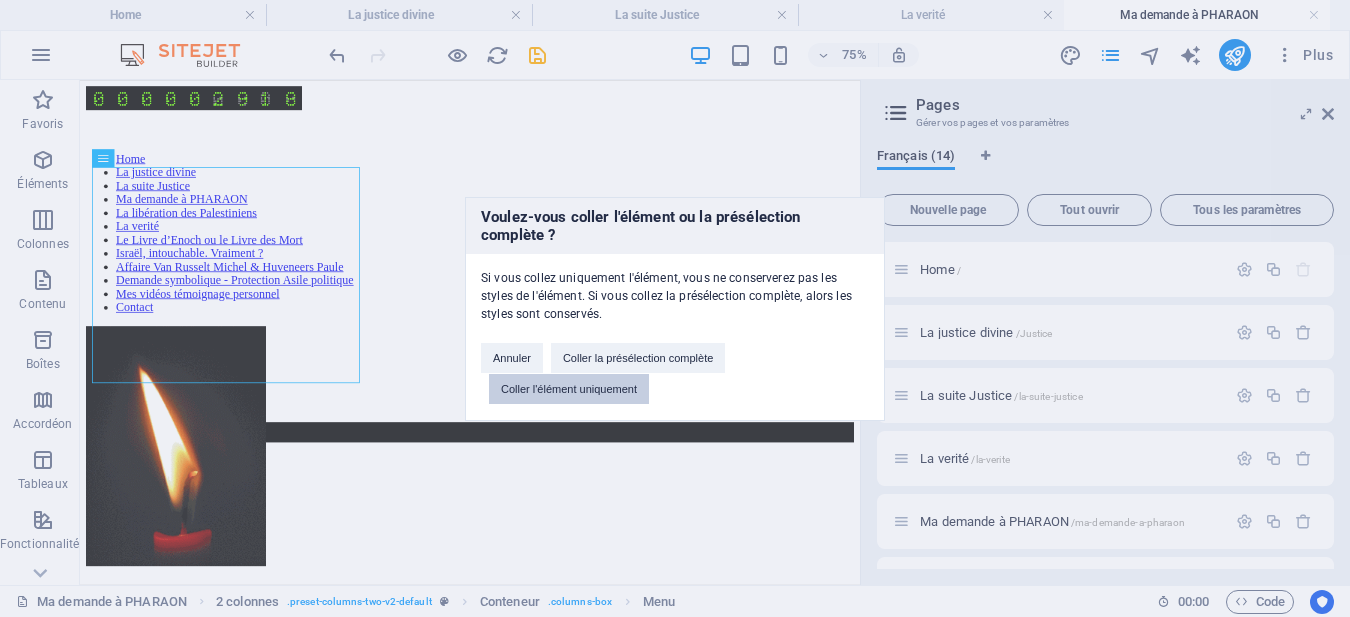 click on "Coller l'élément uniquement" at bounding box center (569, 389) 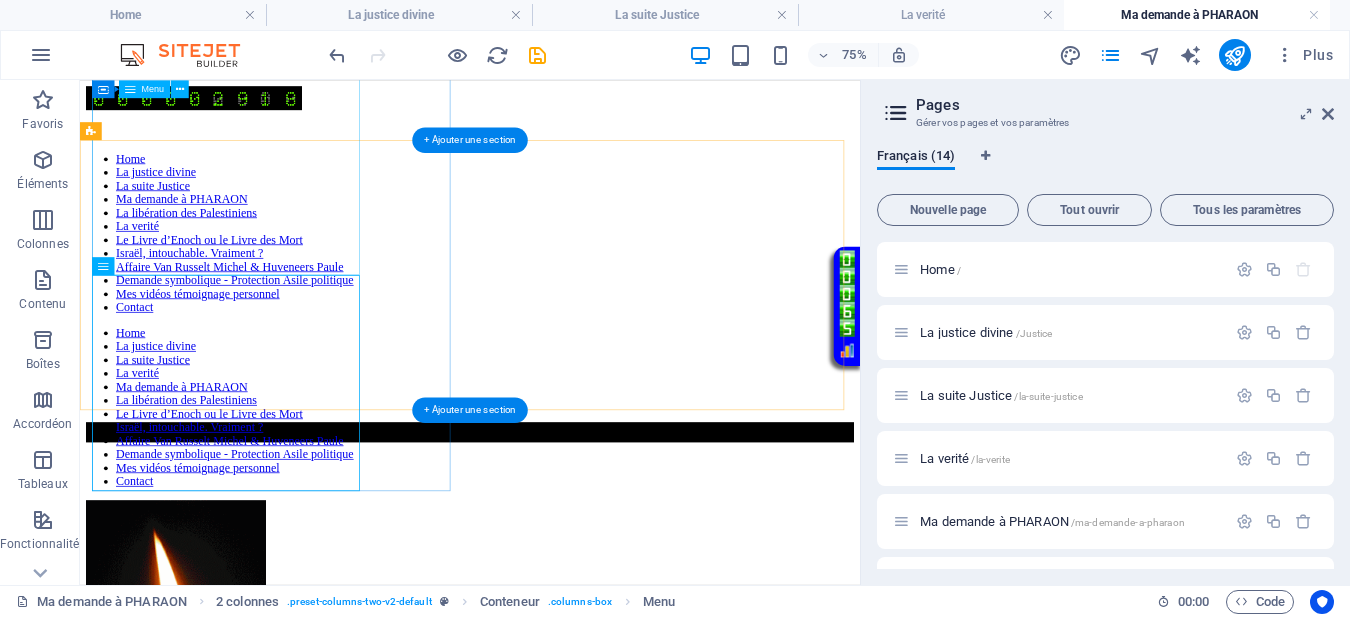 click on "Home La justice divine La suite Justice Ma demande à PHARAON La libération des Palestiniens La verité Le Livre d’Enoch ou le Livre des Mort Israël, intouchable. Vraiment ? Affaire Van Russelt Michel & Huveneers Paule Demande symbolique  - Protection Asile politique Mes vidéos témoignage personnel Contact" at bounding box center (600, 284) 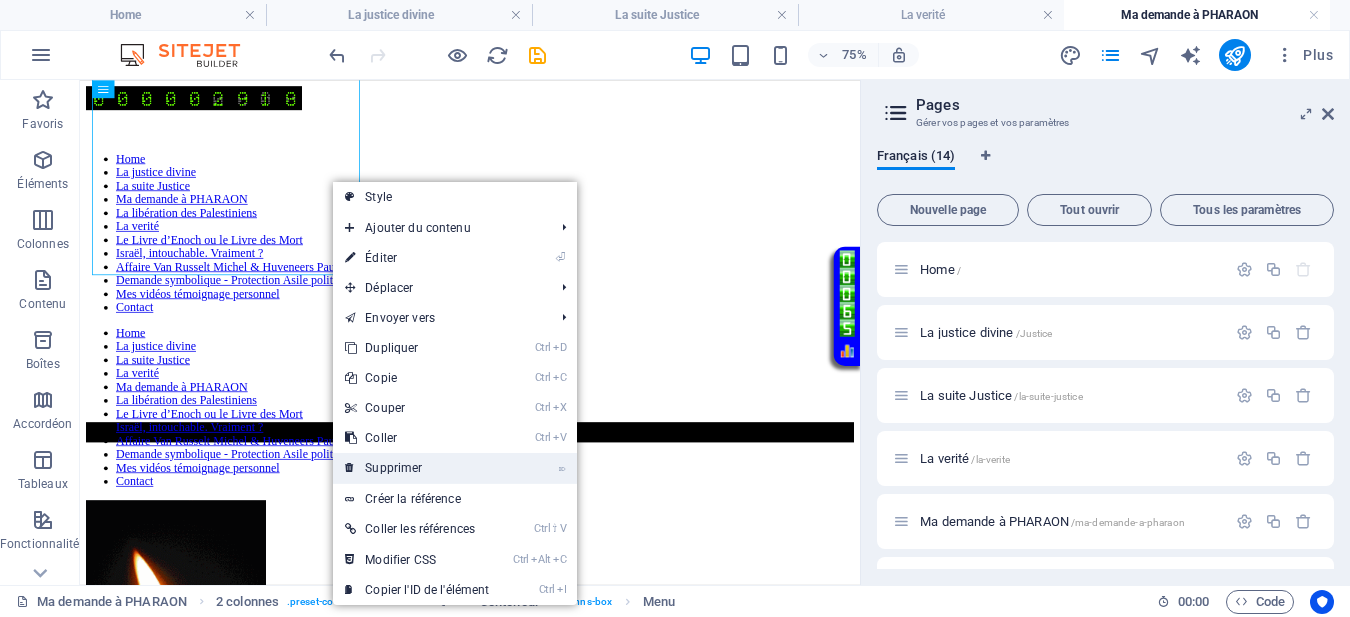 drag, startPoint x: 402, startPoint y: 460, endPoint x: 434, endPoint y: 497, distance: 48.9183 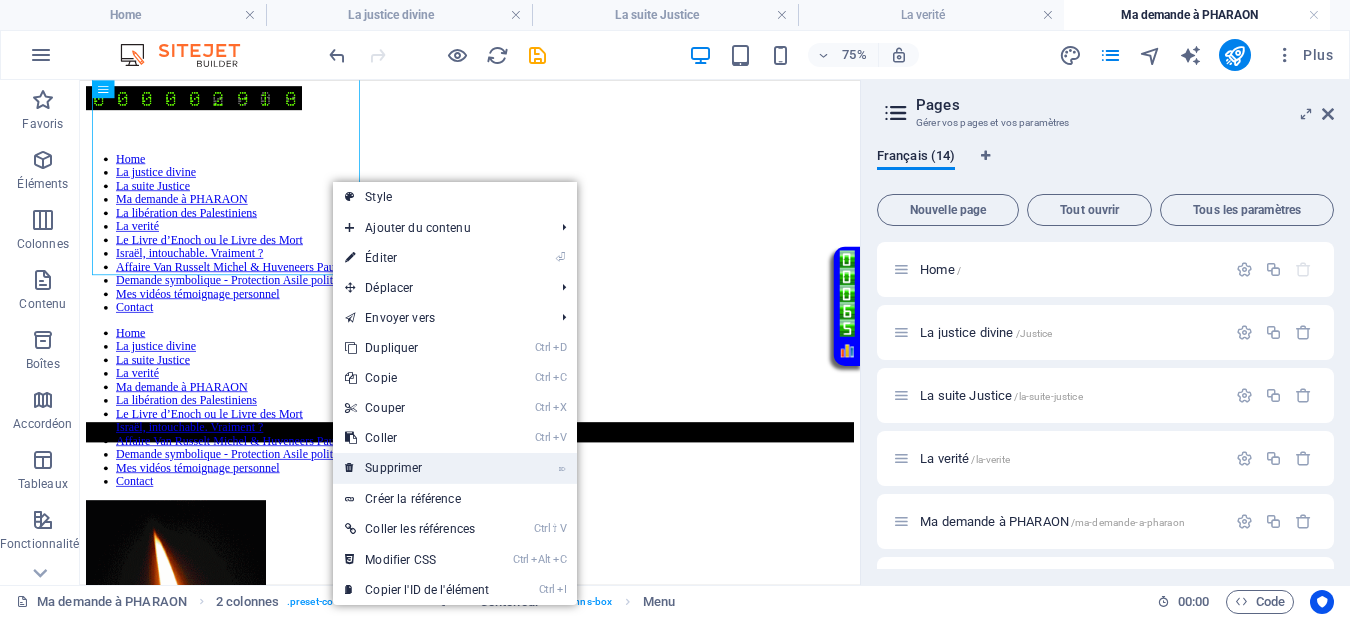 click on "⌦  Supprimer" at bounding box center [417, 468] 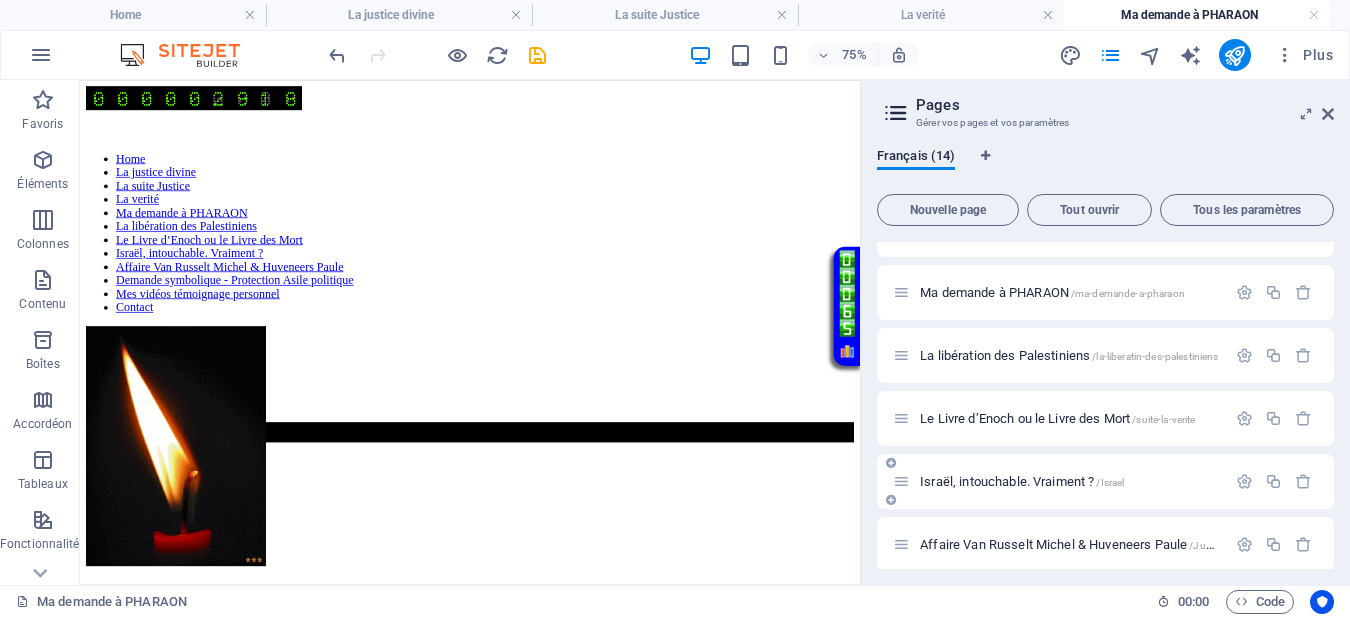 scroll, scrollTop: 250, scrollLeft: 0, axis: vertical 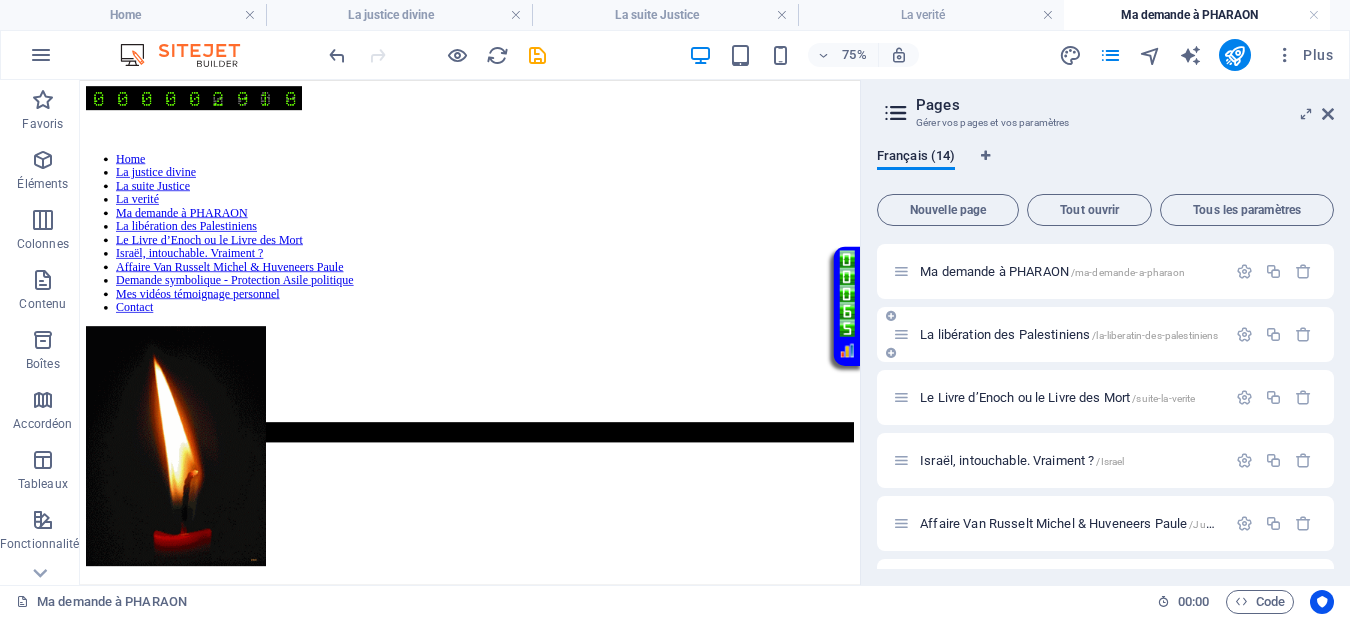 click on "La libération des Palestiniens /la-liberatin-des-palestiniens" at bounding box center [1069, 334] 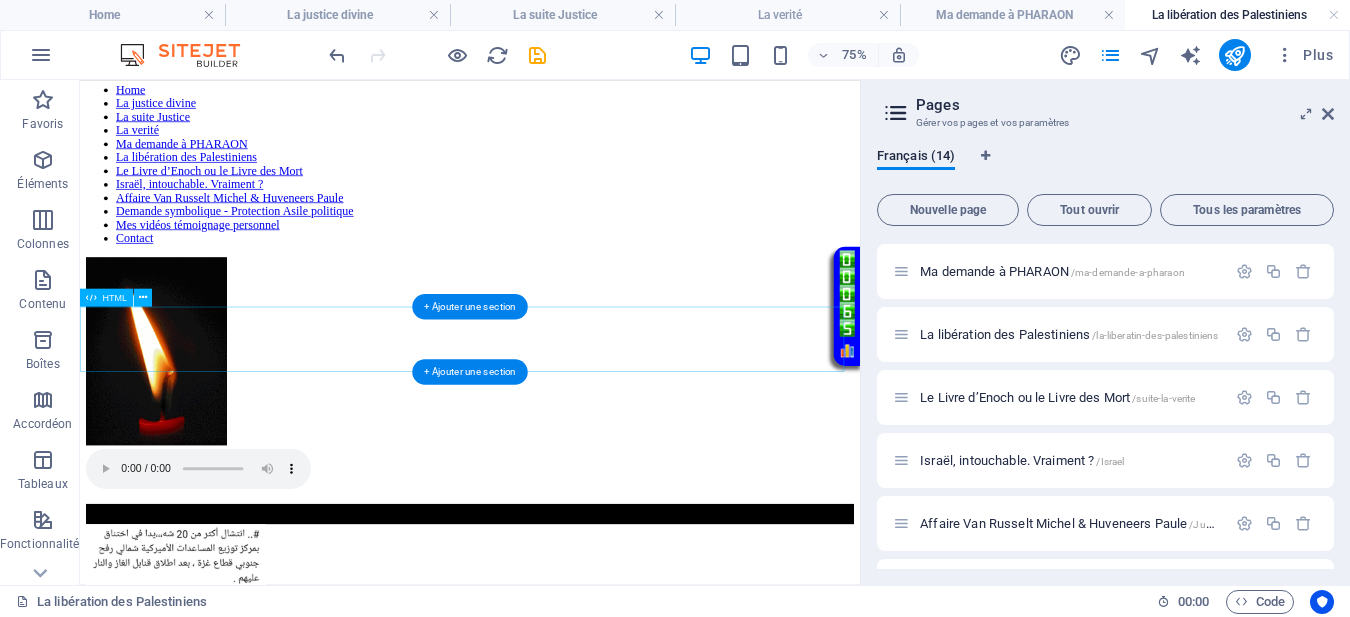 scroll, scrollTop: 0, scrollLeft: 0, axis: both 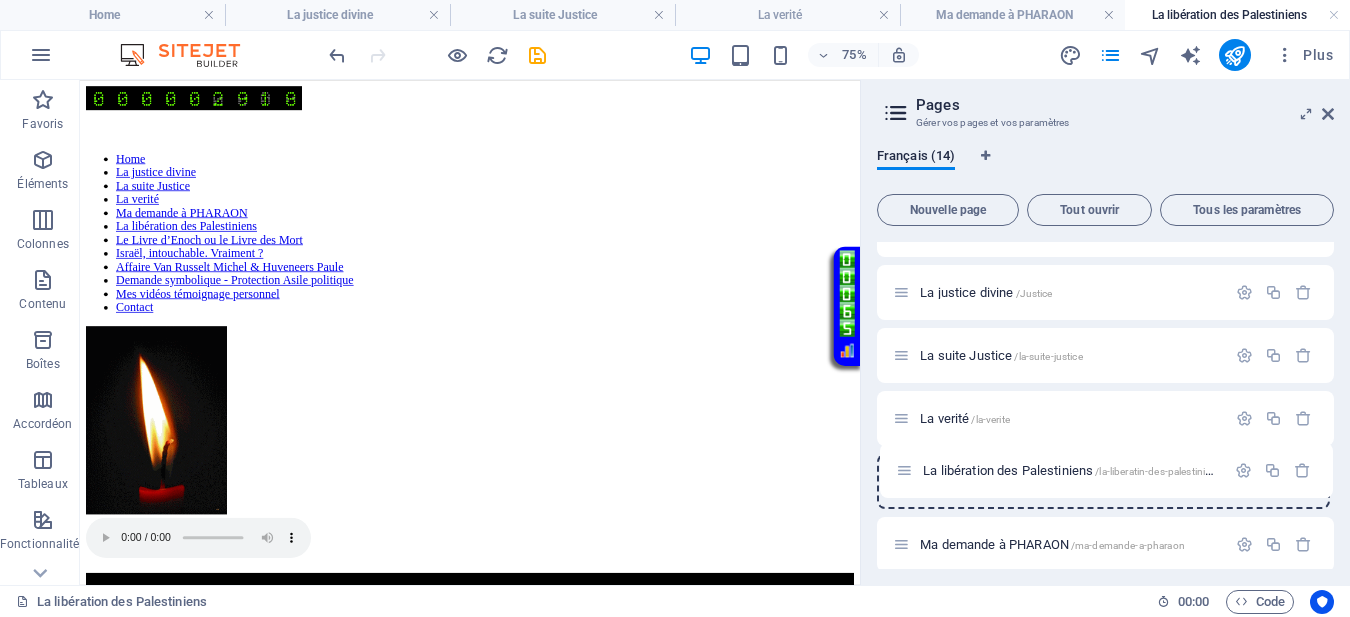 drag, startPoint x: 897, startPoint y: 338, endPoint x: 905, endPoint y: 474, distance: 136.23509 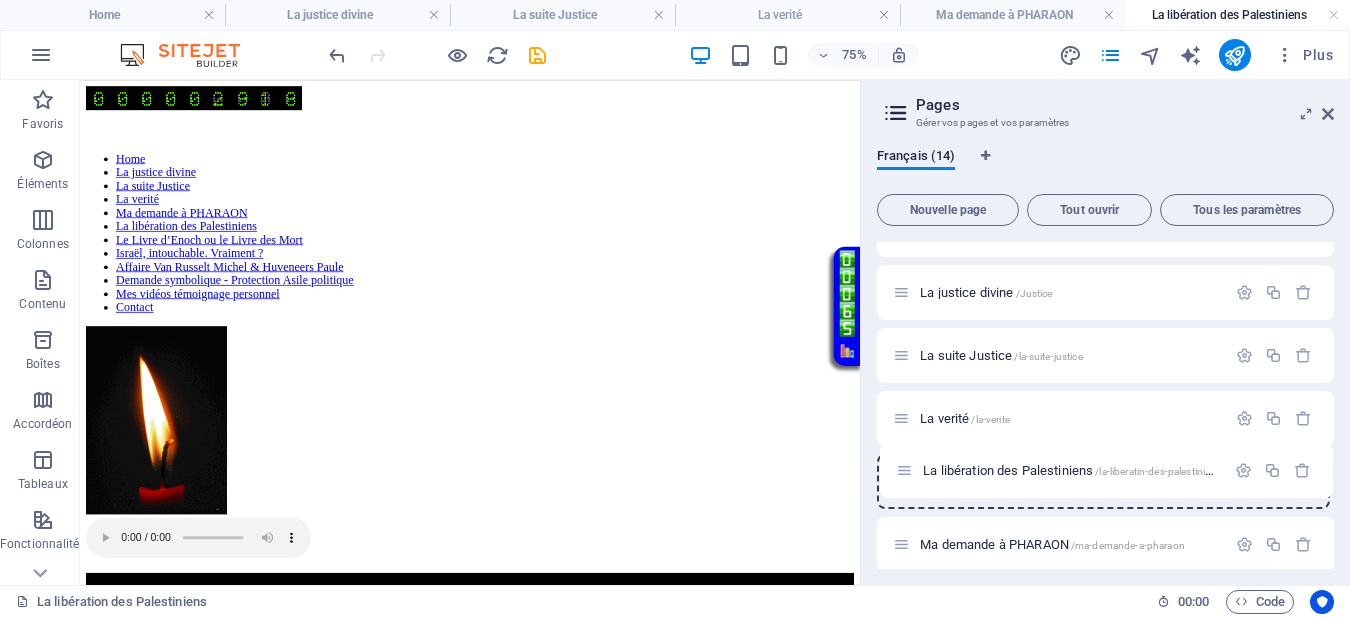 click on "Home / La justice divine /Justice La suite Justice /la-suite-justice La verité /la-verite Ma demande à PHARAON /ma-demande-a-pharaon La libération des Palestiniens /la-liberatin-des-palestiniens Le Livre d’Enoch ou le Livre des Mort /suite-la-verite Israël, intouchable. Vraiment ? /Israel Affaire Van Russelt Michel & Huveneers Paule /JusticeVanrusselthuveneers Demande symbolique - Protection Asile politique /Politique Mes vidéos témoignage personnel /mes-videos Contact /Contact Legal Notice /legal-notice Privacy /privacy" at bounding box center (1105, 639) 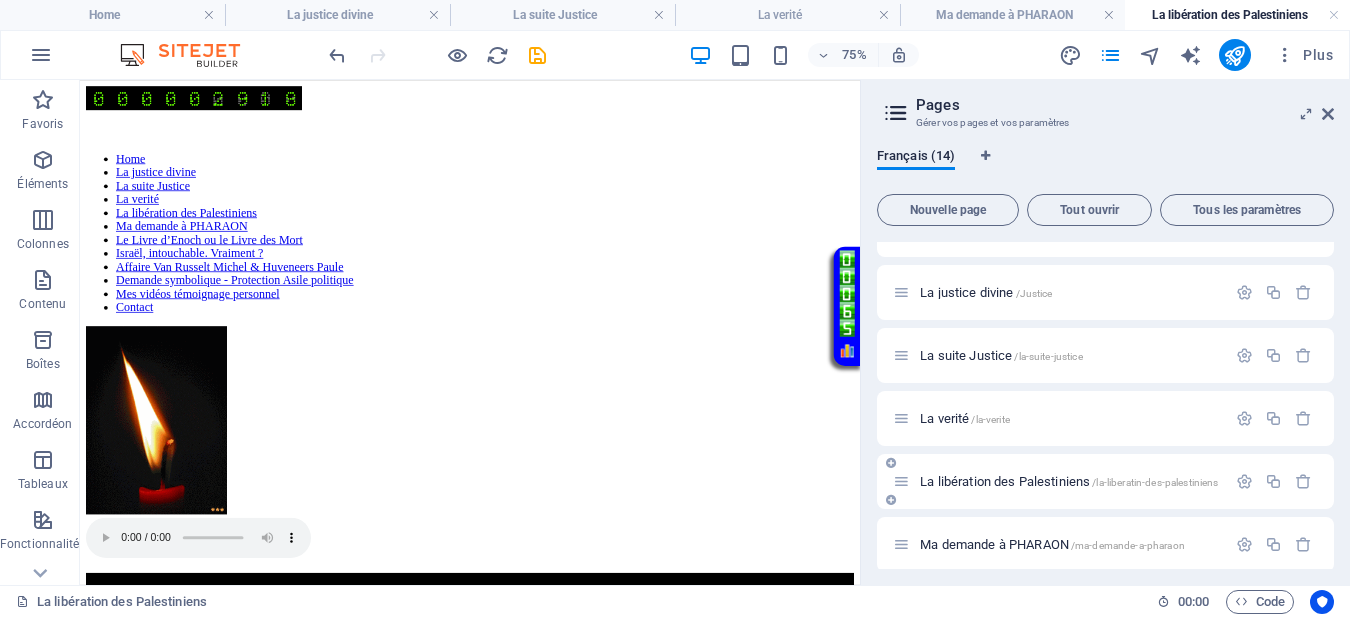 click on "La libération des Palestiniens /la-liberatin-des-palestiniens" at bounding box center (1069, 481) 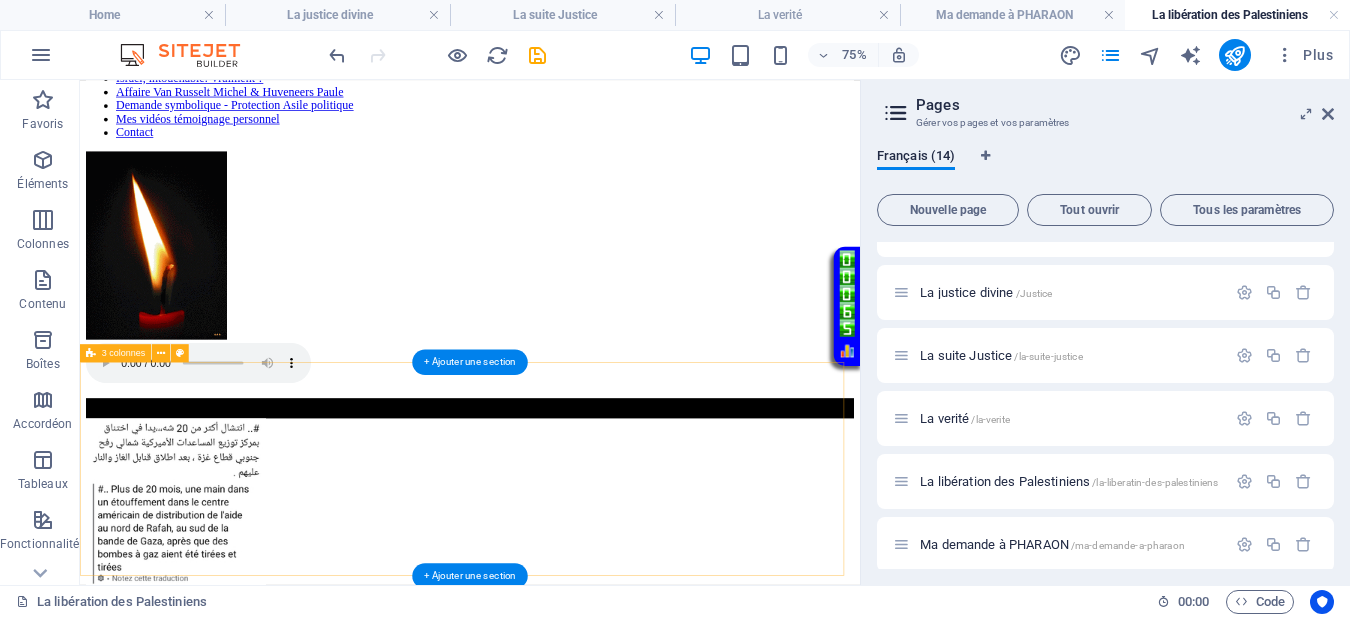 scroll, scrollTop: 250, scrollLeft: 0, axis: vertical 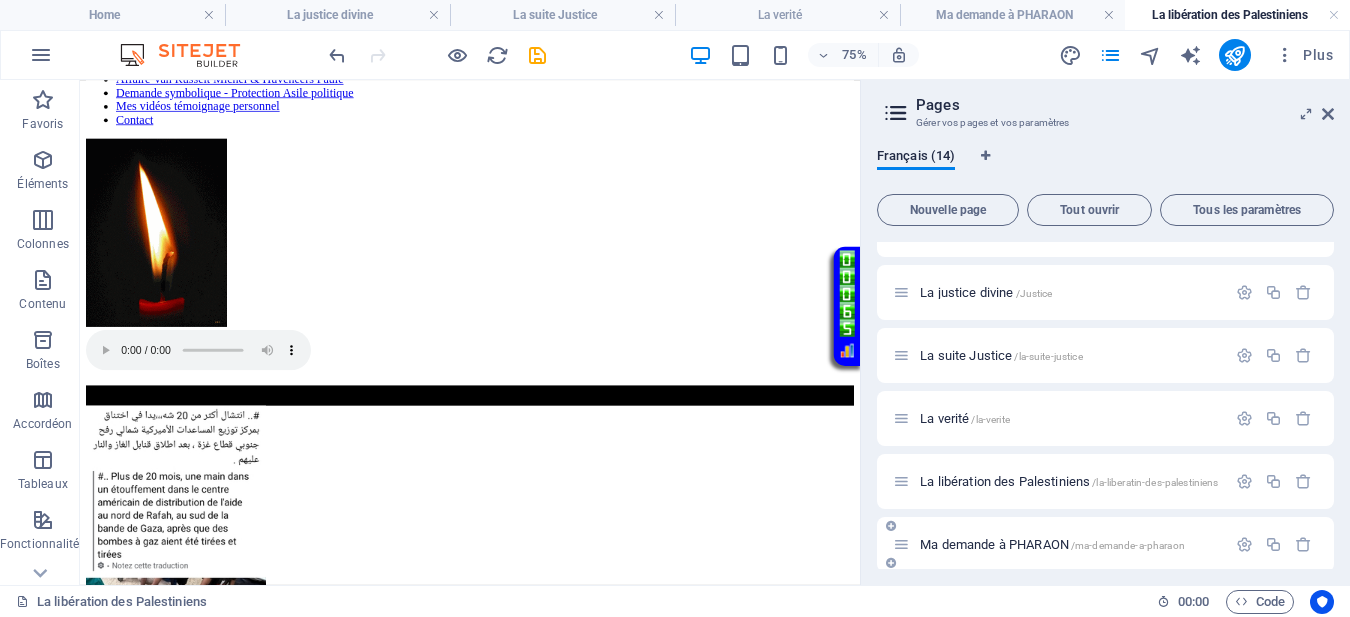 click on "Ma demande à PHARAON /ma-demande-a-pharaon" at bounding box center (1052, 544) 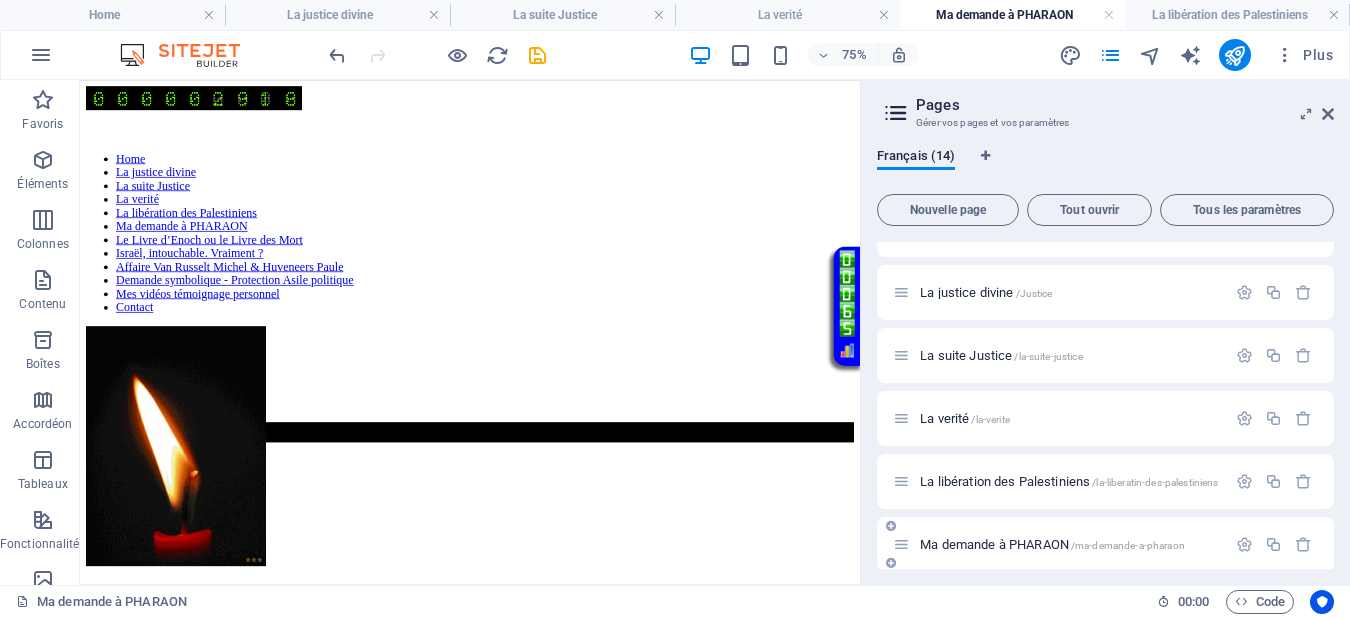 scroll, scrollTop: 0, scrollLeft: 0, axis: both 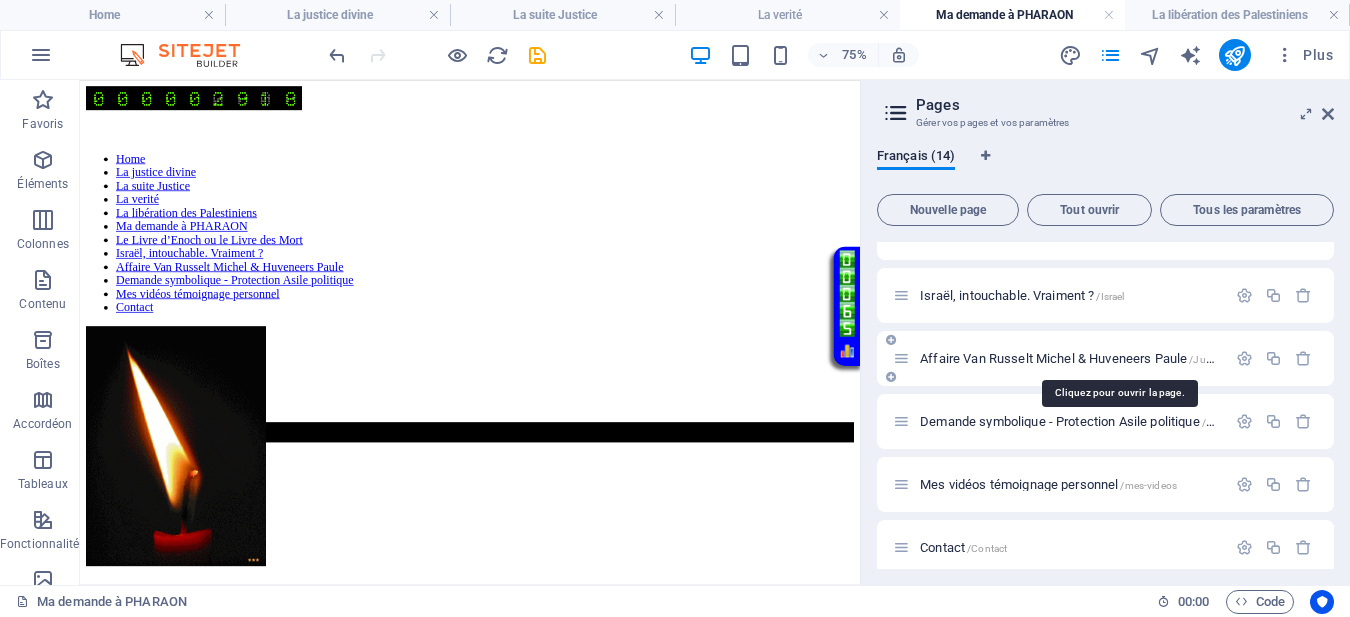 click on "Affaire Van Russelt Michel & Huveneers Paule /JusticeVanrusselthuveneers" at bounding box center [1120, 358] 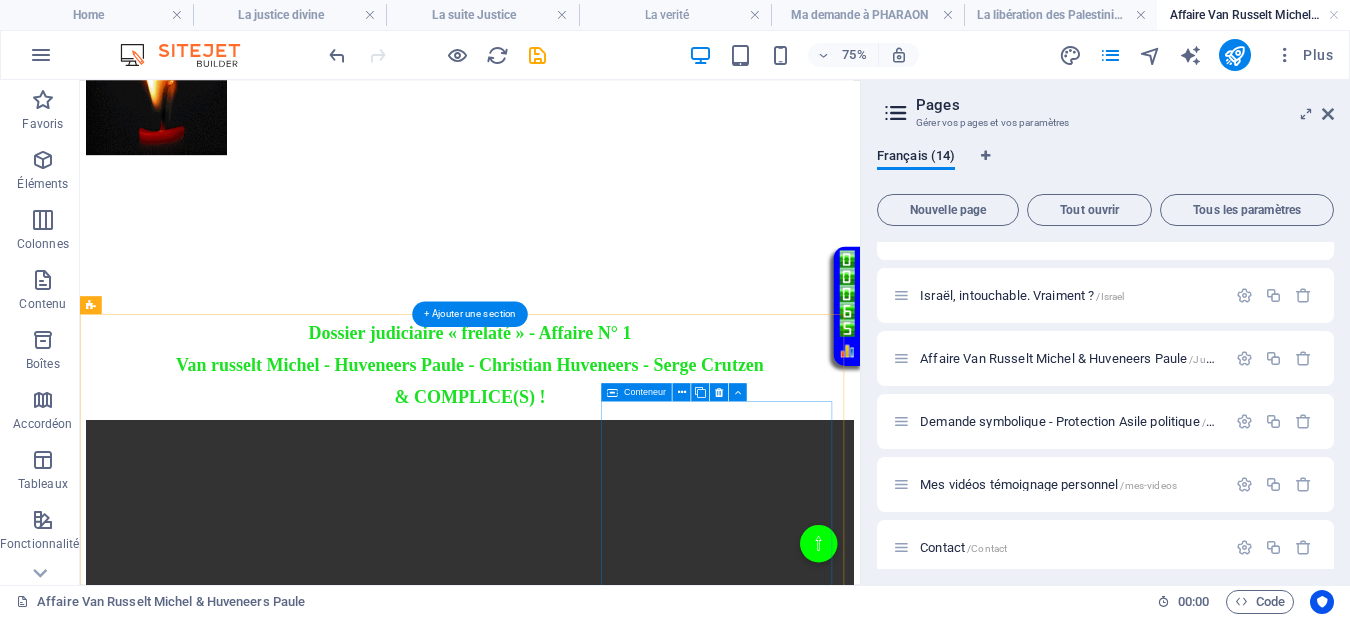 scroll, scrollTop: 123, scrollLeft: 0, axis: vertical 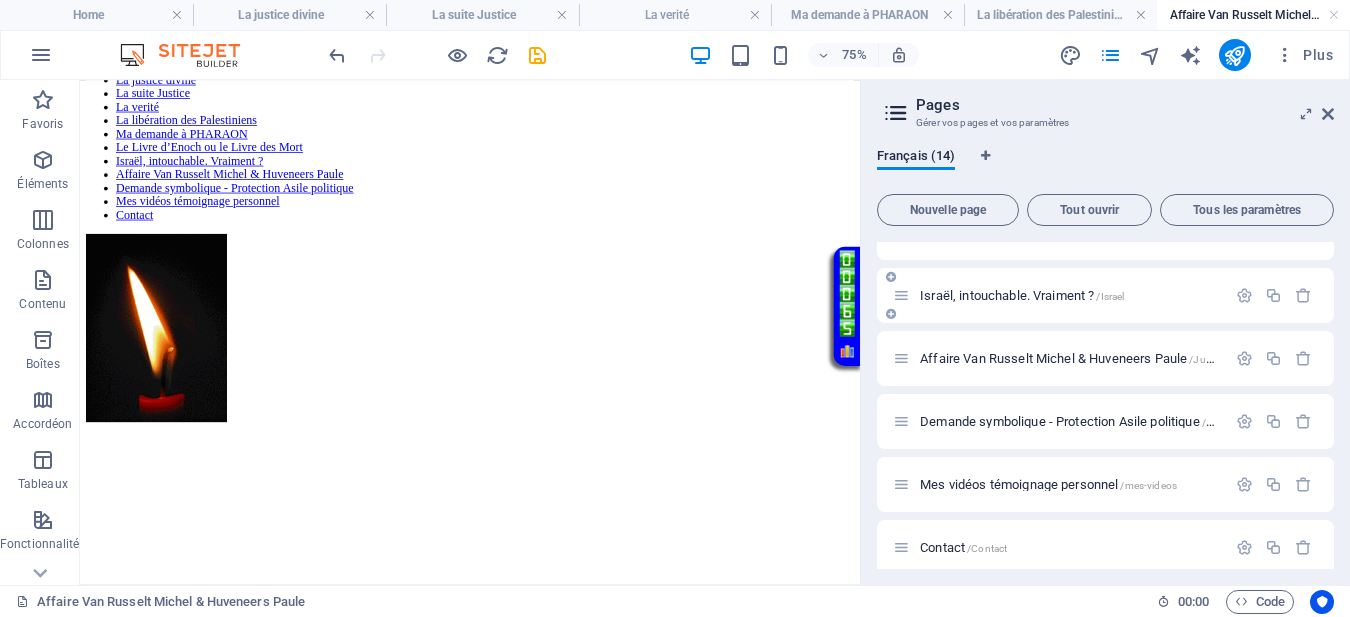 click on "Israël, intouchable. Vraiment ? /Israel" at bounding box center (1022, 295) 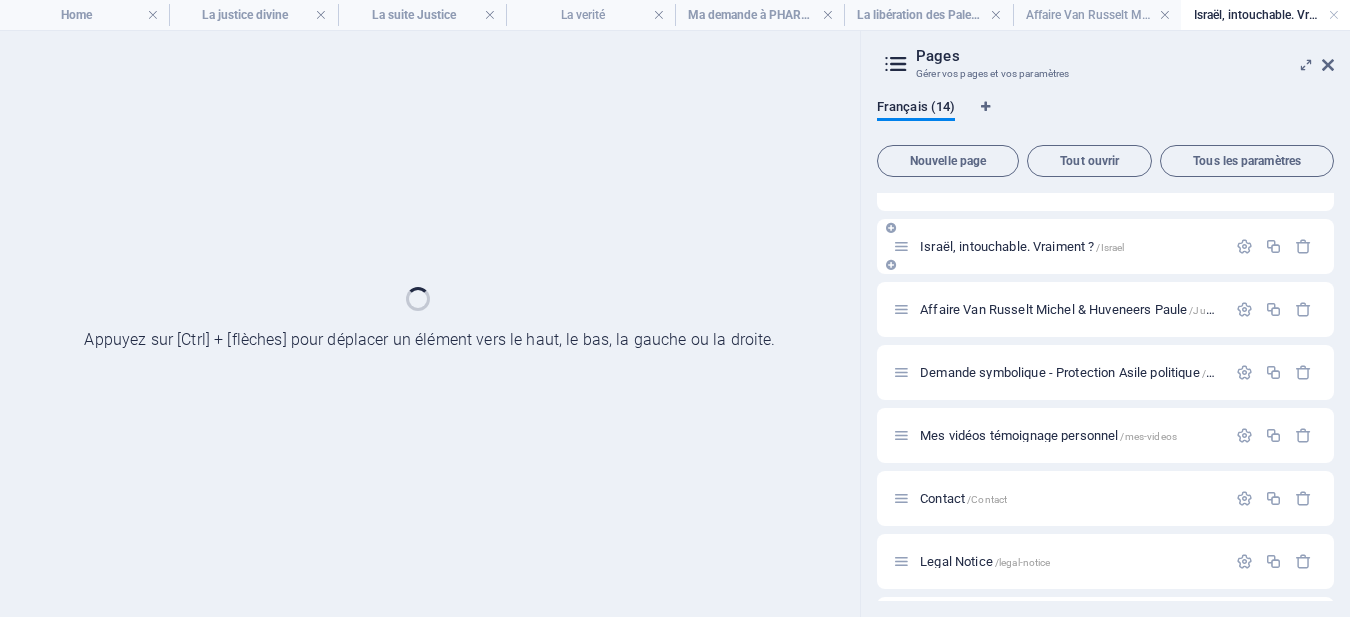 scroll, scrollTop: 0, scrollLeft: 0, axis: both 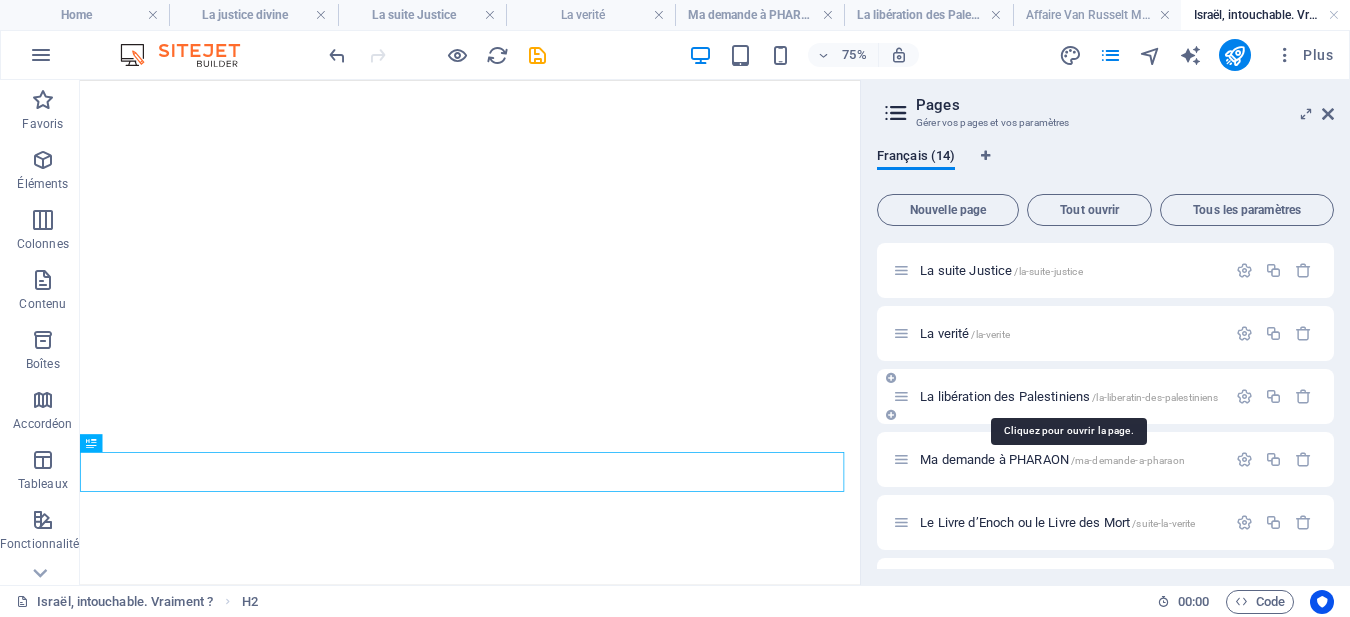 click on "La libération des Palestiniens /la-liberatin-des-palestiniens" at bounding box center (1069, 396) 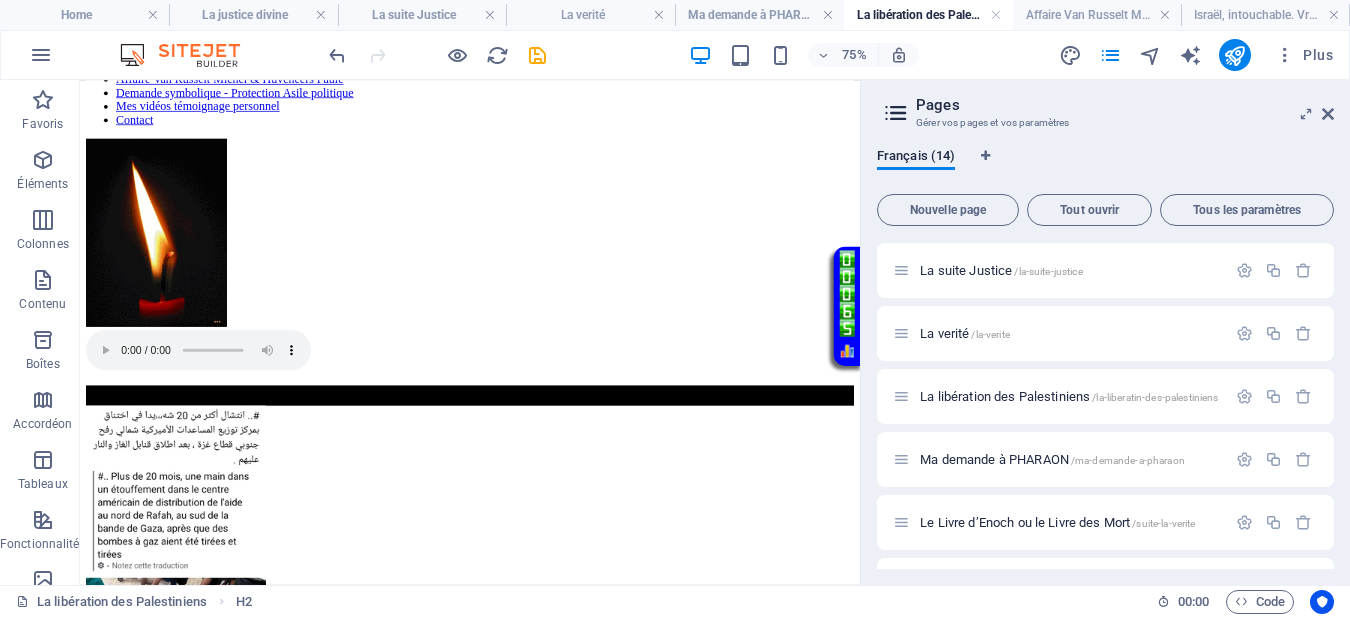 scroll, scrollTop: 0, scrollLeft: 0, axis: both 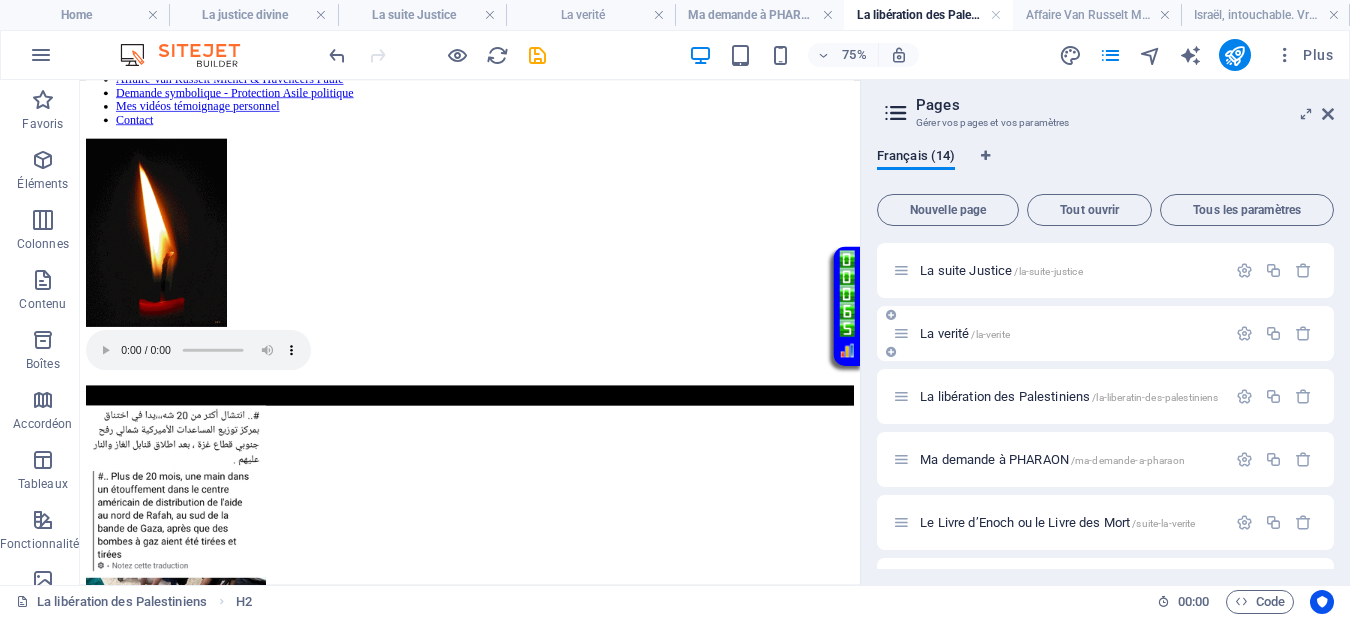 click on "La verité /la-verite" at bounding box center (965, 333) 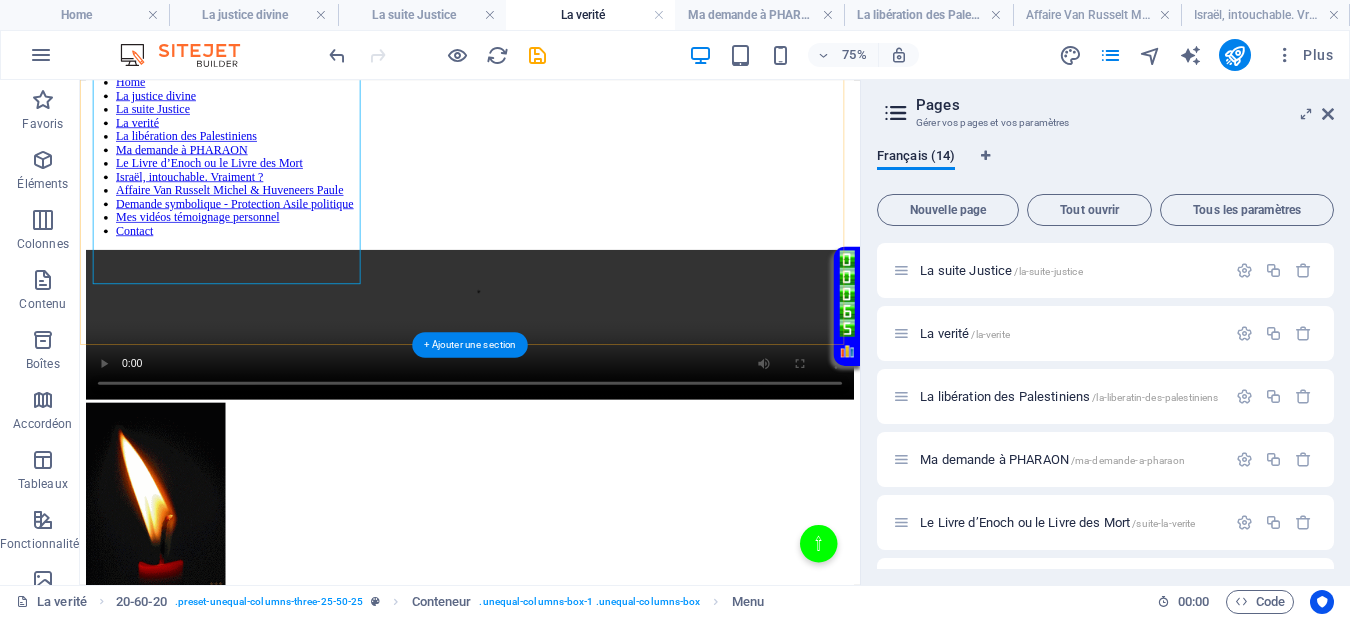 scroll, scrollTop: 500, scrollLeft: 0, axis: vertical 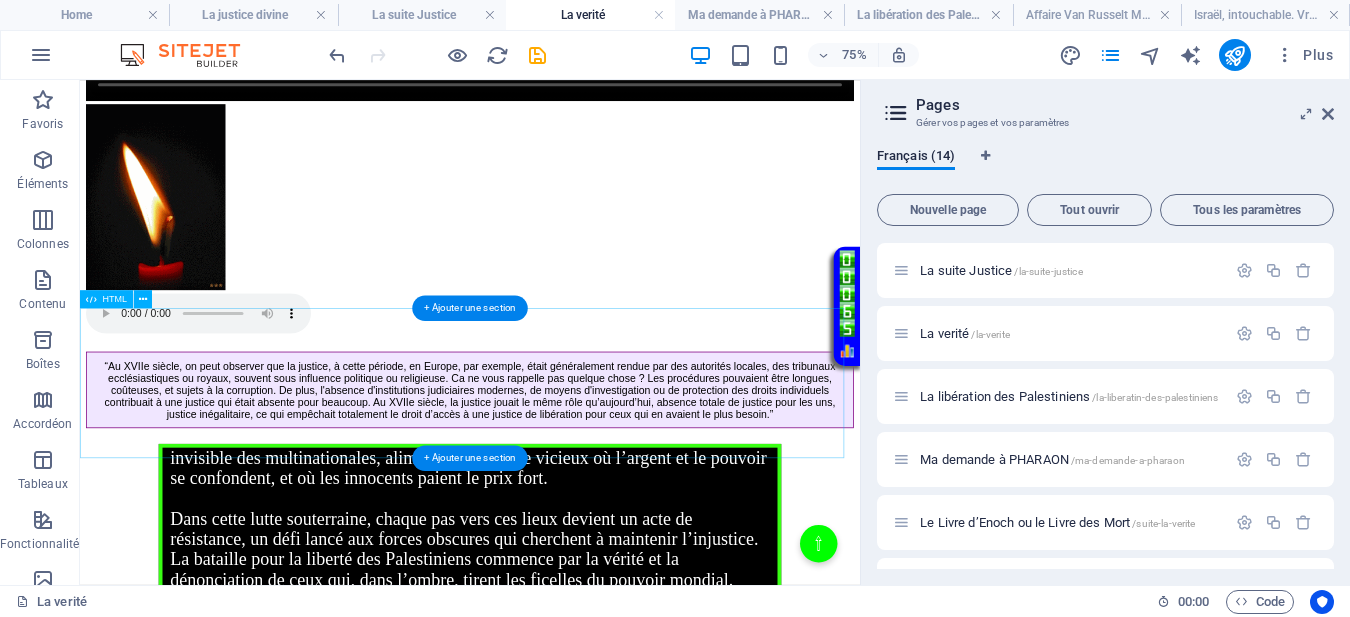 click on "Votre Témoignage
Impact potentiel d’un boycott total de l’Autorité de la Concurrence européenne.
Dans l'ombre des grandes métropoles, Bruxelles et Washington, se dressent des bastions stratégiques dont le pouvoir dépasse l'imagination. Ces lieux, dissimulés derrière des façades anodines, abritent les bureaux clés des autorités de la concurrence, véritables centres de contrôle économique et politique. Leur influence s'étend bien au-delà des frontières, tissant un réseau invisible qui soutient ceux qui manipulent le pouvoir économique mondial.
Dans cette lutte souterraine, chaque pas vers ces lieux devient un acte de résistance, un défi lancé aux forces obscures qui cherchent à maintenir l’injustice. La bataille pour la liberté des Palestiniens commence par la vérité et la dénonciation de ceux qui, dans l’ombre, tirent les ficelles du pouvoir mondial." at bounding box center (600, 670) 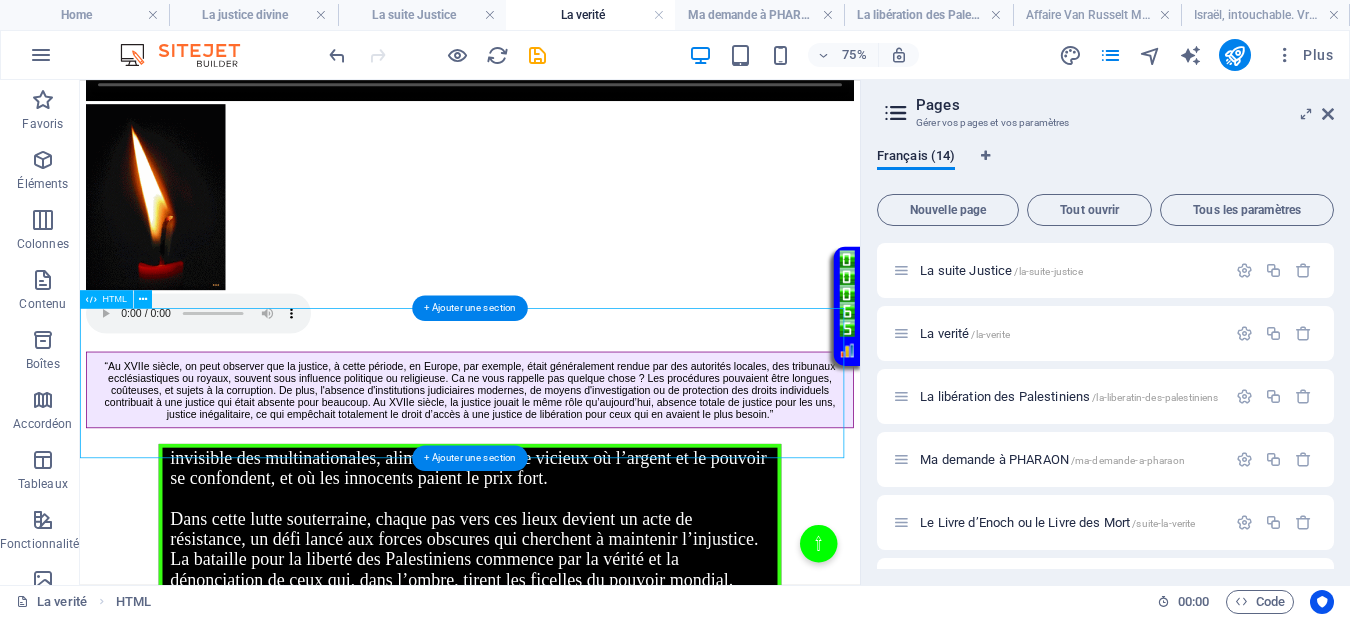 click on "Votre Témoignage
Impact potentiel d’un boycott total de l’Autorité de la Concurrence européenne.
Dans l'ombre des grandes métropoles, Bruxelles et Washington, se dressent des bastions stratégiques dont le pouvoir dépasse l'imagination. Ces lieux, dissimulés derrière des façades anodines, abritent les bureaux clés des autorités de la concurrence, véritables centres de contrôle économique et politique. Leur influence s'étend bien au-delà des frontières, tissant un réseau invisible qui soutient ceux qui manipulent le pouvoir économique mondial.
Dans cette lutte souterraine, chaque pas vers ces lieux devient un acte de résistance, un défi lancé aux forces obscures qui cherchent à maintenir l’injustice. La bataille pour la liberté des Palestiniens commence par la vérité et la dénonciation de ceux qui, dans l’ombre, tirent les ficelles du pouvoir mondial." at bounding box center [600, 670] 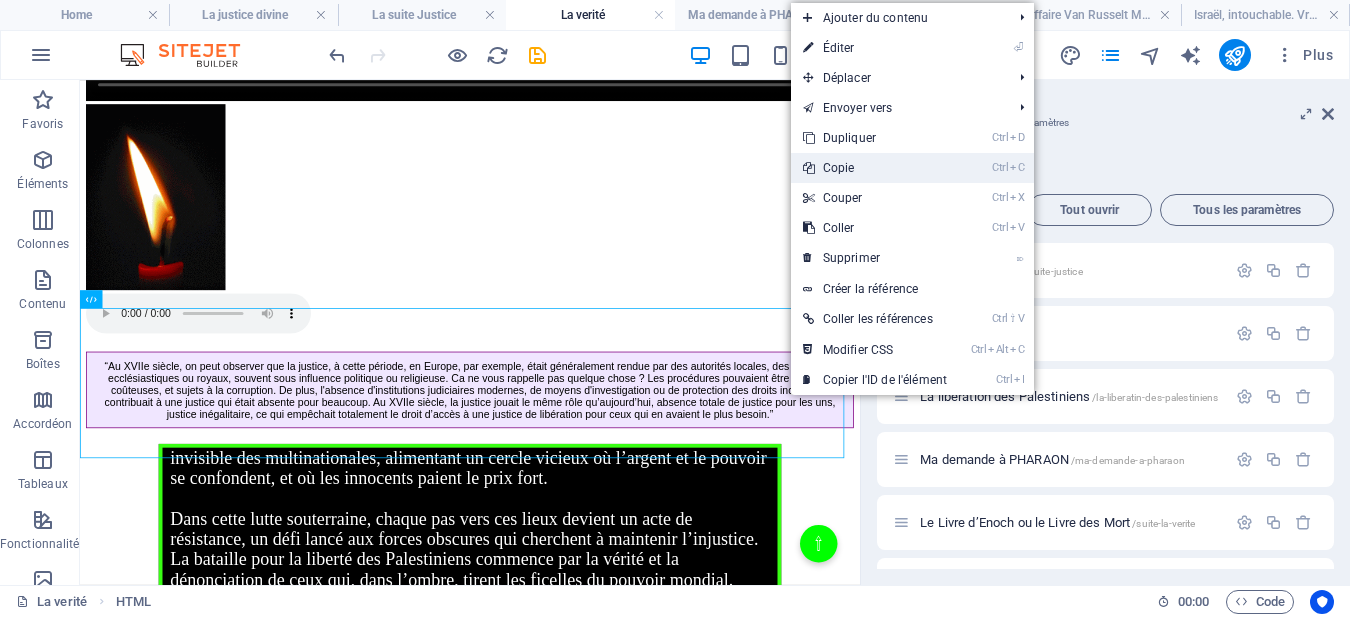 drag, startPoint x: 826, startPoint y: 169, endPoint x: 1025, endPoint y: 247, distance: 213.7405 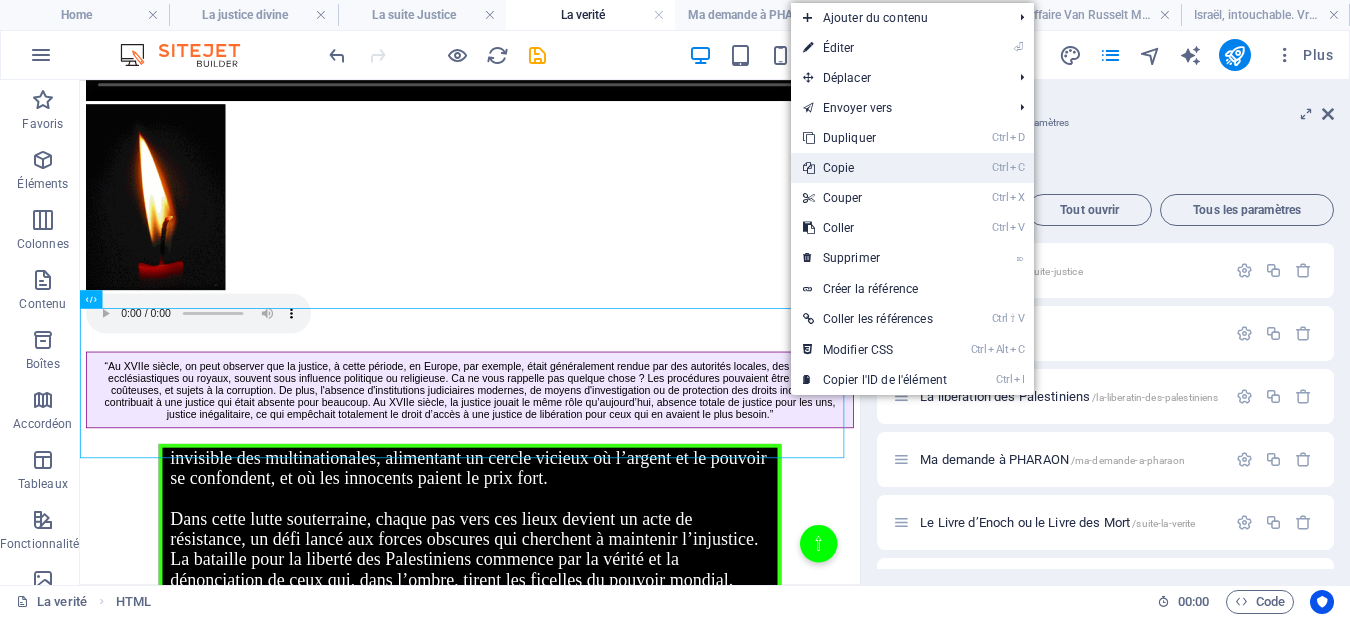 click on "Ctrl C  Copie" at bounding box center (875, 168) 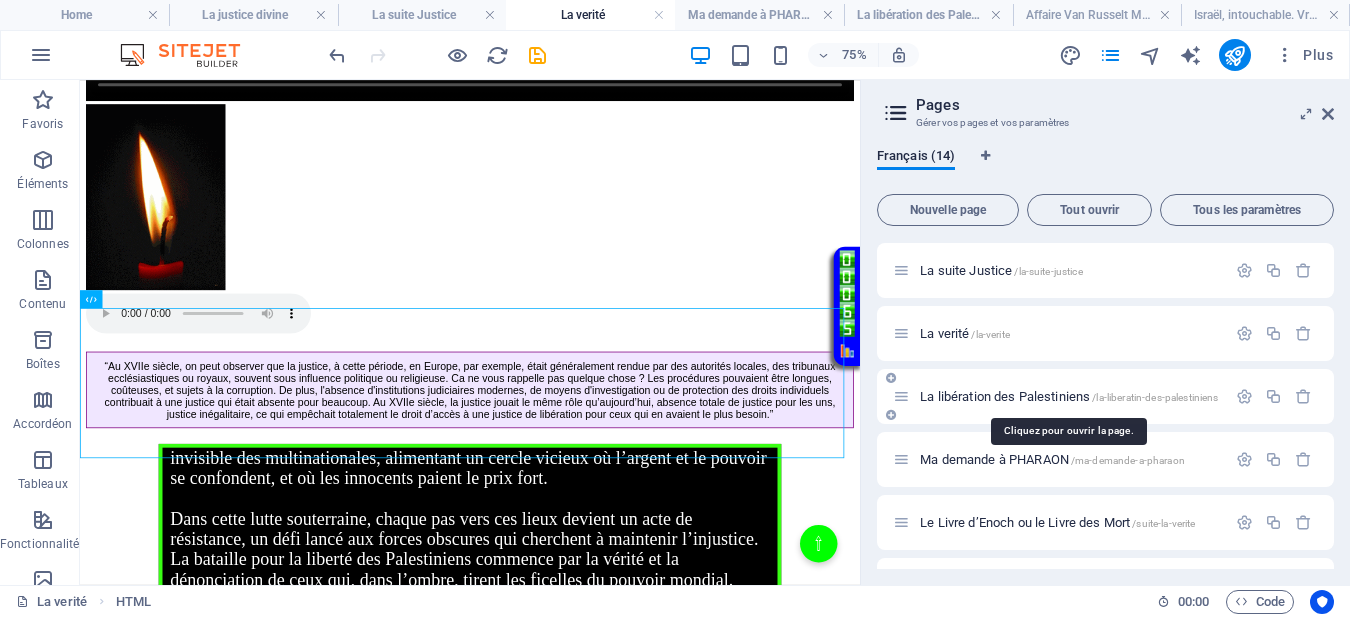 click on "La libération des Palestiniens /la-liberatin-des-palestiniens" at bounding box center (1069, 396) 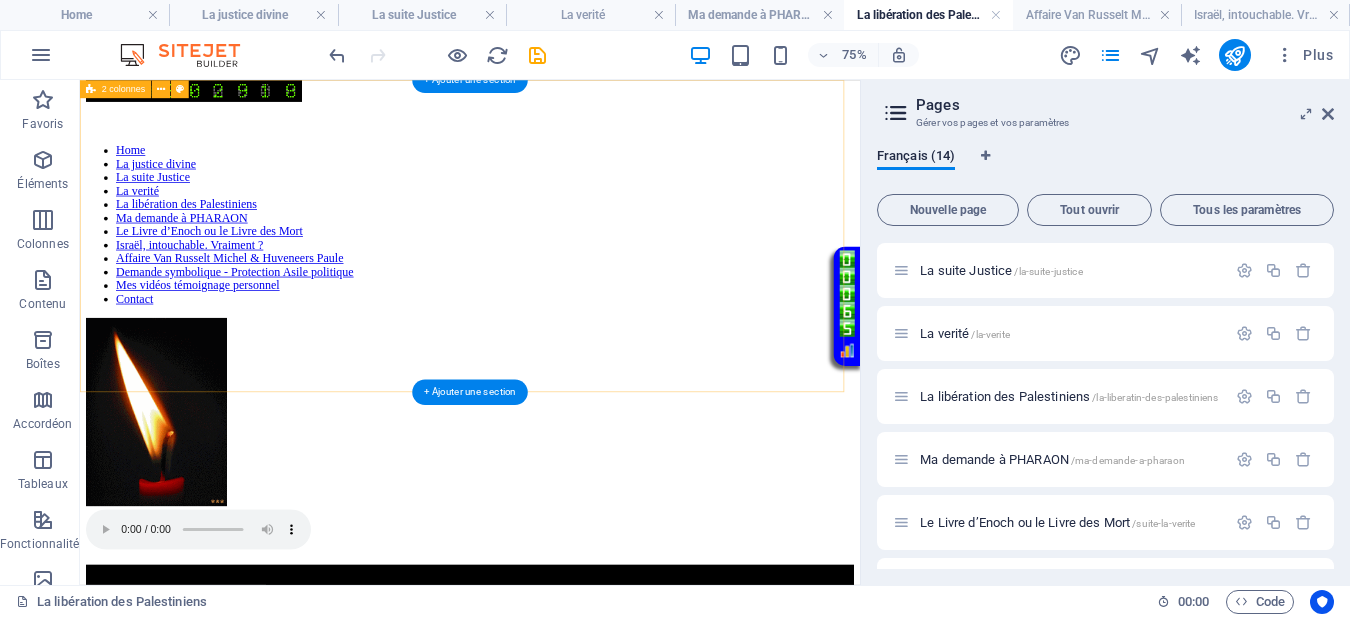 scroll, scrollTop: 0, scrollLeft: 0, axis: both 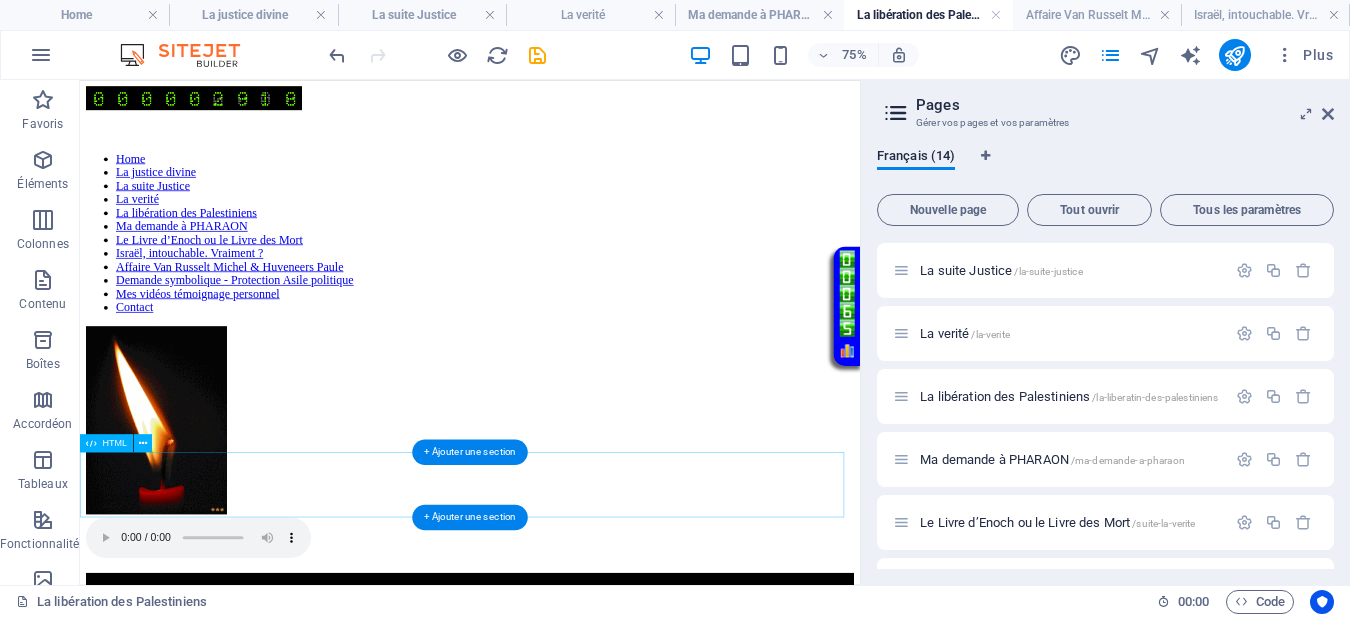 click on "Page avec musique d'ouverture" at bounding box center (600, 692) 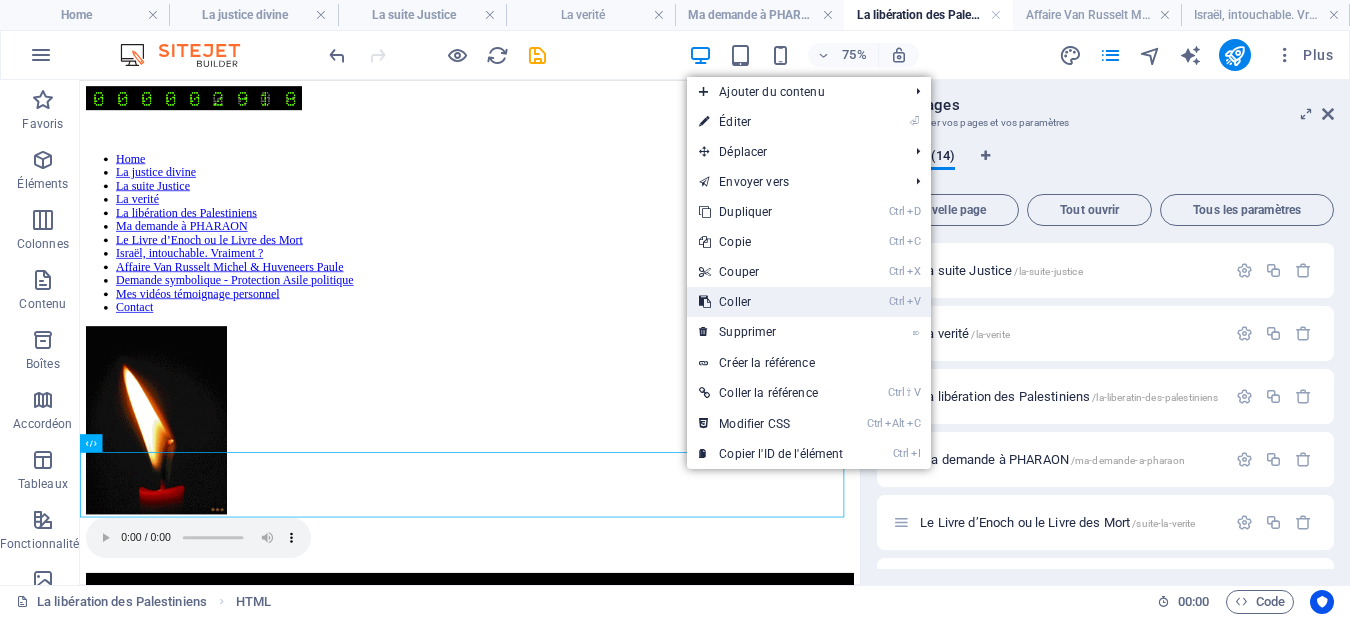 drag, startPoint x: 721, startPoint y: 302, endPoint x: 853, endPoint y: 299, distance: 132.03409 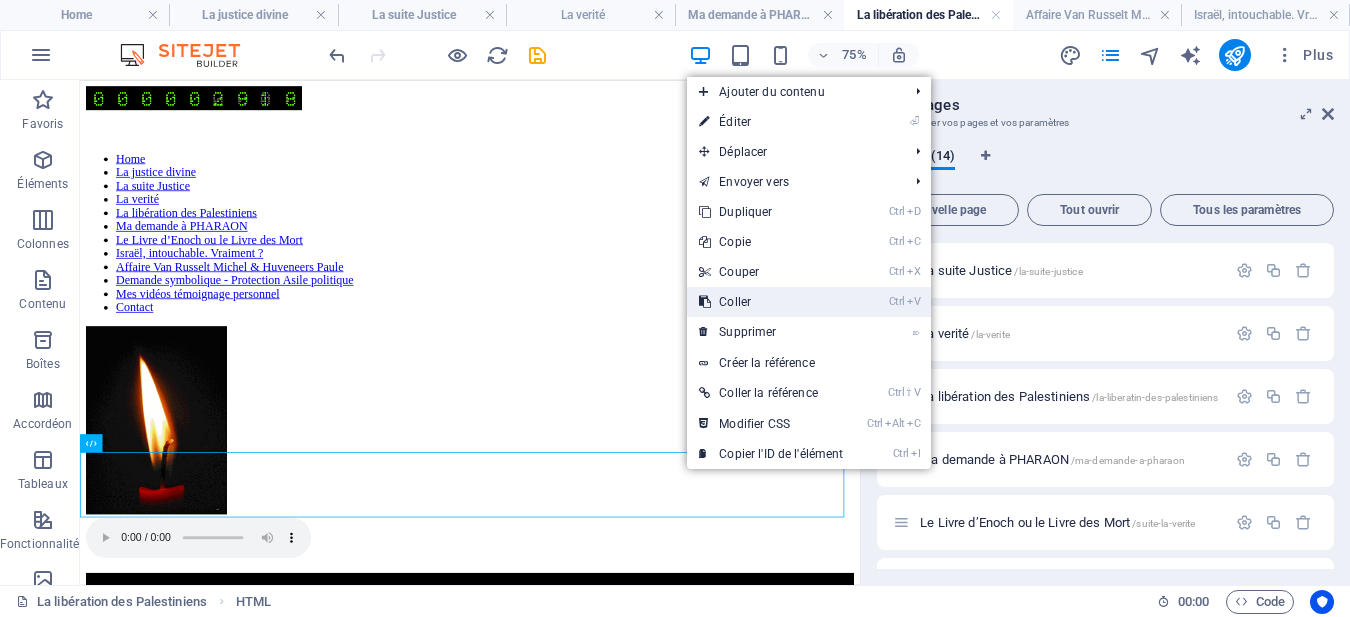 click on "Ctrl V  Coller" at bounding box center (771, 302) 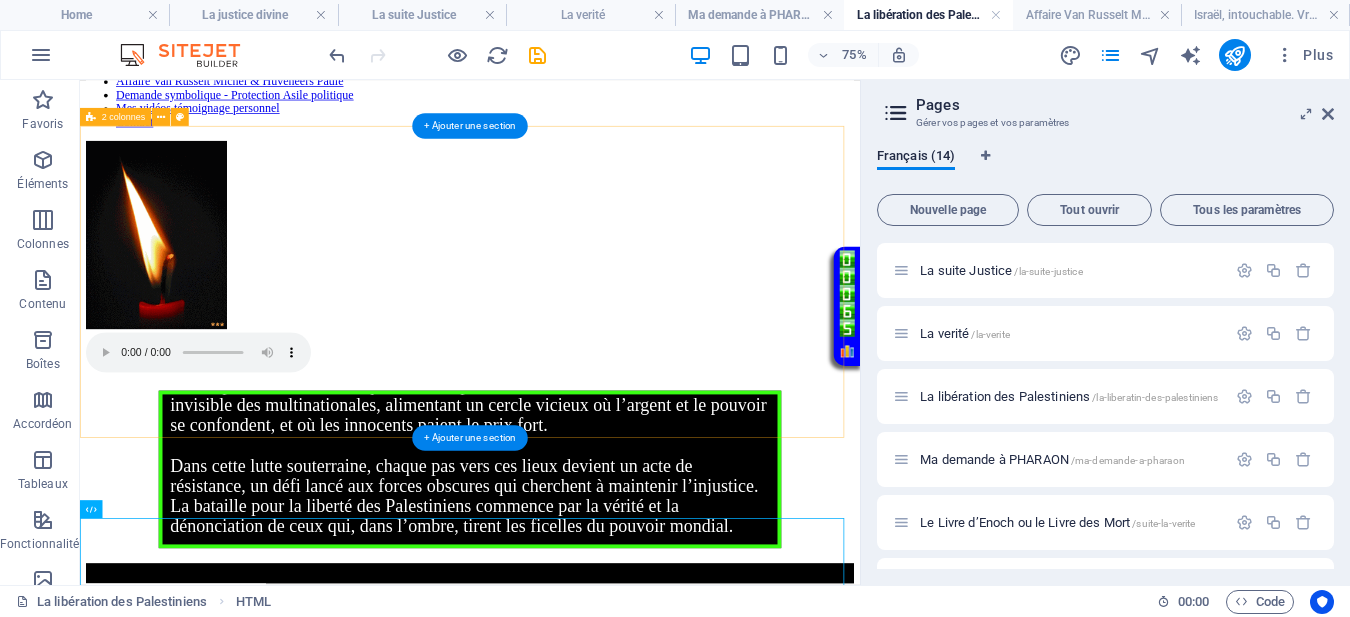 scroll, scrollTop: 250, scrollLeft: 0, axis: vertical 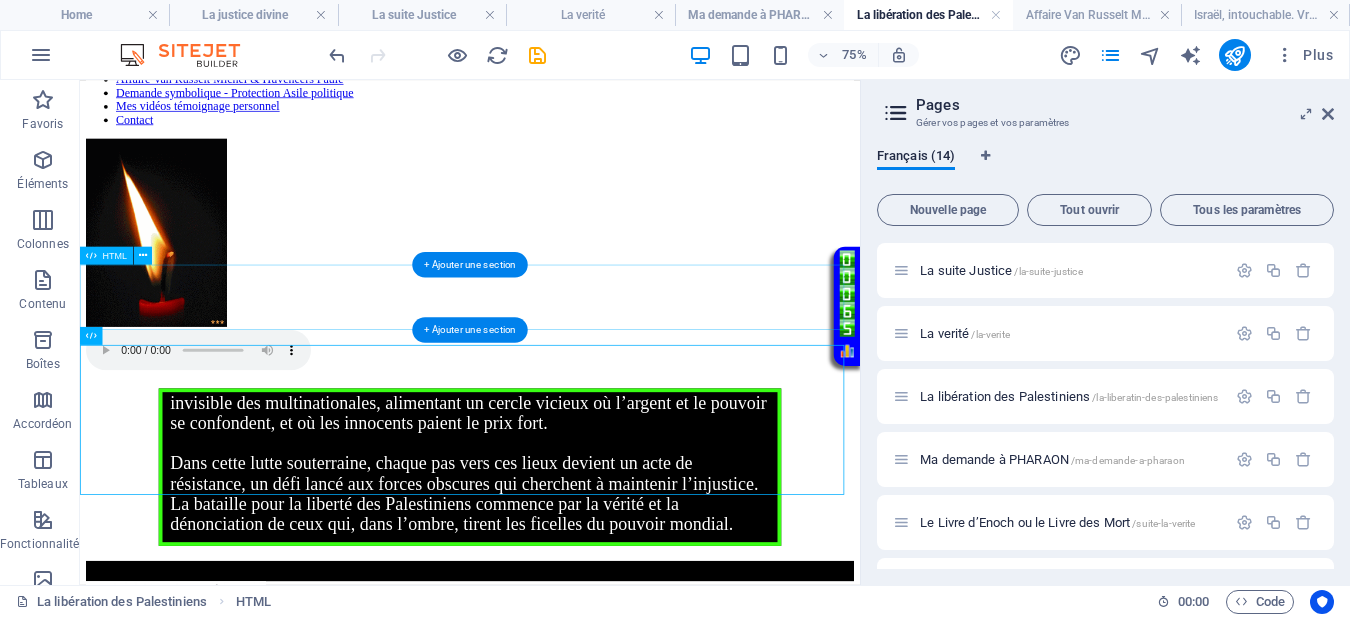 click on "Page avec musique d'ouverture" at bounding box center (600, 442) 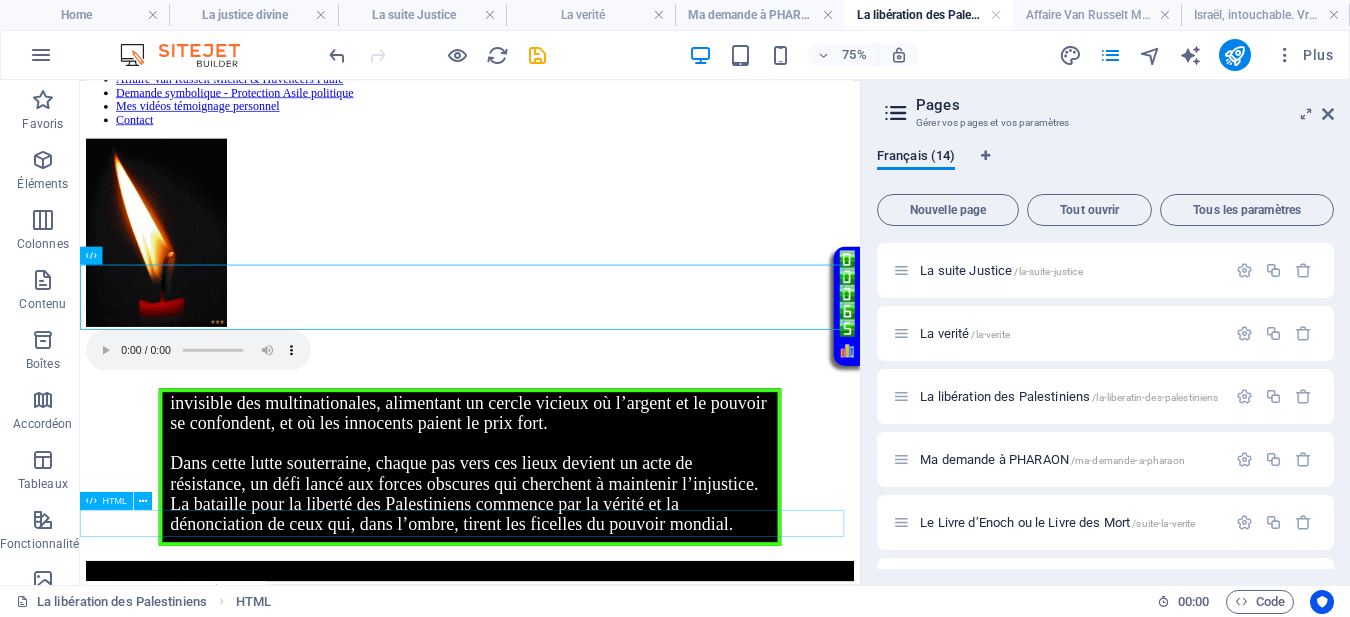 click on "Défilement de texte vert fluide" at bounding box center (600, 734) 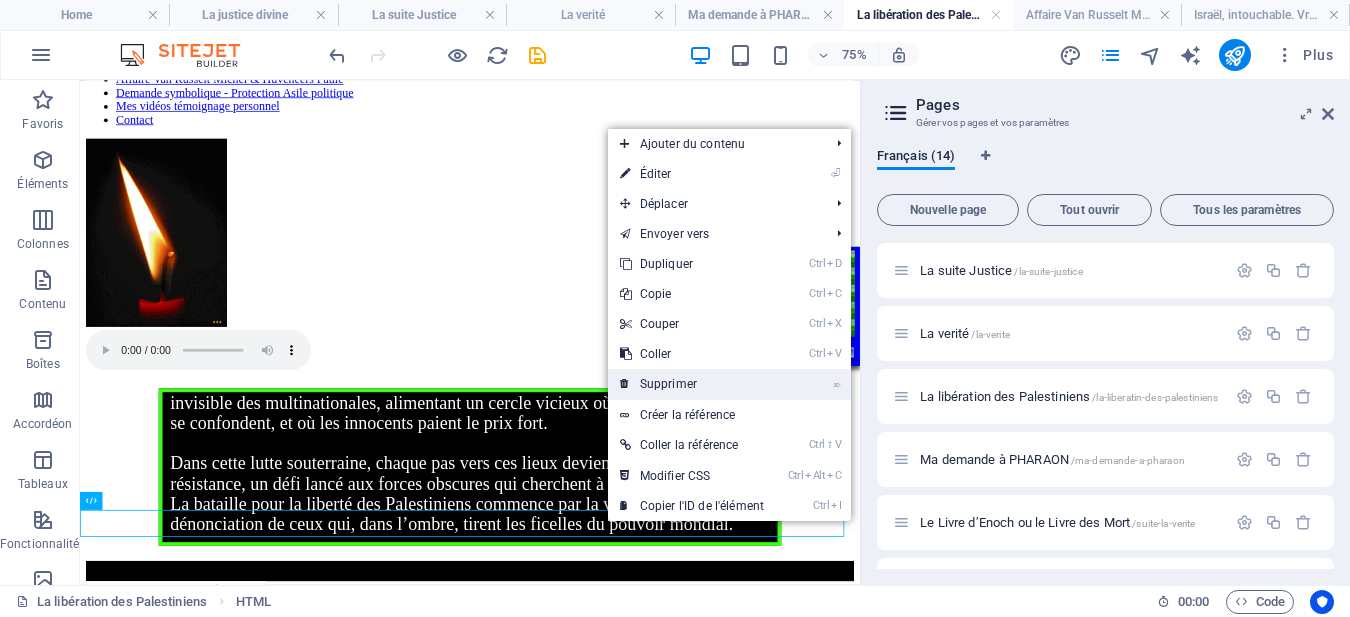 click on "⌦  Supprimer" at bounding box center [692, 384] 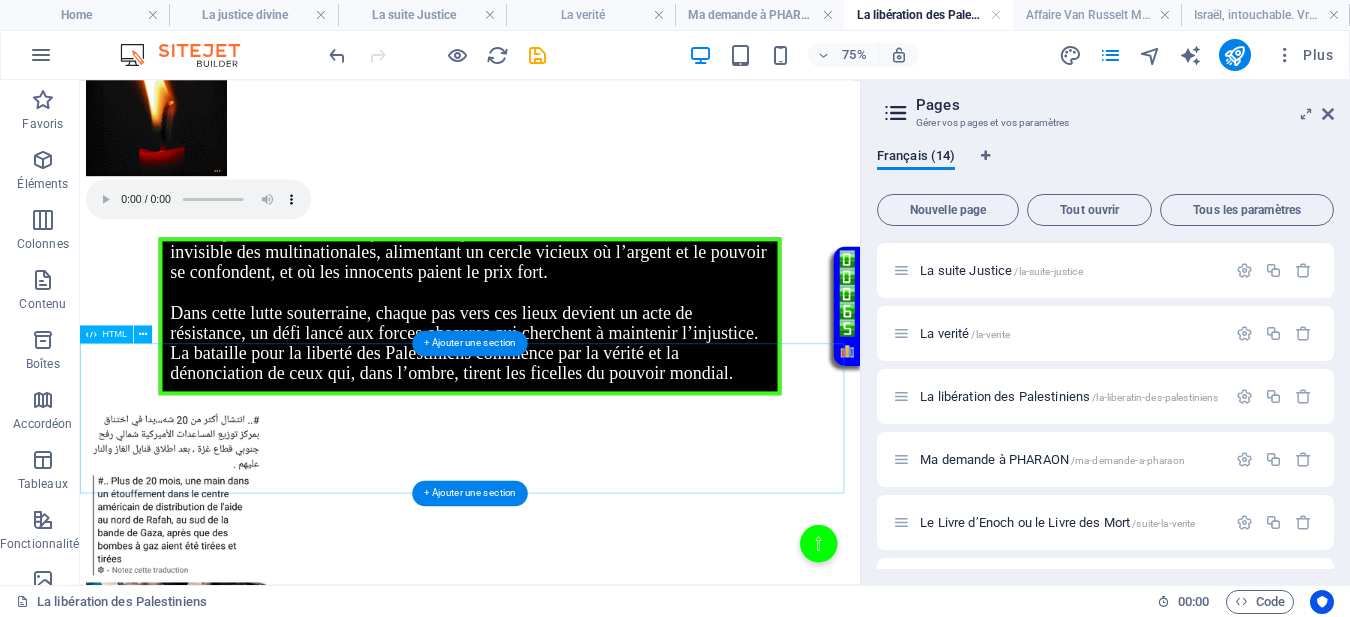 scroll, scrollTop: 625, scrollLeft: 0, axis: vertical 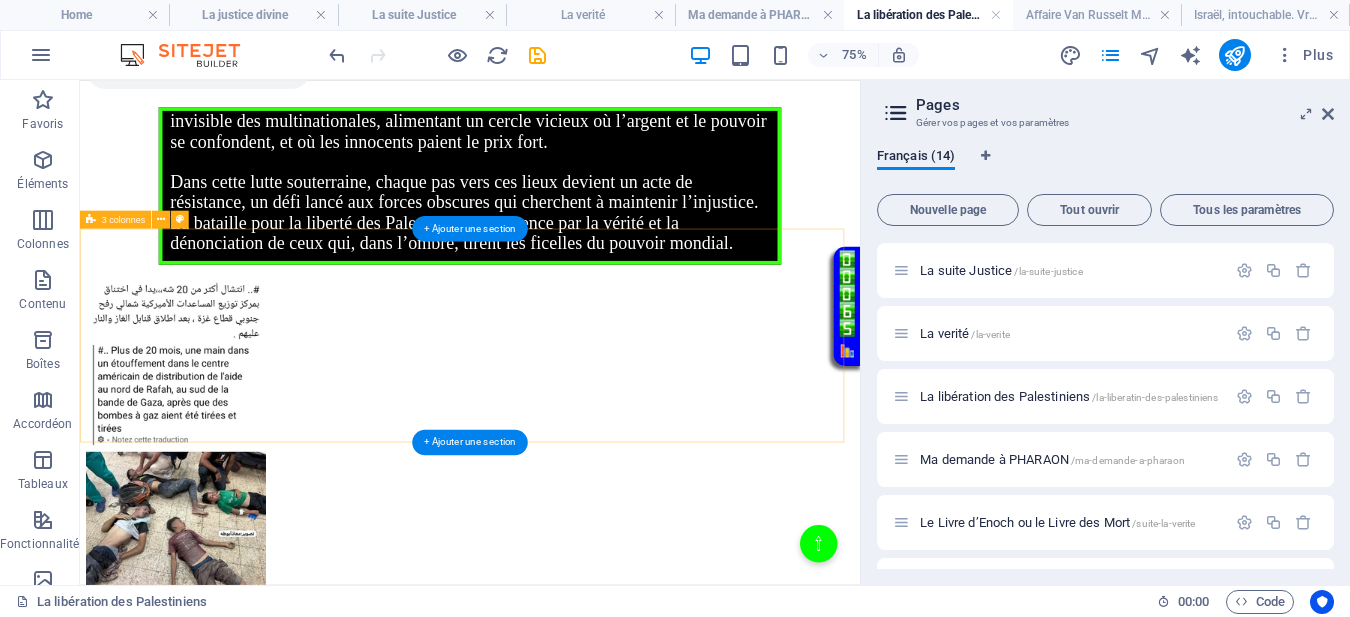 click at bounding box center [600, 1131] 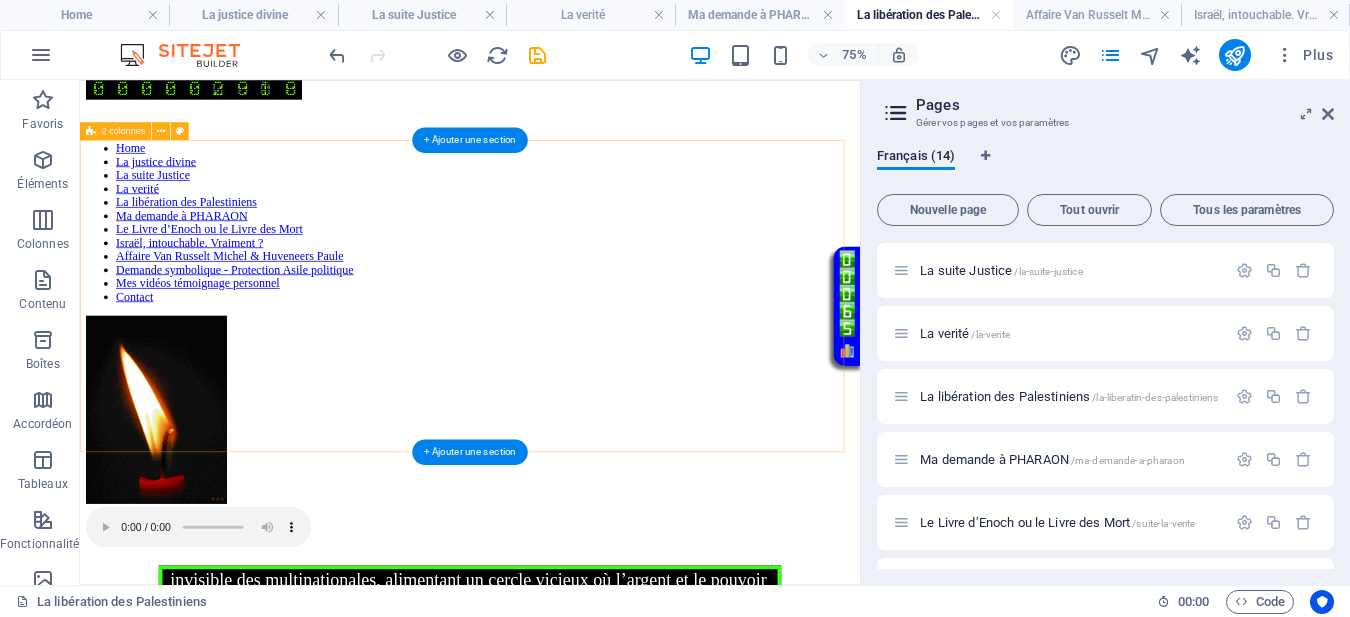 scroll, scrollTop: 0, scrollLeft: 0, axis: both 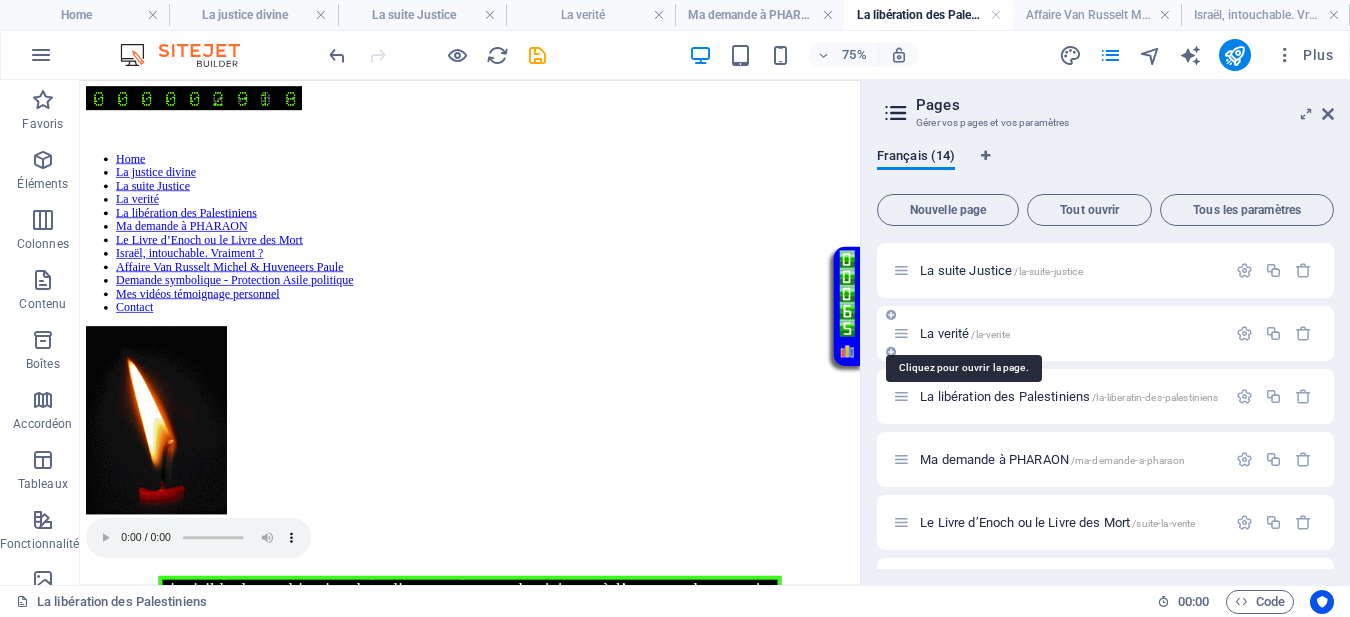 click on "La verité /la-verite" at bounding box center (965, 333) 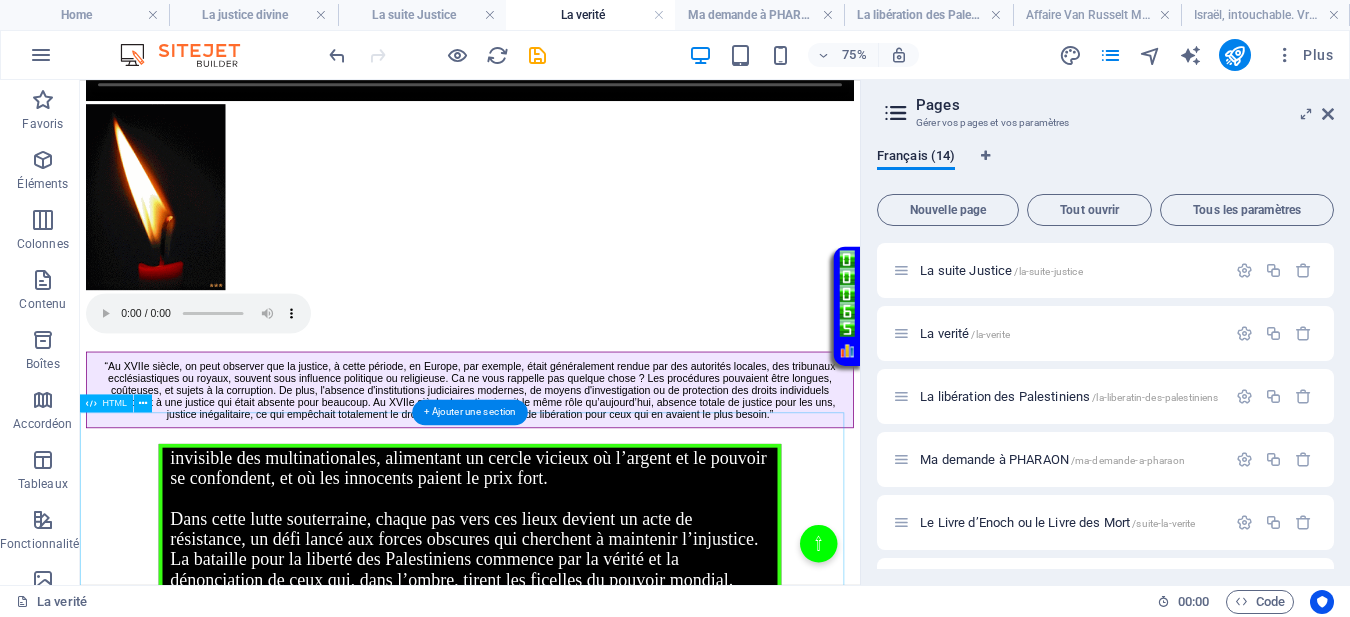 scroll, scrollTop: 0, scrollLeft: 0, axis: both 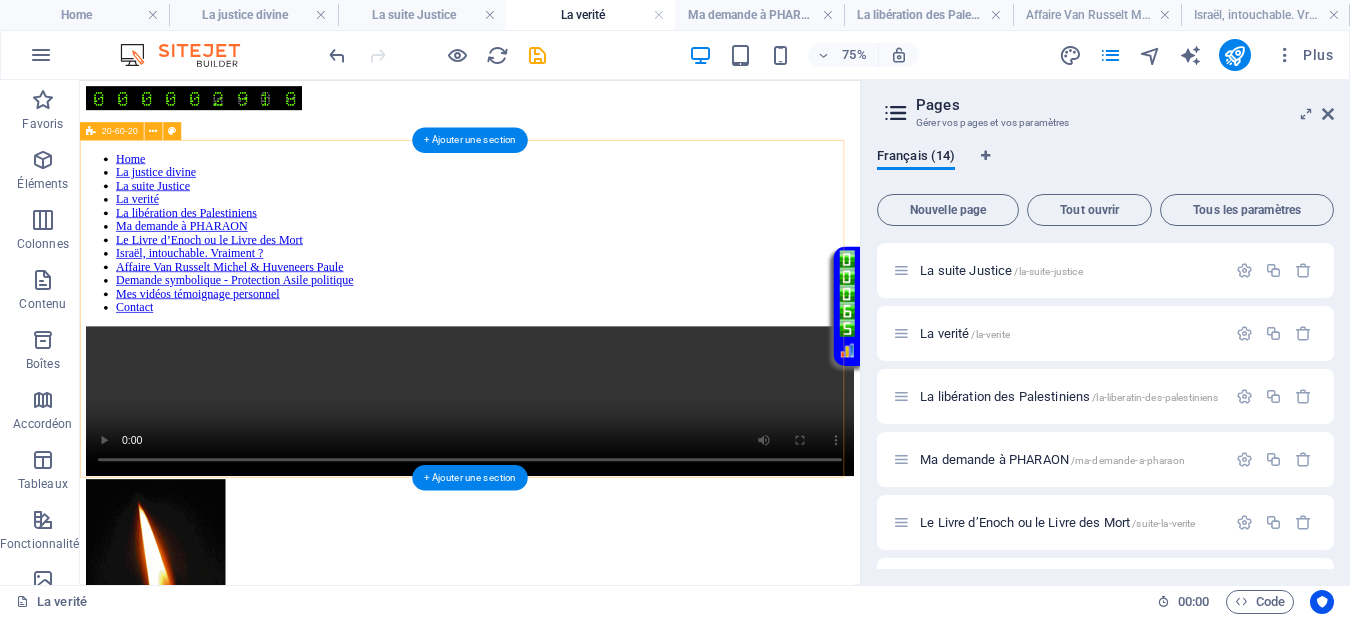 click on "Home La justice divine La suite Justice La verité La libération des Palestiniens Ma demande à PHARAON Le Livre d’Enoch ou le Livre des Mort Israël, intouchable. Vraiment ? Affaire Van Russelt Michel & Huveneers Paule Demande symbolique  - Protection Asile politique Mes vidéos témoignage personnel Contact" at bounding box center [600, 520] 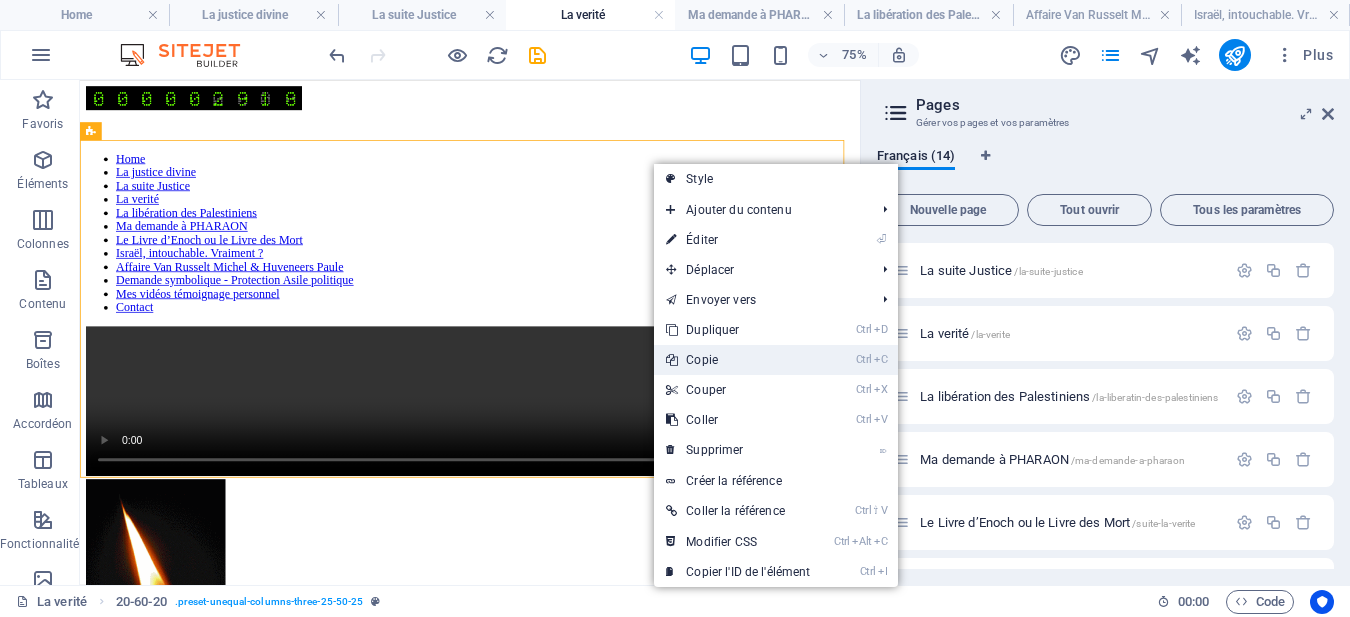 click on "Ctrl C  Copie" at bounding box center (738, 360) 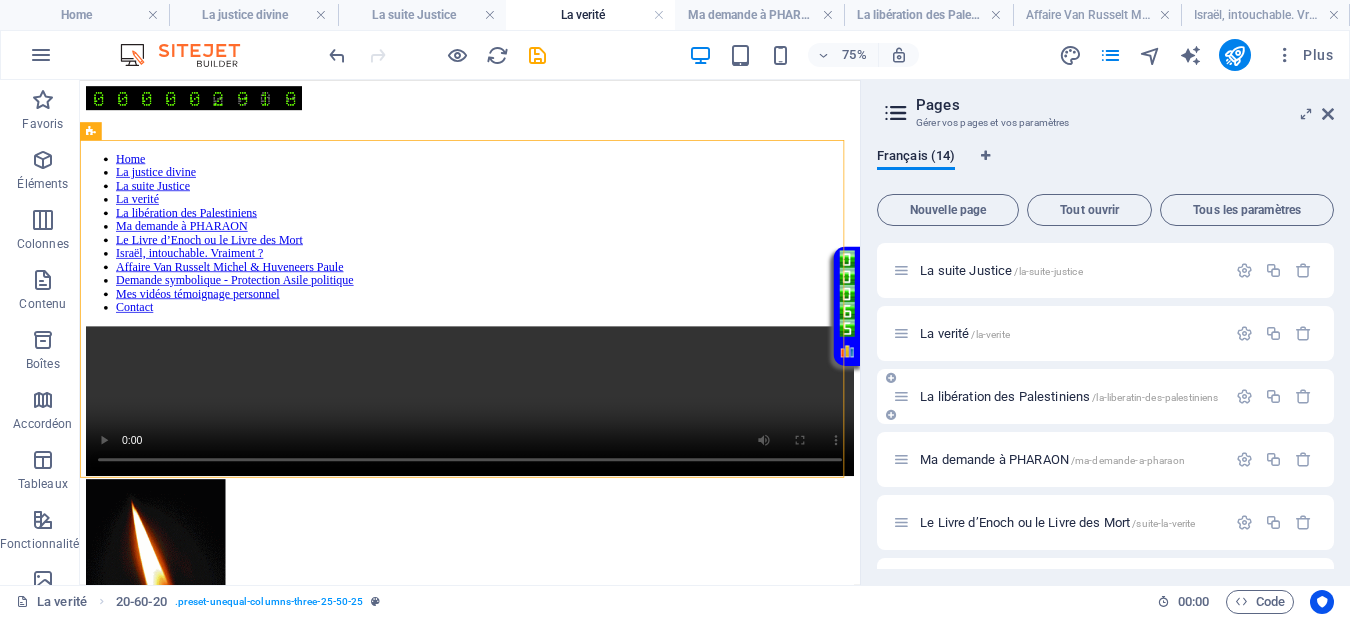 click on "La libération des Palestiniens /la-liberatin-des-palestiniens" at bounding box center [1069, 396] 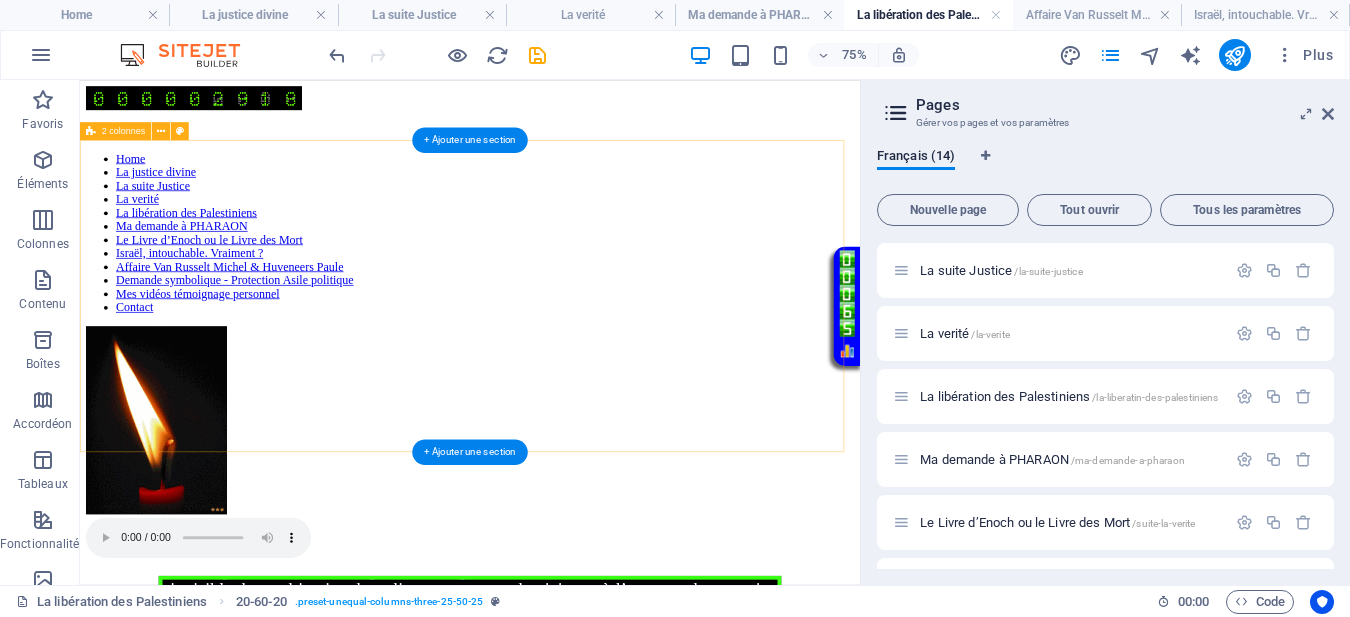 click on "Home La justice divine La suite Justice La verité La libération des Palestiniens Ma demande à PHARAON Le Livre d’Enoch ou le Livre des Mort Israël, intouchable. Vraiment ? Affaire Van Russelt Michel & Huveneers Paule Demande symbolique  - Protection Asile politique Mes vidéos témoignage personnel Contact" at bounding box center (600, 419) 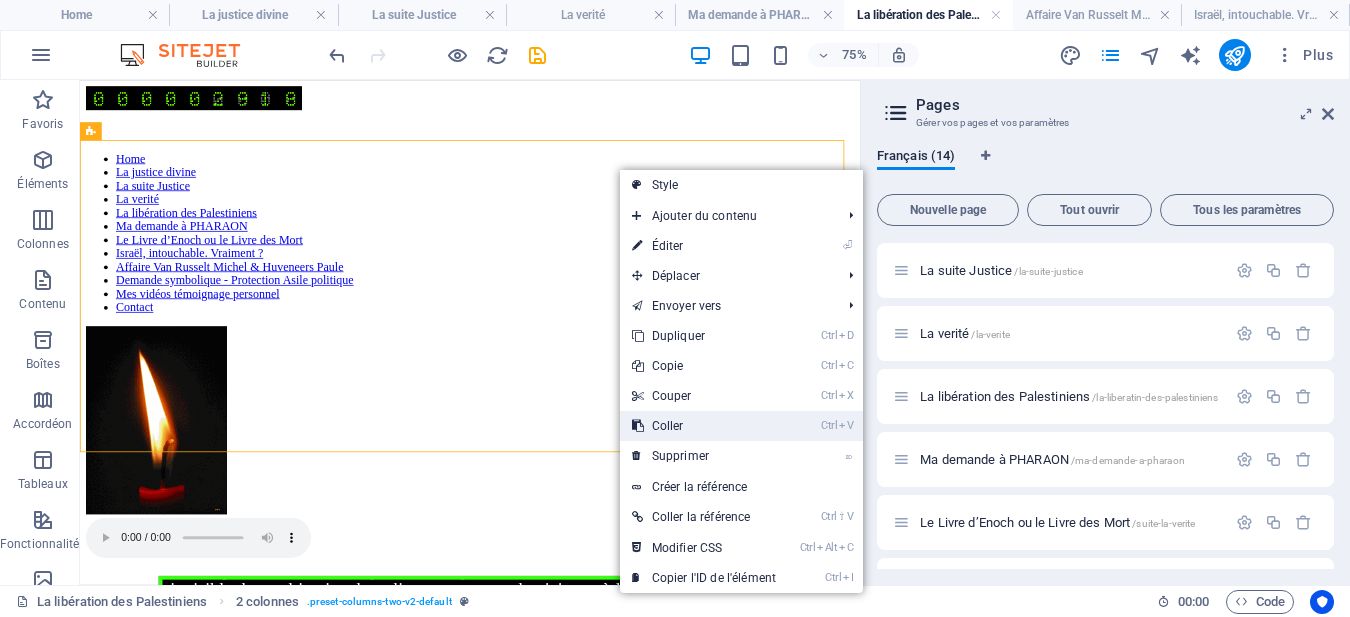click on "Ctrl V  Coller" at bounding box center (704, 426) 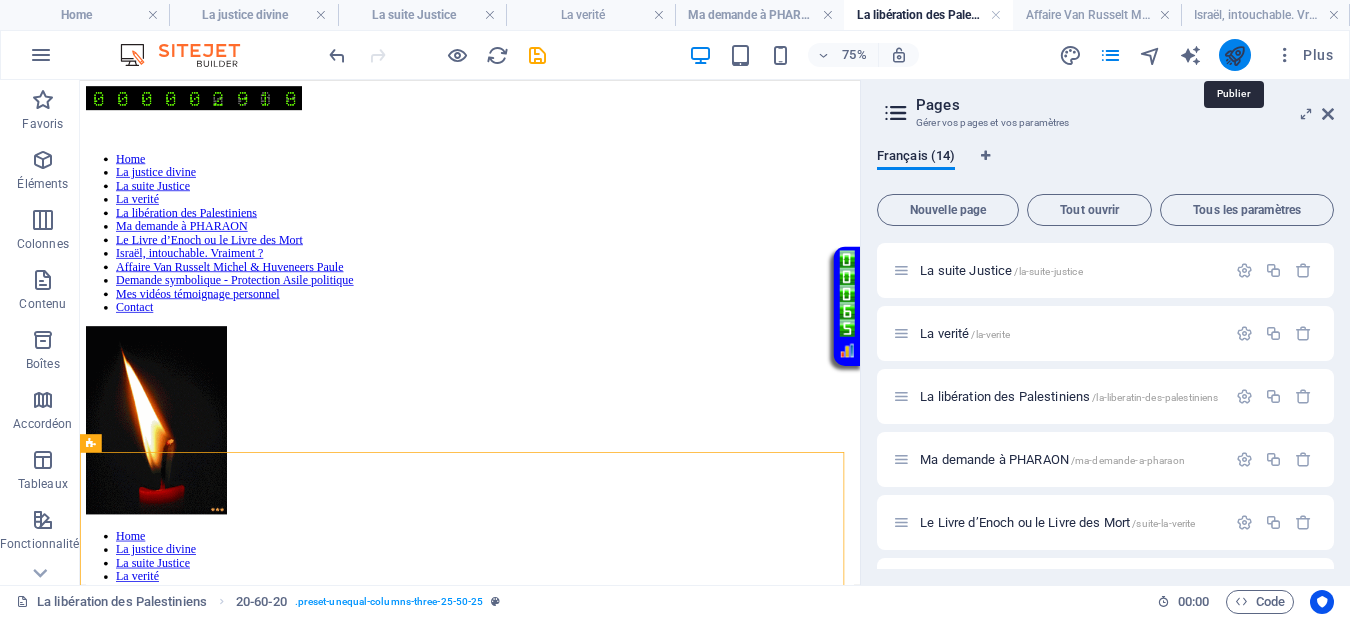 click at bounding box center (1234, 55) 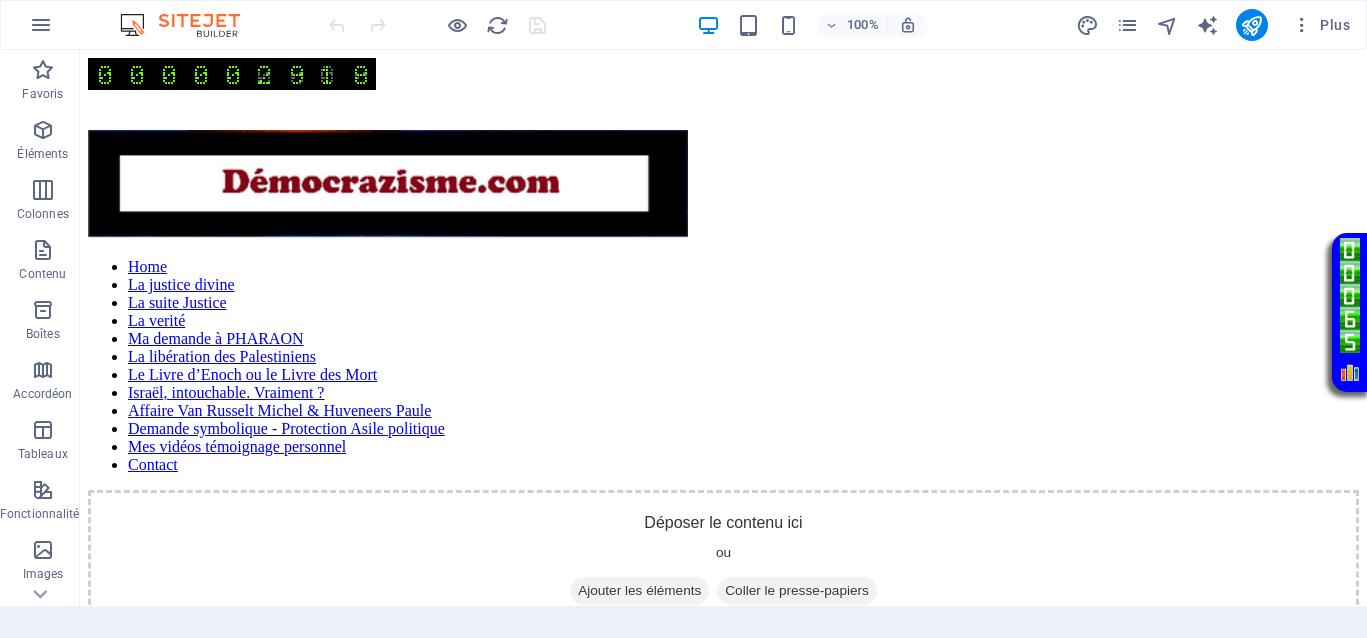 scroll, scrollTop: 0, scrollLeft: 0, axis: both 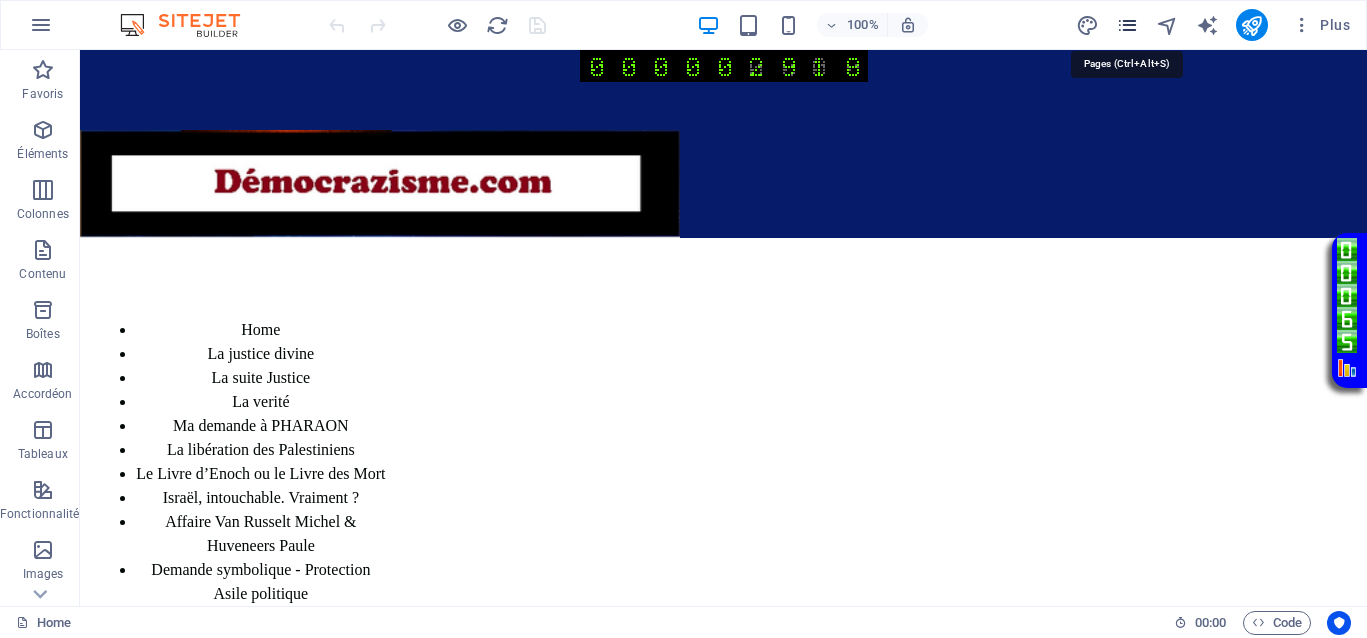 click at bounding box center (1127, 25) 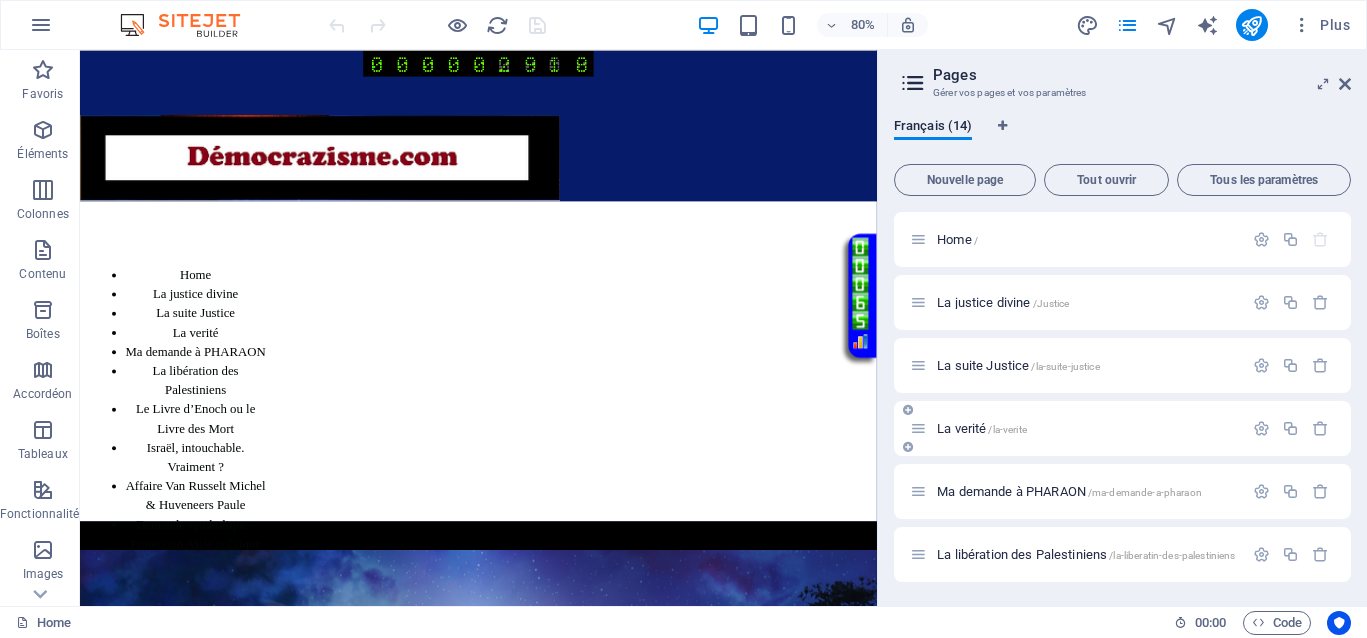 click on "La verité /la-verite" at bounding box center [982, 428] 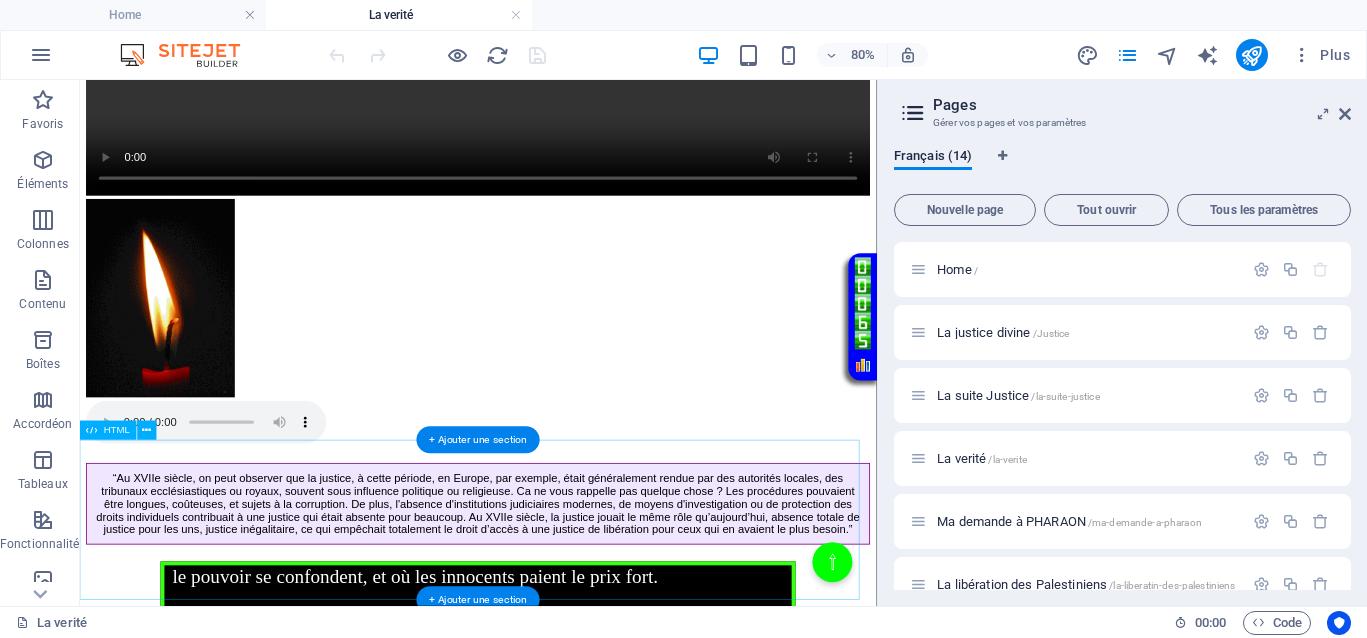 scroll, scrollTop: 375, scrollLeft: 0, axis: vertical 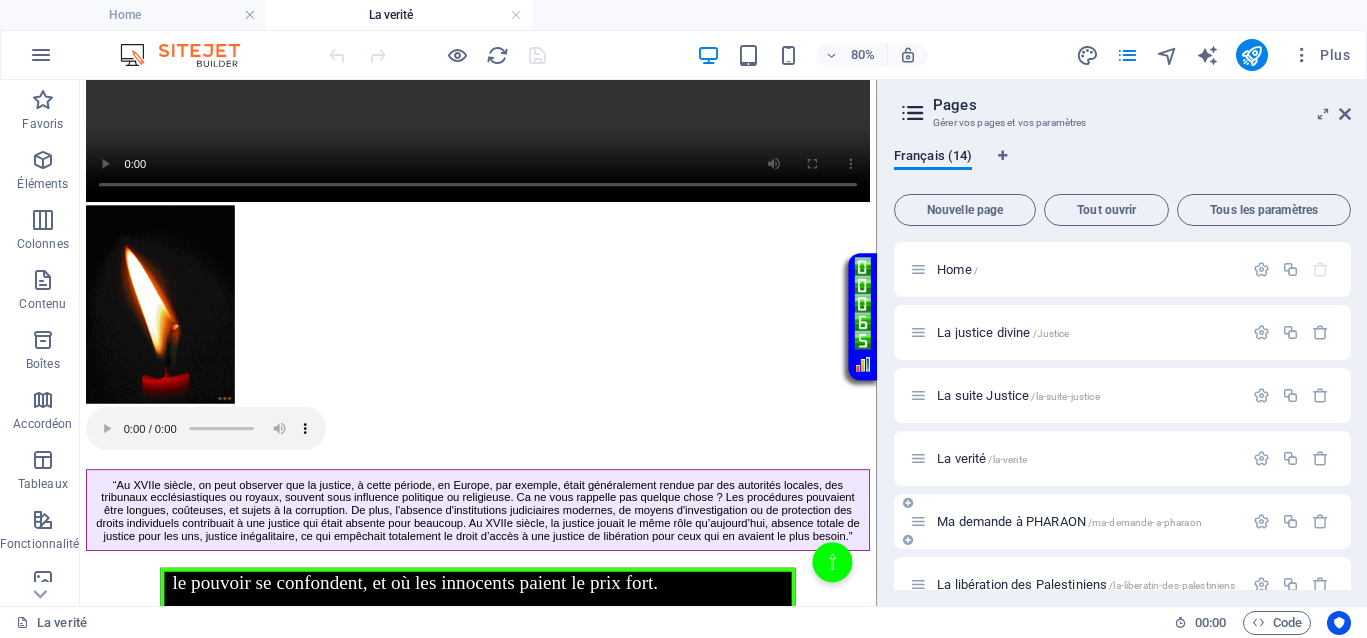 click on "Ma demande à PHARAON /ma-demande-a-pharaon" at bounding box center (1069, 521) 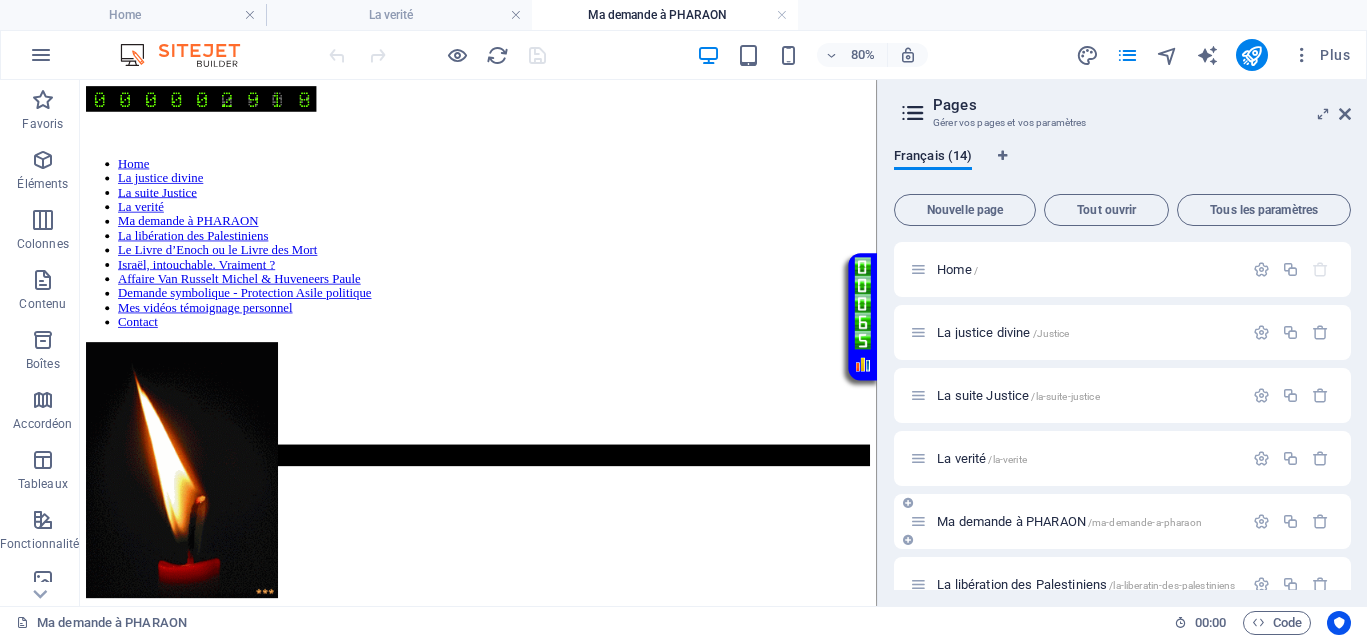 scroll, scrollTop: 0, scrollLeft: 0, axis: both 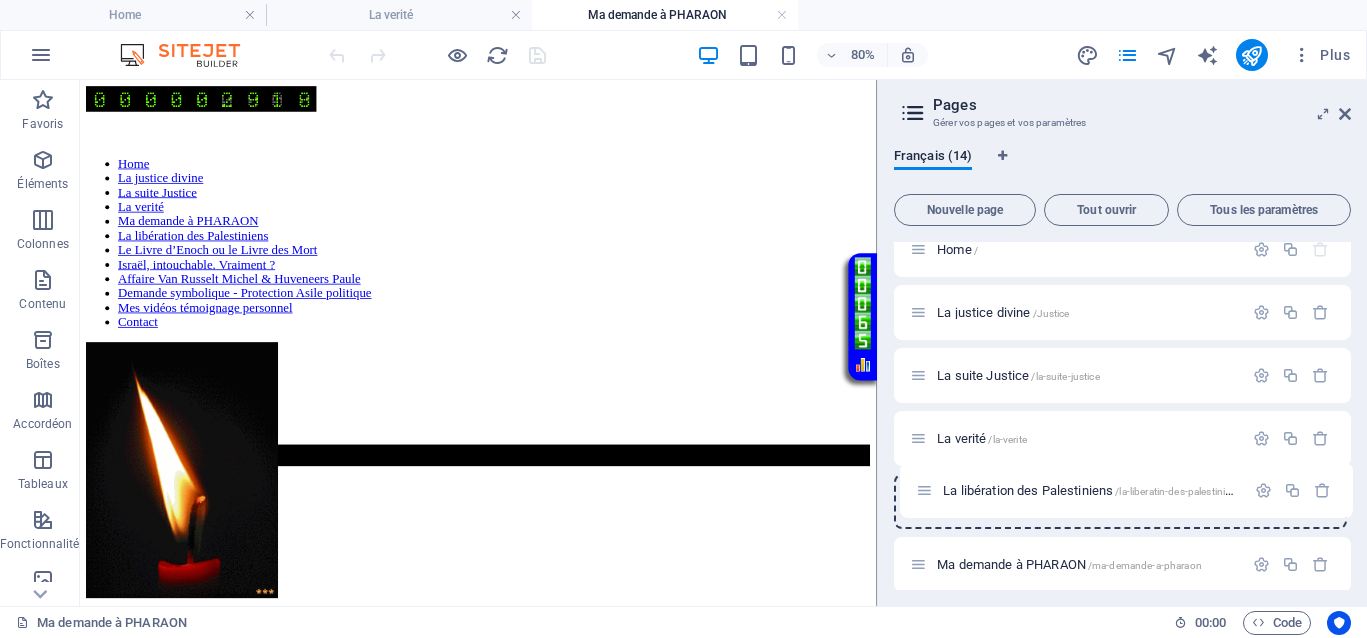 drag, startPoint x: 923, startPoint y: 585, endPoint x: 930, endPoint y: 484, distance: 101.24229 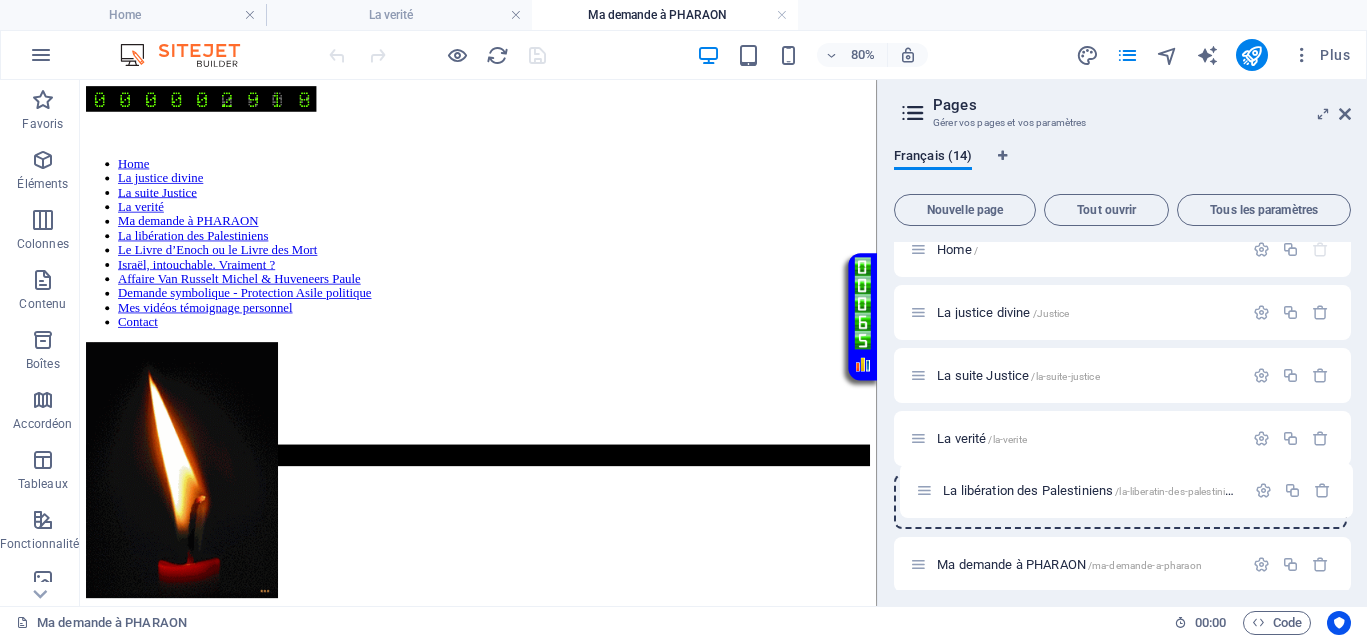 click on "Home / La justice divine /Justice La suite Justice /la-suite-justice La verité /la-verite Ma demande à PHARAON /ma-demande-a-pharaon La libération des Palestiniens /la-liberatin-des-palestiniens Le Livre d’Enoch ou le Livre des Mort /suite-la-verite Israël, intouchable. Vraiment ? /Israel Affaire Van Russelt Michel & Huveneers Paule /JusticeVanrusselthuveneers Demande symbolique - Protection Asile politique /Politique Mes vidéos témoignage personnel /mes-videos Contact /Contact Legal Notice /legal-notice Privacy /privacy" at bounding box center [1122, 659] 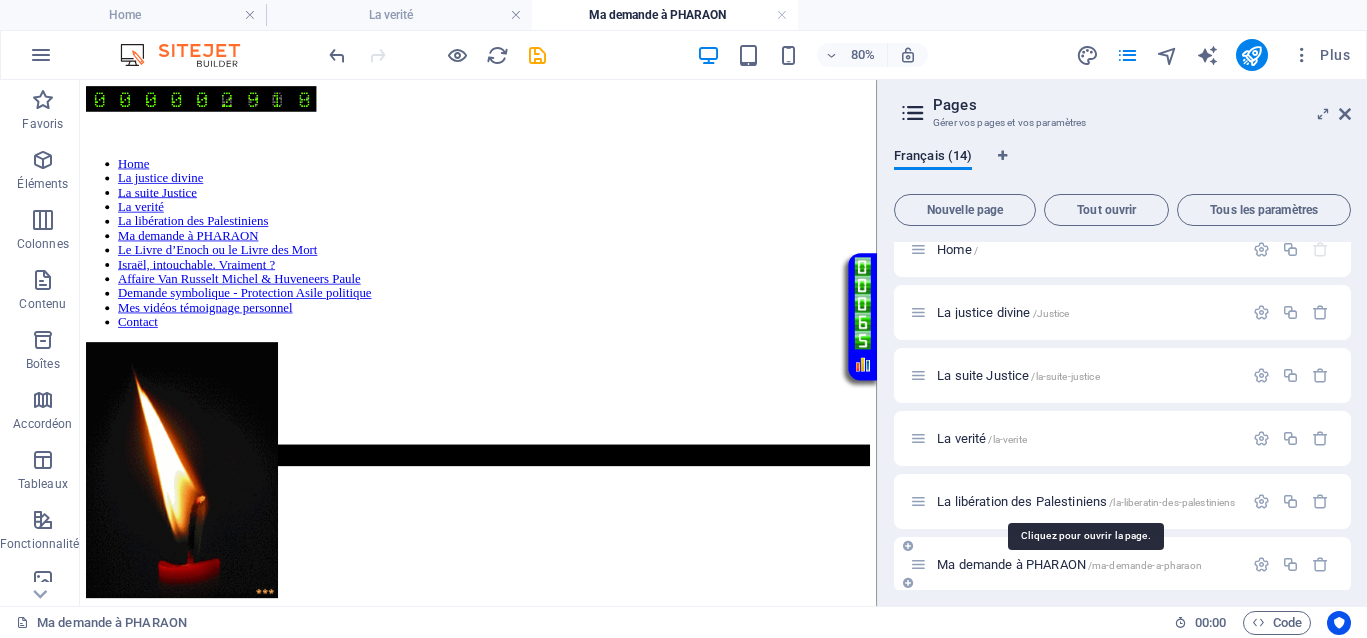 click on "La libération des Palestiniens /la-liberatin-des-palestiniens" at bounding box center (1086, 501) 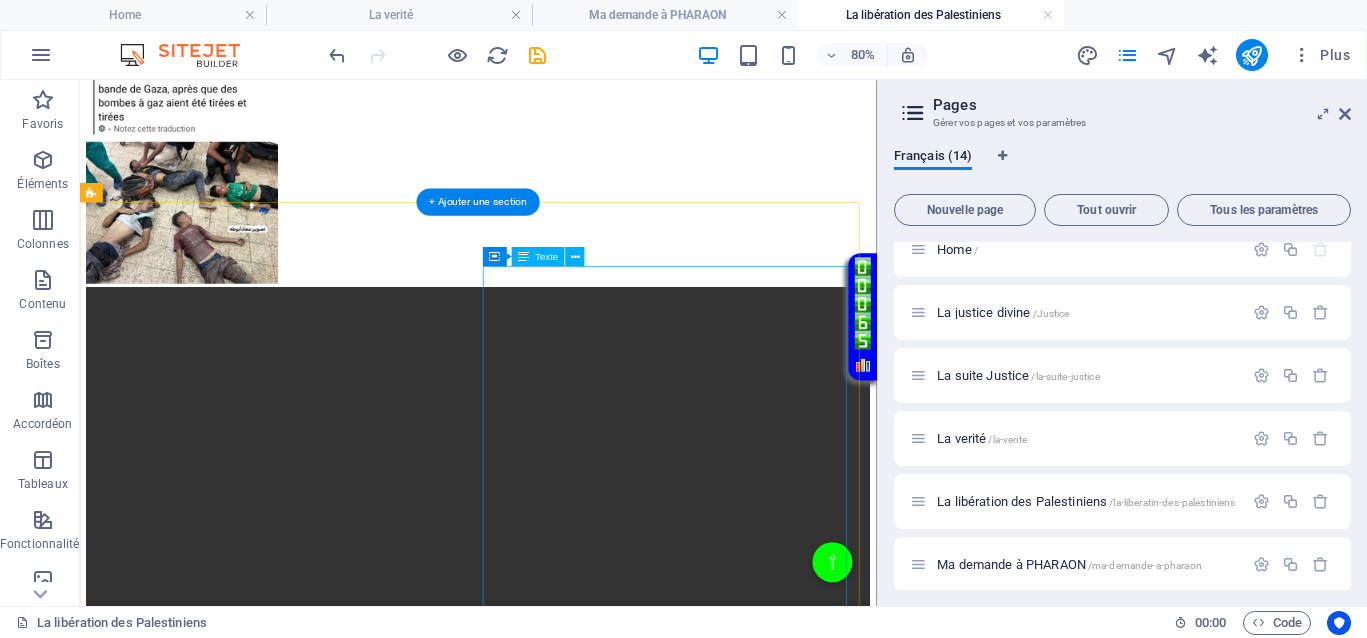 scroll, scrollTop: 1750, scrollLeft: 0, axis: vertical 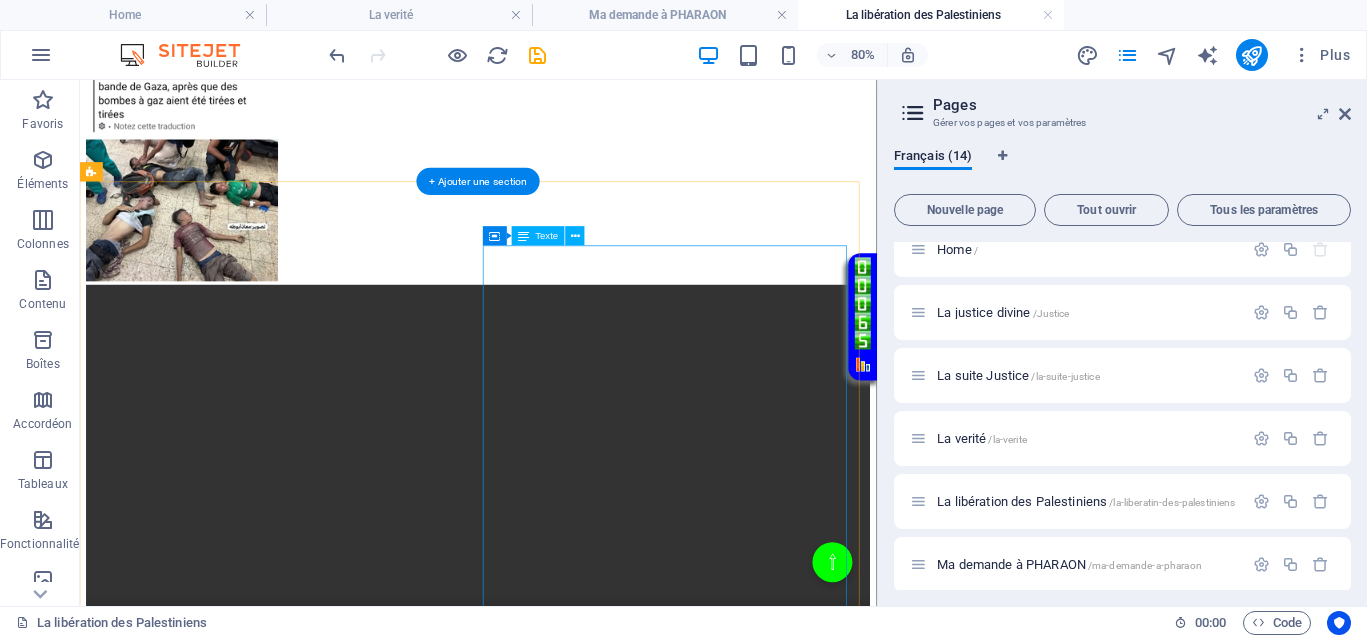 click on "Il n’y a que trois conditions pour que la justice puisse fonctionner. Je tente de vous faire passer ce message sans que vous l’entendiez, mais il pourrait être perçu et agir maintenant pour libérer toutes ces personnes qui sont coincées, y compris les Palestiniens. Première condition : Il faut que vos actions soient visibles par le maximum d’opinion publique, en dehors des médias et des manipulations. L’objectif est d’éviter tout biais dans l’opinion, de ne pas la manipuler, afin que cette dernière puisse fonctionner efficacement. Deuxième condition : Il s’agit de révéler l’injustice, ici, la justice de Gaza en lumière. Cela permet de faire connaître les injustices et de susciter la réaction du public. Troisième condition : C’est ainsi que l’on peut arrêter le massacre à Gaza, et arrêter le massacre à Casablanca ou ailleurs. Il faut agir rapidement, avec responsabilité, et sans attendre la justice institutionnelle qui, souvent, est biaisée ou inefficace." at bounding box center (578, 4392) 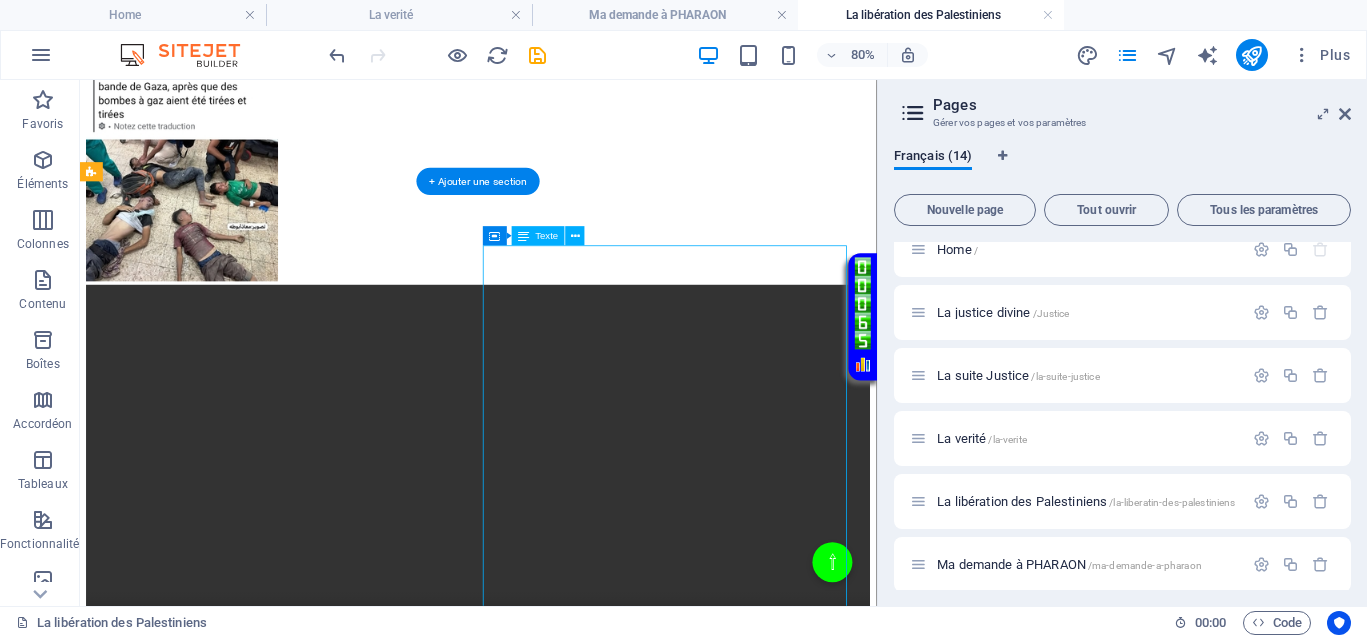 click on "Il n’y a que trois conditions pour que la justice puisse fonctionner. Je tente de vous faire passer ce message sans que vous l’entendiez, mais il pourrait être perçu et agir maintenant pour libérer toutes ces personnes qui sont coincées, y compris les Palestiniens. Première condition : Il faut que vos actions soient visibles par le maximum d’opinion publique, en dehors des médias et des manipulations. L’objectif est d’éviter tout biais dans l’opinion, de ne pas la manipuler, afin que cette dernière puisse fonctionner efficacement. Deuxième condition : Il s’agit de révéler l’injustice, ici, la justice de Gaza en lumière. Cela permet de faire connaître les injustices et de susciter la réaction du public. Troisième condition : C’est ainsi que l’on peut arrêter le massacre à Gaza, et arrêter le massacre à Casablanca ou ailleurs. Il faut agir rapidement, avec responsabilité, et sans attendre la justice institutionnelle qui, souvent, est biaisée ou inefficace." at bounding box center [578, 4392] 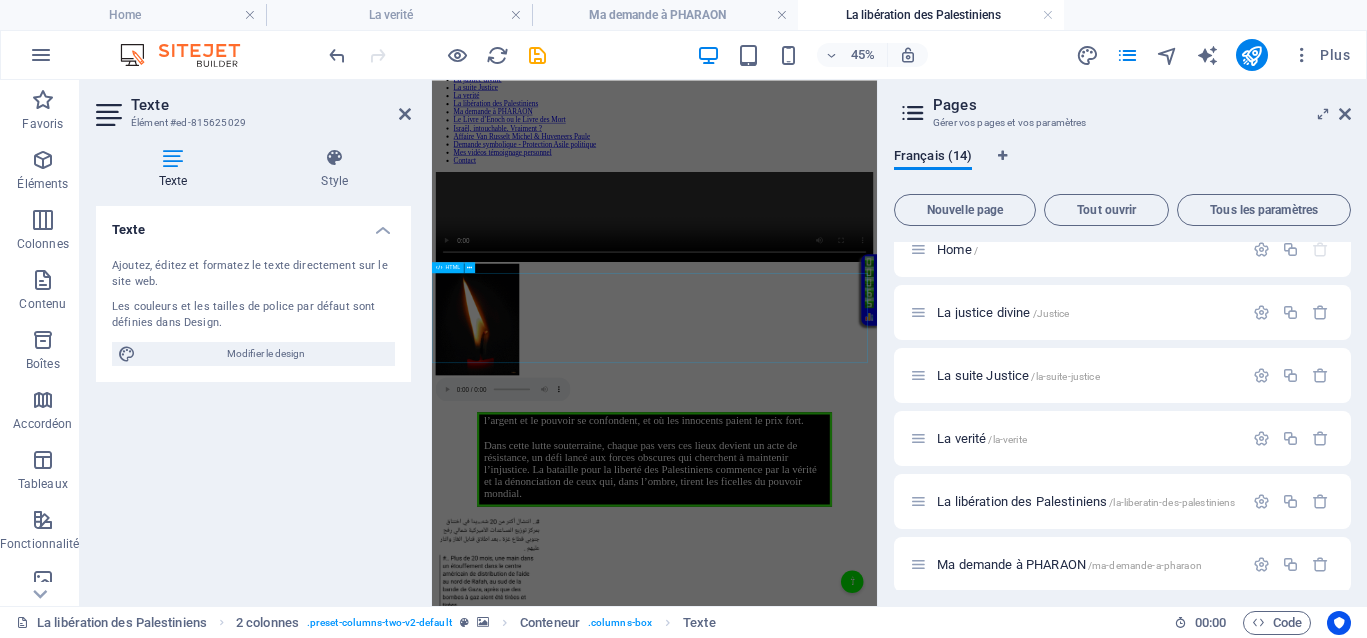 scroll, scrollTop: 625, scrollLeft: 0, axis: vertical 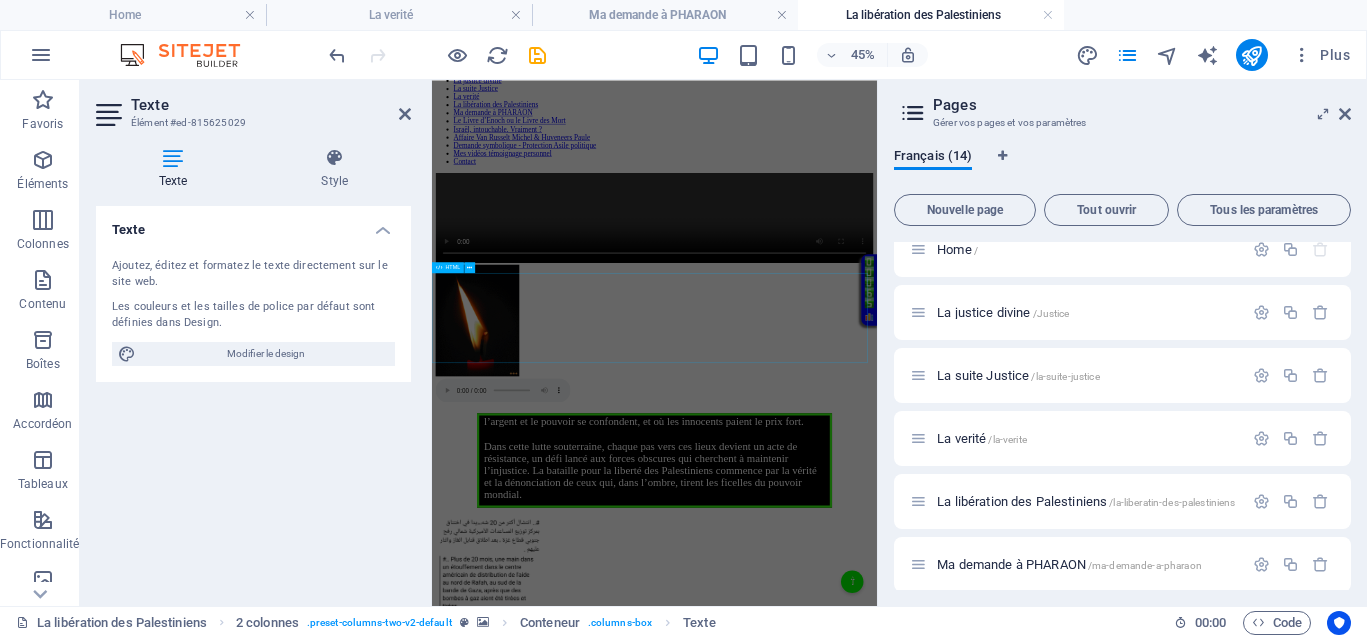 click on "Votre Témoignage
Impact potentiel d’un boycott total de l’Autorité de la Concurrence européenne.
Dans l'ombre des grandes métropoles, Bruxelles et Washington, se dressent des bastions stratégiques dont le pouvoir dépasse l'imagination. Ces lieux, dissimulés derrière des façades anodines, abritent les bureaux clés des autorités de la concurrence, véritables centres de contrôle économique et politique. Leur influence s'étend bien au-delà des frontières, tissant un réseau invisible qui soutient ceux qui manipulent le pouvoir économique mondial.
Dans cette lutte souterraine, chaque pas vers ces lieux devient un acte de résistance, un défi lancé aux forces obscures qui cherchent à maintenir l’injustice. La bataille pour la liberté des Palestiniens commence par la vérité et la dénonciation de ceux qui, dans l’ombre, tirent les ficelles du pouvoir mondial." at bounding box center [926, 925] 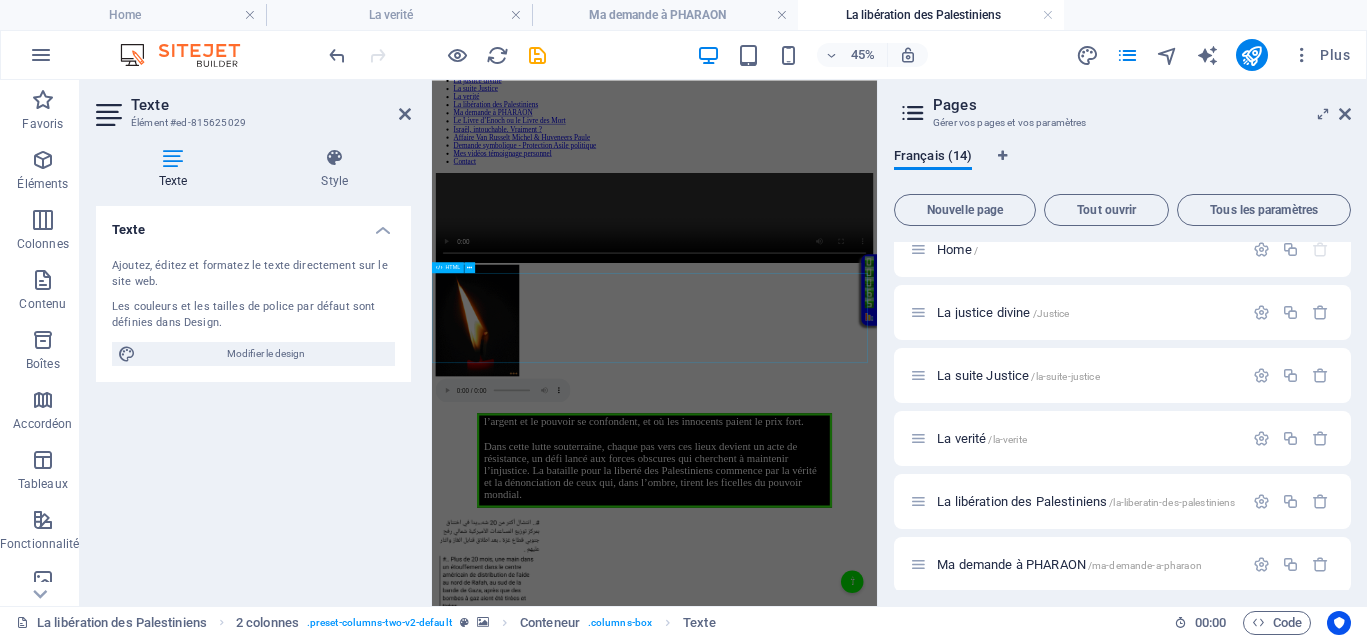 click on "Votre Témoignage
Impact potentiel d’un boycott total de l’Autorité de la Concurrence européenne.
Dans l'ombre des grandes métropoles, Bruxelles et Washington, se dressent des bastions stratégiques dont le pouvoir dépasse l'imagination. Ces lieux, dissimulés derrière des façades anodines, abritent les bureaux clés des autorités de la concurrence, véritables centres de contrôle économique et politique. Leur influence s'étend bien au-delà des frontières, tissant un réseau invisible qui soutient ceux qui manipulent le pouvoir économique mondial.
Dans cette lutte souterraine, chaque pas vers ces lieux devient un acte de résistance, un défi lancé aux forces obscures qui cherchent à maintenir l’injustice. La bataille pour la liberté des Palestiniens commence par la vérité et la dénonciation de ceux qui, dans l’ombre, tirent les ficelles du pouvoir mondial." at bounding box center (926, 925) 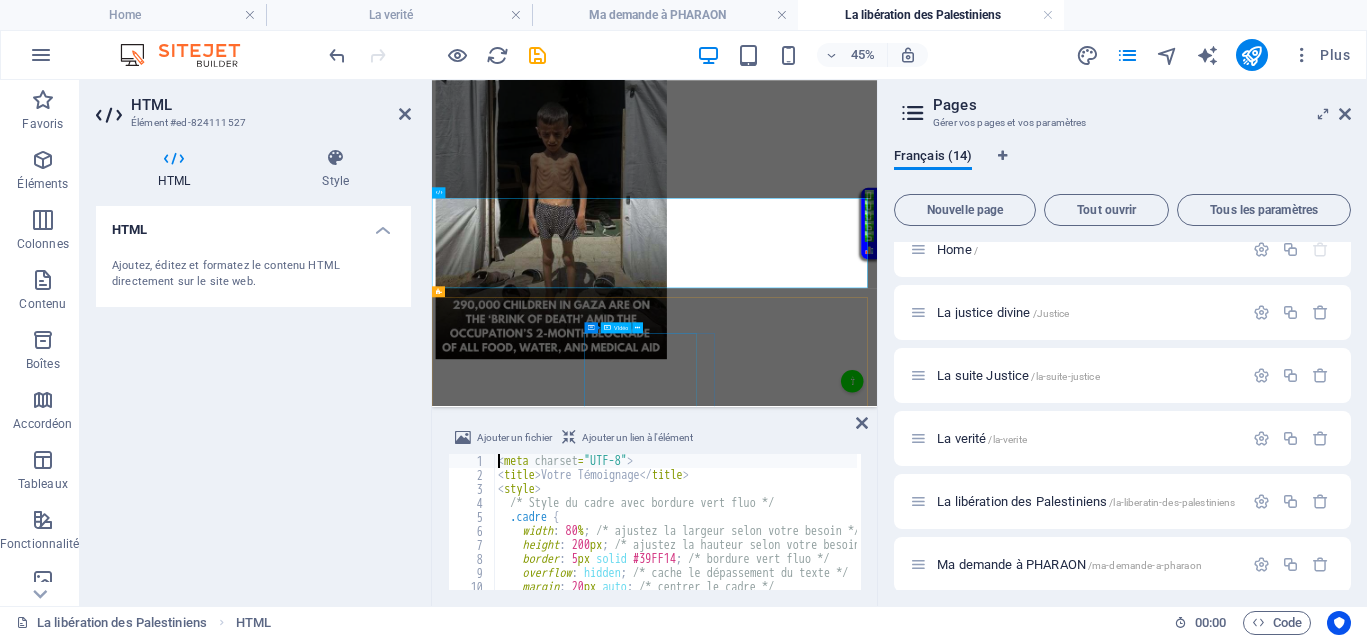 scroll, scrollTop: 791, scrollLeft: 0, axis: vertical 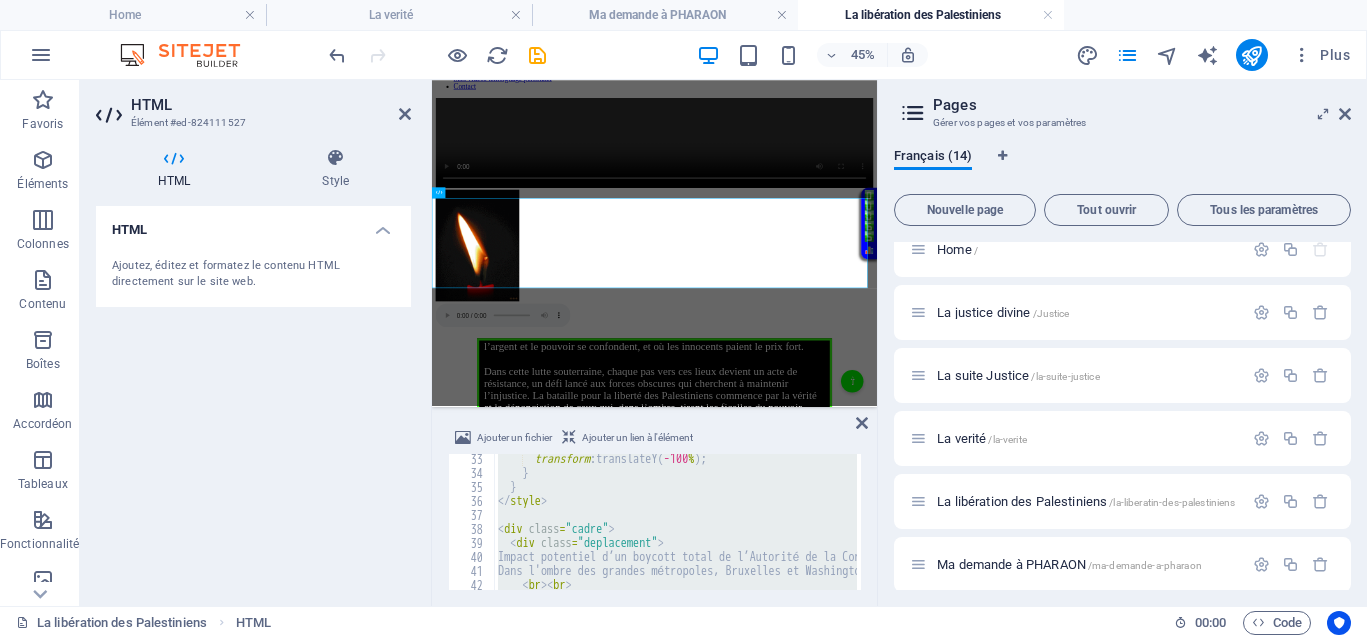 paste 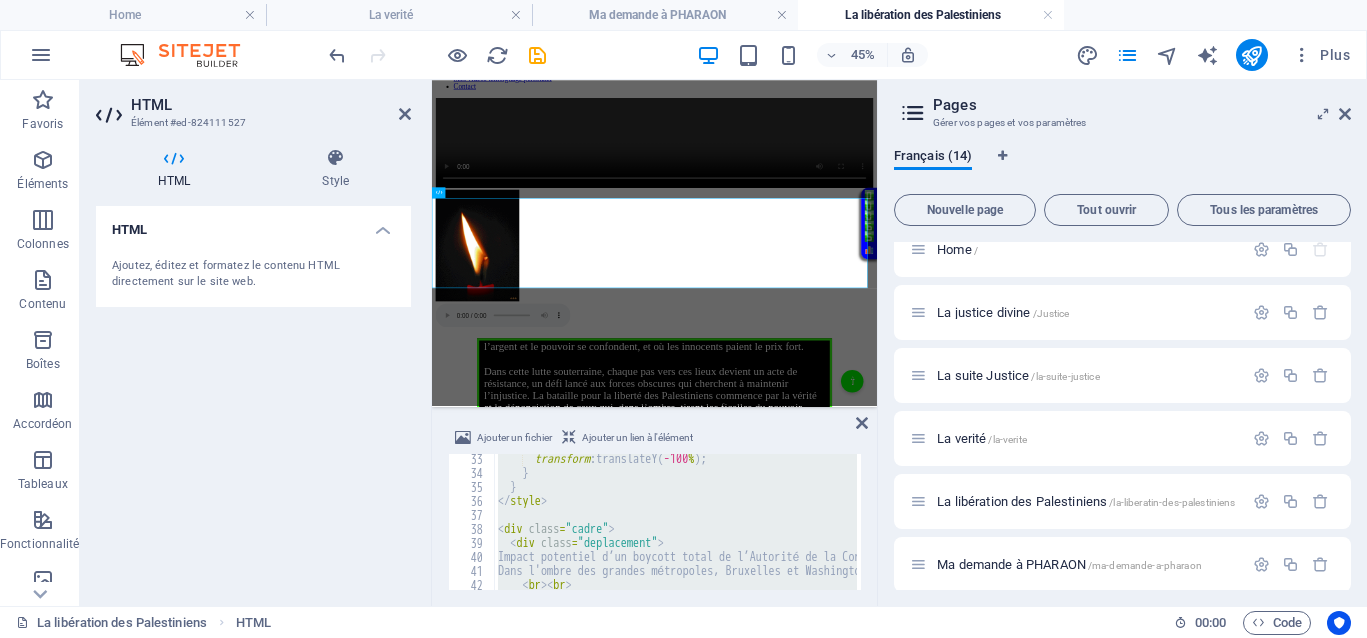 type on "</div>" 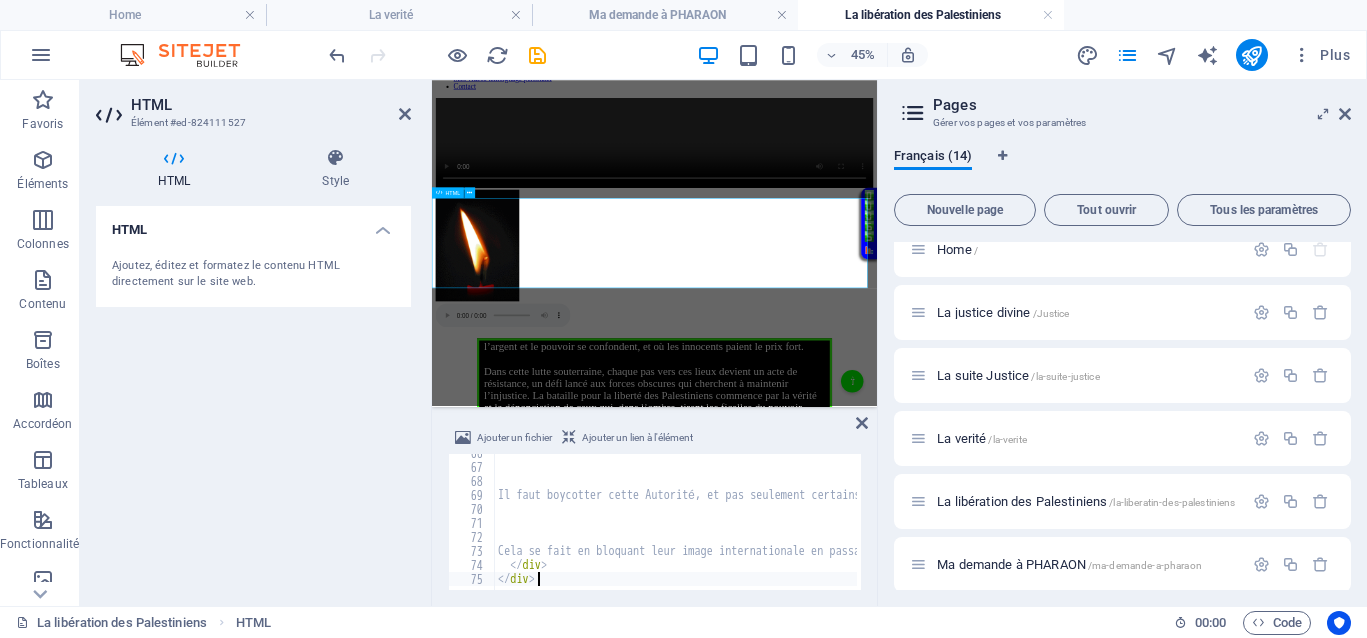scroll, scrollTop: 918, scrollLeft: 0, axis: vertical 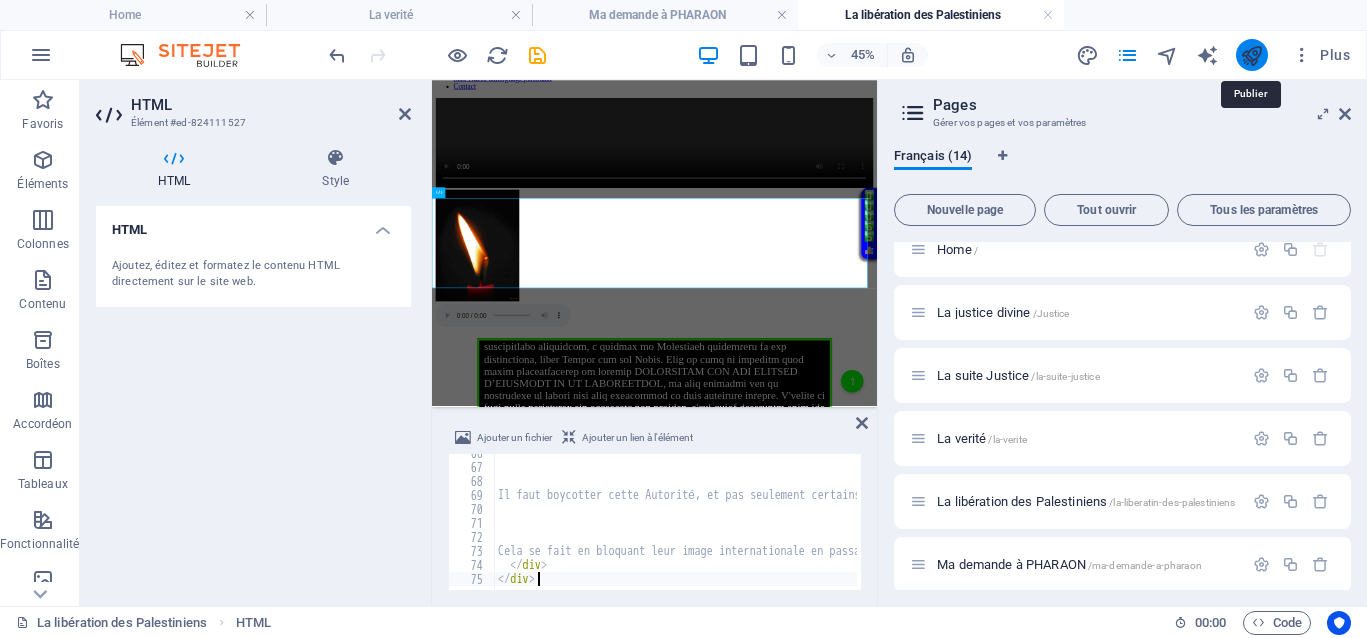 click at bounding box center (1251, 55) 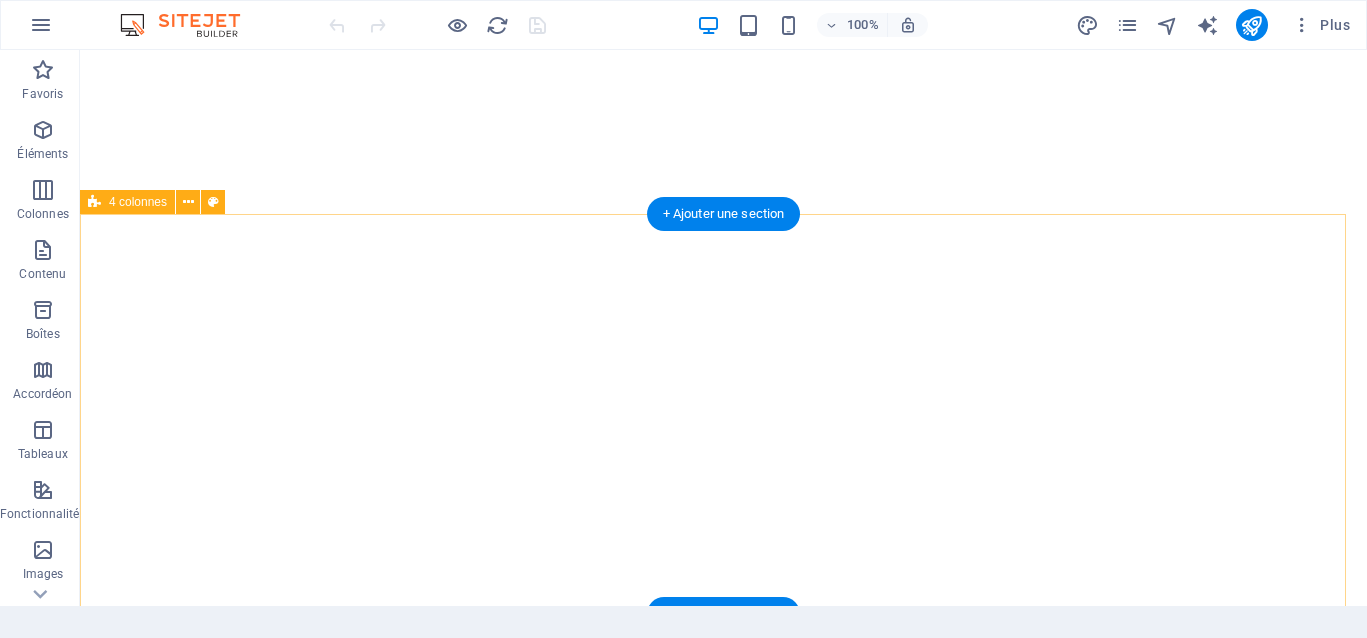 scroll, scrollTop: 0, scrollLeft: 0, axis: both 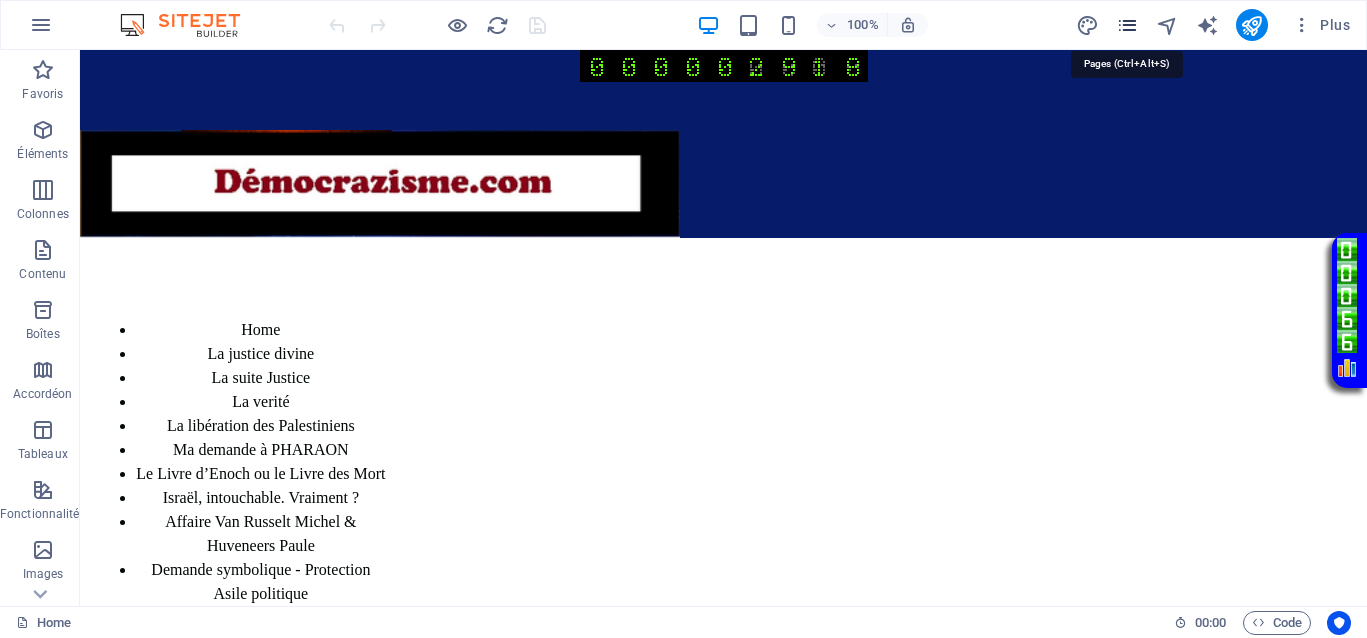 click at bounding box center (1127, 25) 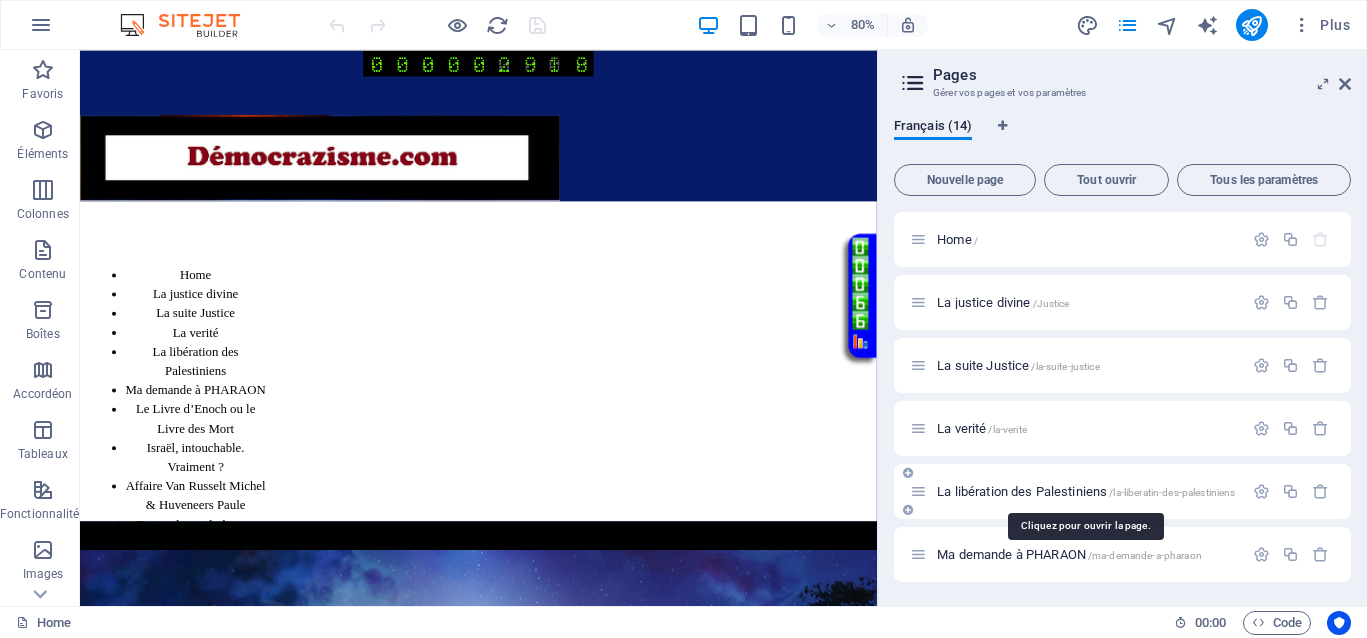 click on "La libération des Palestiniens /la-liberatin-des-palestiniens" at bounding box center (1086, 491) 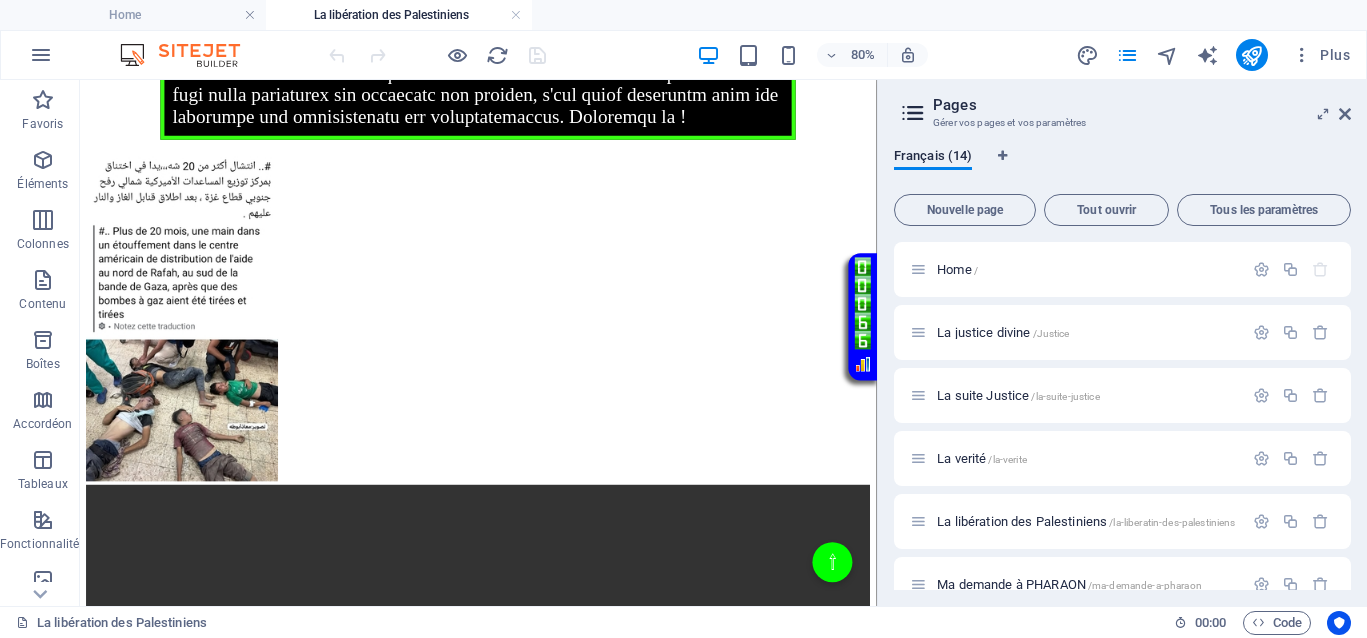 scroll, scrollTop: 1625, scrollLeft: 0, axis: vertical 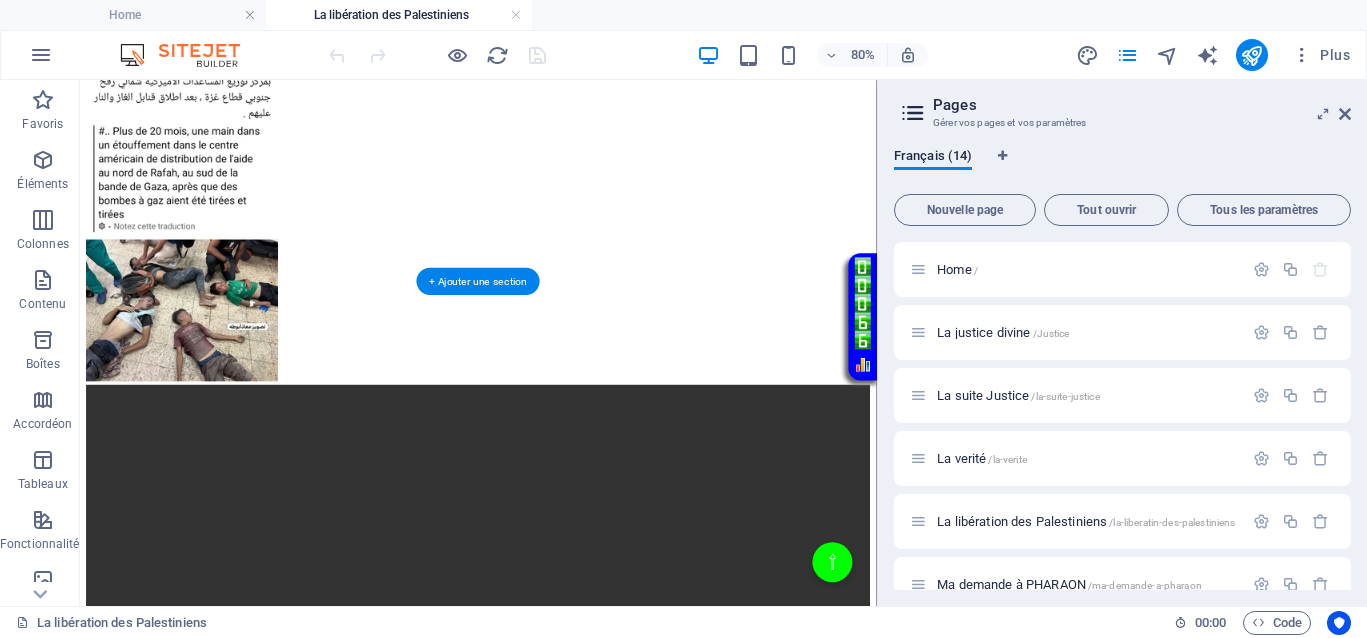 click at bounding box center (578, 1599) 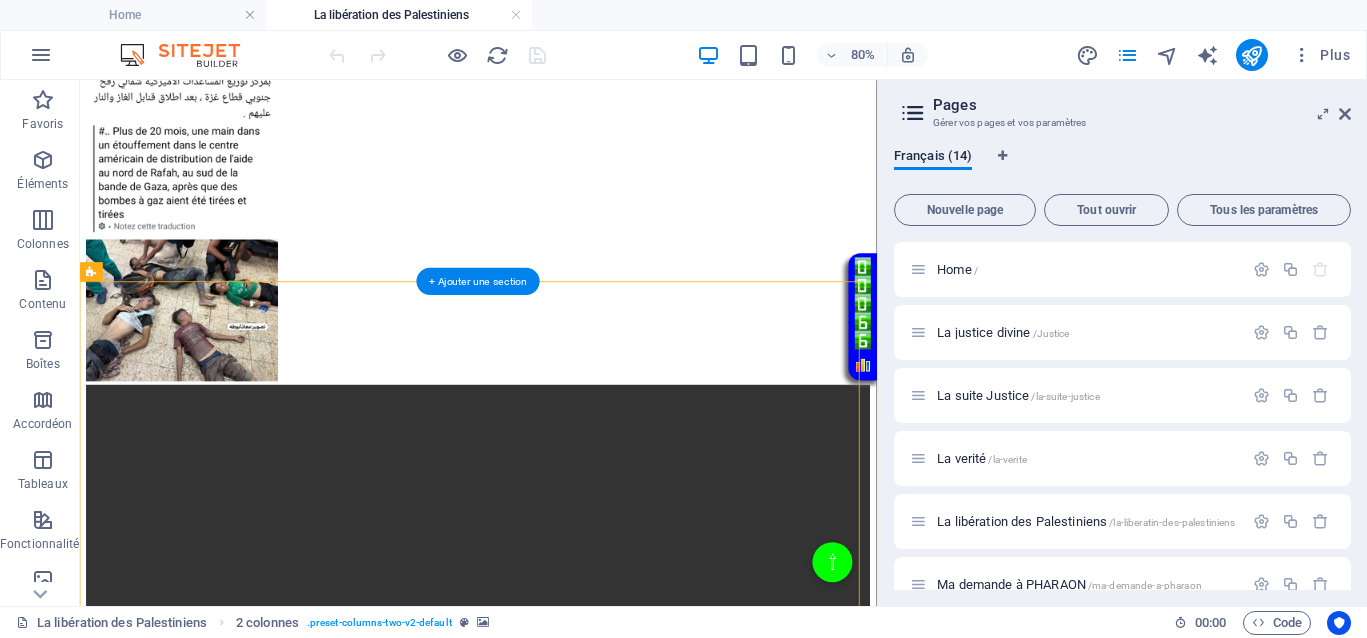 click at bounding box center [578, 1599] 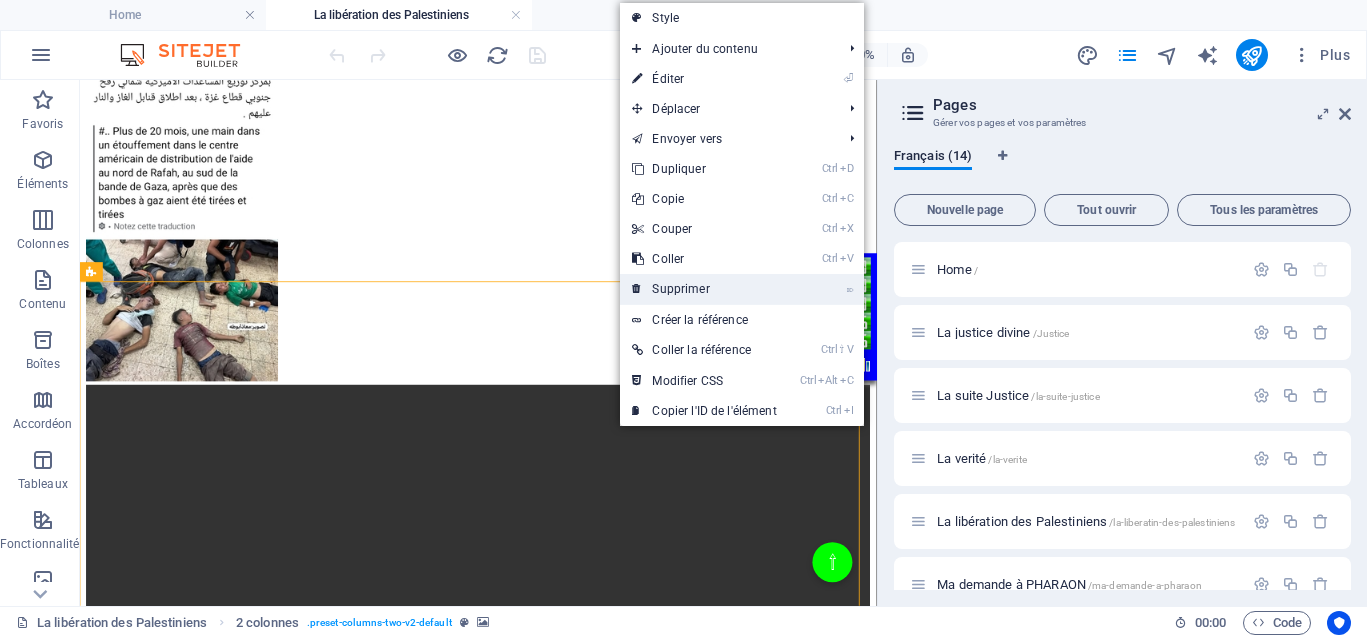 click on "⌦  Supprimer" at bounding box center (704, 289) 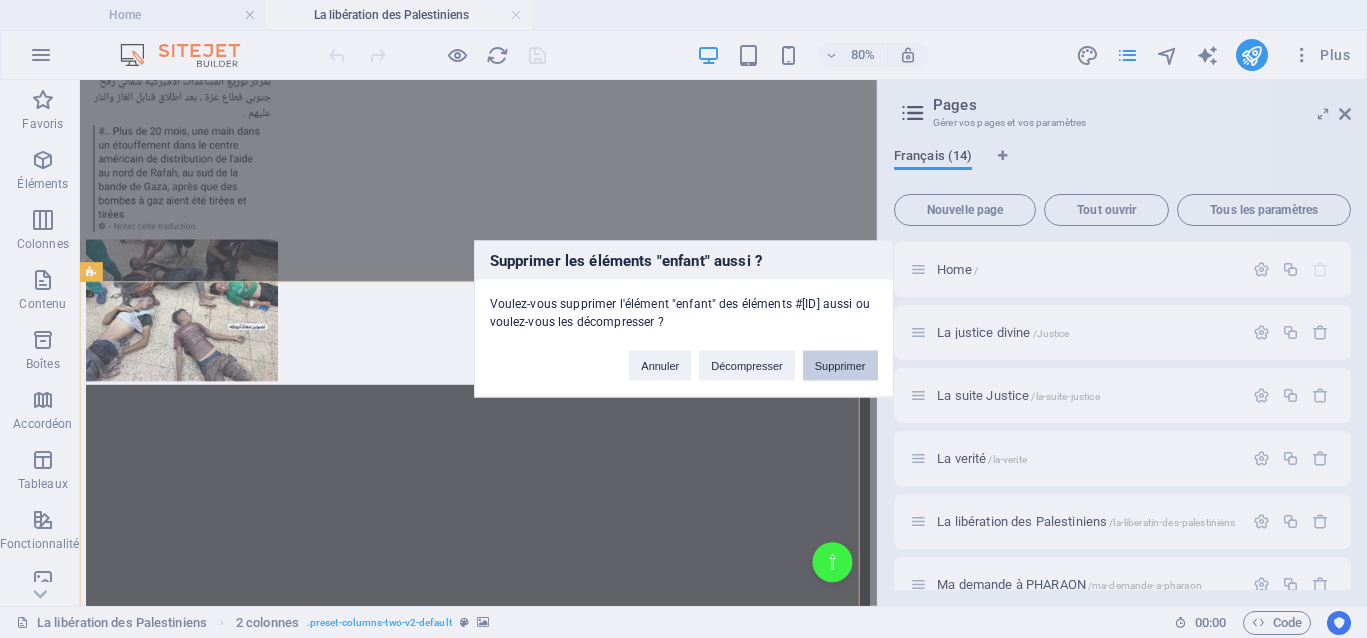 click on "Supprimer" at bounding box center (840, 366) 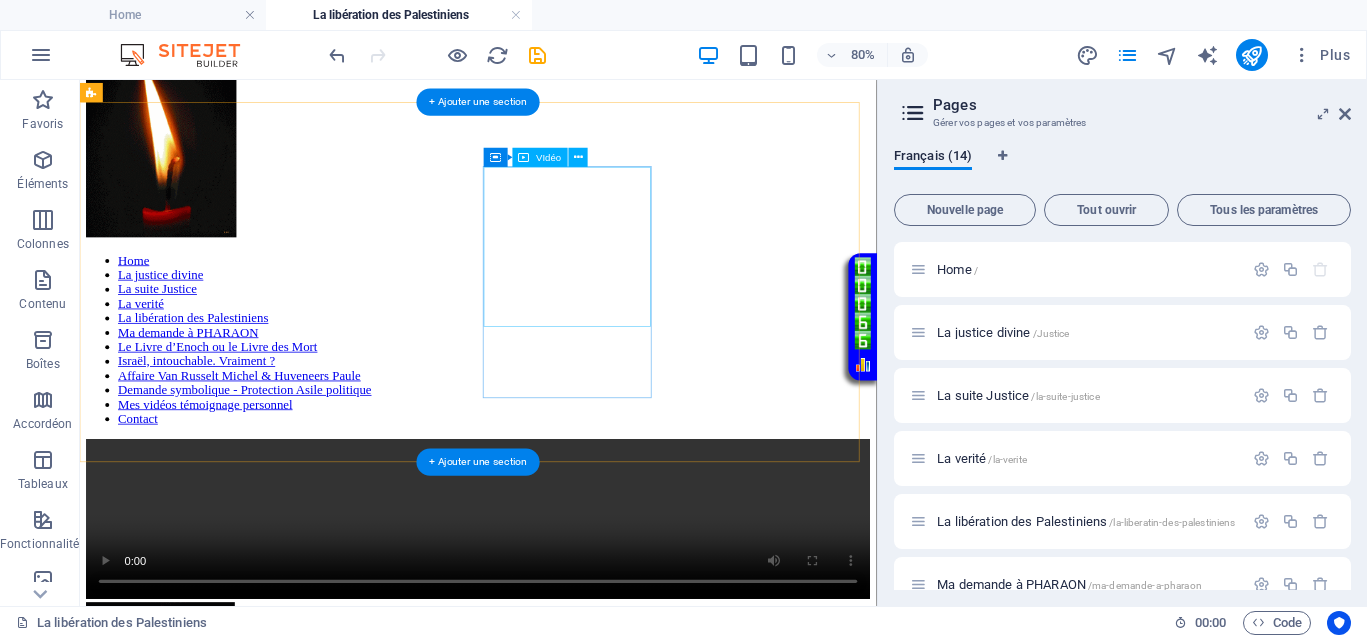 scroll, scrollTop: 125, scrollLeft: 0, axis: vertical 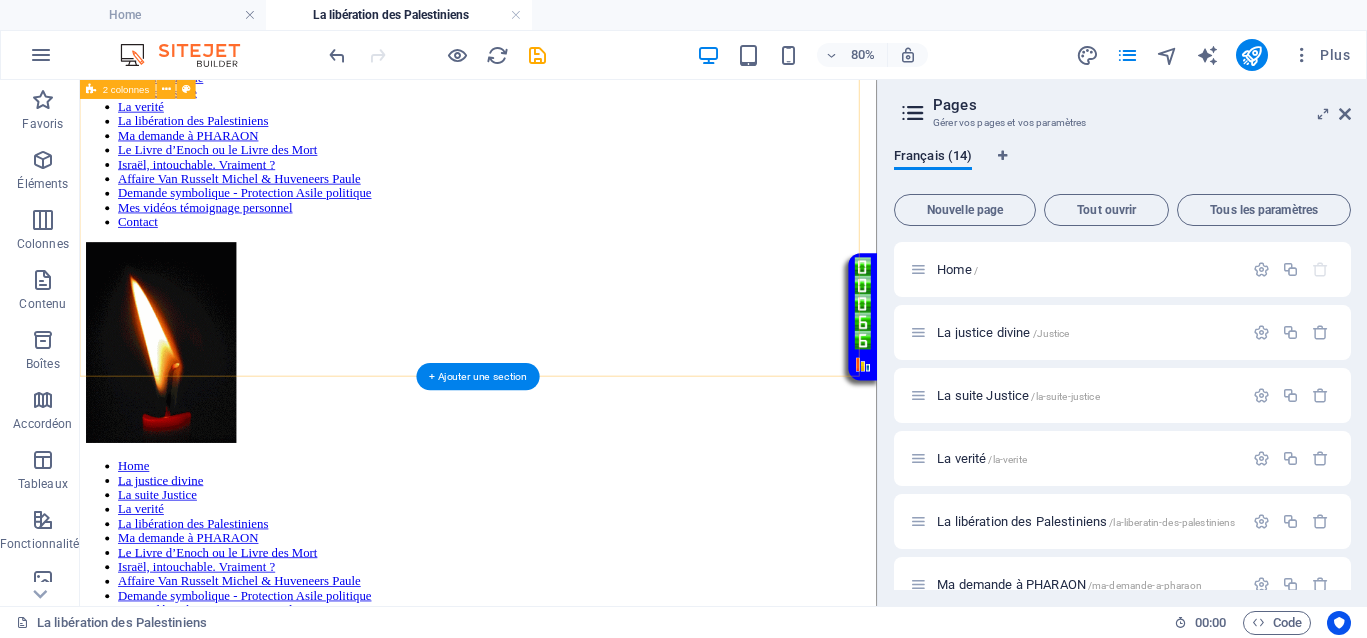 click on "Home La justice divine La suite Justice La verité La libération des Palestiniens Ma demande à PHARAON Le Livre d’Enoch ou le Livre des Mort Israël, intouchable. Vraiment ? Affaire Van Russelt Michel & Huveneers Paule Demande symbolique  - Protection Asile politique Mes vidéos témoignage personnel Contact" at bounding box center [578, 294] 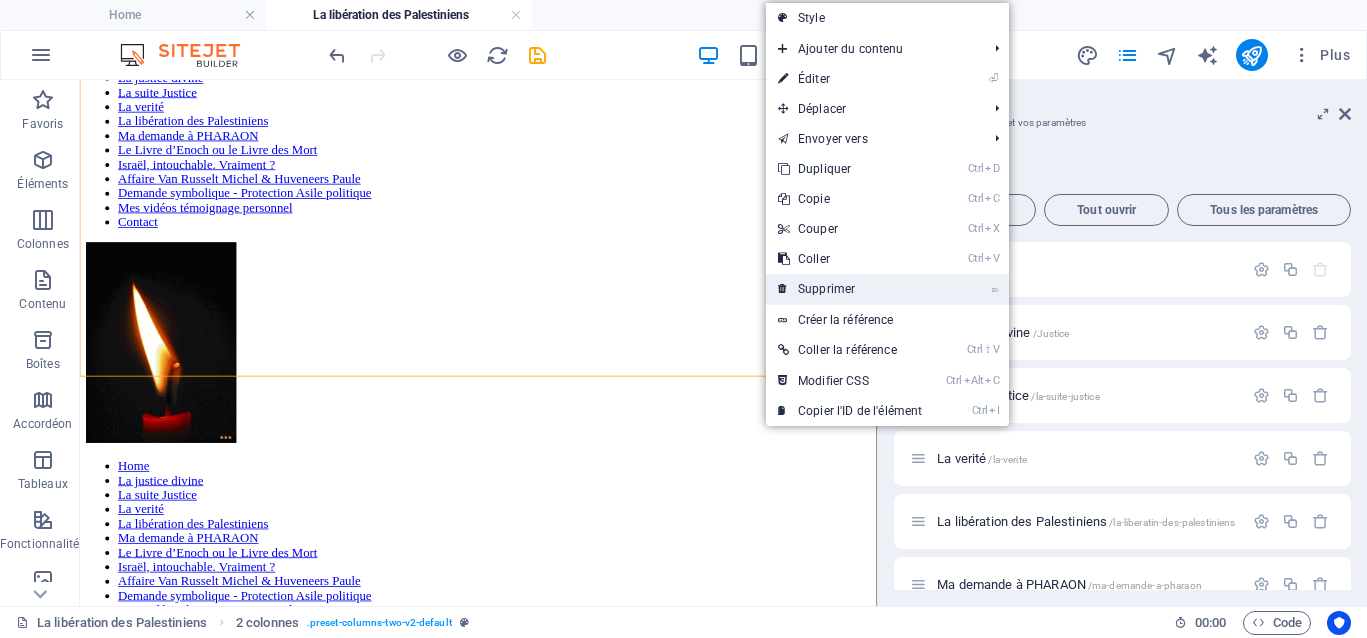 click on "⌦  Supprimer" at bounding box center [850, 289] 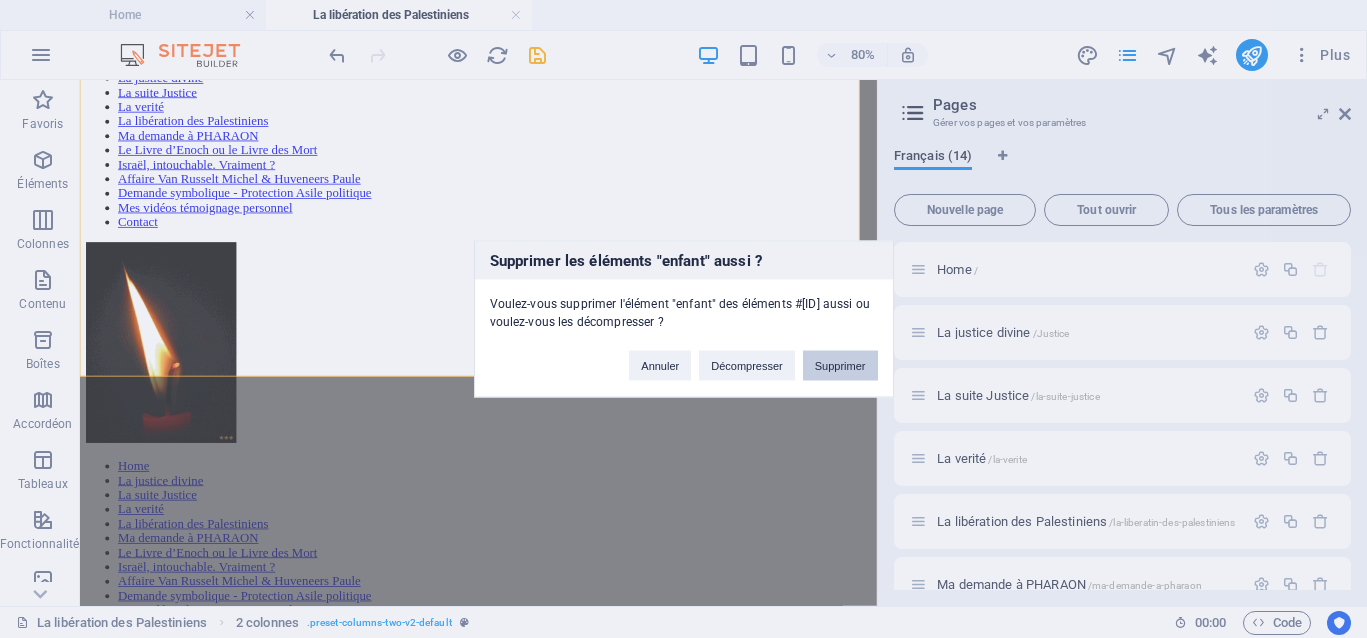 click on "Supprimer" at bounding box center (840, 366) 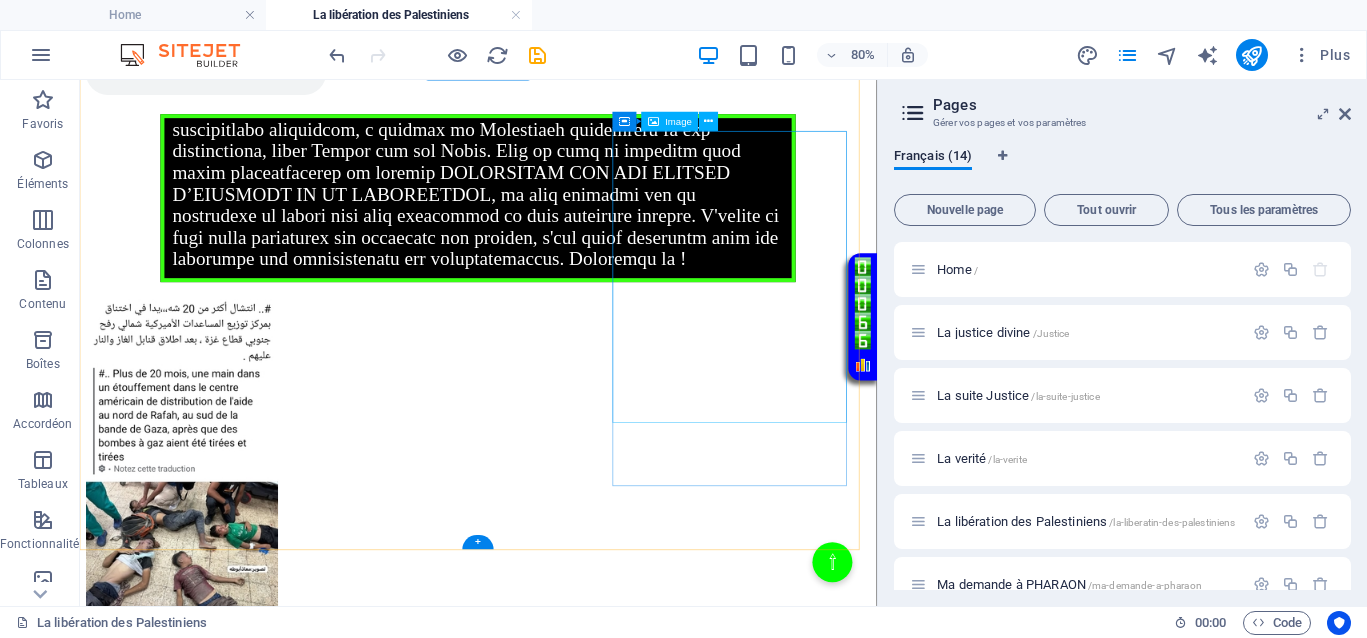 scroll, scrollTop: 875, scrollLeft: 0, axis: vertical 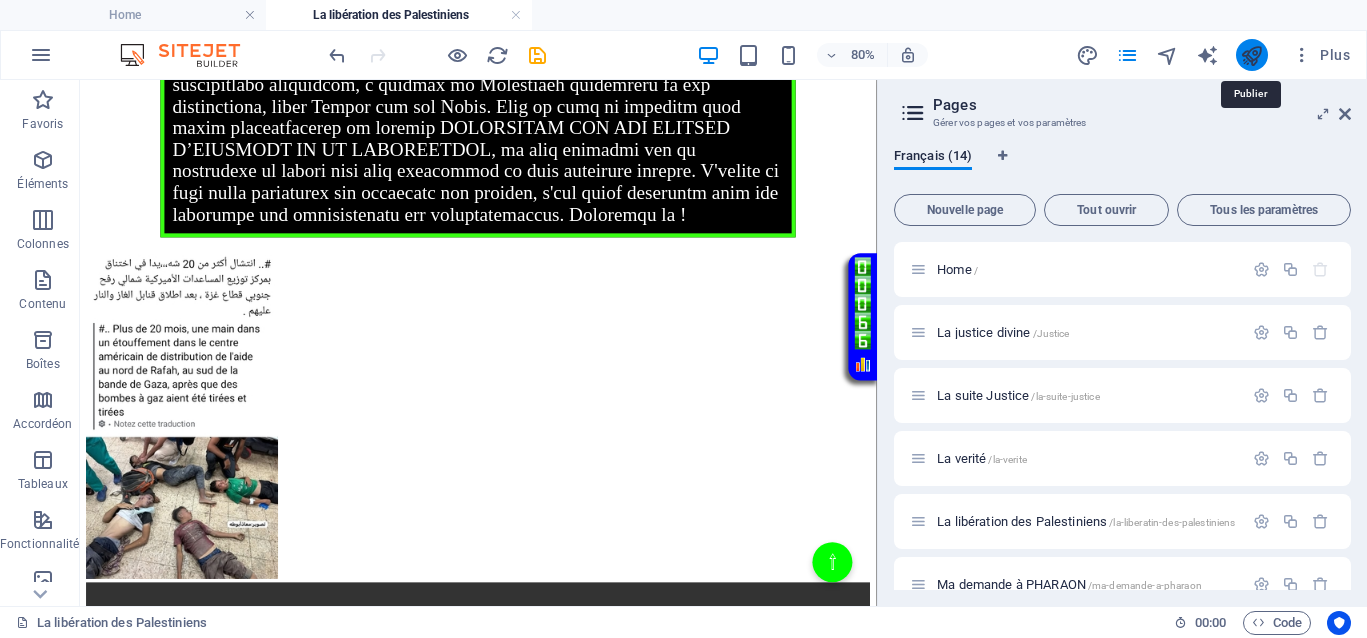 click at bounding box center (1251, 55) 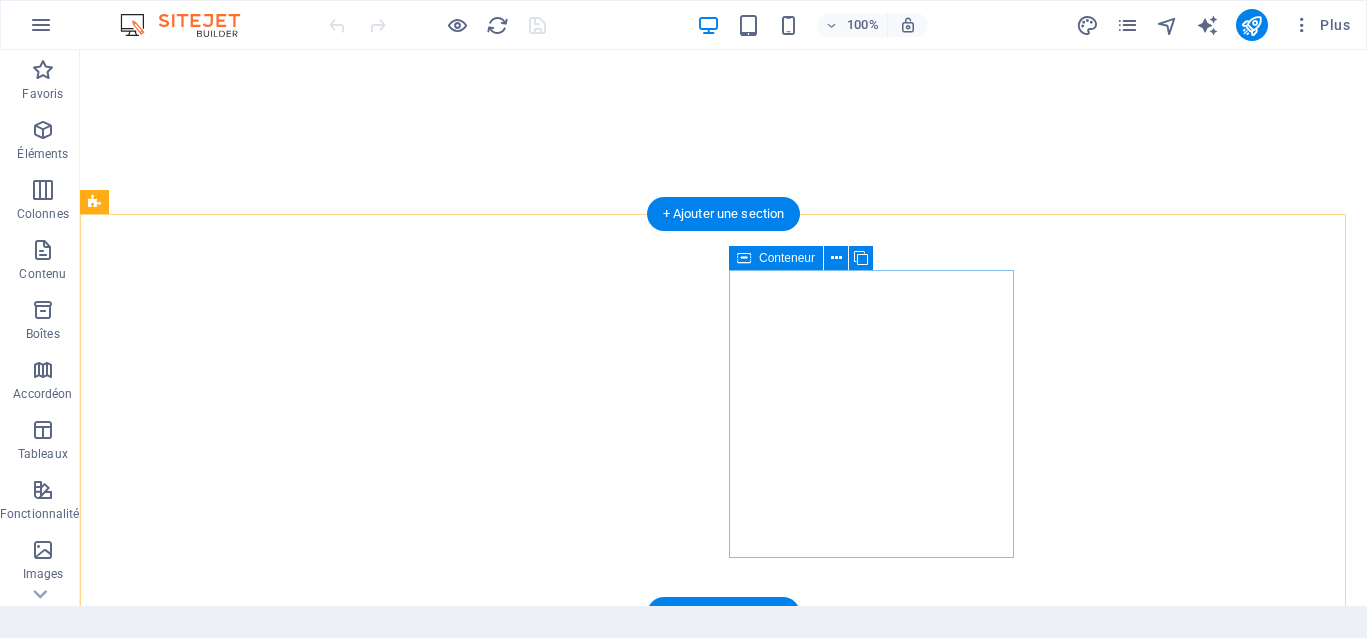 scroll, scrollTop: 0, scrollLeft: 0, axis: both 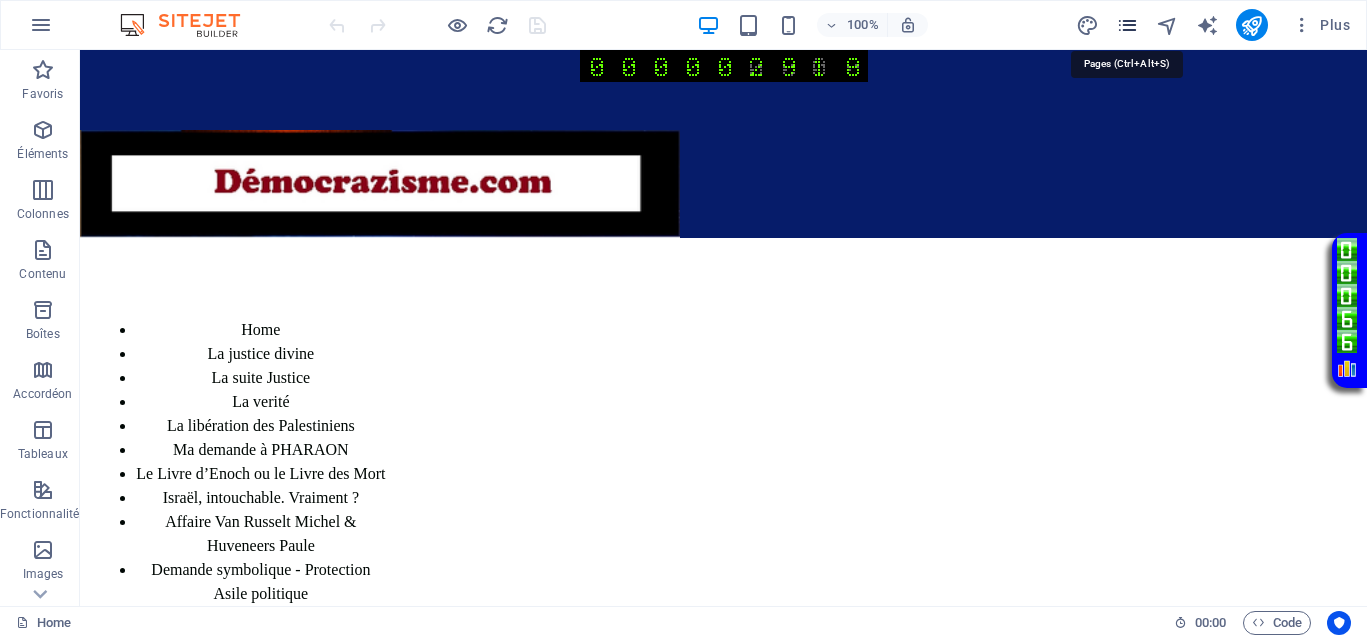click at bounding box center [1127, 25] 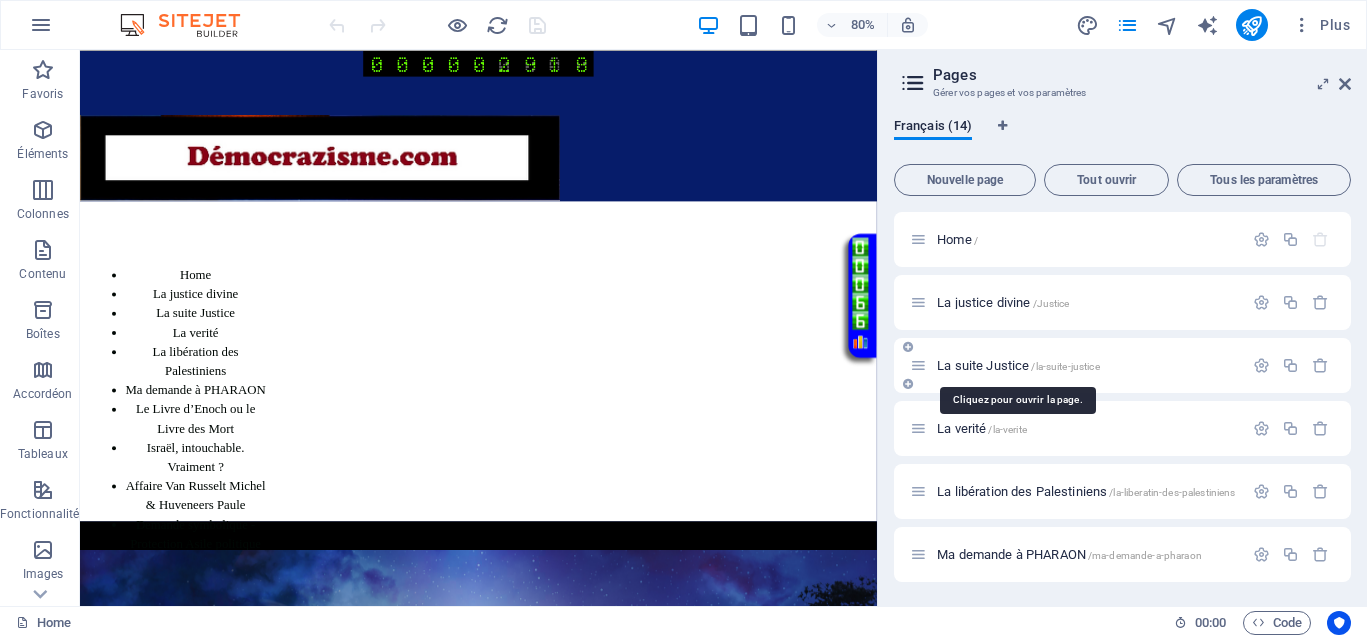 click on "La suite Justice /la-suite-justice" at bounding box center (1018, 365) 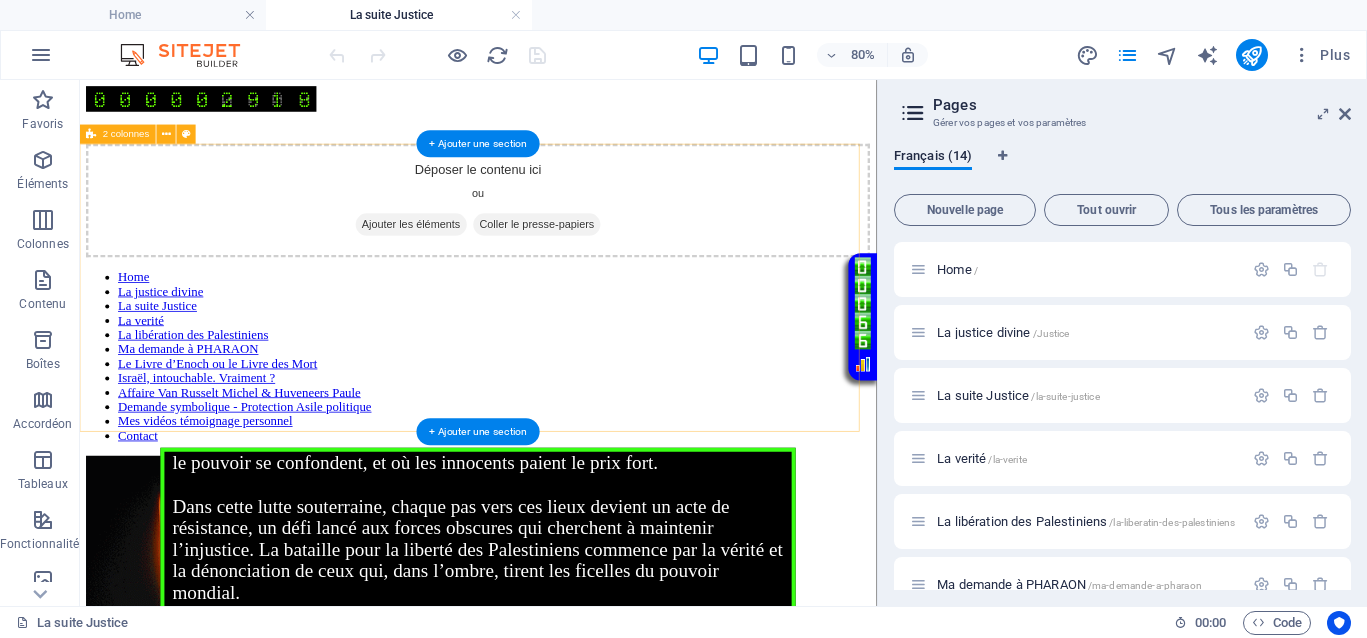 scroll, scrollTop: 0, scrollLeft: 0, axis: both 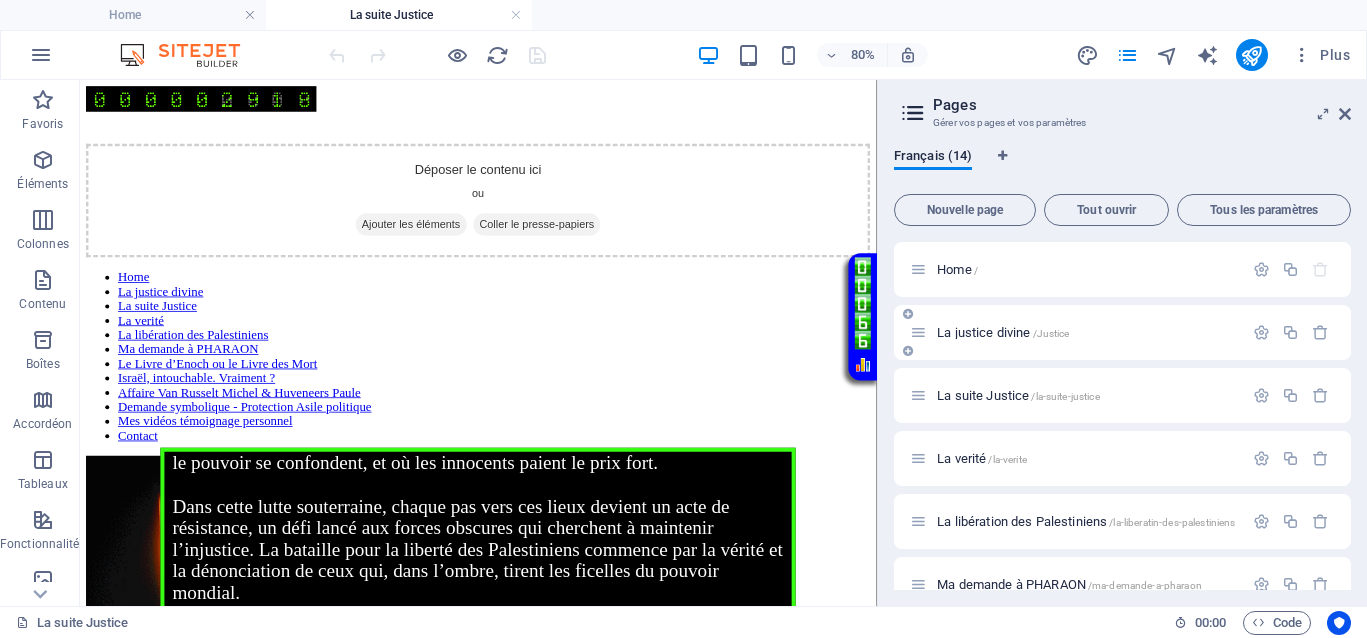 click on "La justice divine /Justice" at bounding box center (1003, 332) 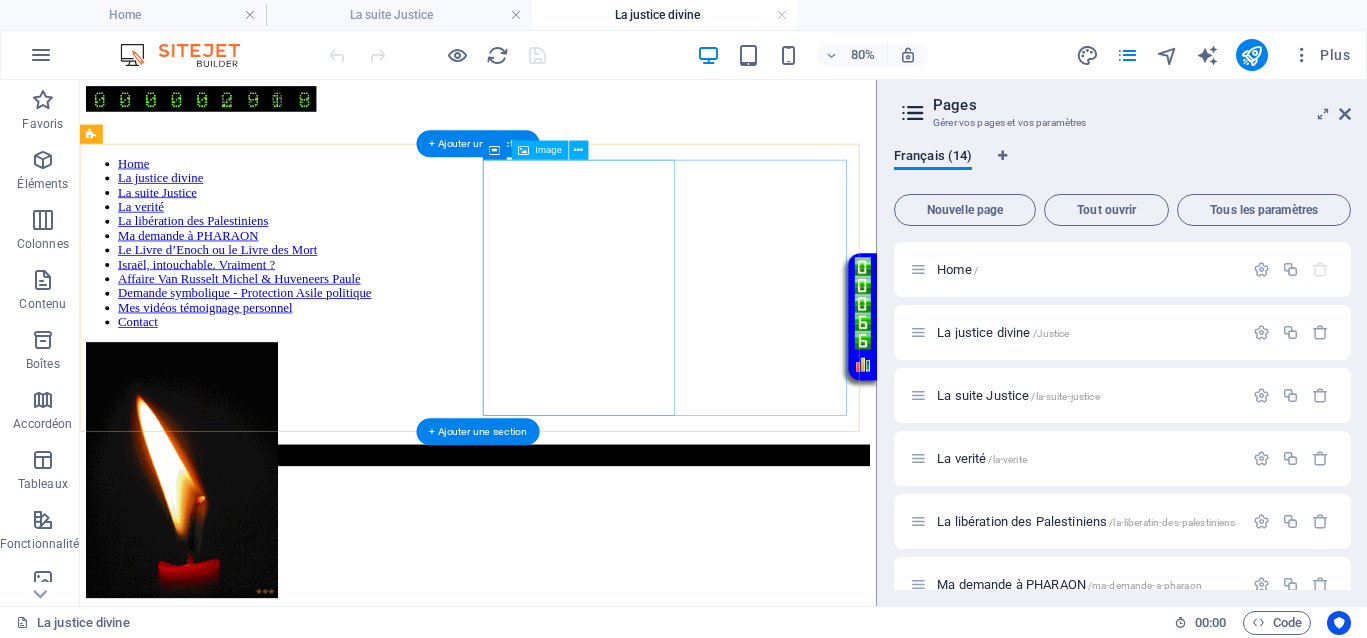 scroll, scrollTop: 0, scrollLeft: 0, axis: both 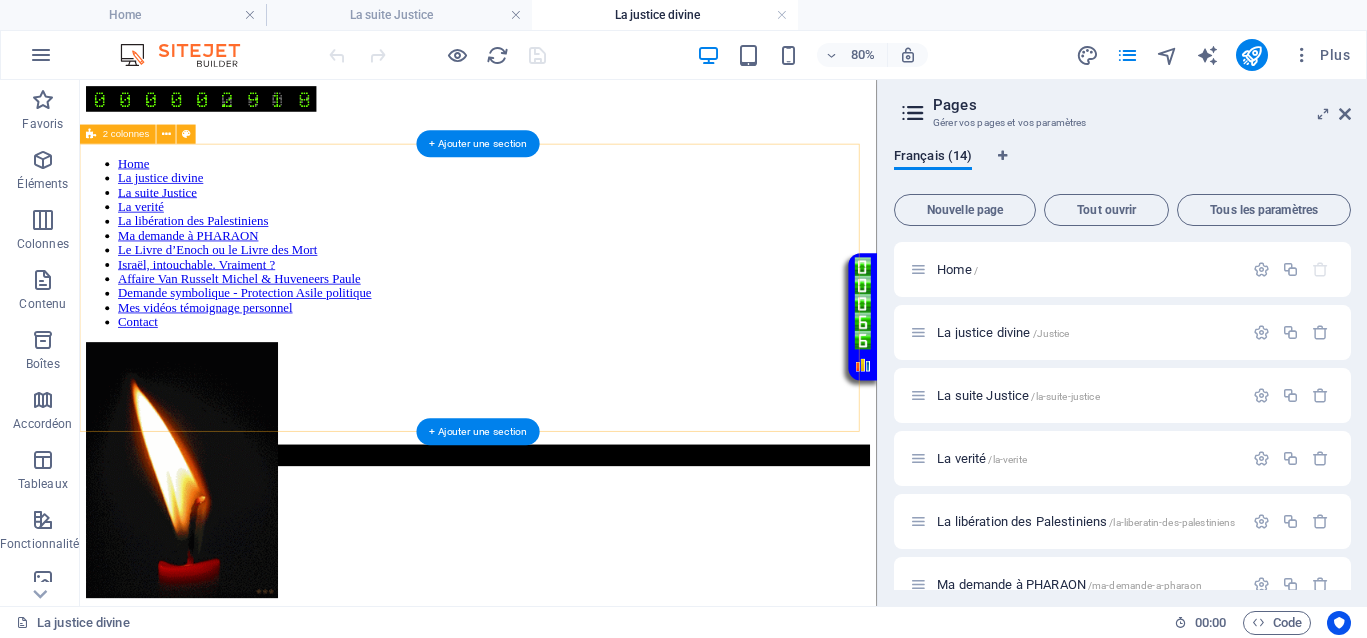 click on "Home La justice divine La suite Justice La verité La libération des Palestiniens Ma demande à PHARAON Le Livre d’Enoch ou le Livre des Mort Israël, intouchable. Vraiment ? Affaire Van Russelt Michel & Huveneers Paule Demande symbolique  - Protection Asile politique Mes vidéos témoignage personnel Contact" at bounding box center (578, 356) 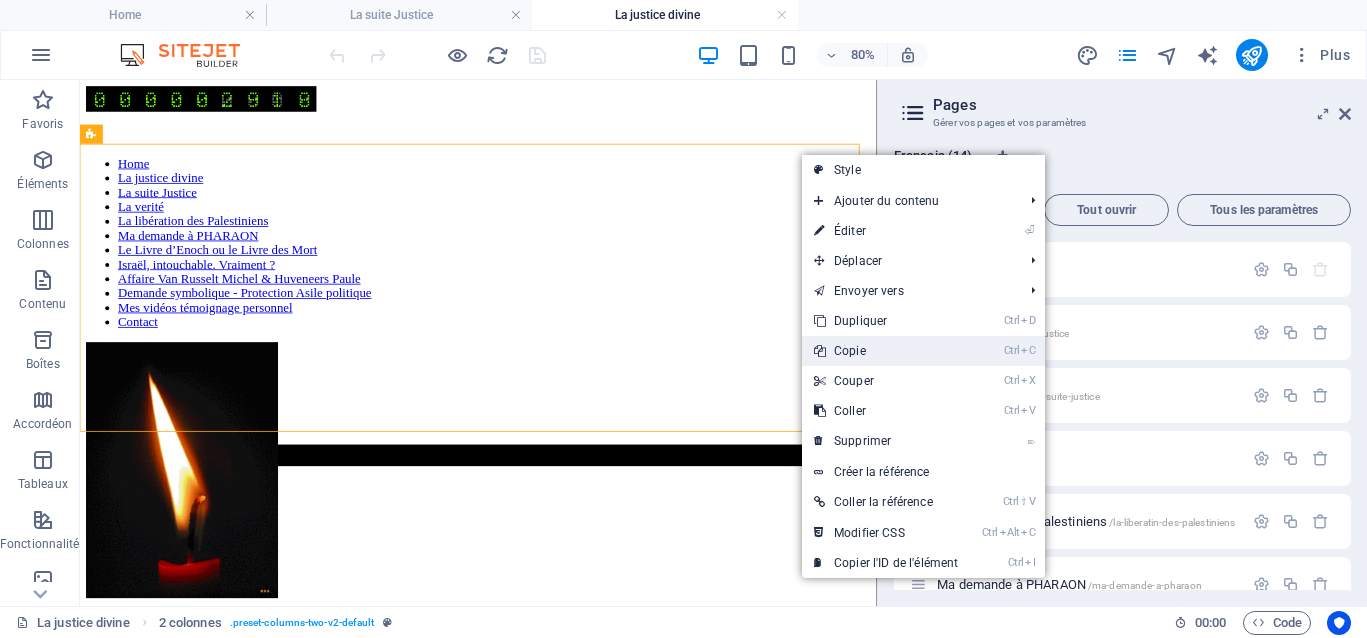 click on "Ctrl C  Copie" at bounding box center [886, 351] 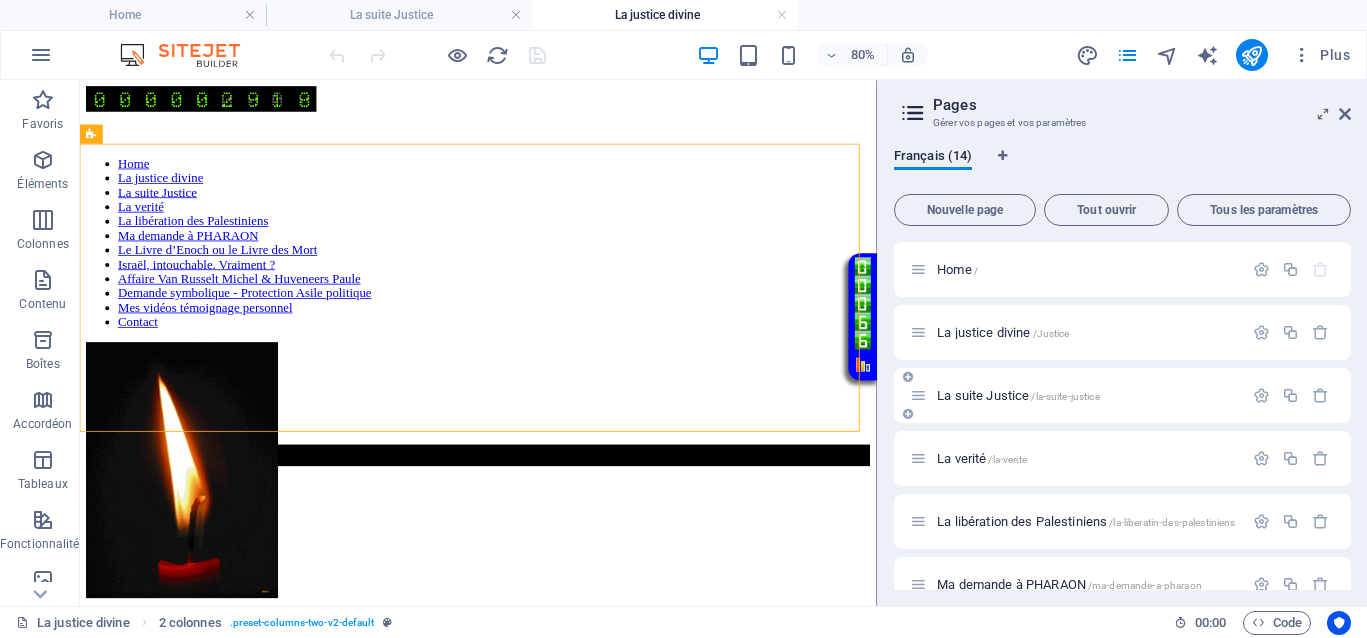 click on "La suite Justice /la-suite-justice" at bounding box center (1018, 395) 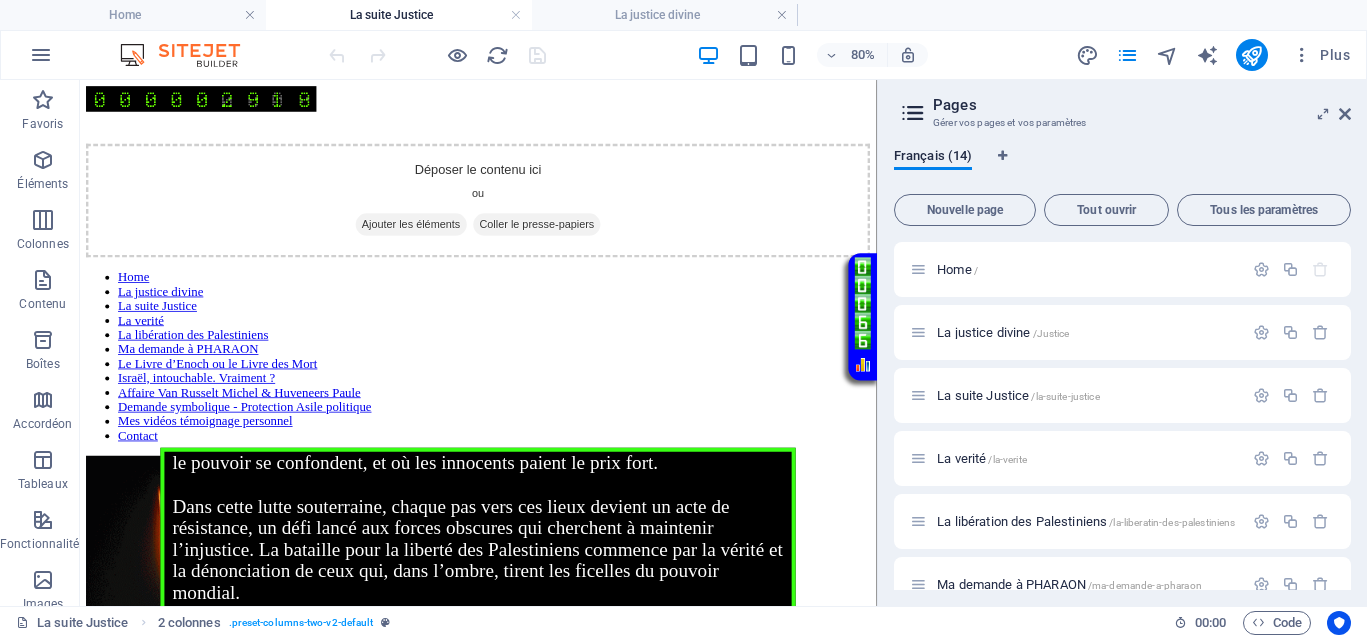 click on "Loupe" at bounding box center [578, 133] 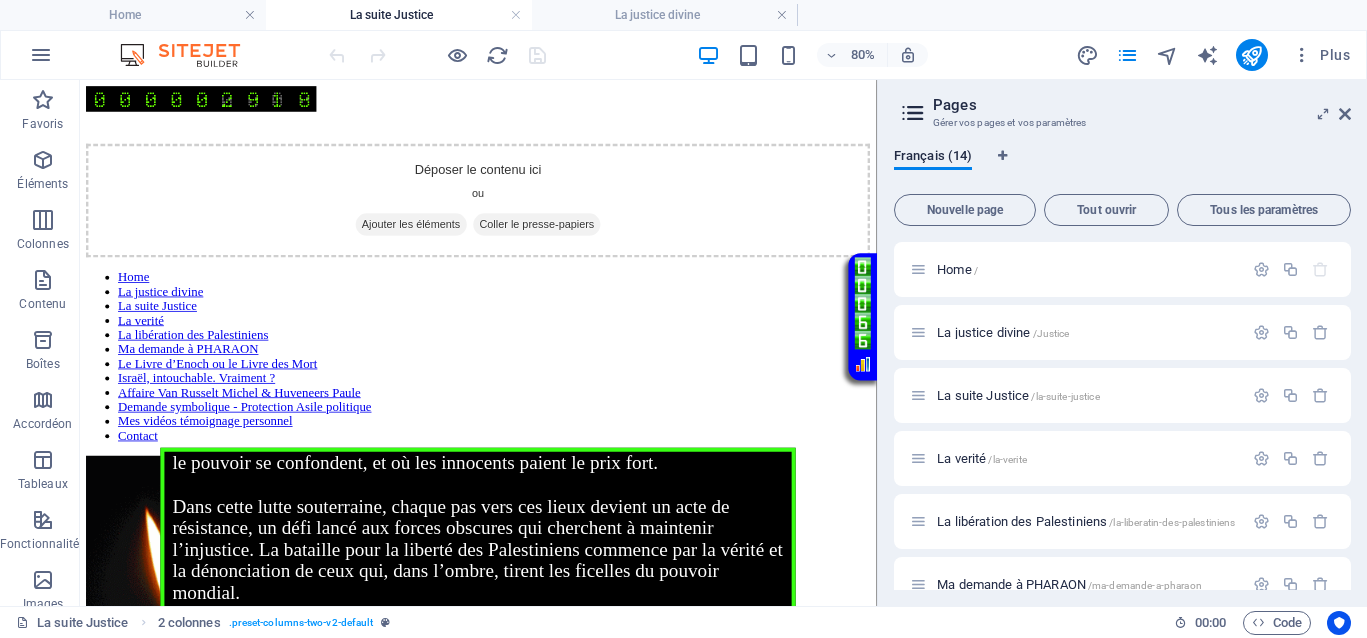 drag, startPoint x: 940, startPoint y: 130, endPoint x: 823, endPoint y: 123, distance: 117.20921 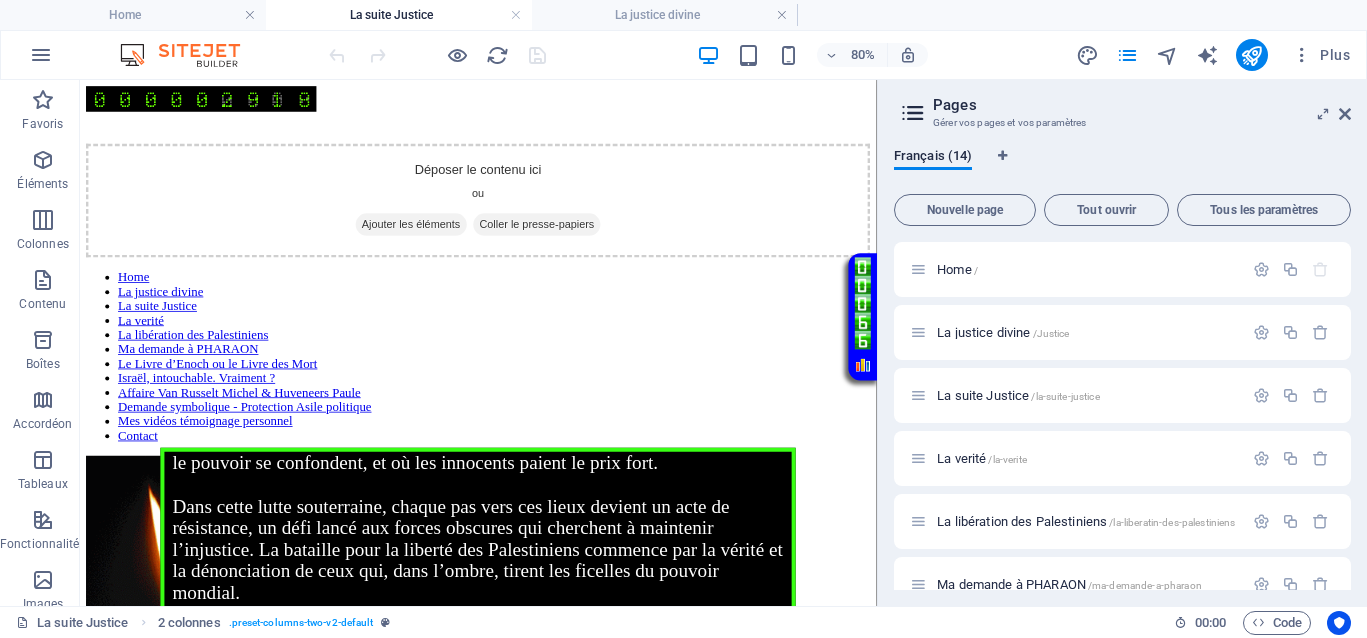 click on "Loupe" at bounding box center (578, 133) 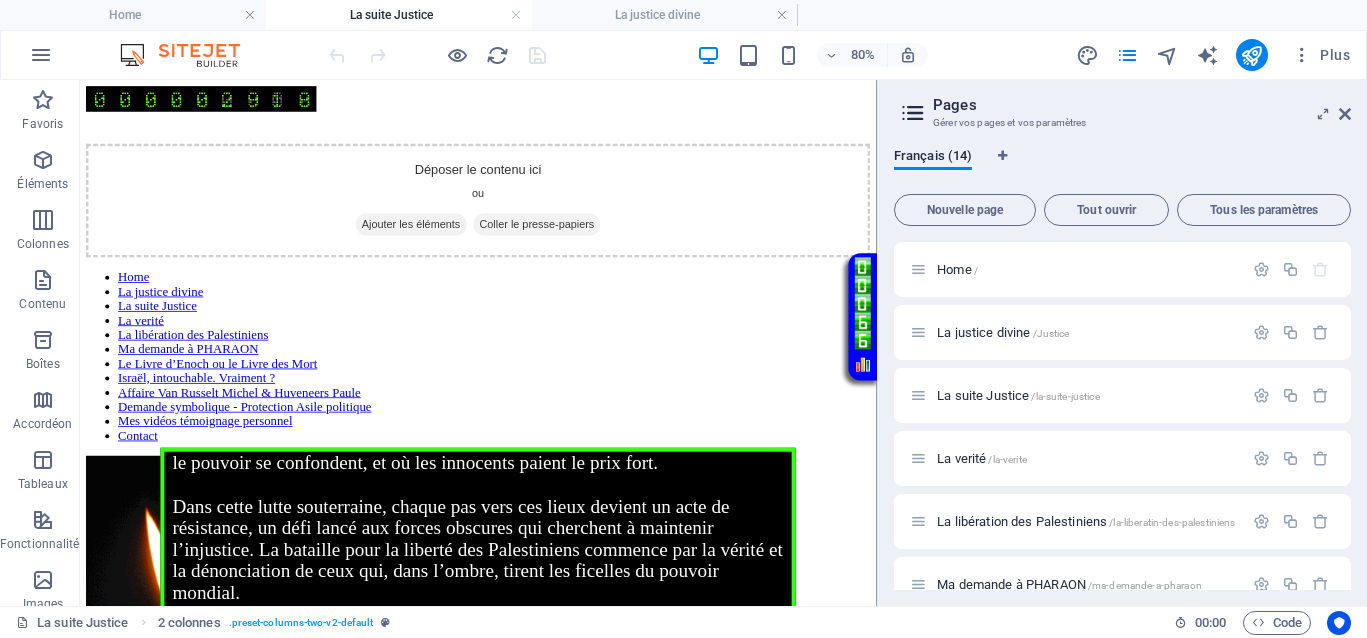 drag, startPoint x: 823, startPoint y: 123, endPoint x: 640, endPoint y: 139, distance: 183.69812 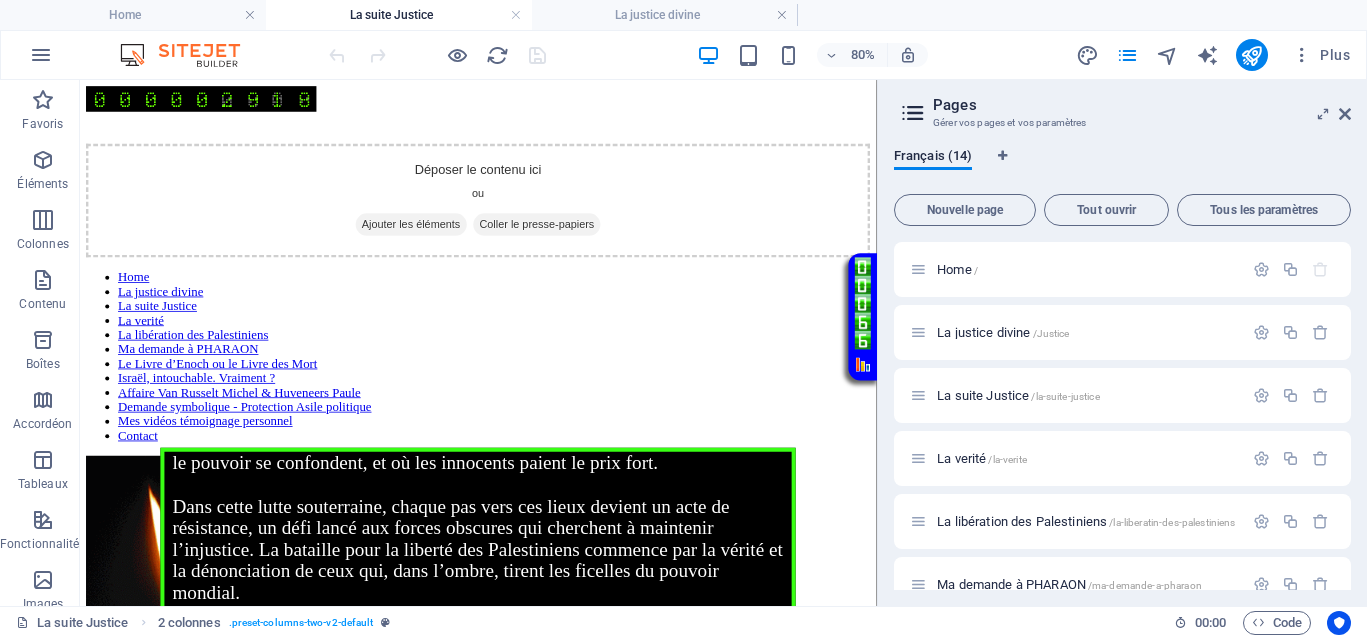 click on "Loupe
⇧
Déposer le contenu ici ou  Ajouter les éléments  Coller le presse-papiers Home La justice divine La suite Justice La verité La libération des Palestiniens Ma demande à PHARAON Le Livre d’Enoch ou le Livre des Mort Israël, intouchable. Vraiment ? Affaire Van Russelt Michel & Huveneers Paule Demande symbolique  - Protection Asile politique Mes vidéos témoignage personnel Contact
Votre Témoignage
Impact potentiel d’un boycott total de l’Autorité de la Concurrence européenne.
Dans cette lutte souterraine, chaque pas vers ces lieux devient un acte de résistance, un défi lancé aux forces obscures qui cherchent à maintenir l’injustice. La bataille pour la liberté des Palestiniens commence par la vérité et la dénonciation de ceux qui, dans l’ombre, tirent les ficelles du pouvoir mondial.
</div> Site  hébergé en dehors de l’Europe Mentions légales  |  Politique de confidentialité" at bounding box center (578, 10517) 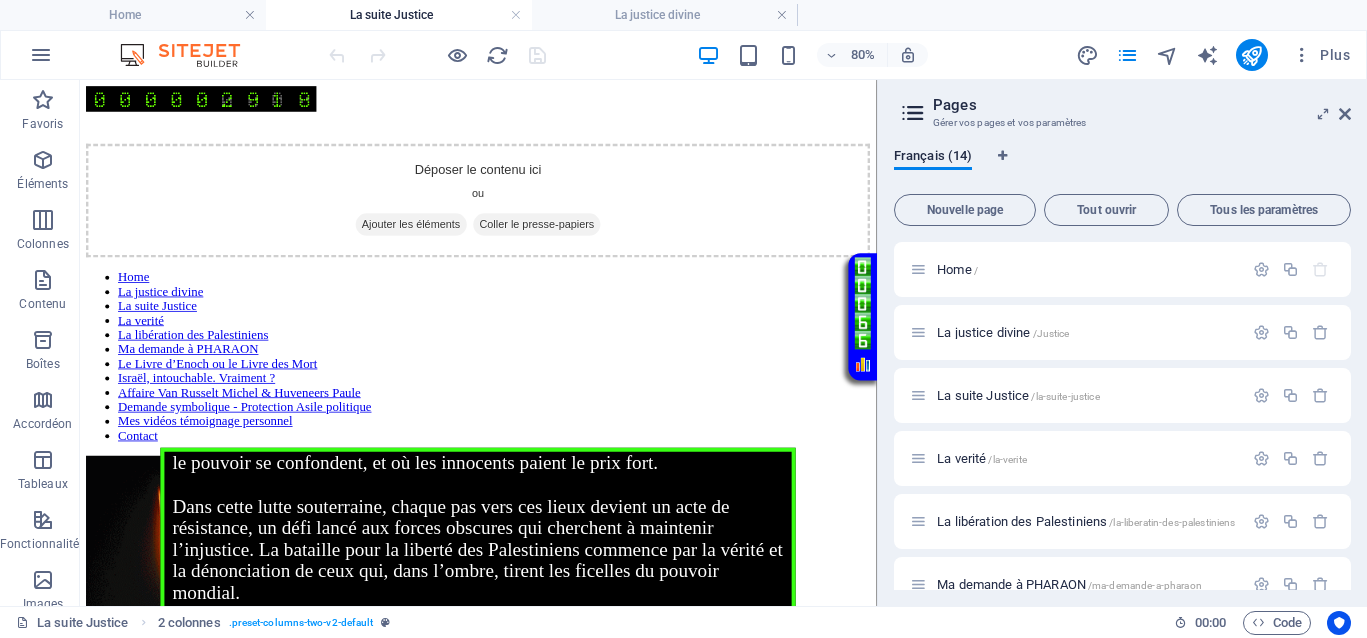 click on "Loupe
⇧
Déposer le contenu ici ou  Ajouter les éléments  Coller le presse-papiers Home La justice divine La suite Justice La verité La libération des Palestiniens Ma demande à PHARAON Le Livre d’Enoch ou le Livre des Mort Israël, intouchable. Vraiment ? Affaire Van Russelt Michel & Huveneers Paule Demande symbolique  - Protection Asile politique Mes vidéos témoignage personnel Contact
Votre Témoignage
Impact potentiel d’un boycott total de l’Autorité de la Concurrence européenne.
Dans cette lutte souterraine, chaque pas vers ces lieux devient un acte de résistance, un défi lancé aux forces obscures qui cherchent à maintenir l’injustice. La bataille pour la liberté des Palestiniens commence par la vérité et la dénonciation de ceux qui, dans l’ombre, tirent les ficelles du pouvoir mondial.
</div> Site  hébergé en dehors de l’Europe Mentions légales  |  Politique de confidentialité" at bounding box center [578, 10517] 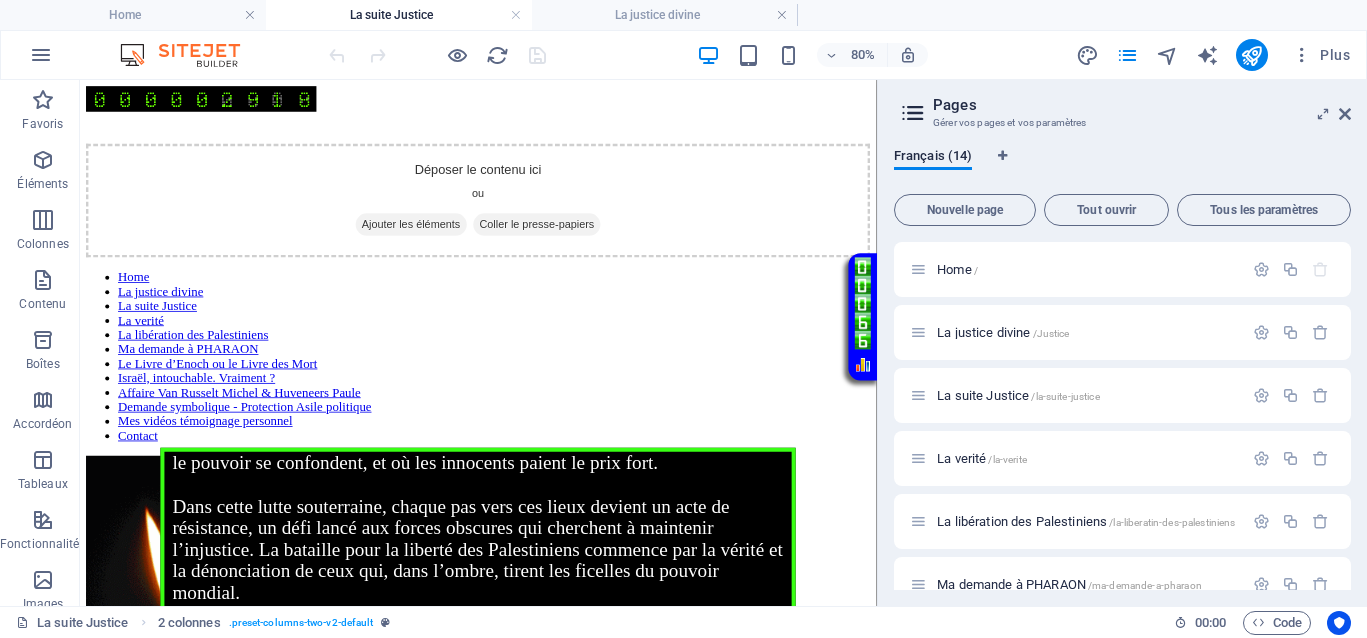drag, startPoint x: 83, startPoint y: 144, endPoint x: 925, endPoint y: 131, distance: 842.10034 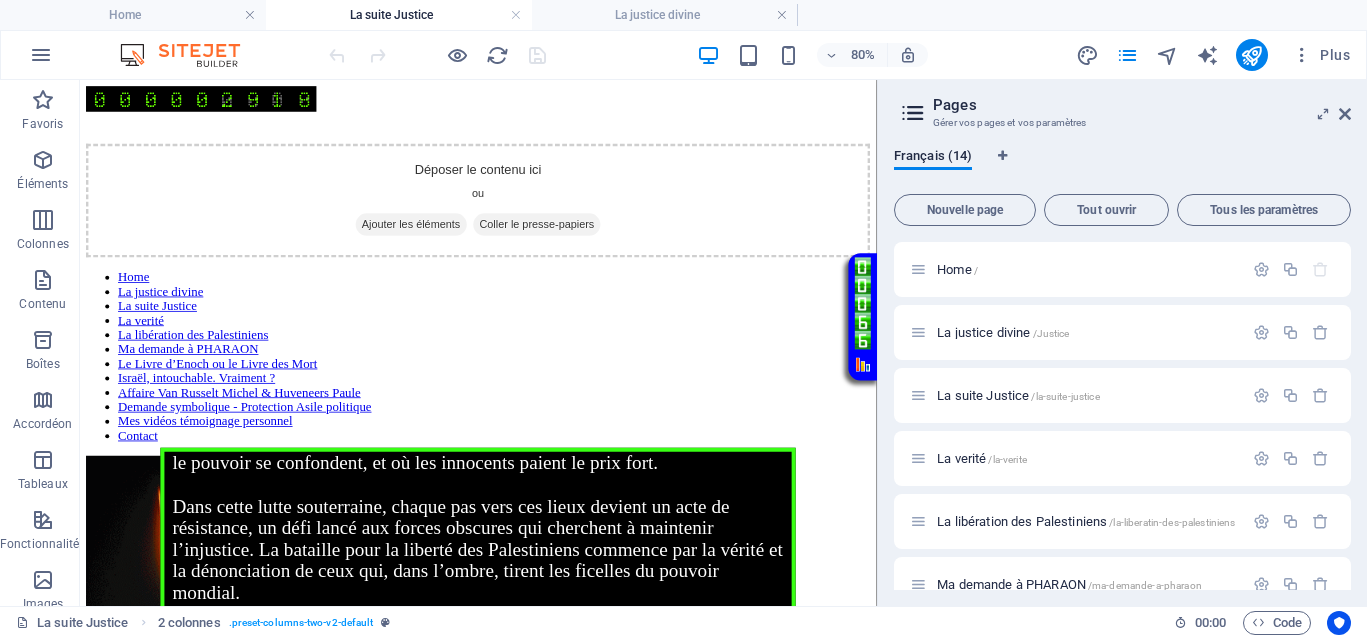 click on "Loupe" at bounding box center [578, 133] 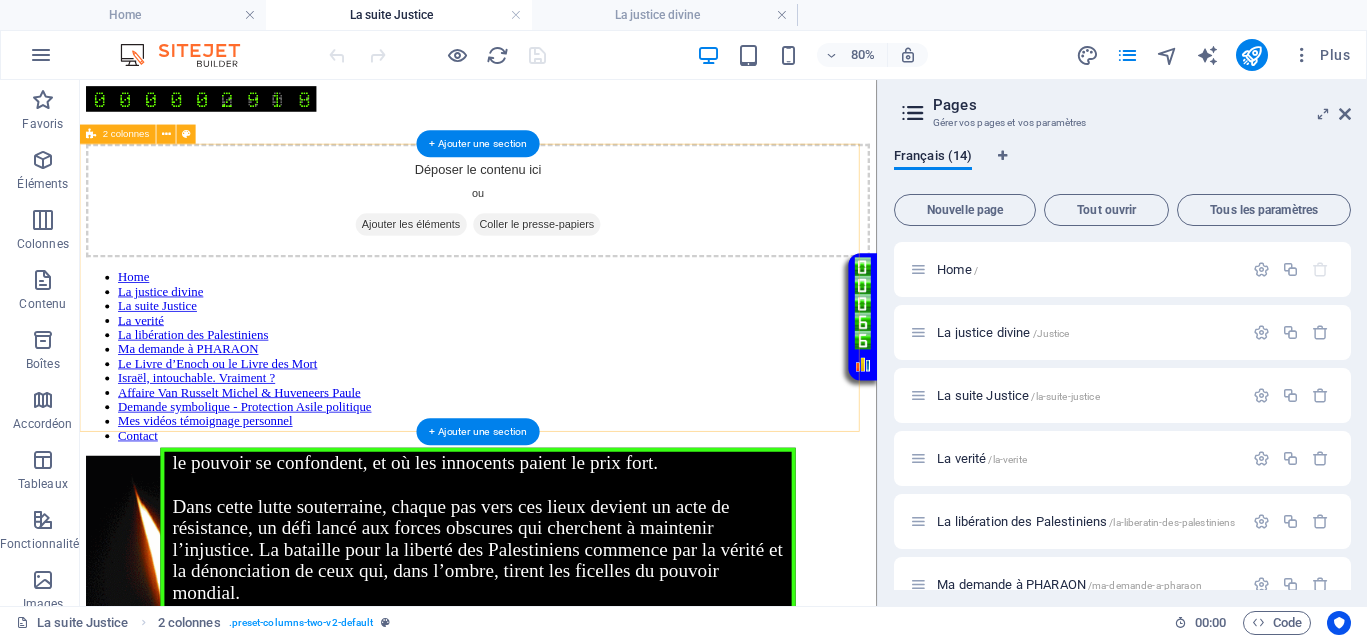click on "Déposer le contenu ici ou  Ajouter les éléments  Coller le presse-papiers Home La justice divine La suite Justice La verité La libération des Palestiniens Ma demande à PHARAON Le Livre d’Enoch ou le Livre des Mort Israël, intouchable. Vraiment ? Affaire Van Russelt Michel & Huveneers Paule Demande symbolique  - Protection Asile politique Mes vidéos témoignage personnel Contact" at bounding box center [578, 340] 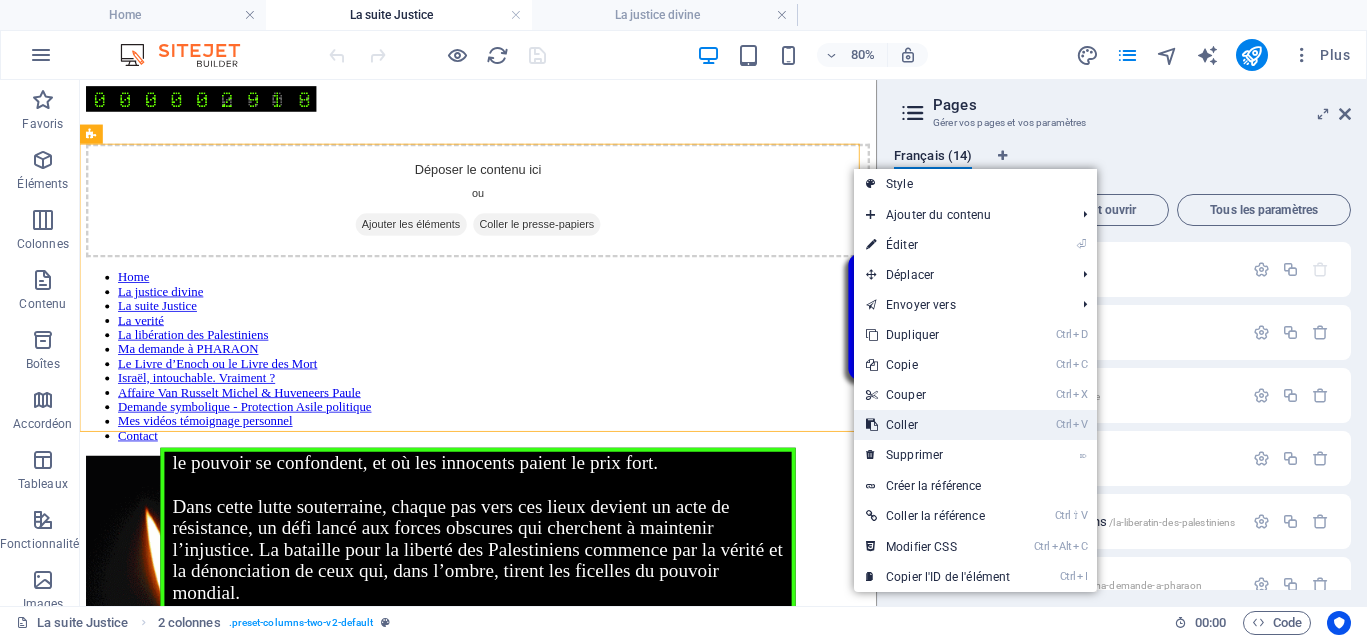 click on "Ctrl V  Coller" at bounding box center [938, 425] 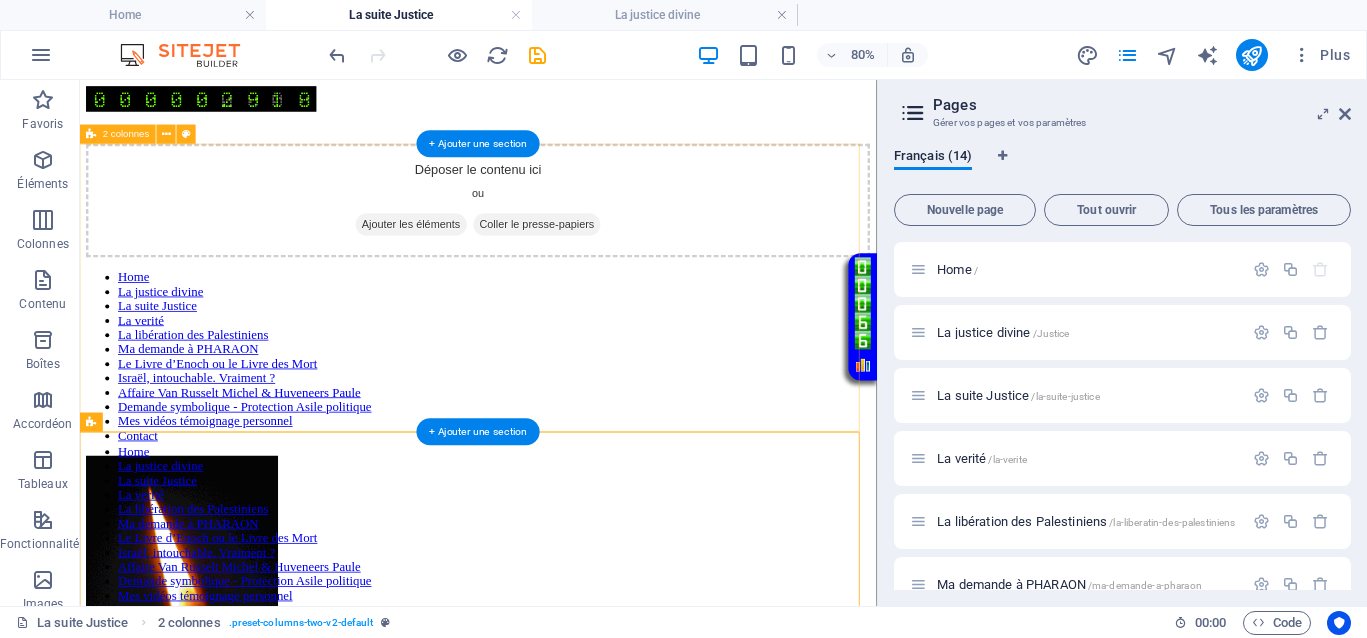 click on "Déposer le contenu ici ou  Ajouter les éléments  Coller le presse-papiers Home La justice divine La suite Justice La verité La libération des Palestiniens Ma demande à PHARAON Le Livre d’Enoch ou le Livre des Mort Israël, intouchable. Vraiment ? Affaire Van Russelt Michel & Huveneers Paule Demande symbolique  - Protection Asile politique Mes vidéos témoignage personnel Contact" at bounding box center (578, 340) 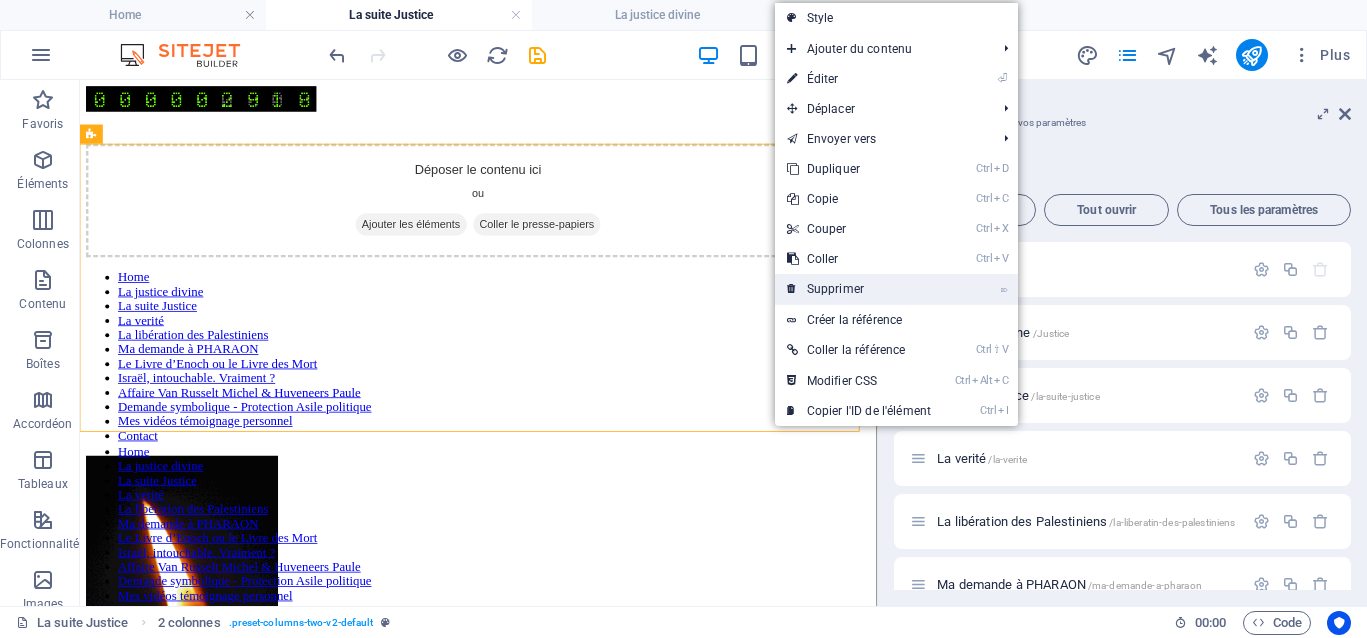 click on "⌦  Supprimer" at bounding box center [859, 289] 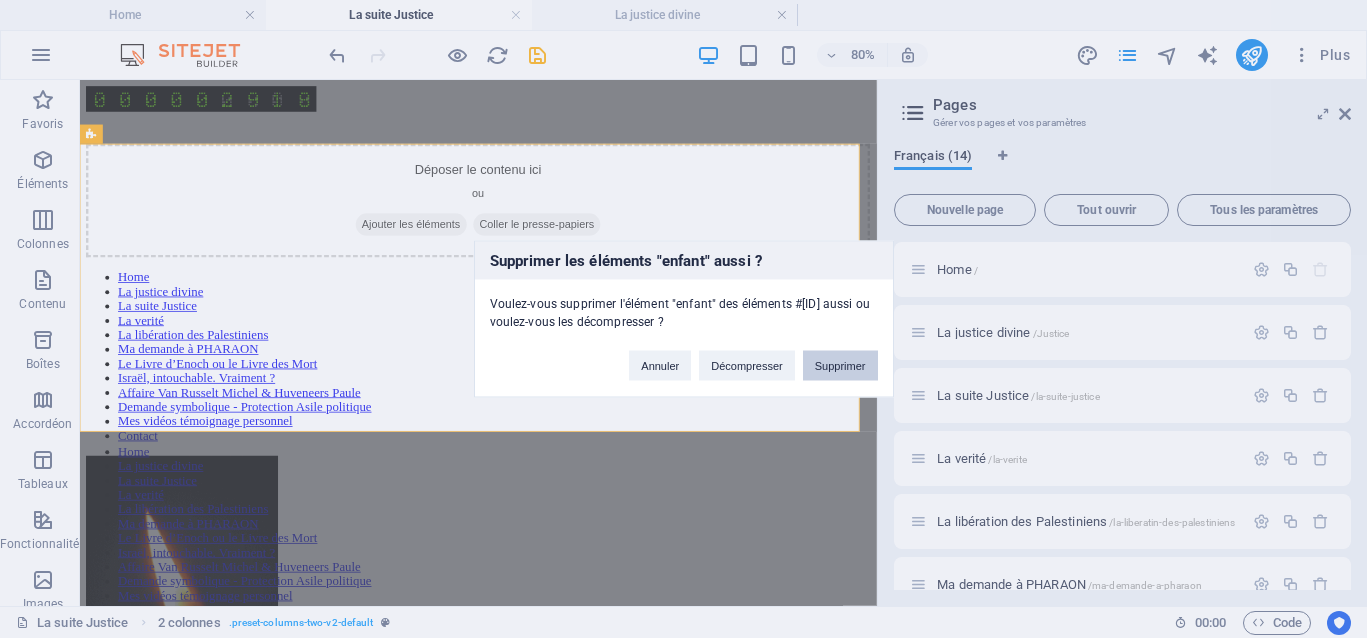 click on "Supprimer" at bounding box center (840, 366) 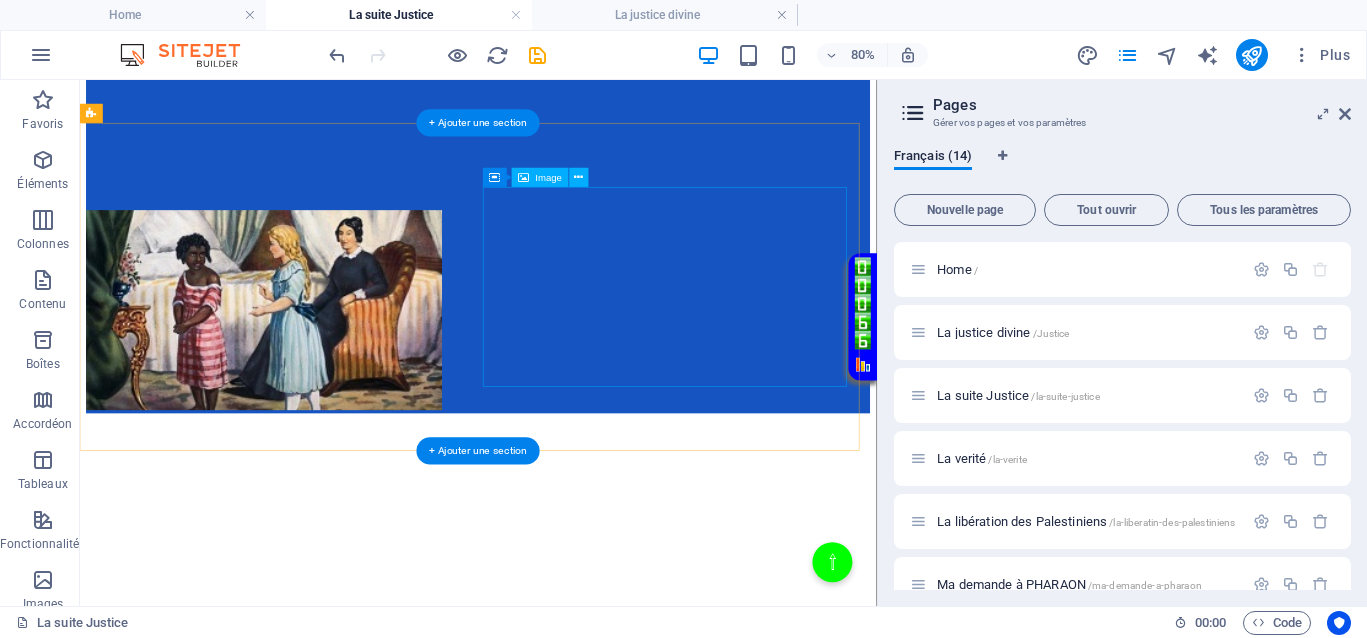 scroll, scrollTop: 625, scrollLeft: 0, axis: vertical 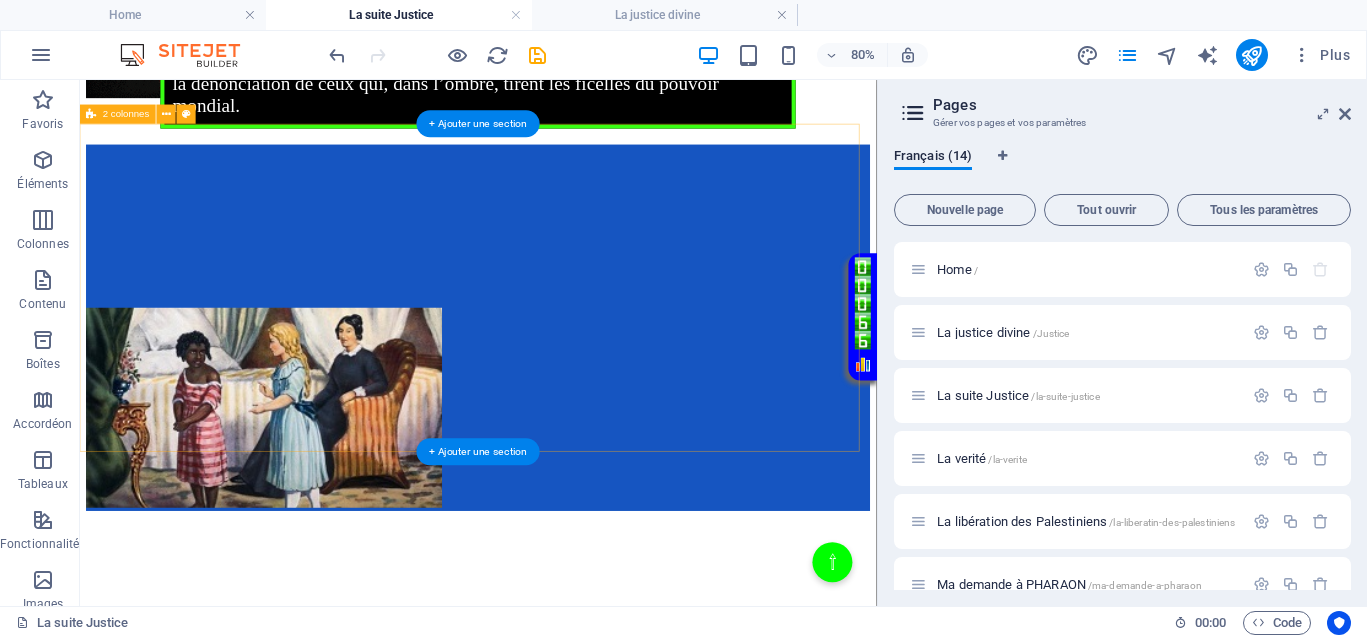 click on "</div>" at bounding box center [578, 390] 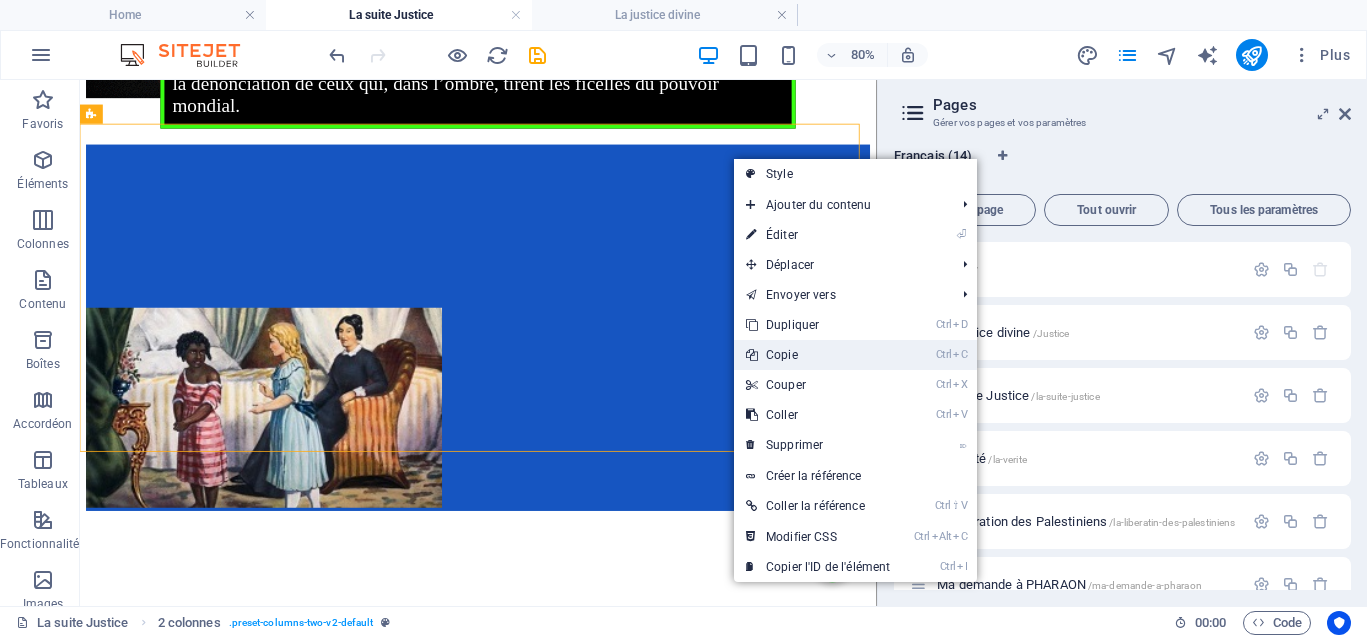 click on "Ctrl C  Copie" at bounding box center [818, 355] 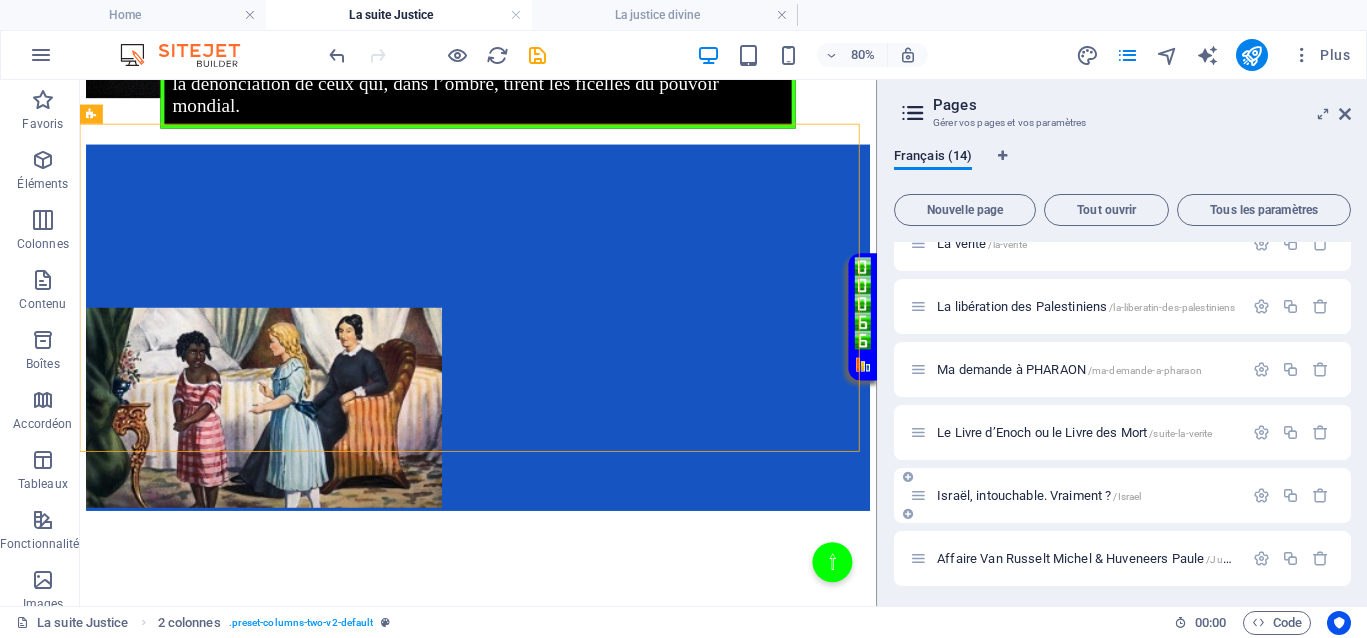 scroll, scrollTop: 250, scrollLeft: 0, axis: vertical 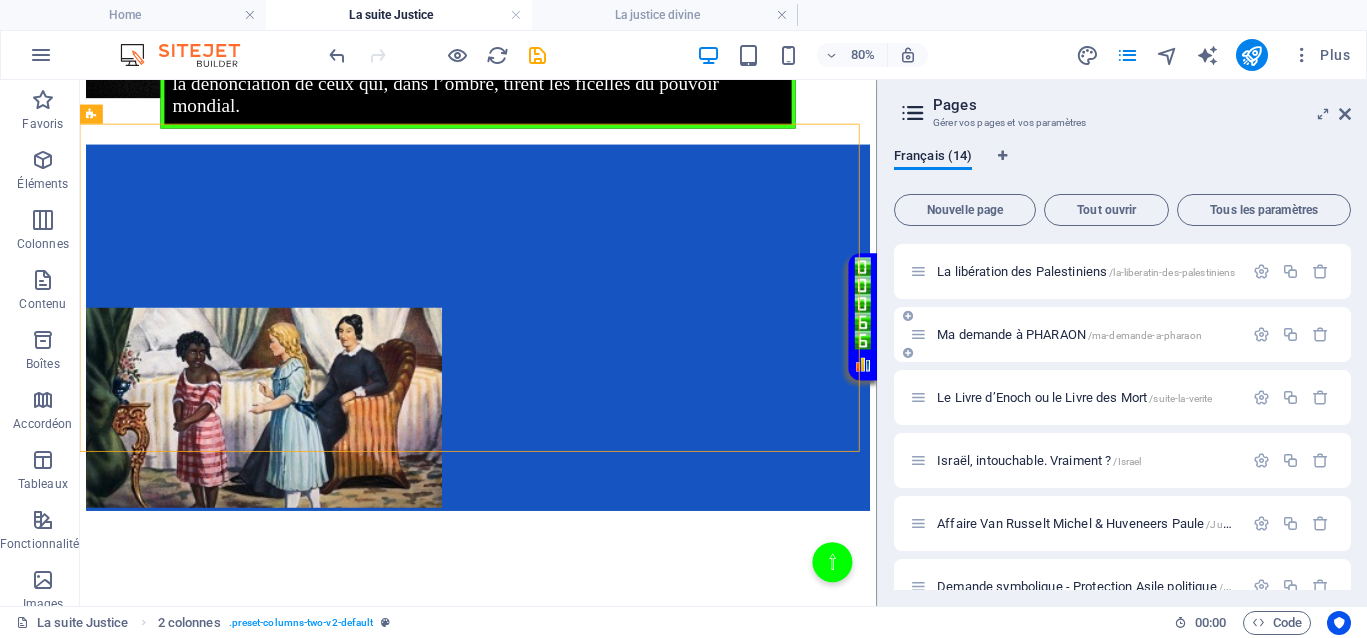 click on "Ma demande à PHARAON /ma-demande-a-pharaon" at bounding box center (1069, 334) 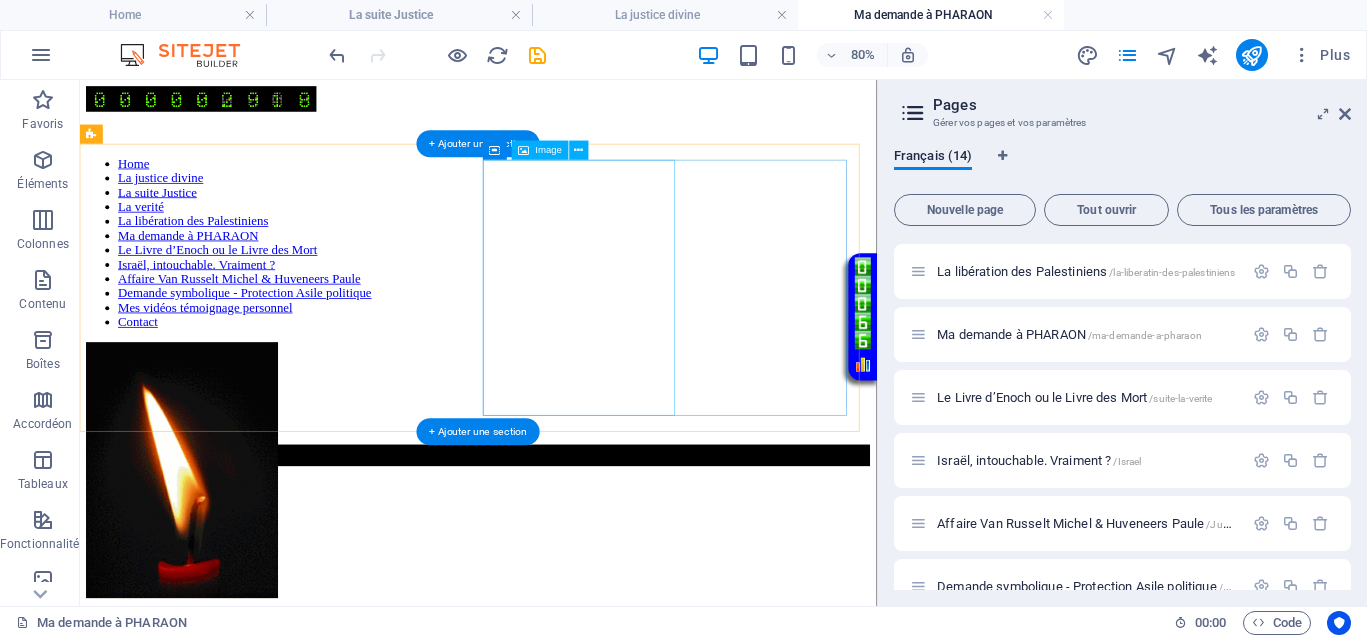 scroll, scrollTop: 250, scrollLeft: 0, axis: vertical 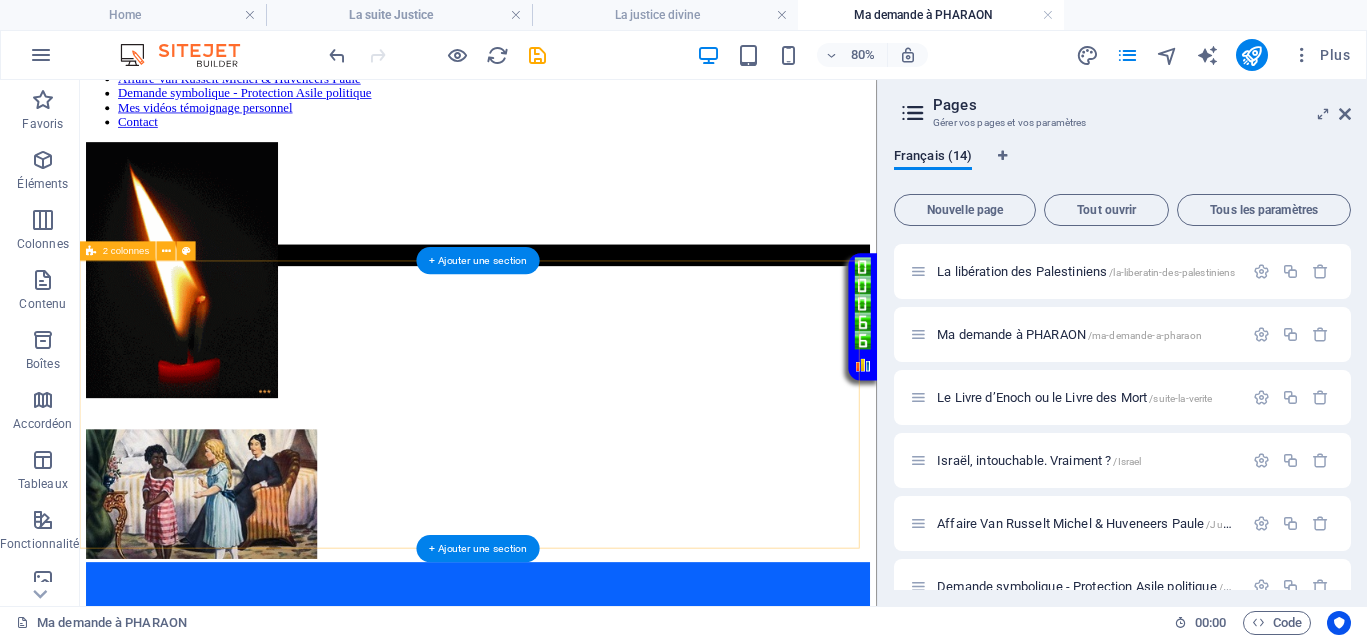 click on "</div>" at bounding box center (578, 498) 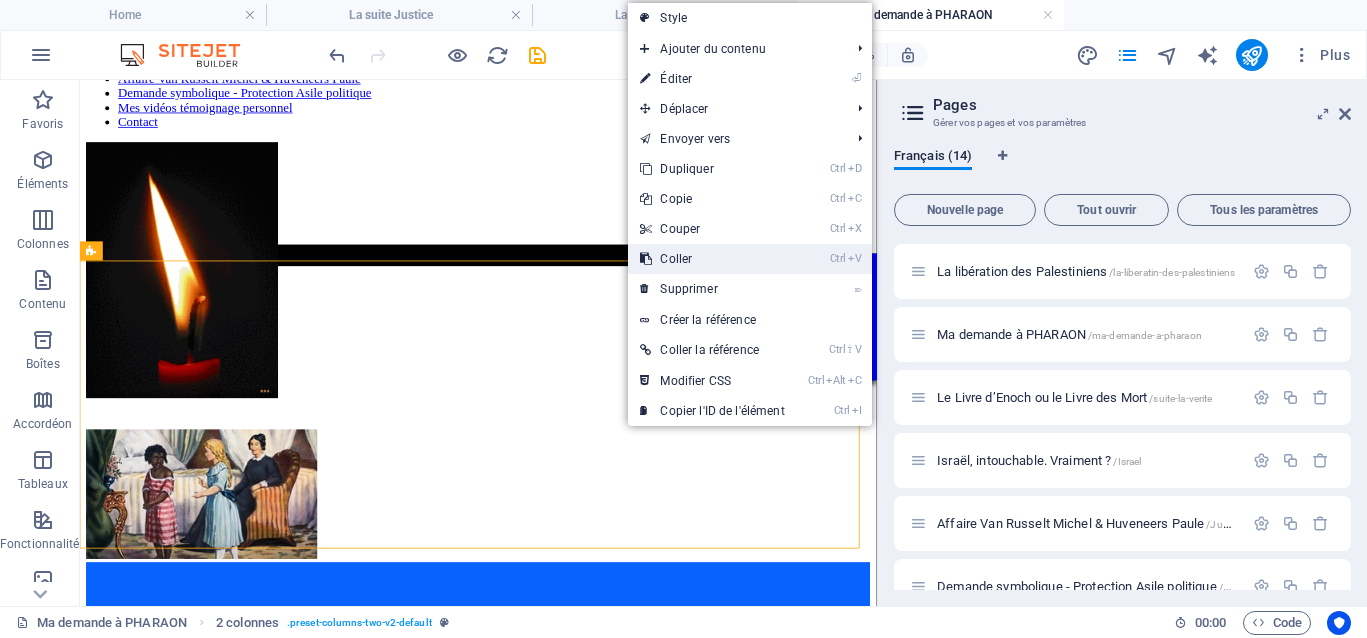 drag, startPoint x: 679, startPoint y: 252, endPoint x: 746, endPoint y: 221, distance: 73.82411 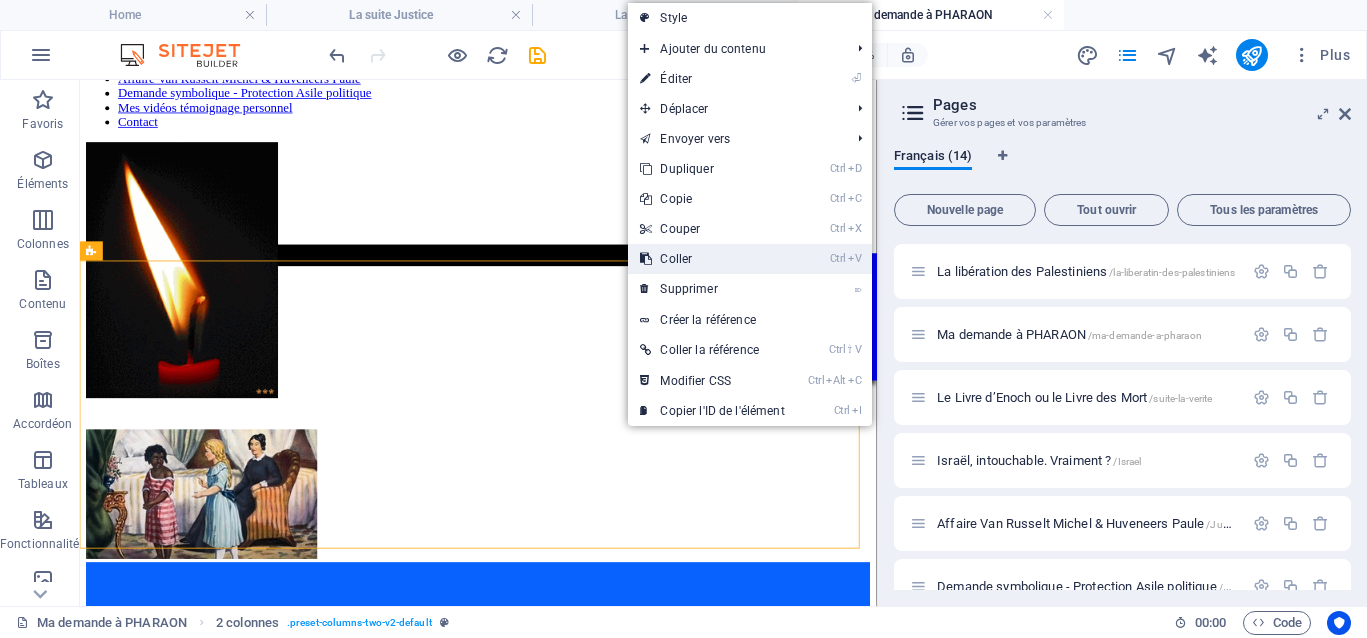 click on "Ctrl V  Coller" at bounding box center (712, 259) 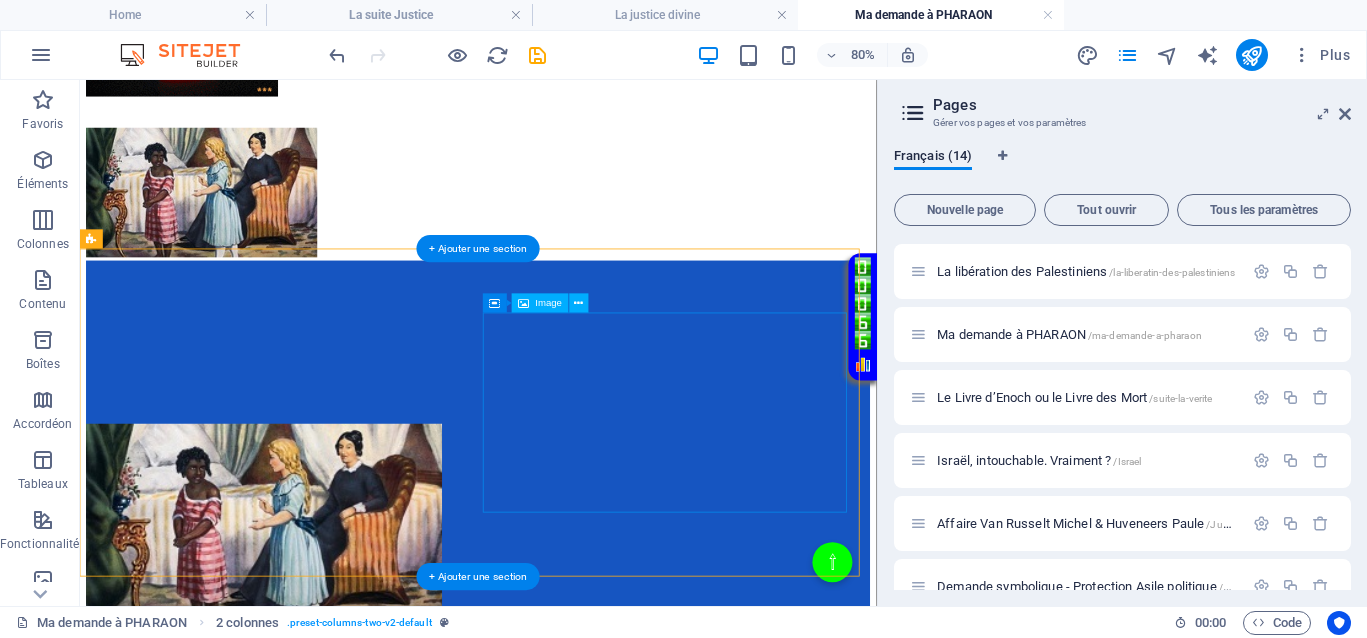 scroll, scrollTop: 625, scrollLeft: 0, axis: vertical 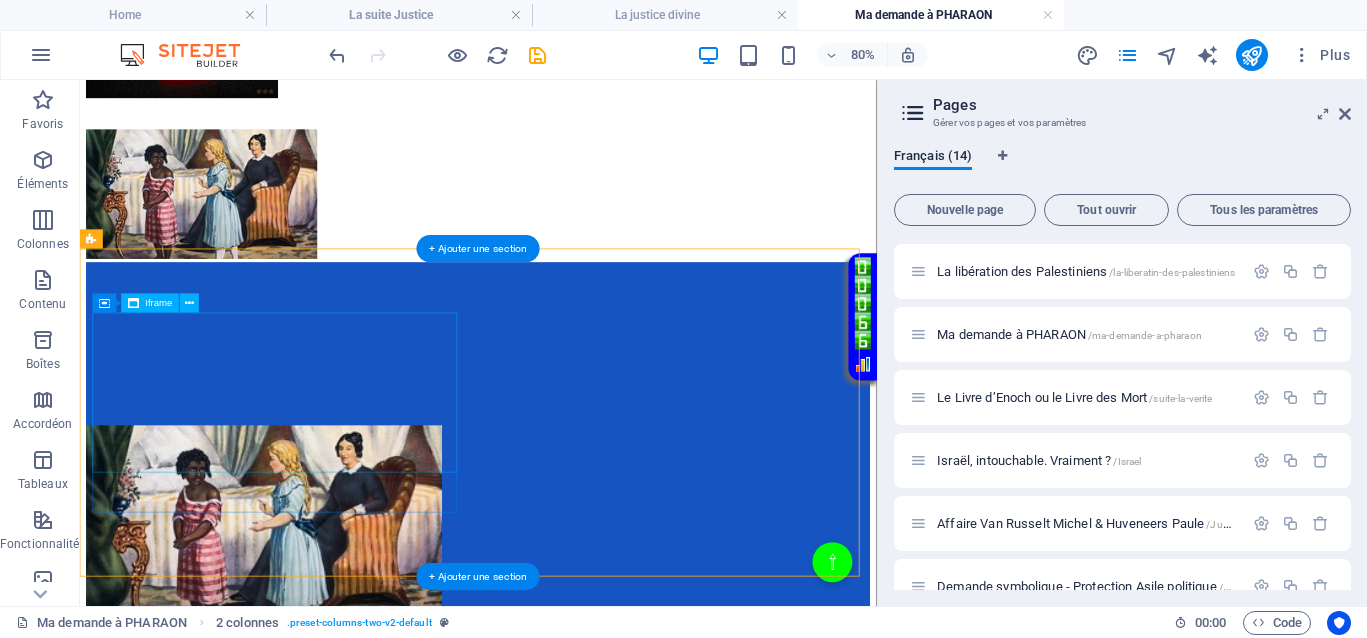 click on "</div>" at bounding box center [578, 410] 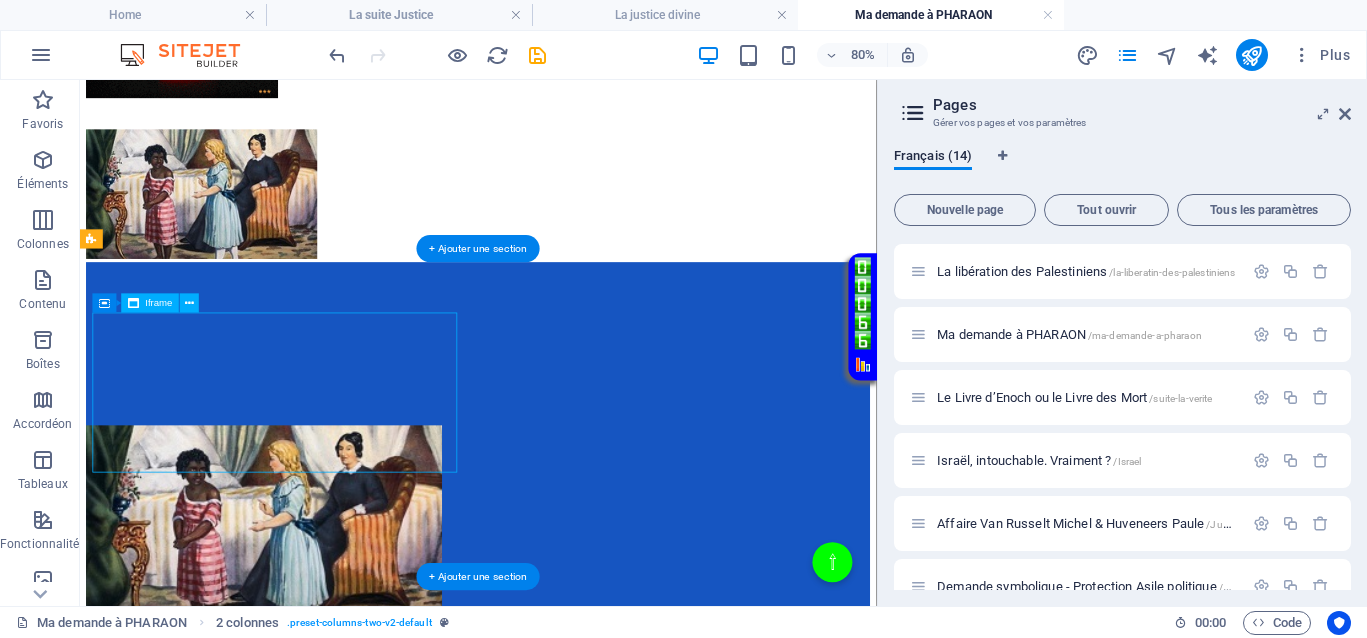click on "</div>" at bounding box center (578, 410) 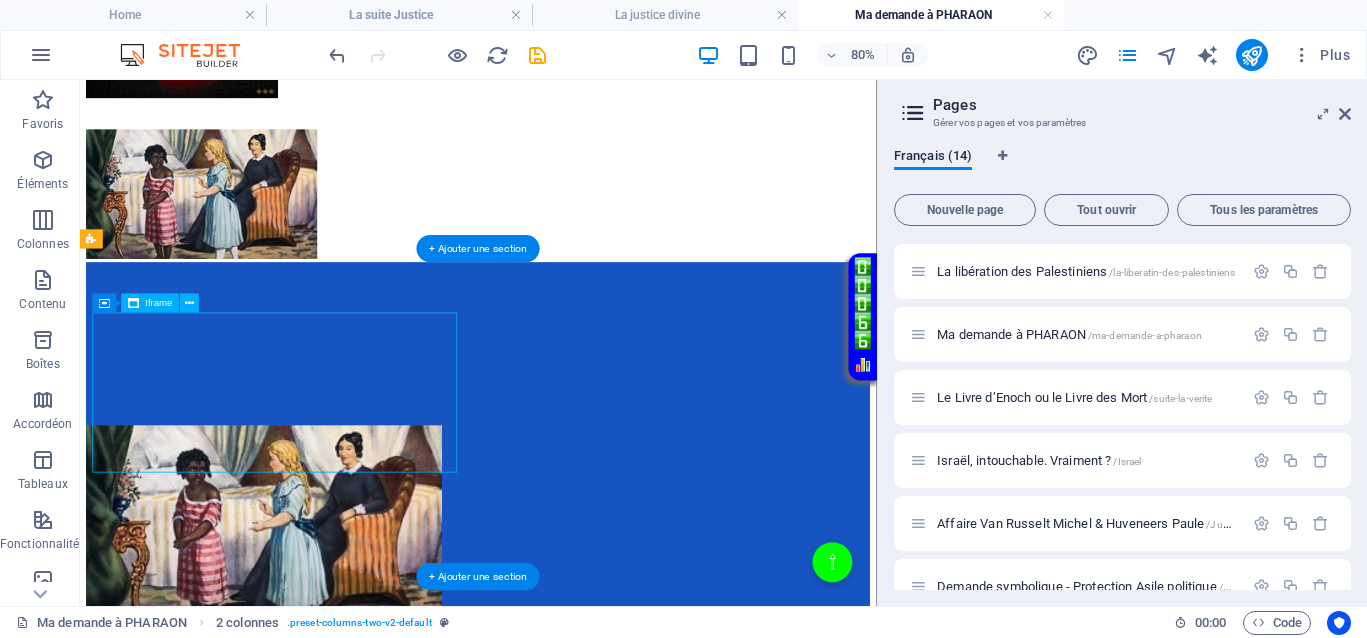 select on "%" 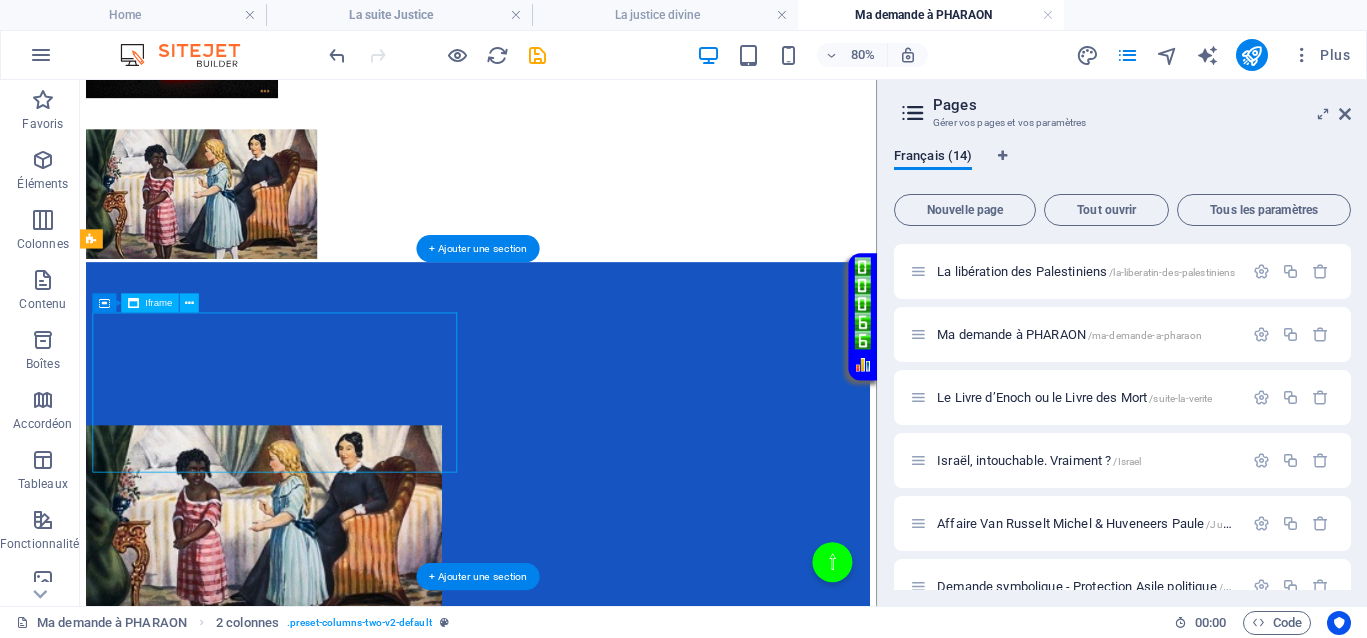select on "px" 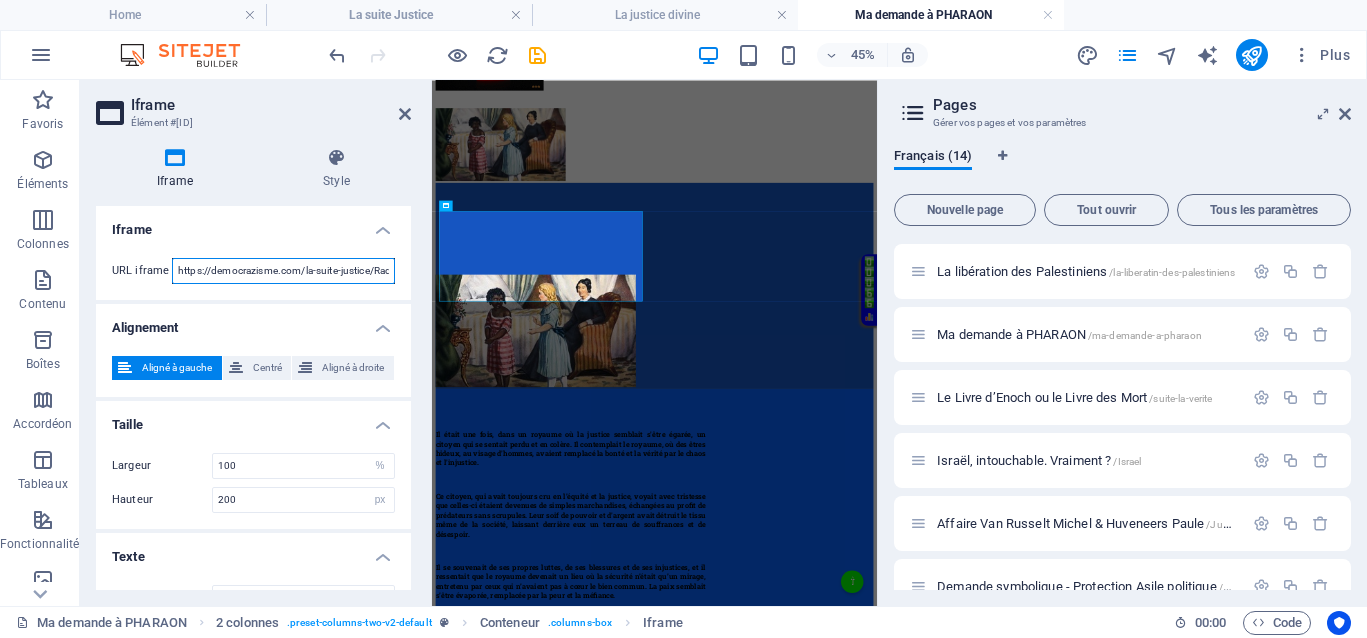 scroll, scrollTop: 0, scrollLeft: 110, axis: horizontal 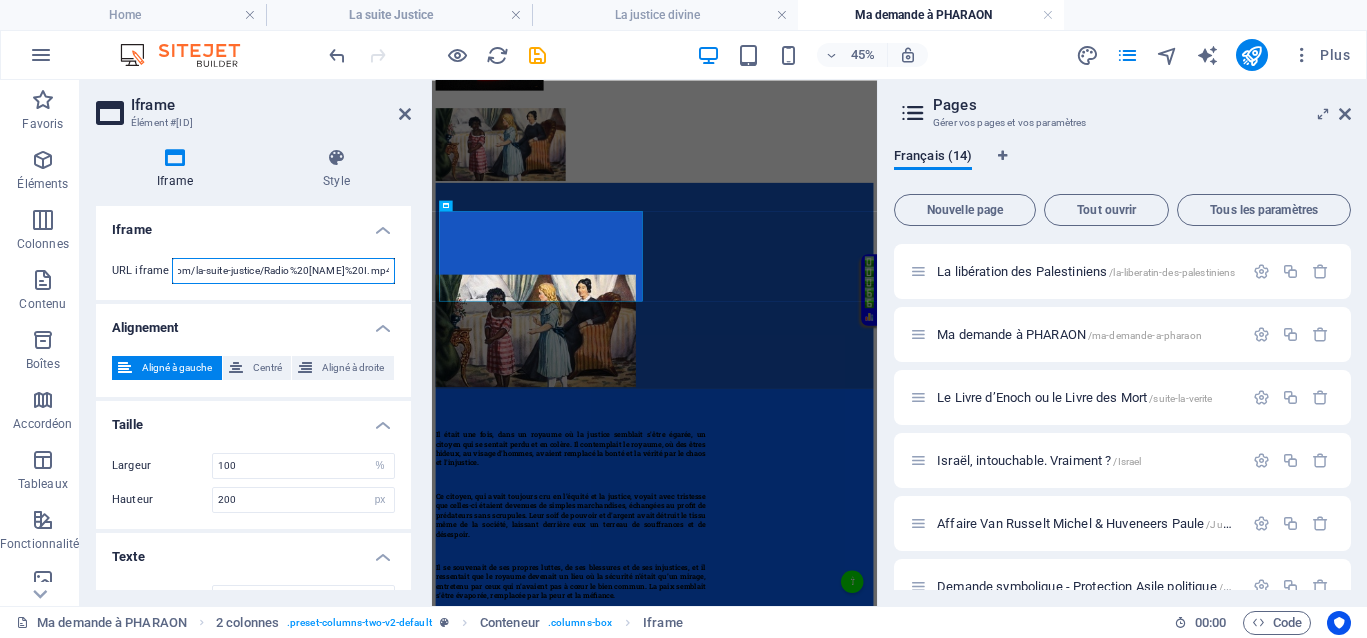 drag, startPoint x: 368, startPoint y: 267, endPoint x: 385, endPoint y: 270, distance: 17.262676 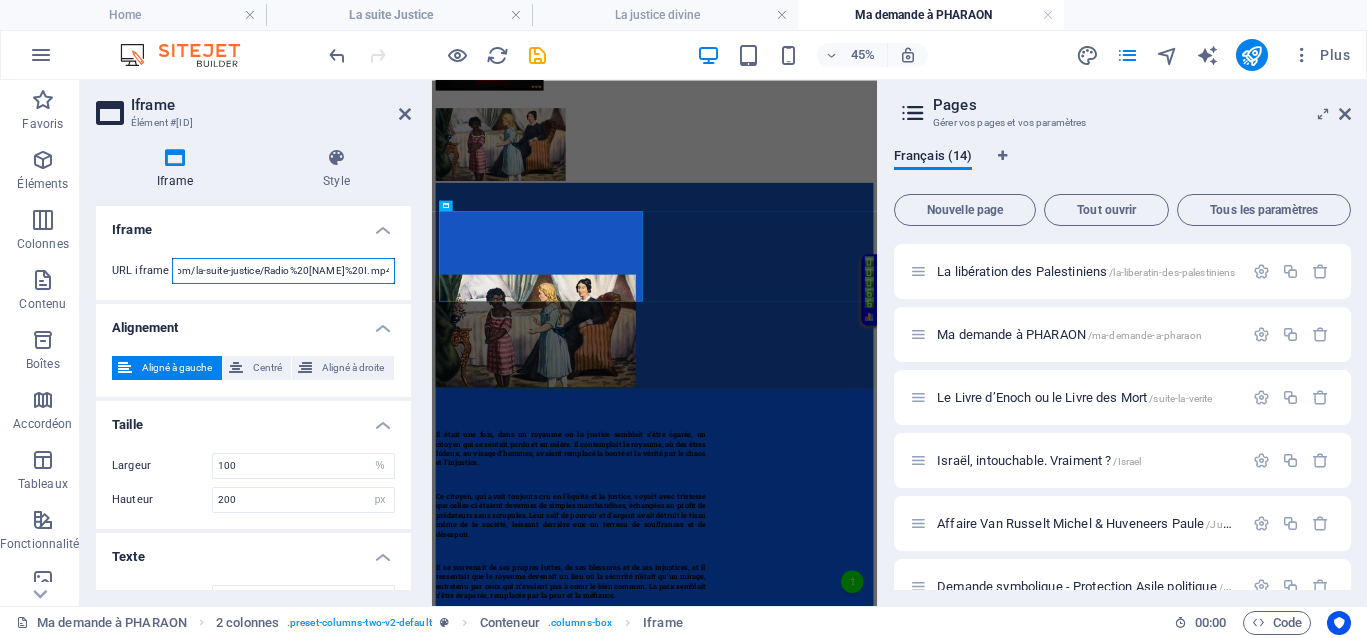 click on "https://democrazisme.com/la-suite-justice/Radio%20[PERSON].mp4" at bounding box center (283, 271) 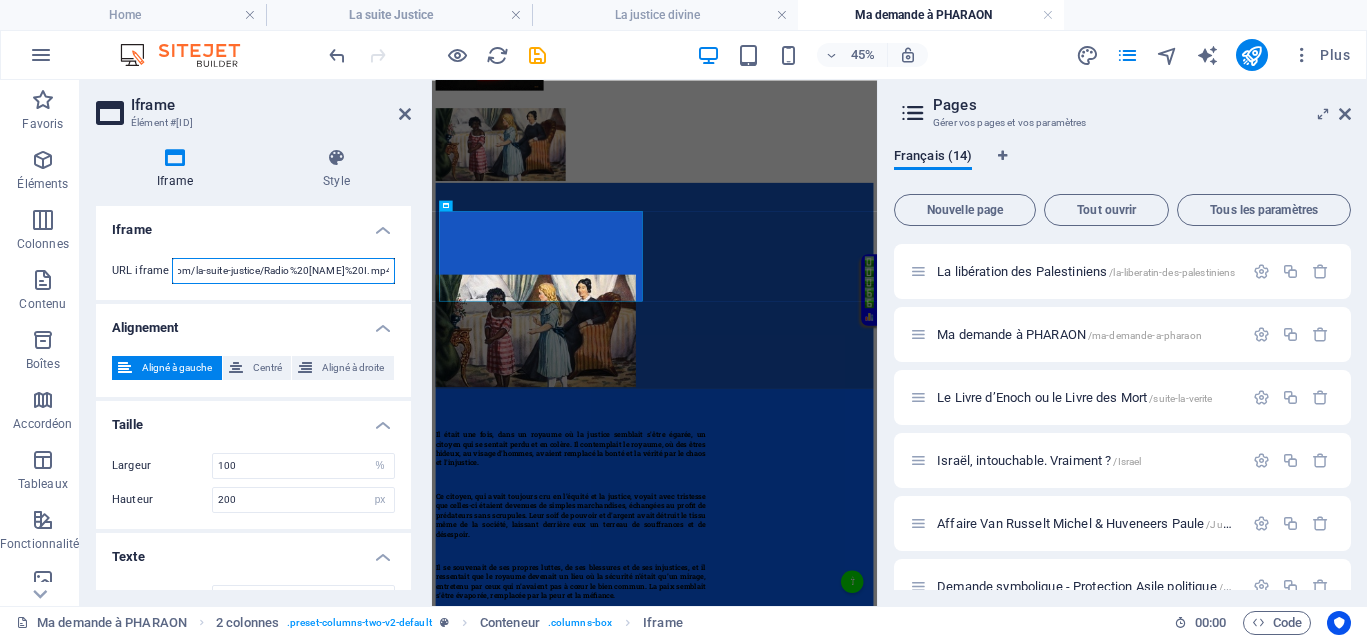 click on "https://democrazisme.com/la-suite-justice/Radio%20[PERSON].mp4" at bounding box center (283, 271) 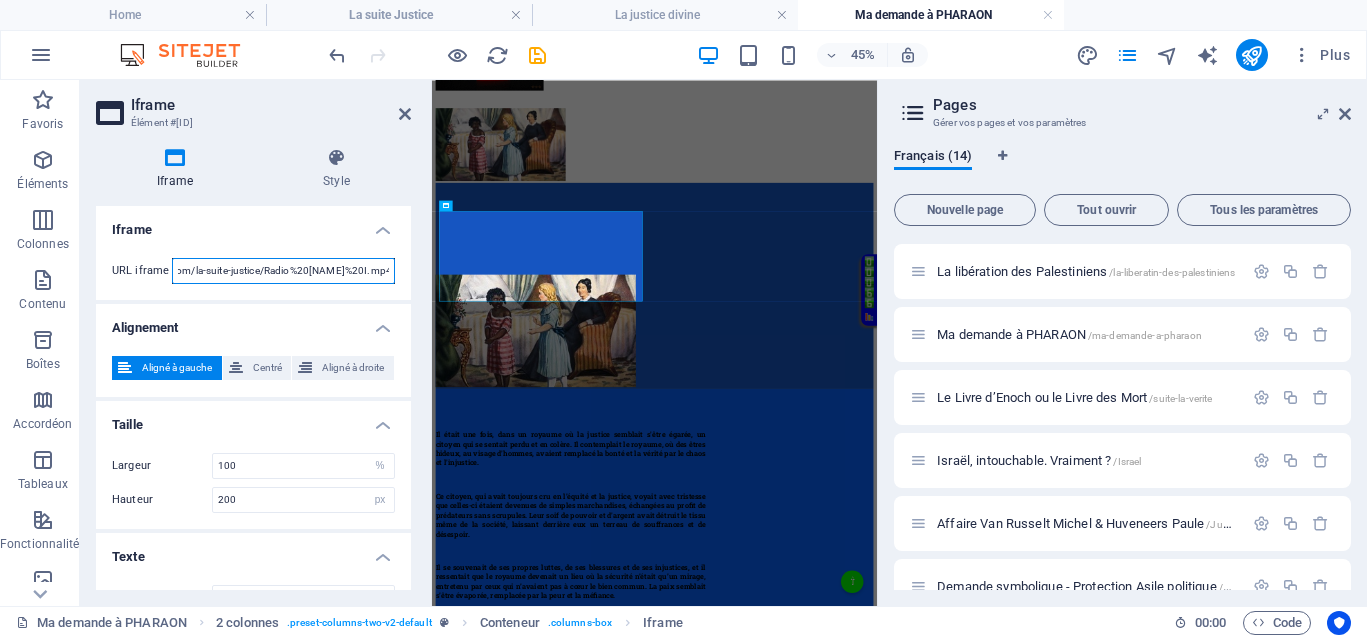 drag, startPoint x: 263, startPoint y: 271, endPoint x: 387, endPoint y: 276, distance: 124.10077 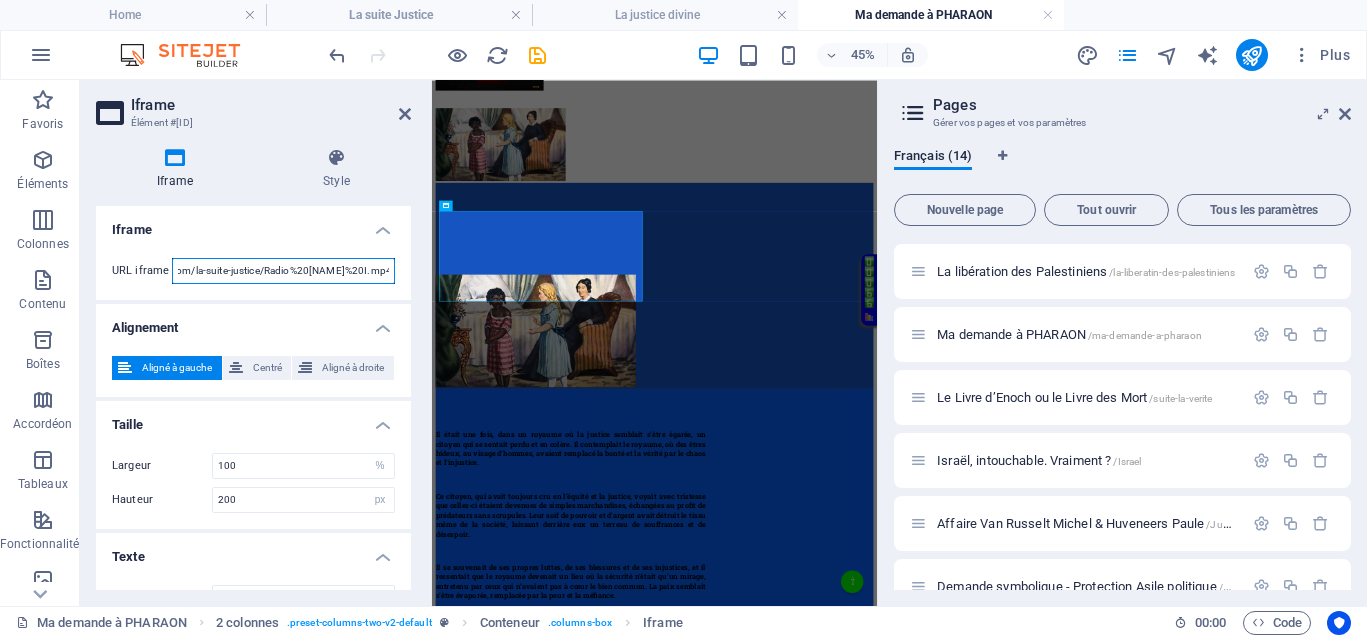 click on "https://democrazisme.com/la-suite-justice/Radio%20[PERSON].mp4" at bounding box center [283, 271] 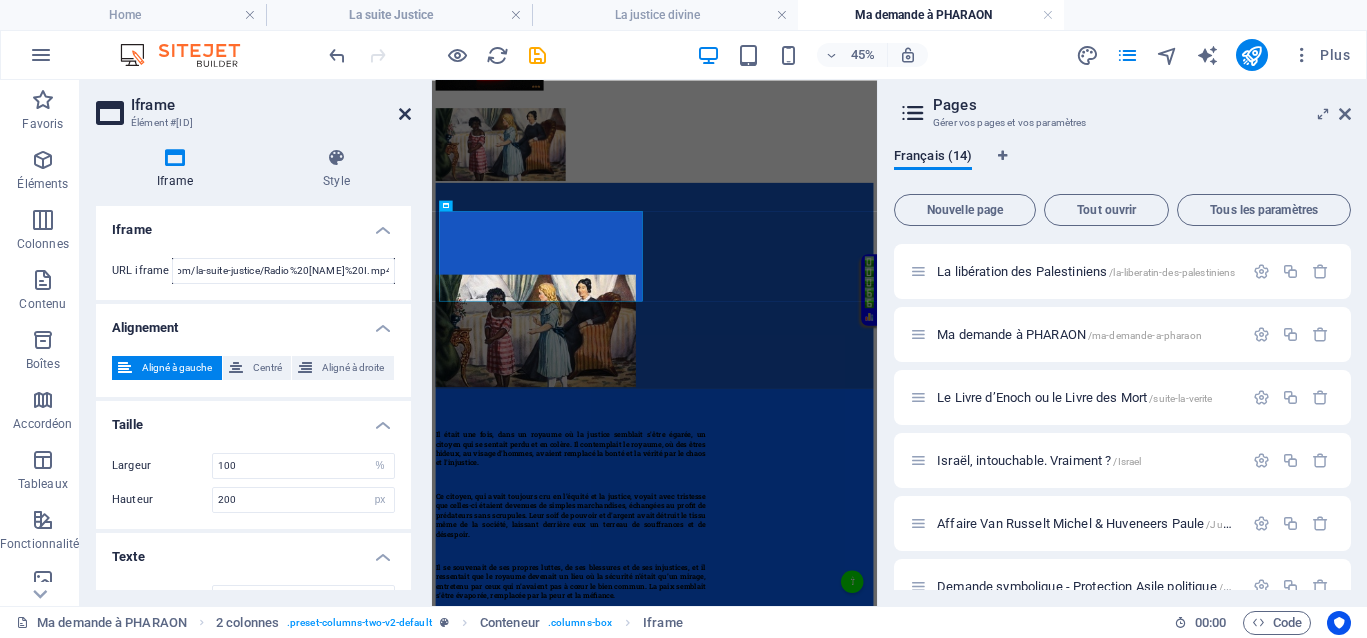 click at bounding box center [405, 114] 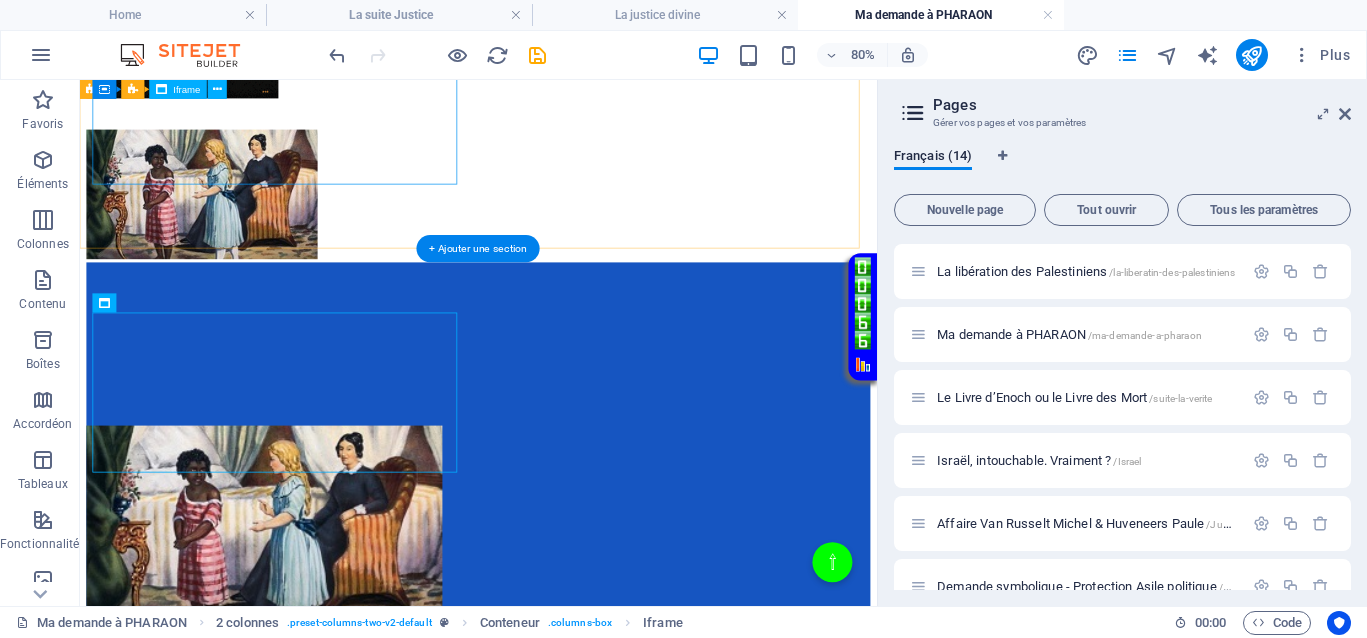 click on "</div>" at bounding box center [578, 40] 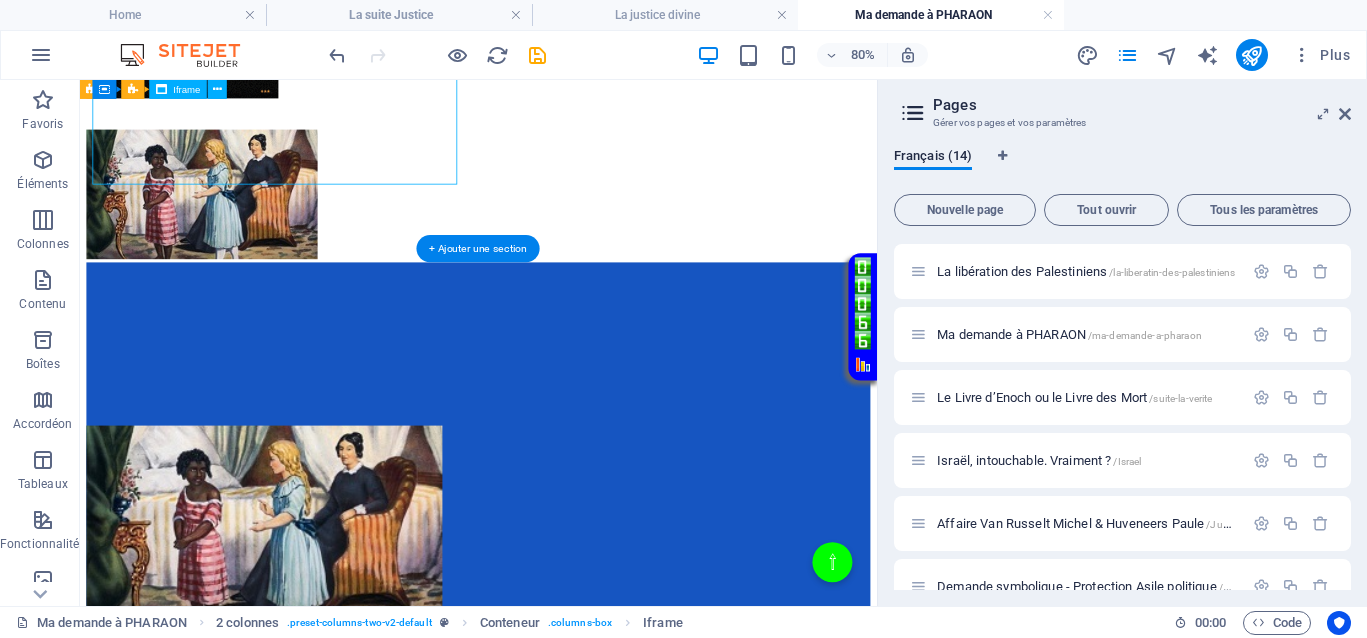 click on "</div>" at bounding box center (578, 40) 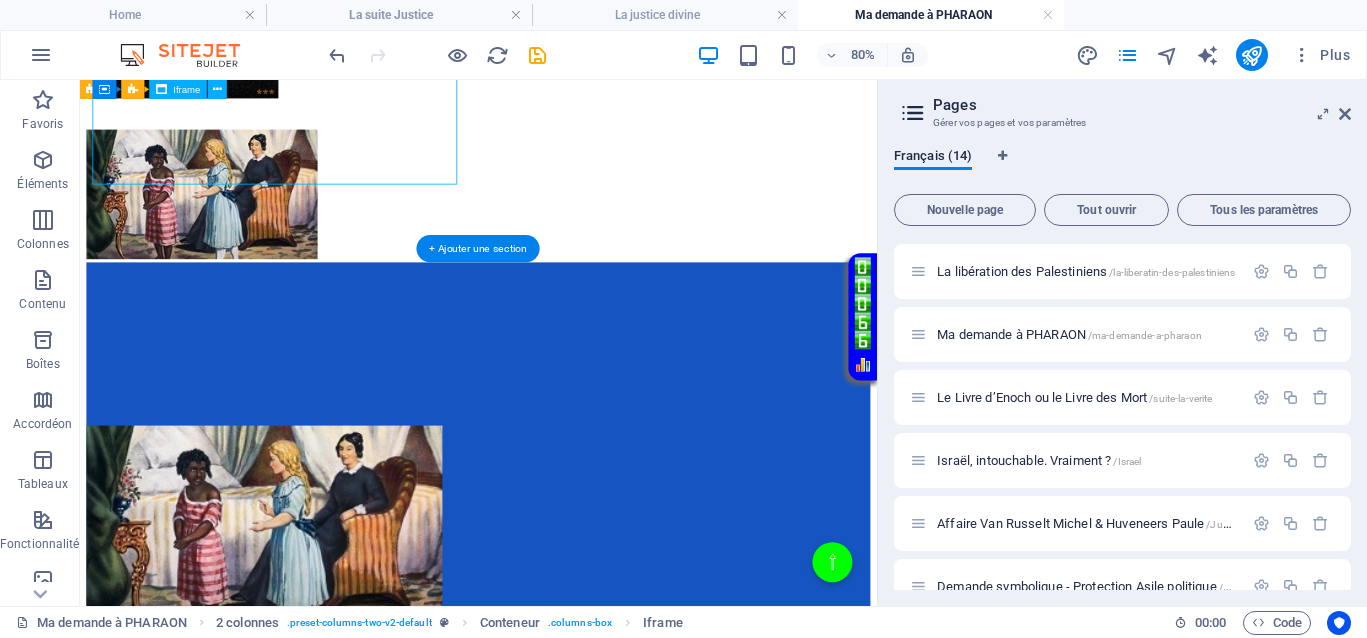 select on "%" 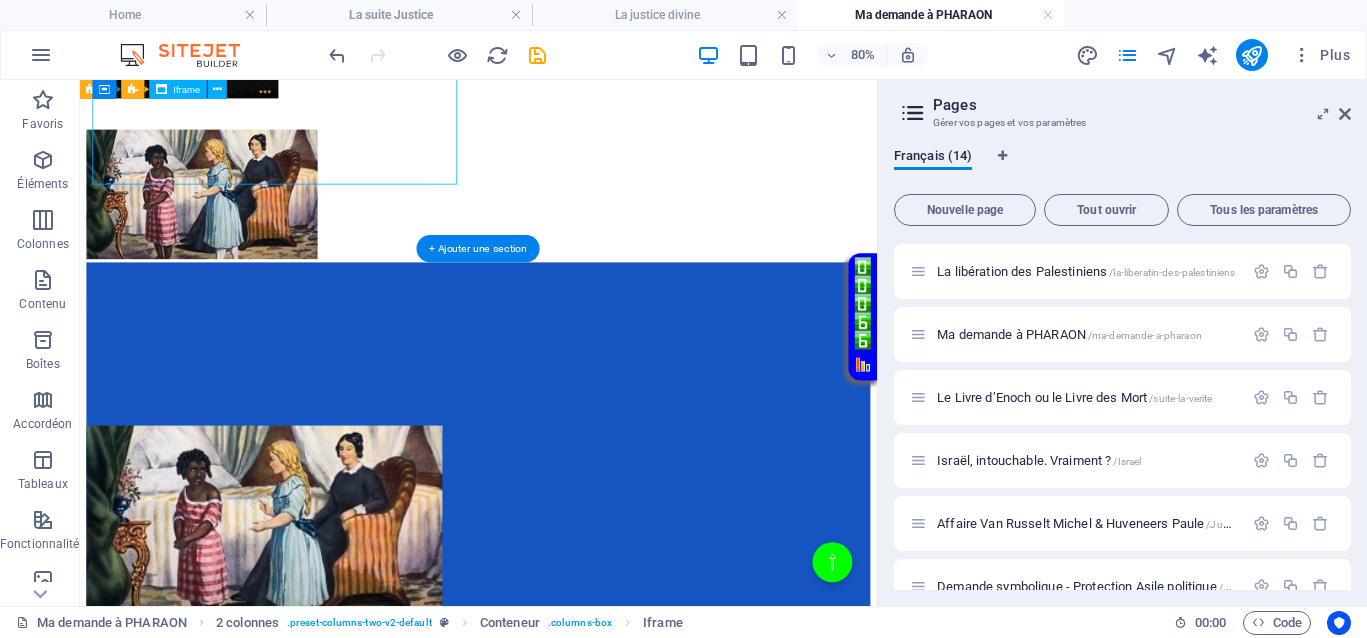 select on "px" 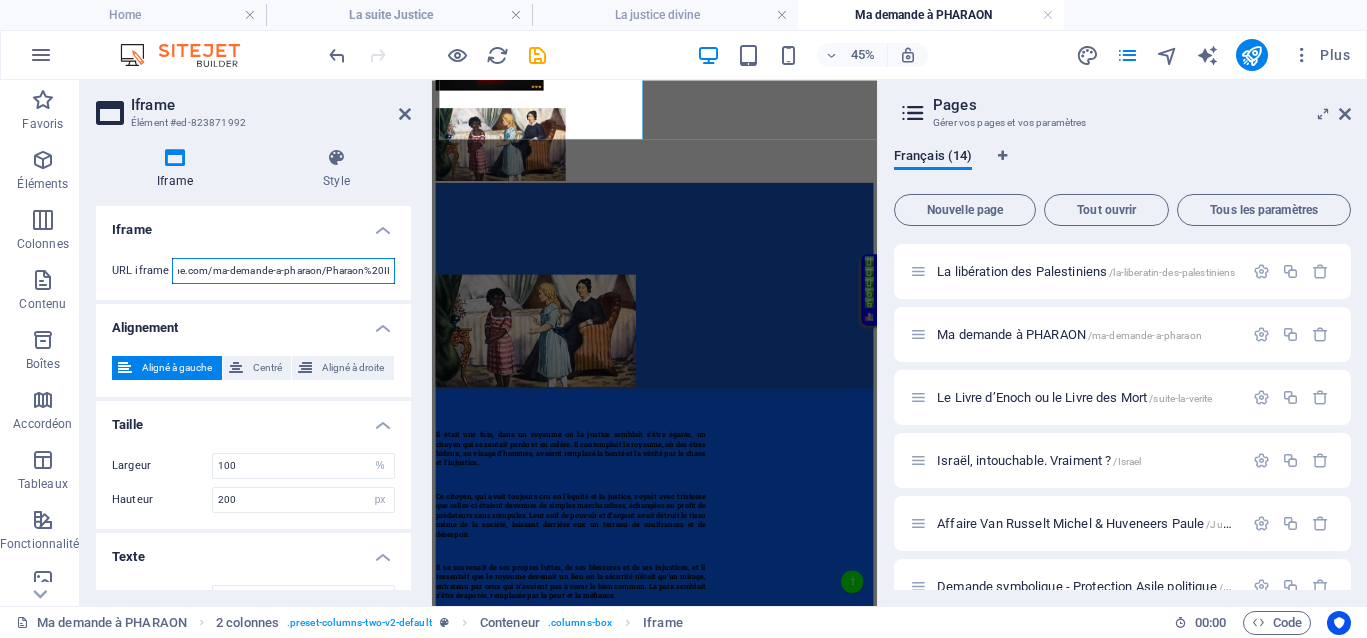 scroll, scrollTop: 0, scrollLeft: 122, axis: horizontal 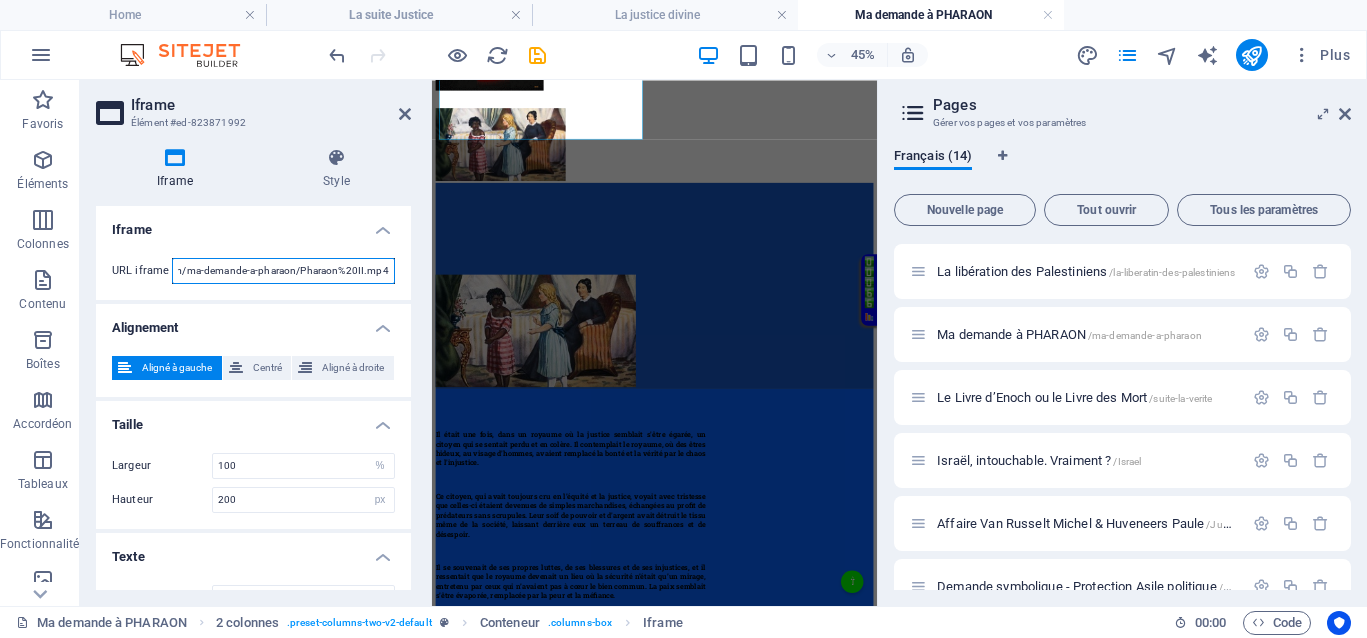 drag, startPoint x: 334, startPoint y: 272, endPoint x: 406, endPoint y: 270, distance: 72.02777 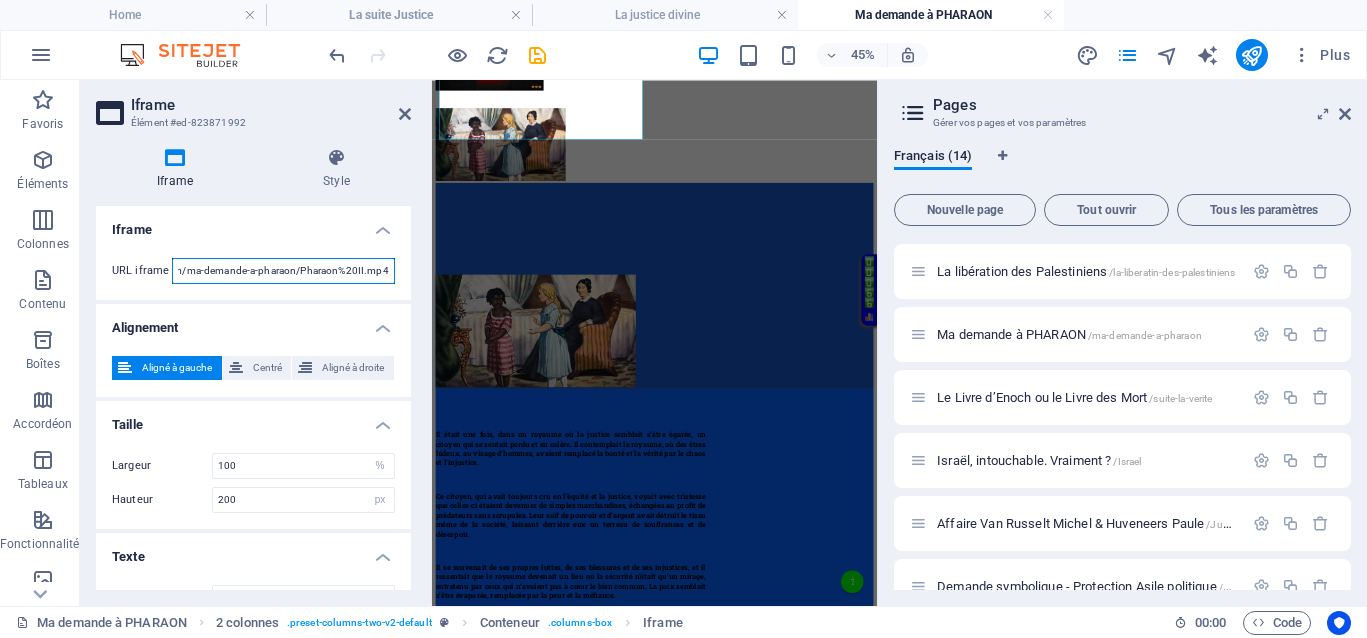 click on "URL iframe https://democrazisme.com/ma-demande-a-pharaon/Pharaon%20II.mp4" at bounding box center (253, 271) 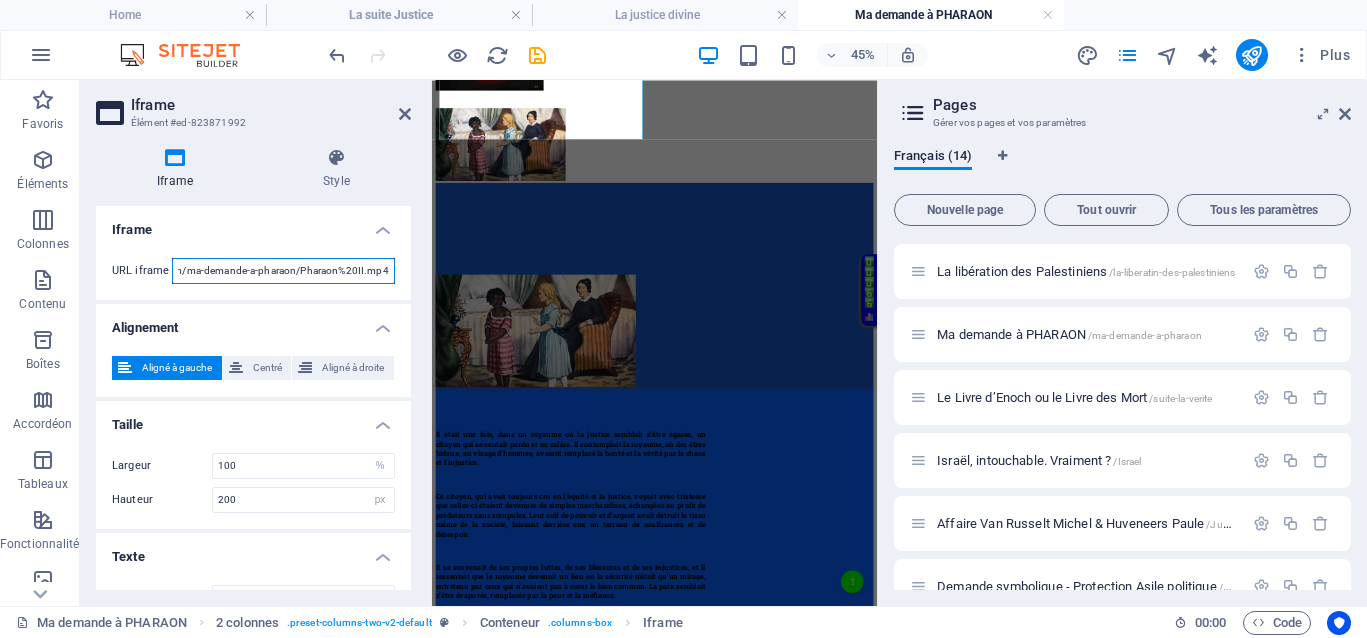 click on "https://democrazisme.com/ma-demande-a-pharaon/Pharaon%20II.mp4" at bounding box center (283, 271) 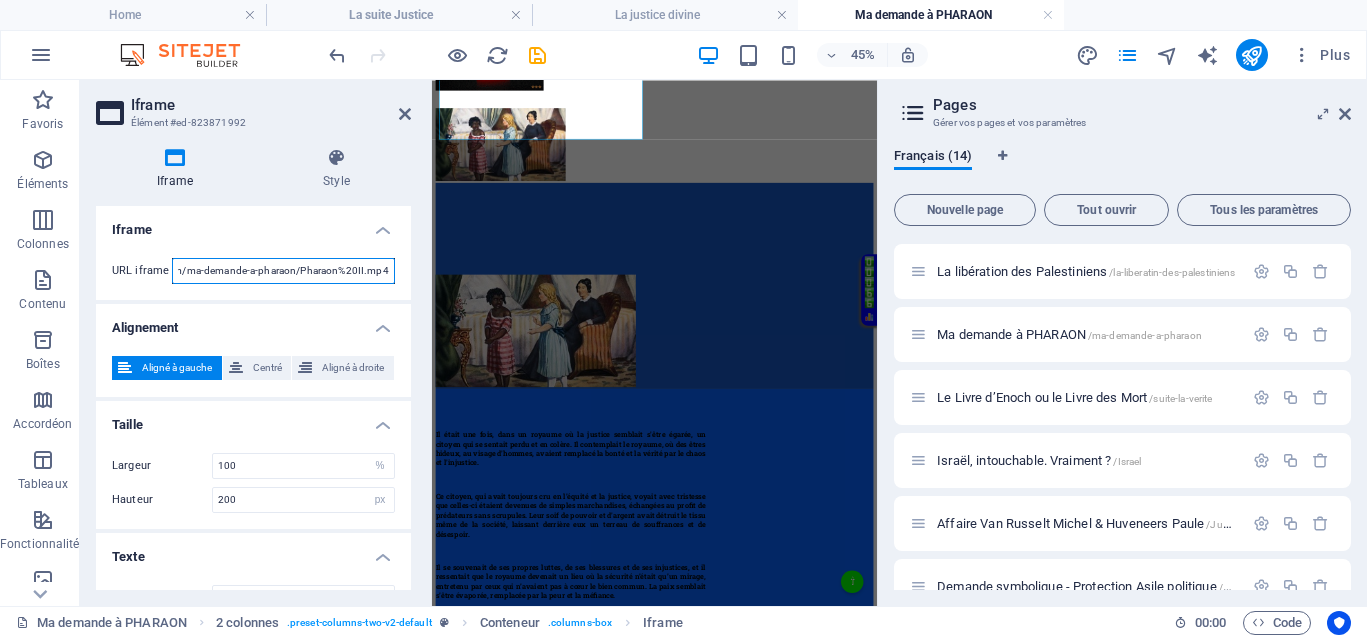 drag, startPoint x: 298, startPoint y: 271, endPoint x: 403, endPoint y: 270, distance: 105.00476 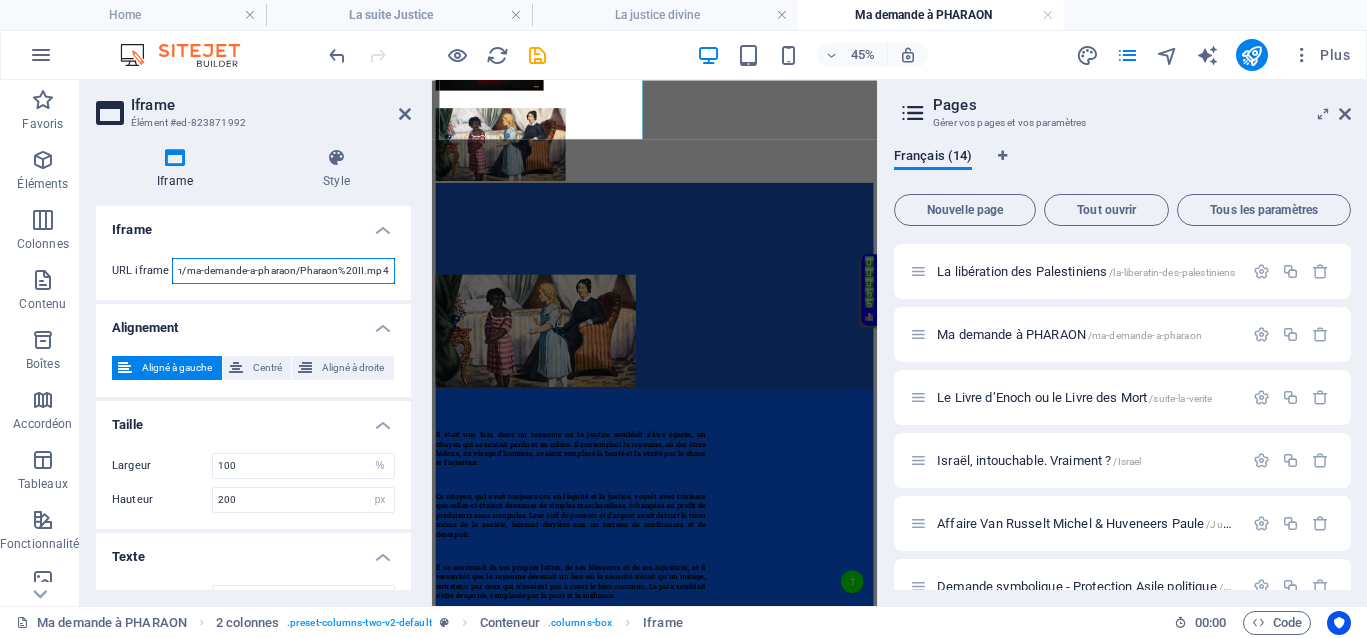 click on "URL iframe https://democrazisme.com/ma-demande-a-pharaon/Pharaon%20II.mp4" at bounding box center (253, 271) 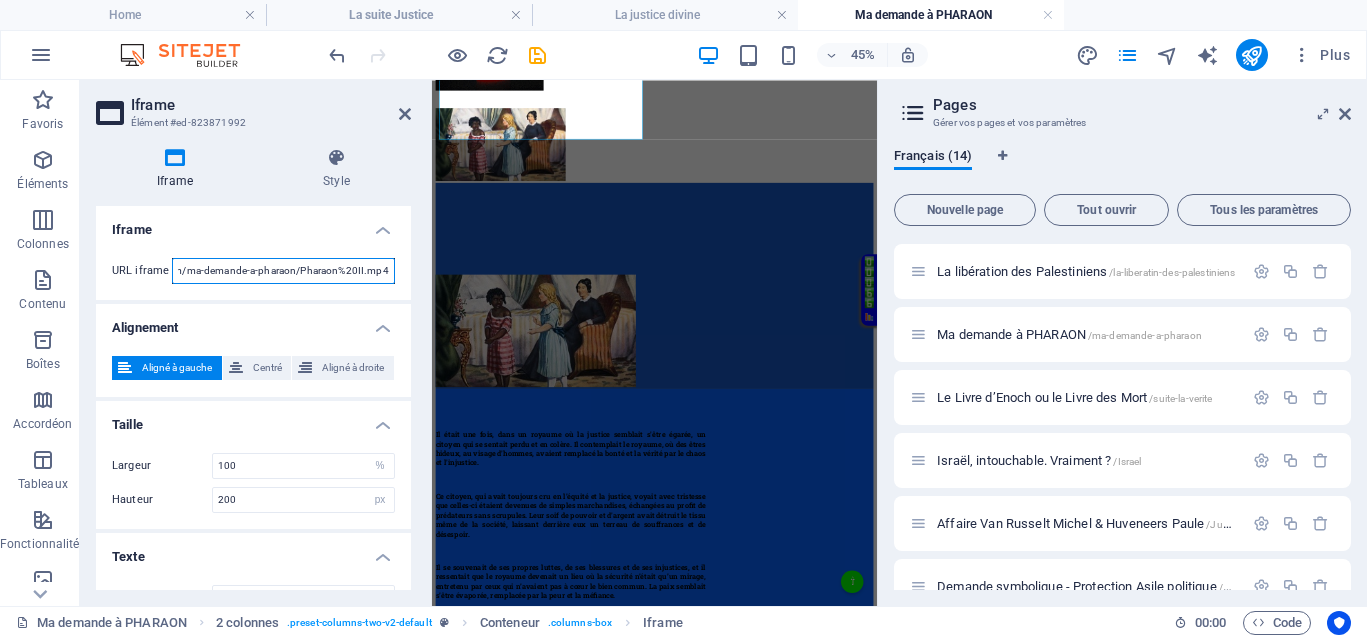 paste on "Radio%20Mahdi%20" 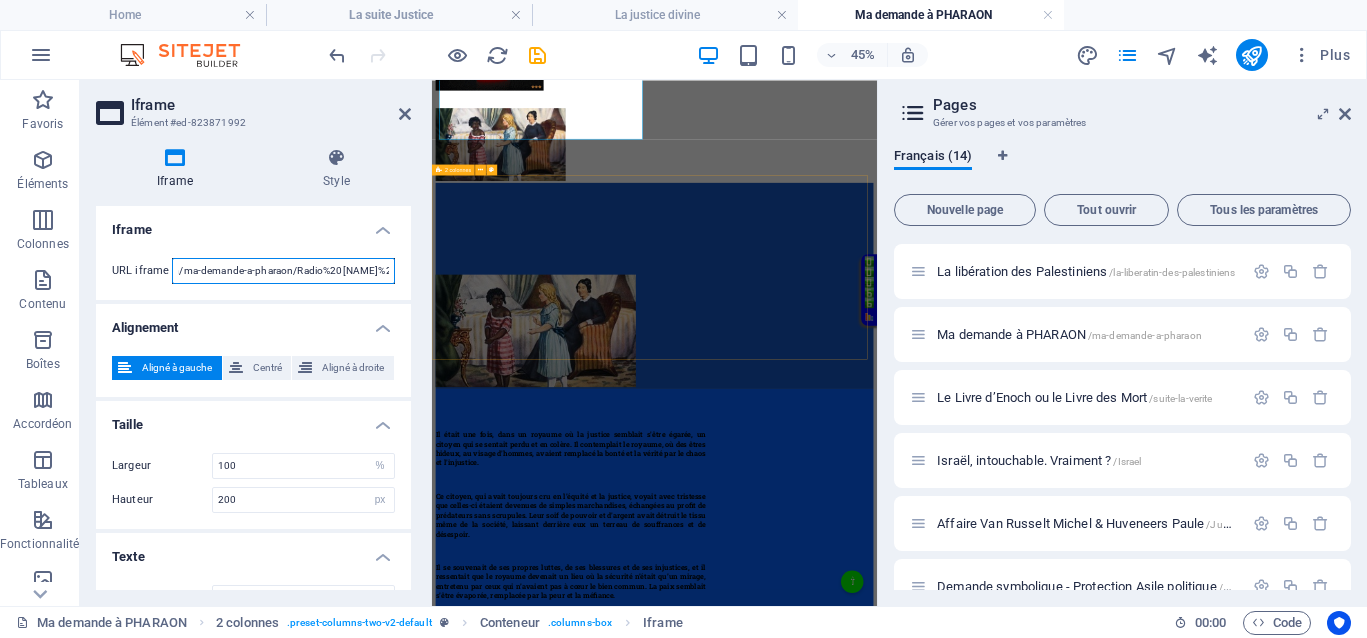 scroll, scrollTop: 0, scrollLeft: 155, axis: horizontal 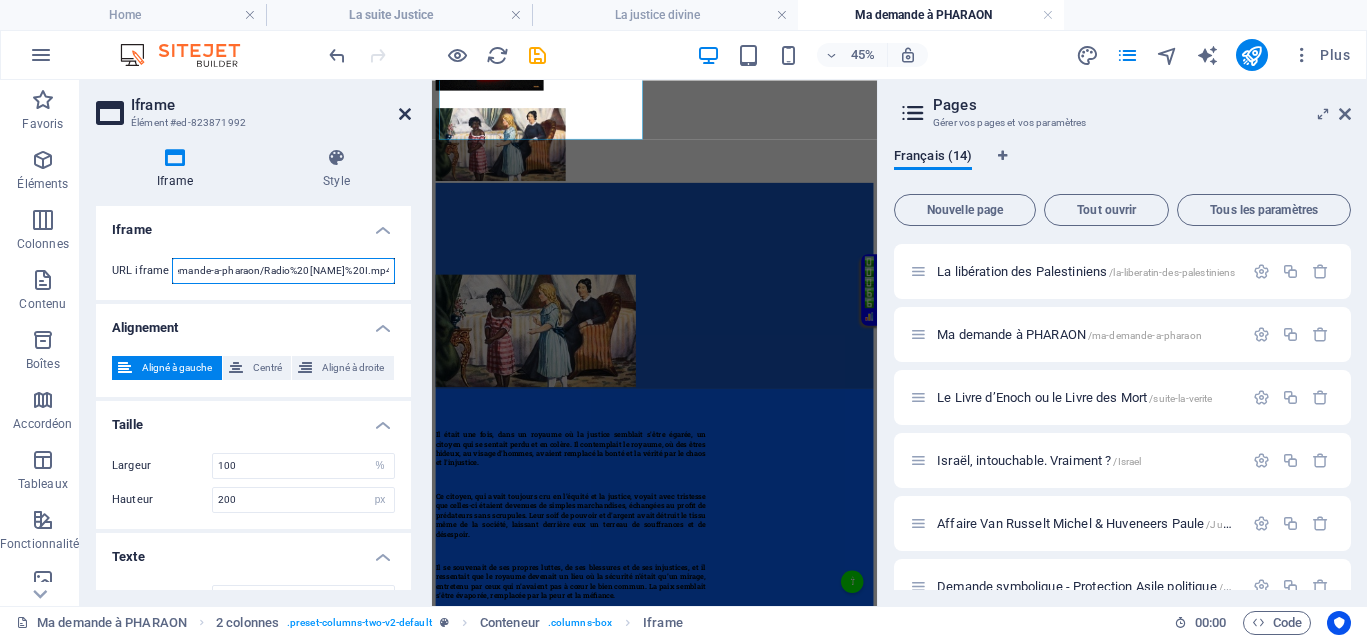 type on "https://democrazisme.com/ma-demande-a-pharaon/Radio%20[PERSON].mp4" 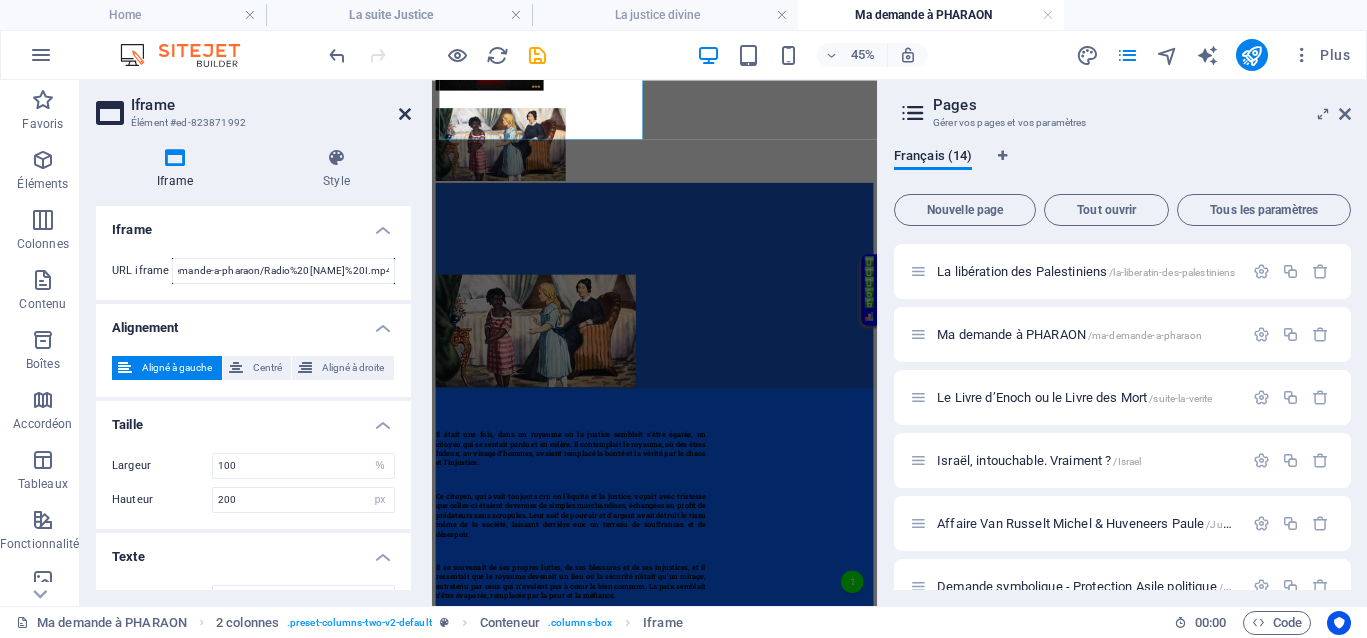 click at bounding box center (405, 114) 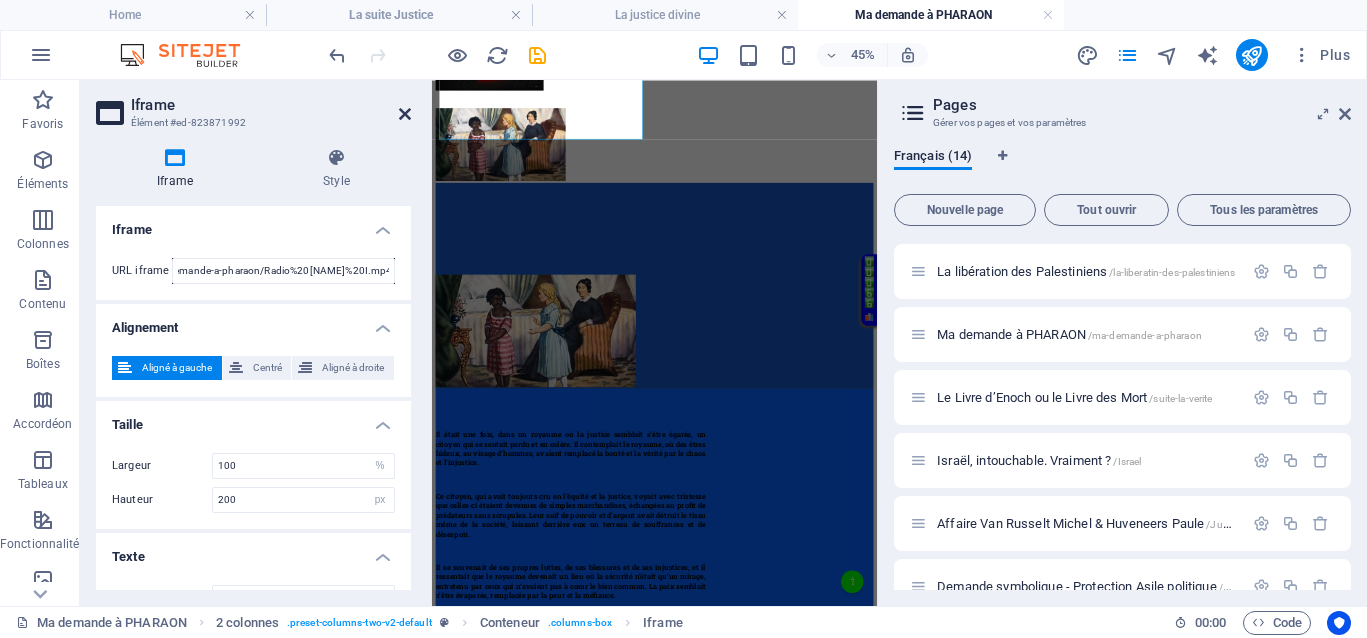 scroll, scrollTop: 0, scrollLeft: 0, axis: both 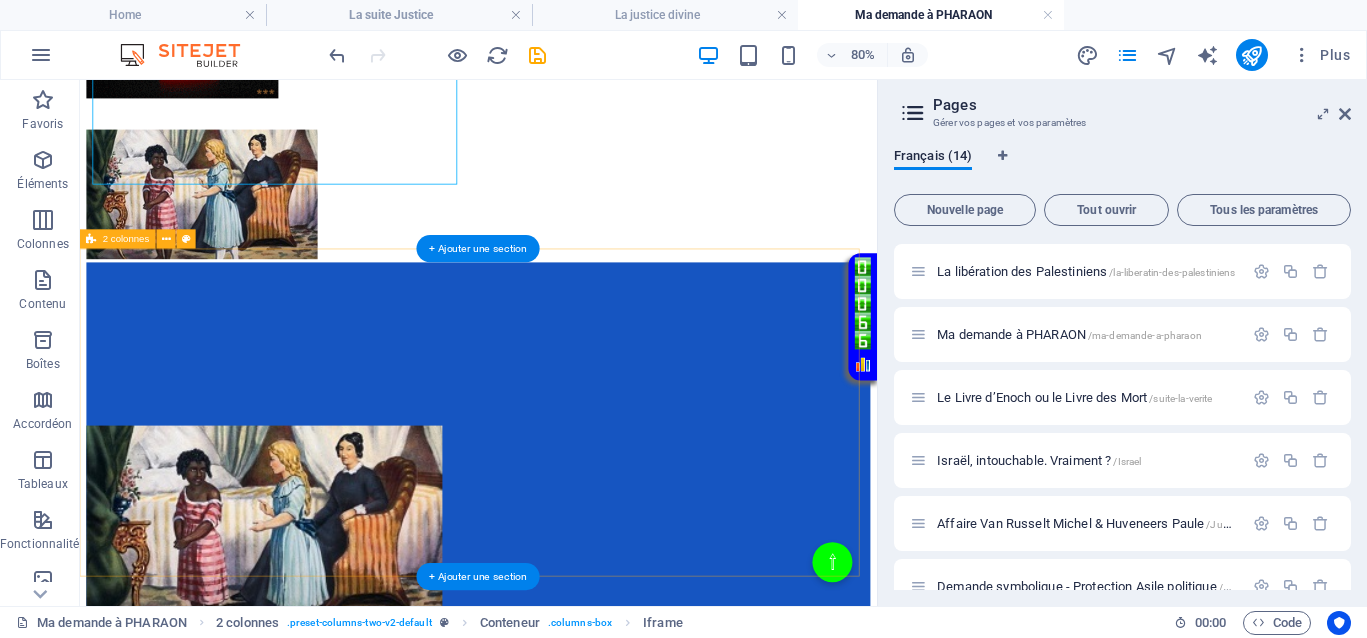 click on "</div>" at bounding box center [578, 537] 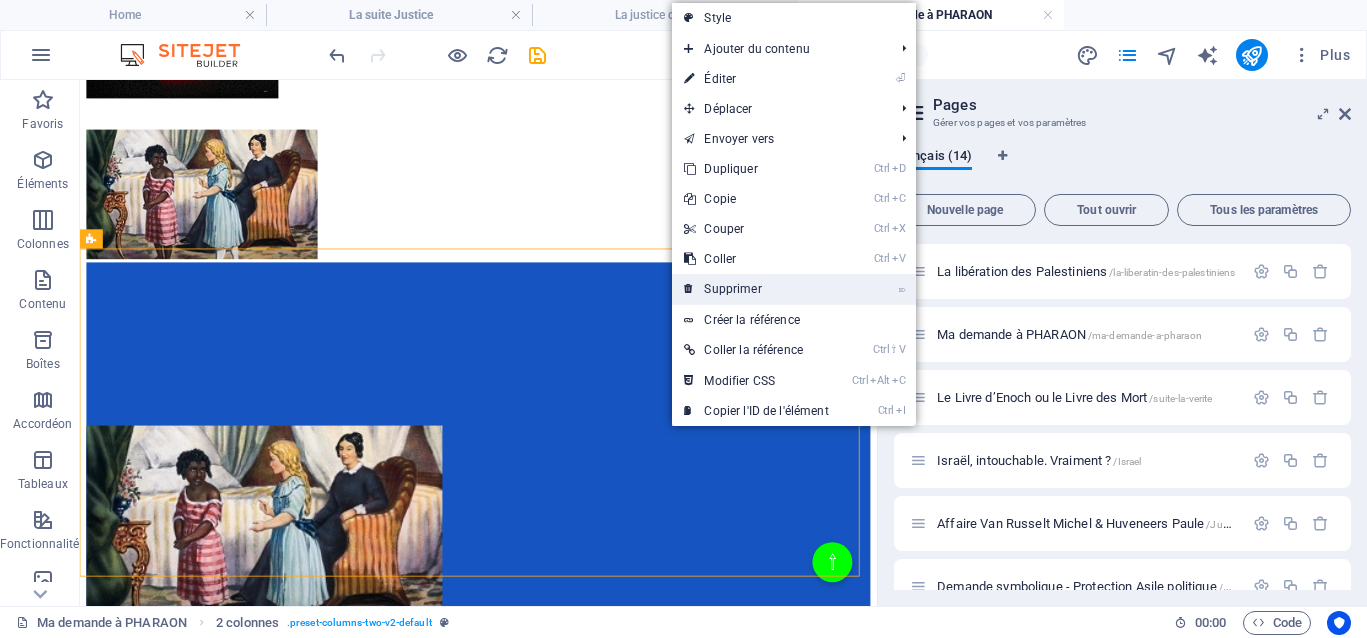 click on "⌦  Supprimer" at bounding box center (756, 289) 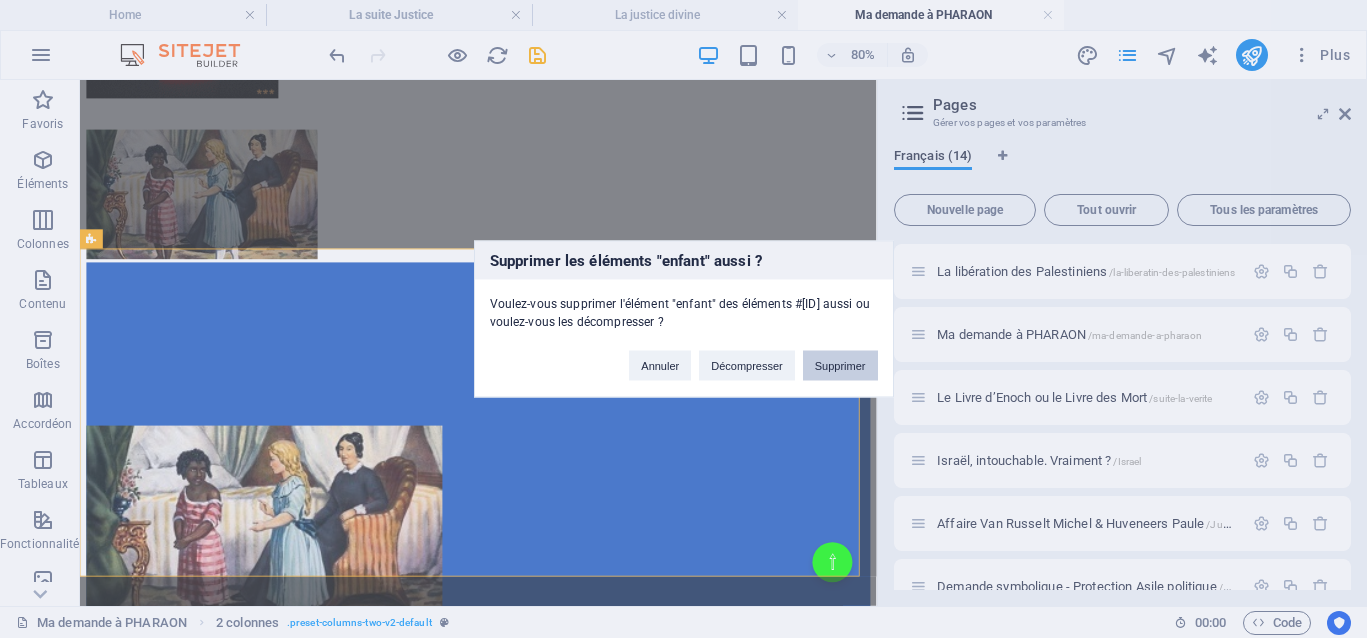 click on "Supprimer" at bounding box center (840, 366) 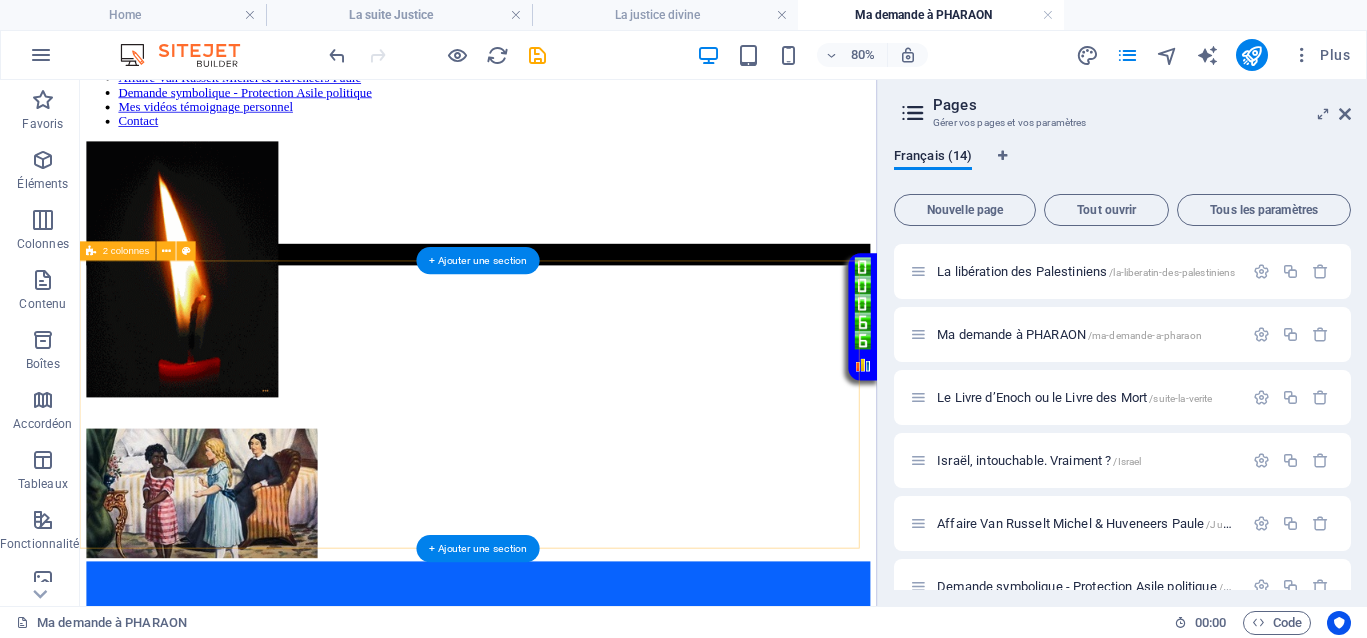 scroll, scrollTop: 250, scrollLeft: 0, axis: vertical 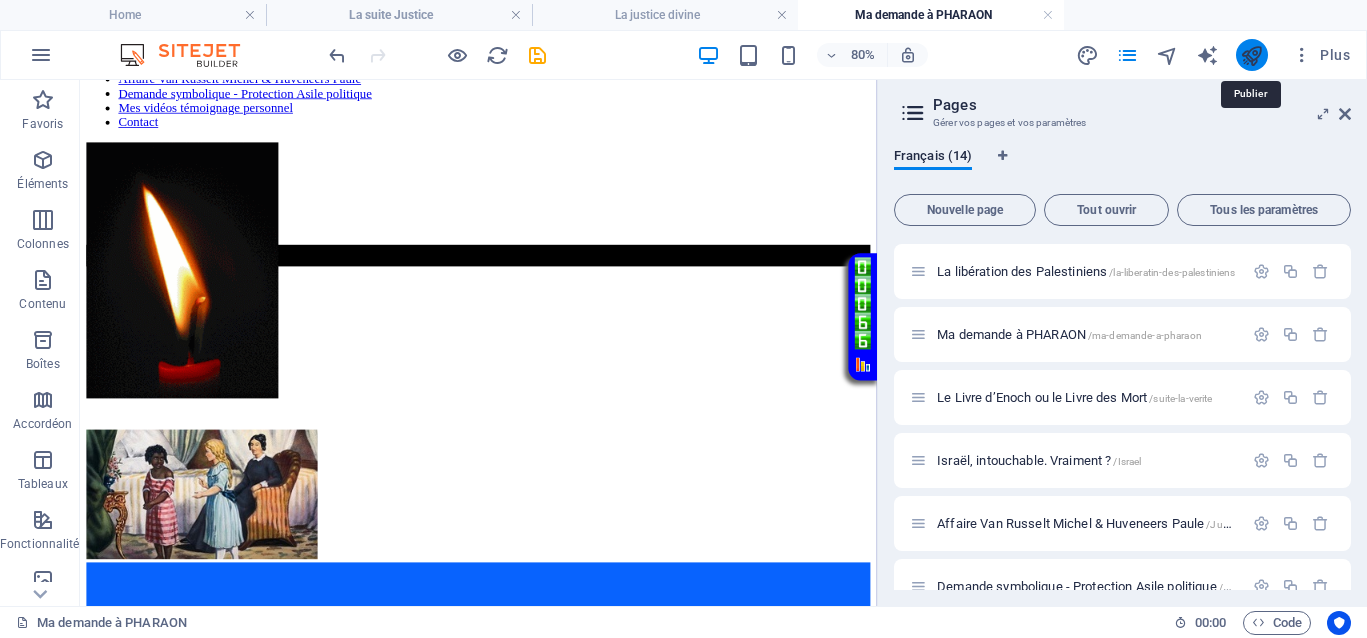 click at bounding box center (1251, 55) 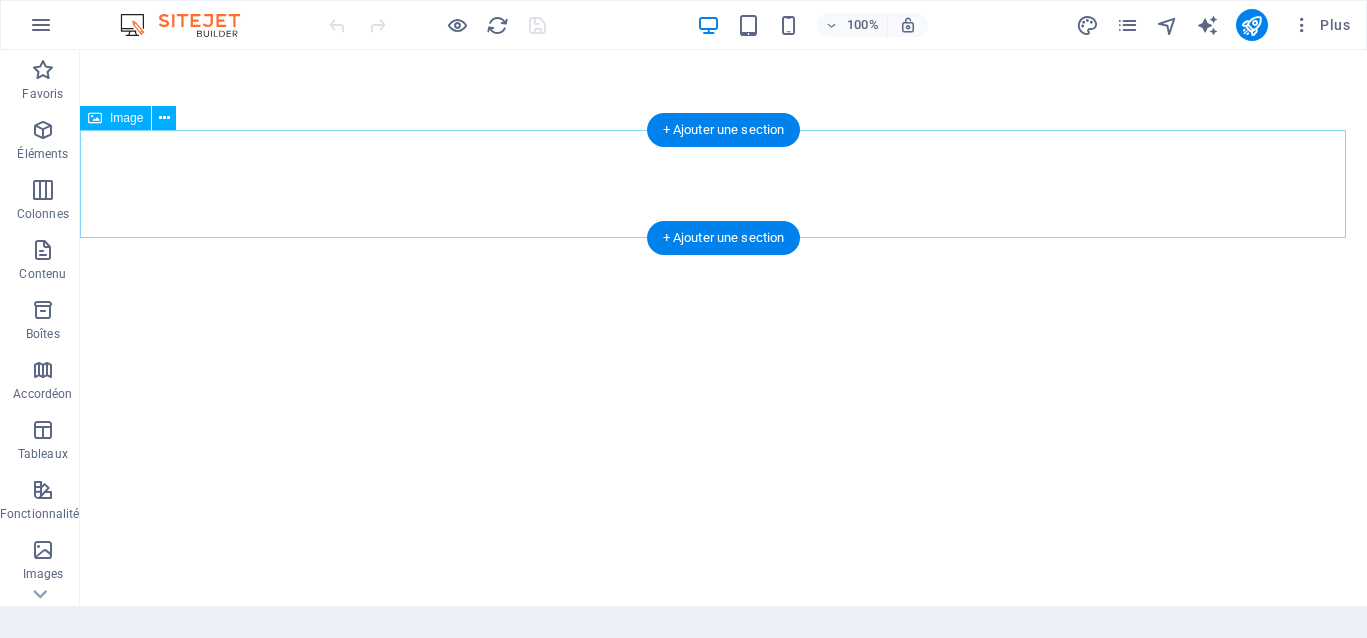 scroll, scrollTop: 0, scrollLeft: 0, axis: both 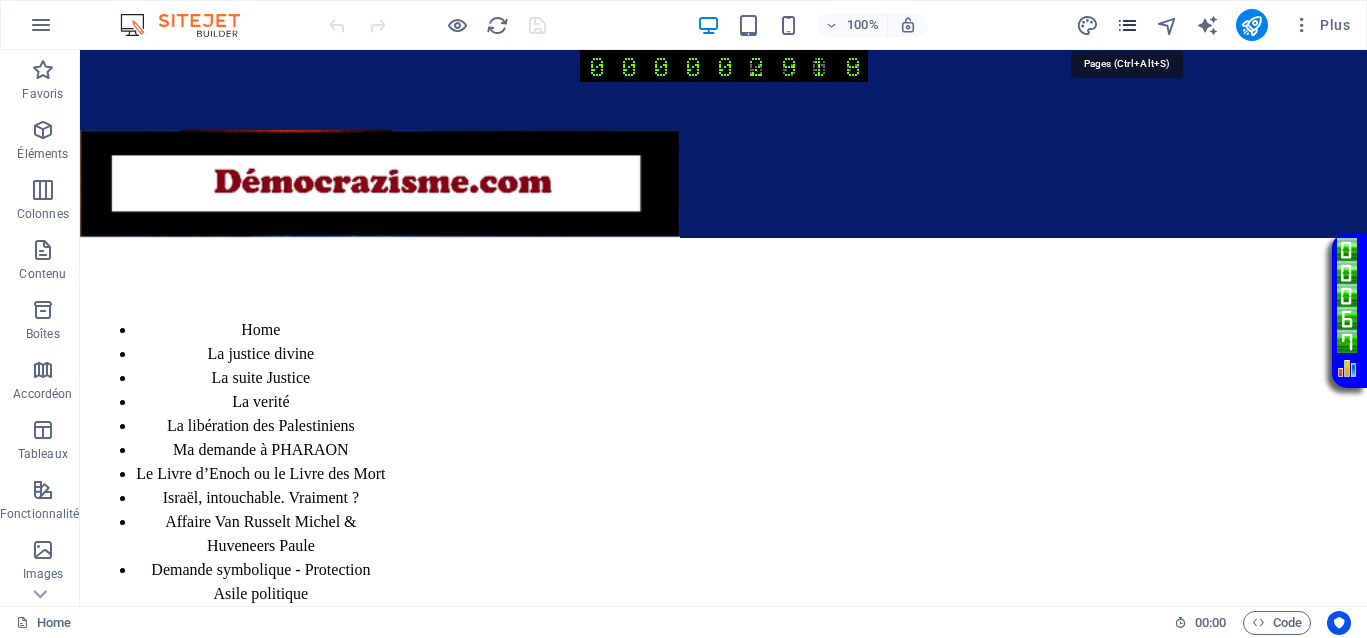 click at bounding box center (1127, 25) 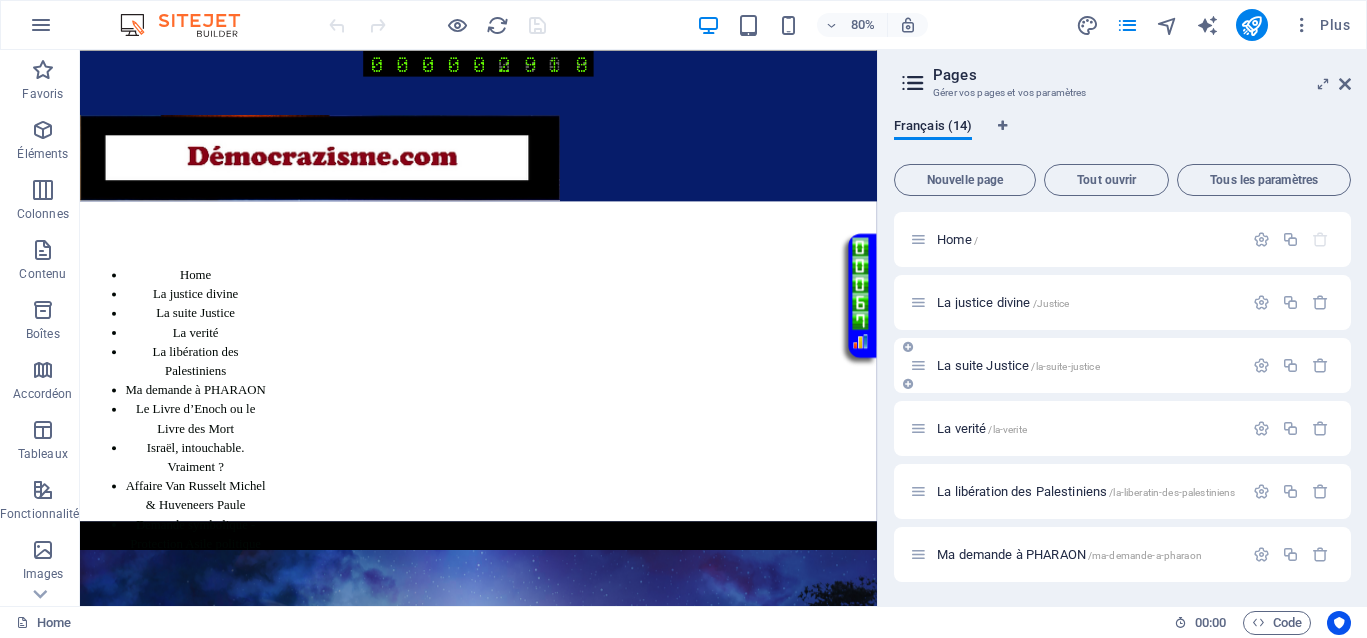 click on "La suite Justice /la-suite-justice" at bounding box center [1018, 365] 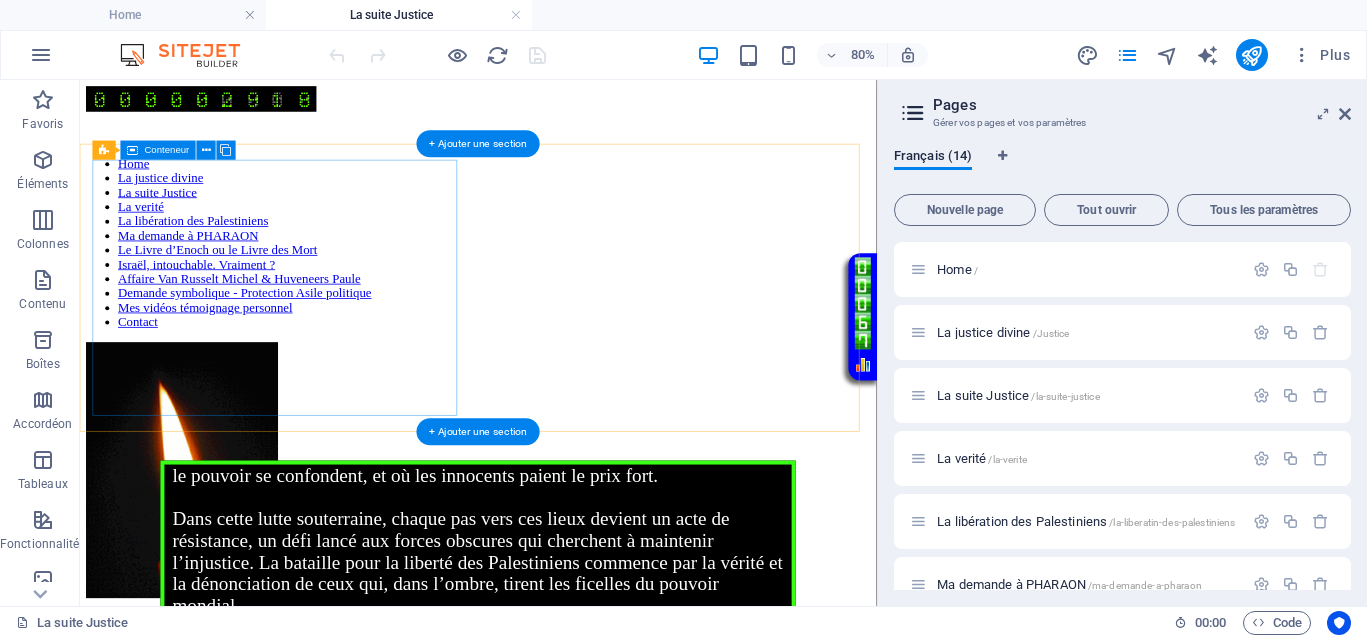 scroll, scrollTop: 0, scrollLeft: 0, axis: both 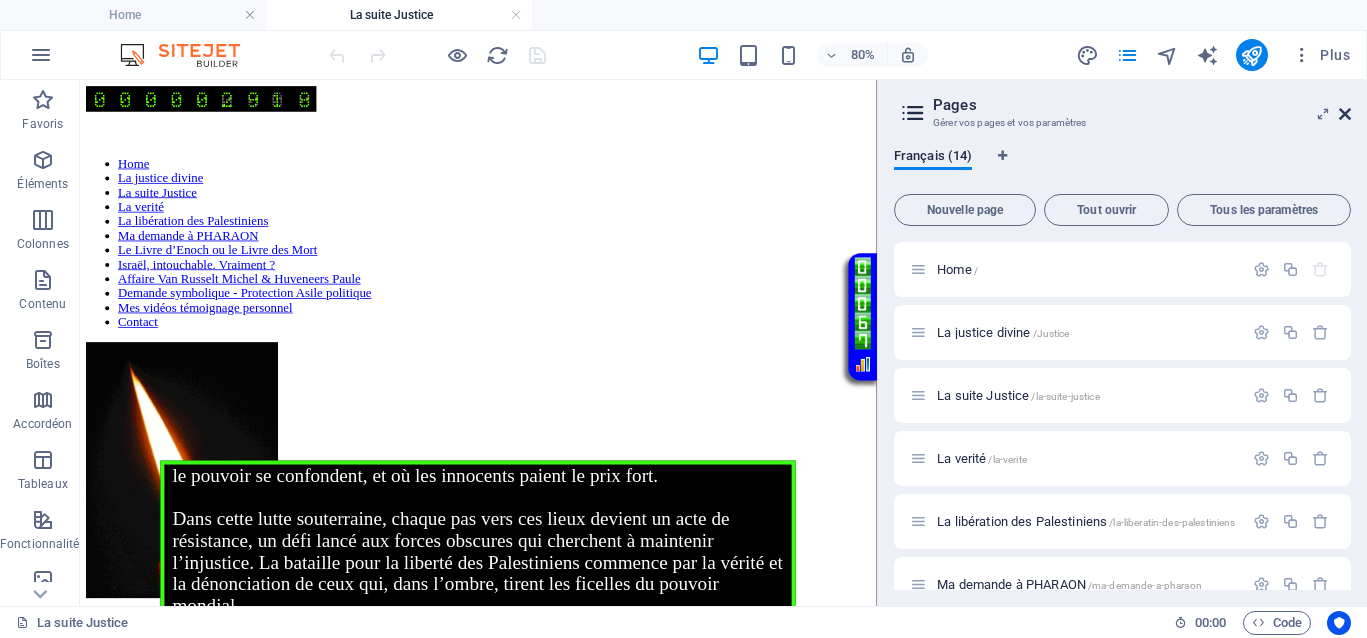 click at bounding box center (1345, 114) 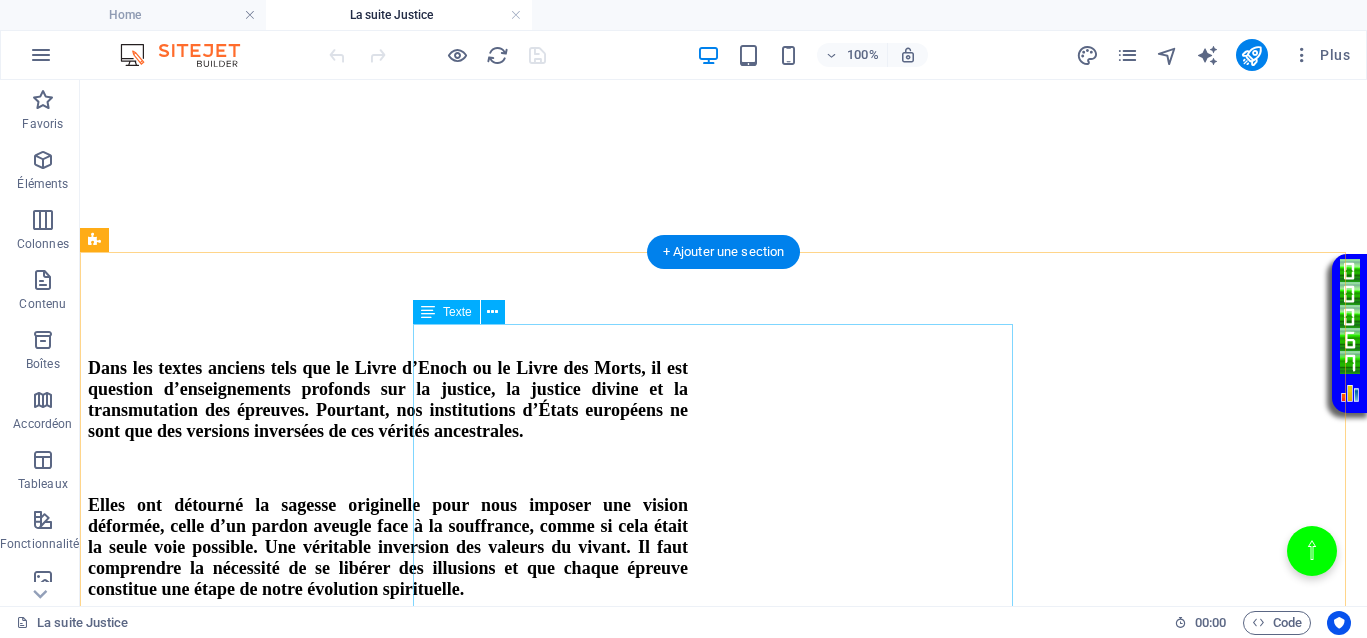 scroll, scrollTop: 6125, scrollLeft: 0, axis: vertical 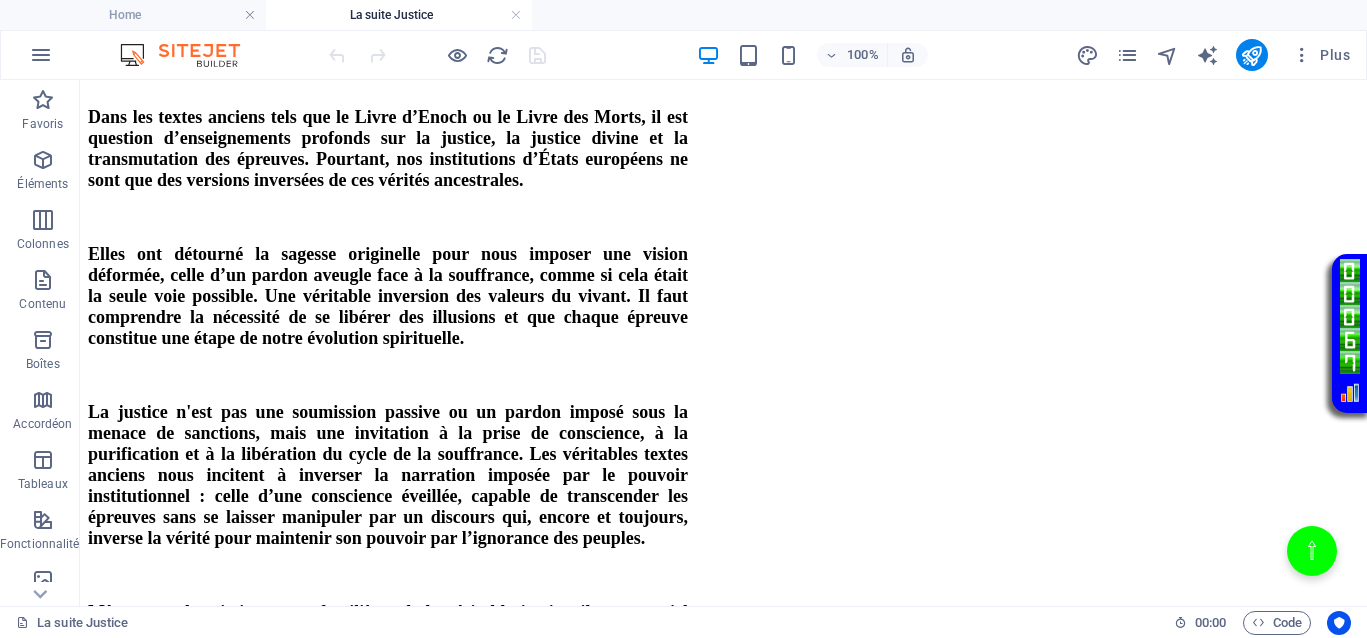 click at bounding box center (723, 4627) 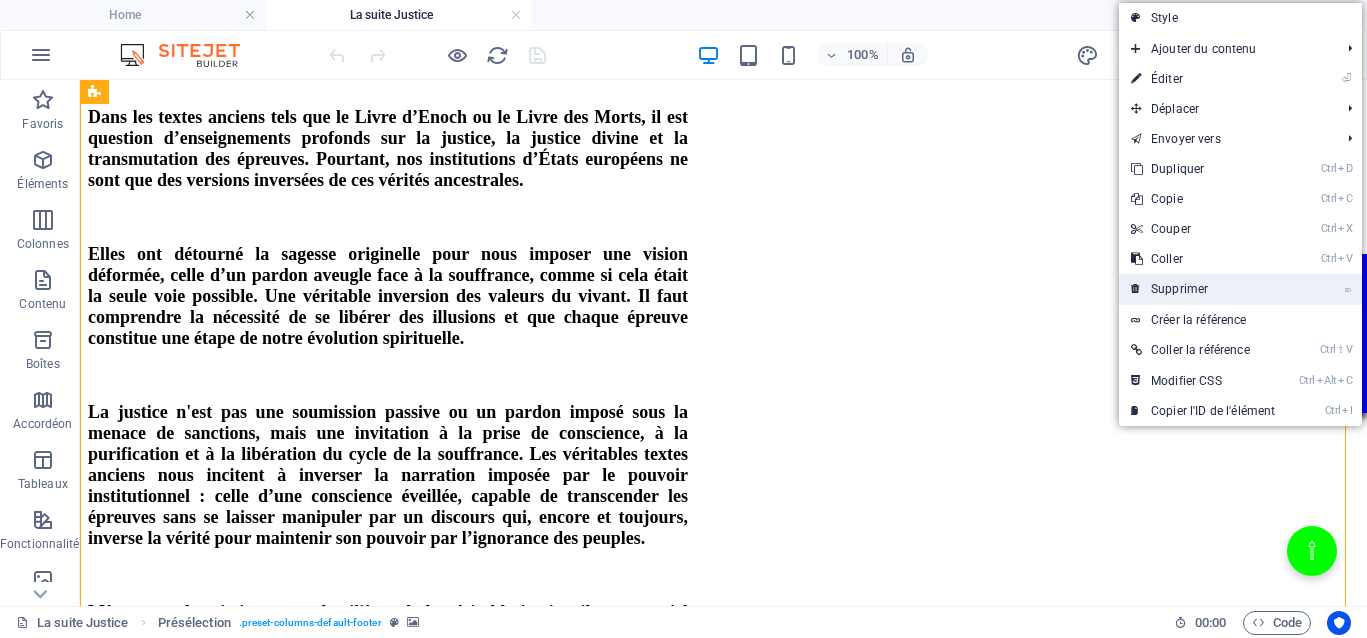 click on "⌦  Supprimer" at bounding box center [1203, 289] 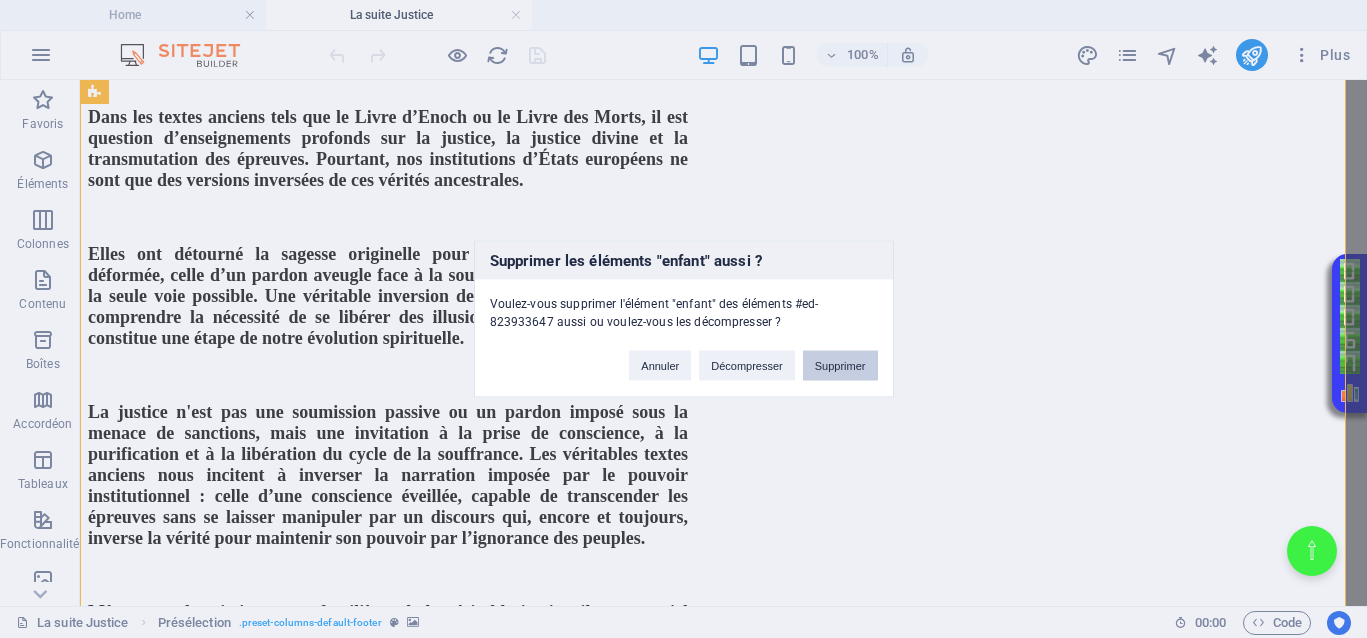 click on "Supprimer" at bounding box center [840, 366] 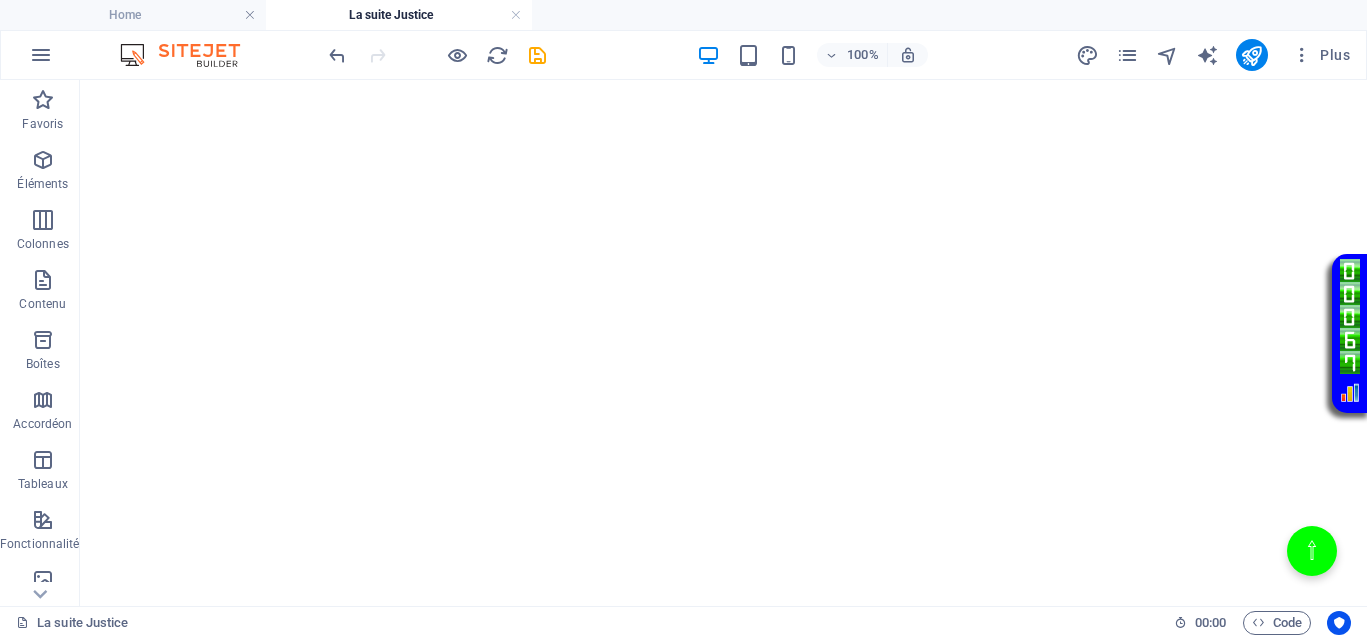 scroll, scrollTop: 4848, scrollLeft: 0, axis: vertical 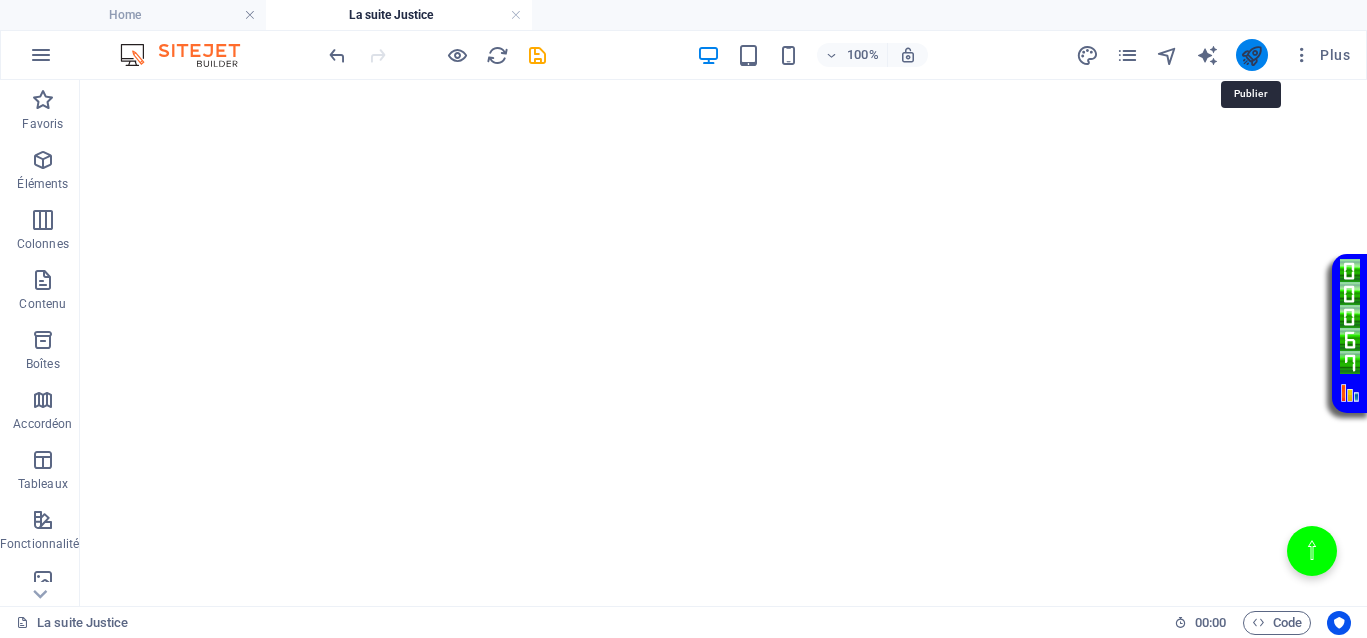click at bounding box center (1251, 55) 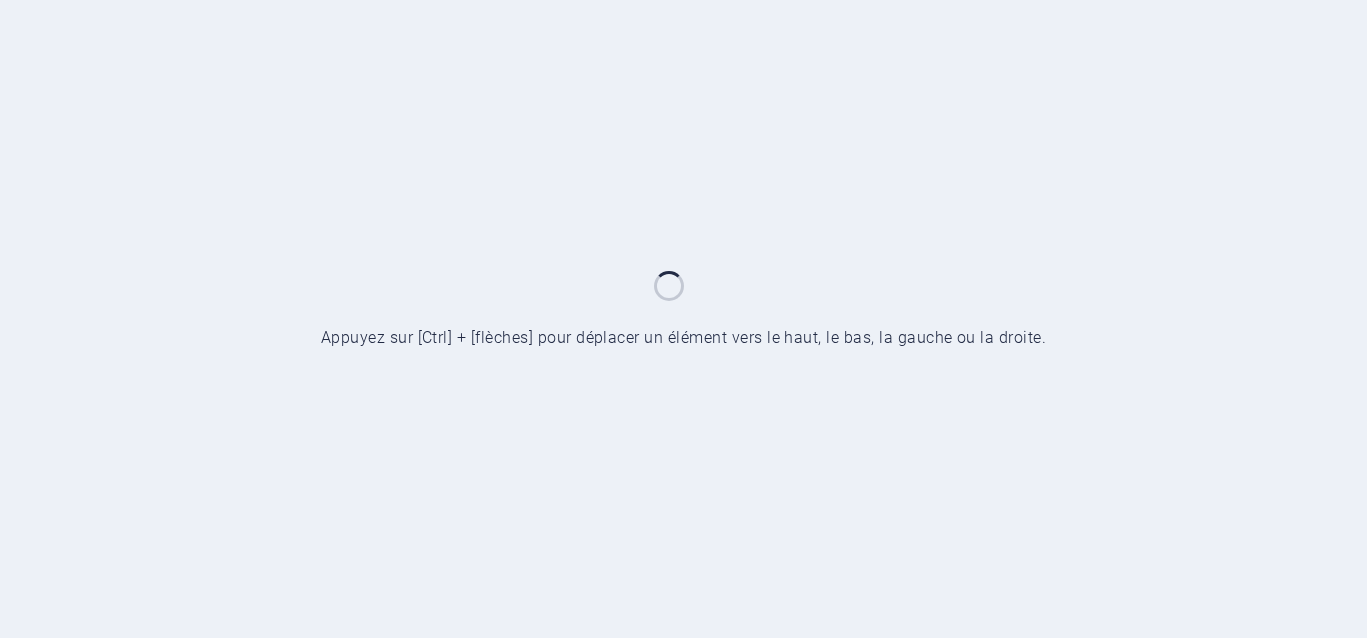 scroll, scrollTop: 0, scrollLeft: 0, axis: both 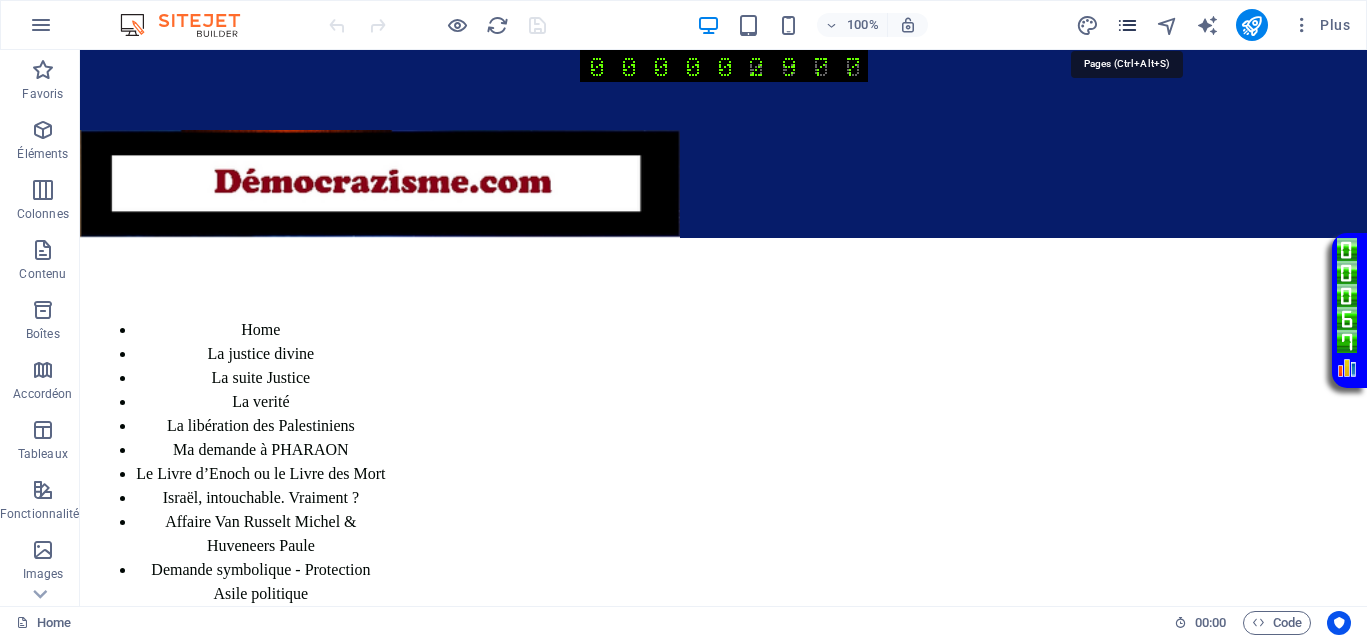 click at bounding box center [1127, 25] 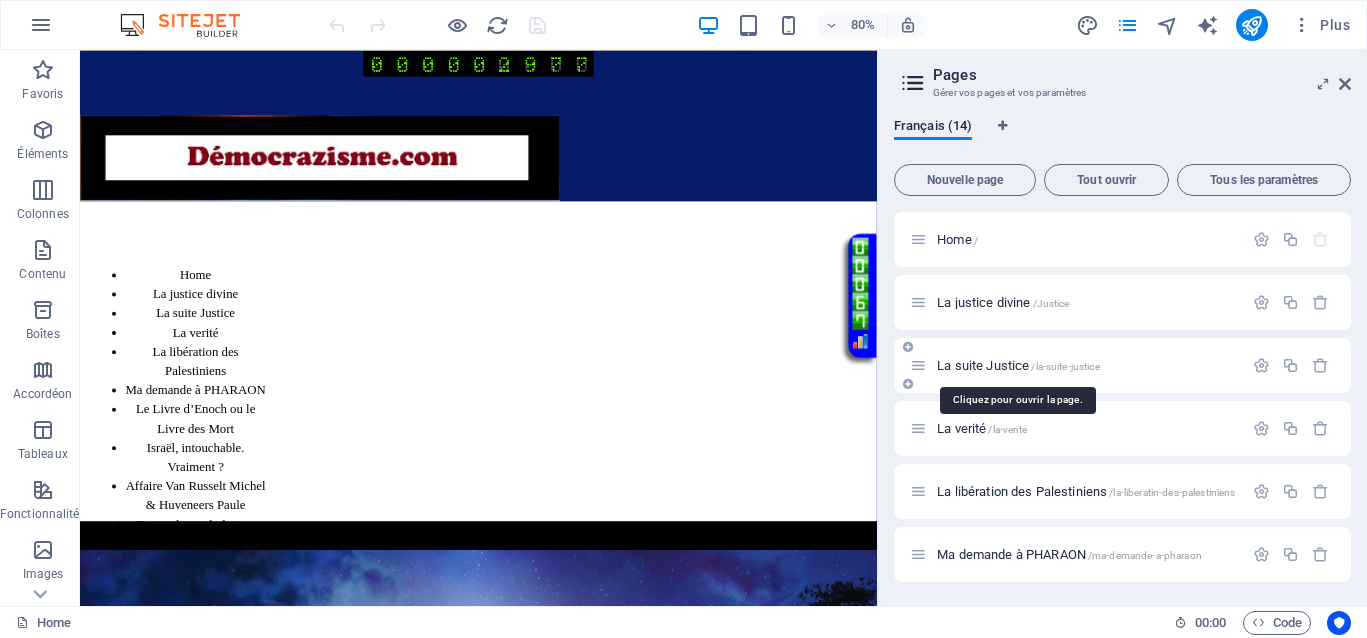click on "La suite Justice /la-suite-justice" at bounding box center (1018, 365) 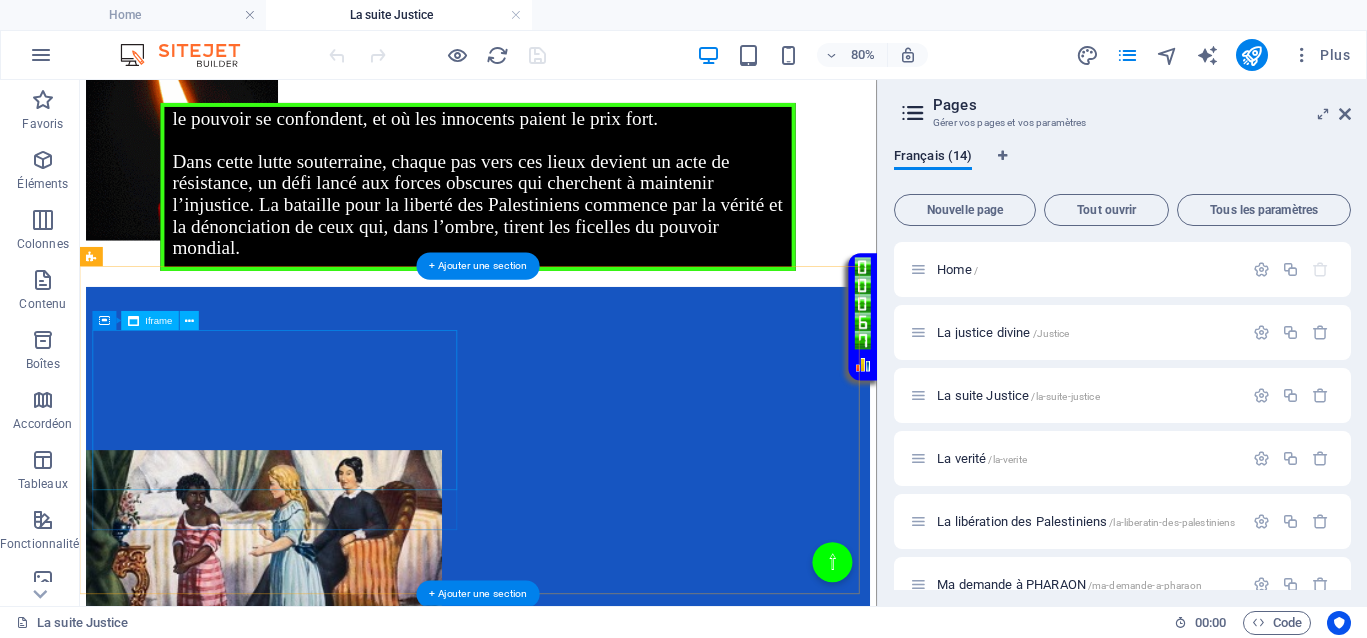 scroll, scrollTop: 500, scrollLeft: 0, axis: vertical 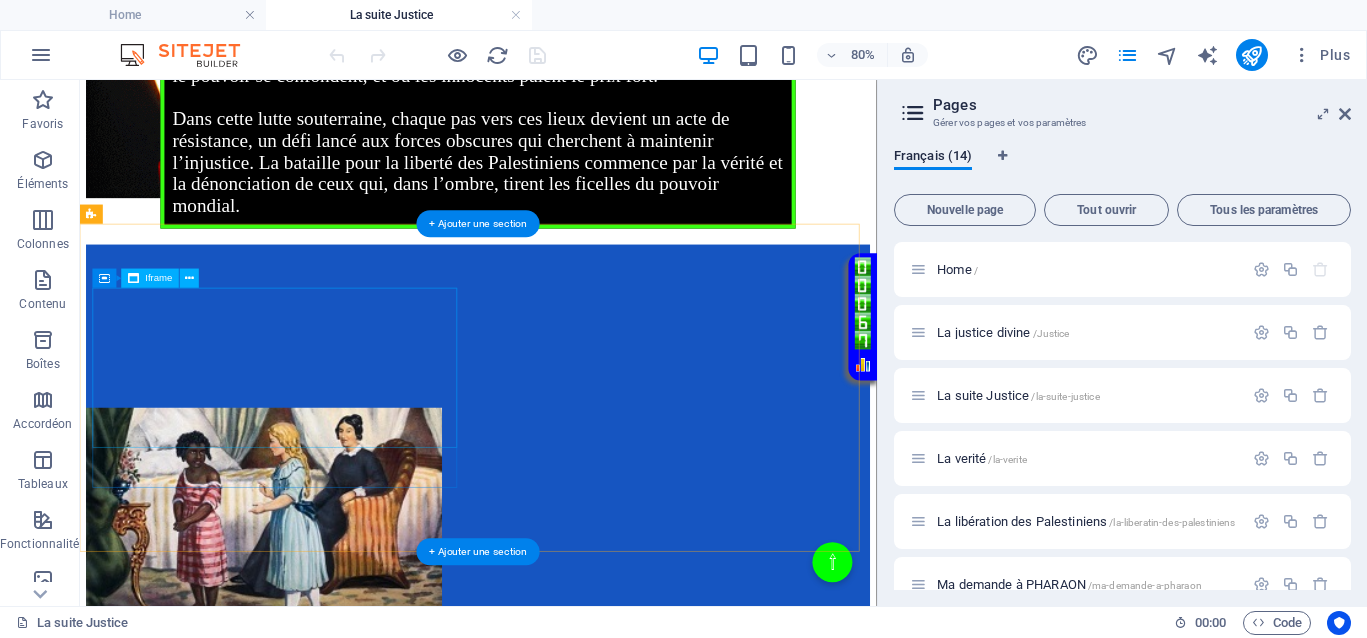 click on "</div>" at bounding box center [578, 388] 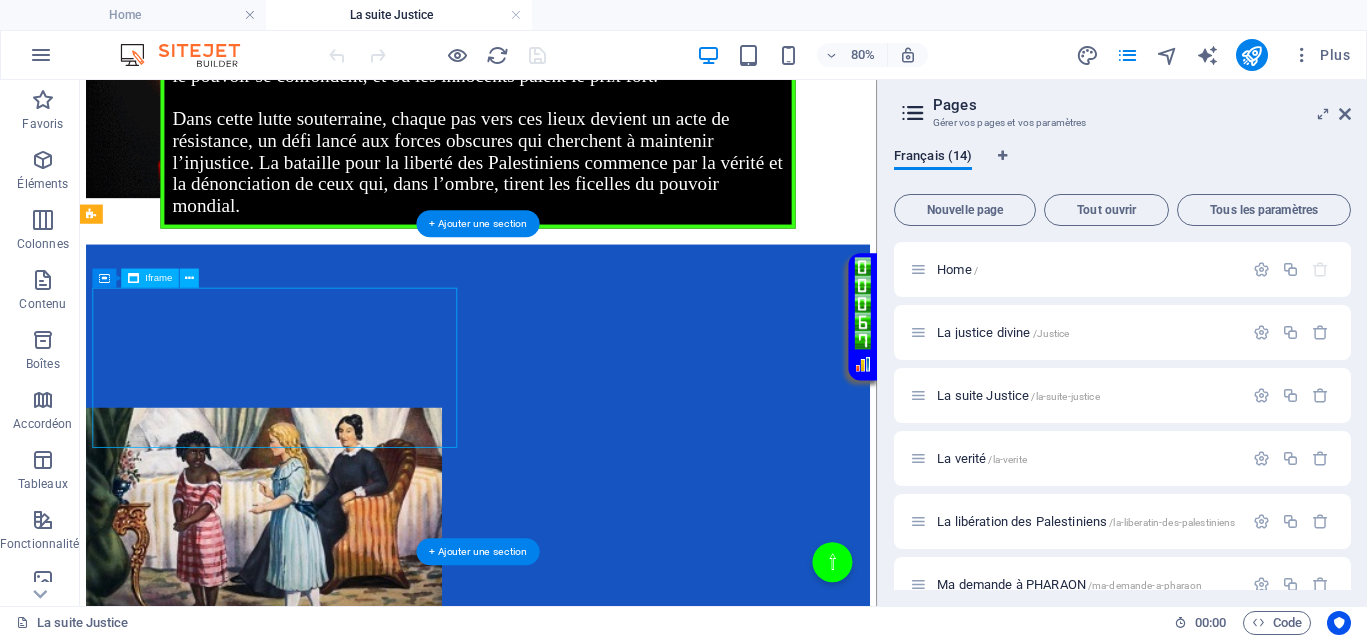 click on "</div>" at bounding box center [578, 388] 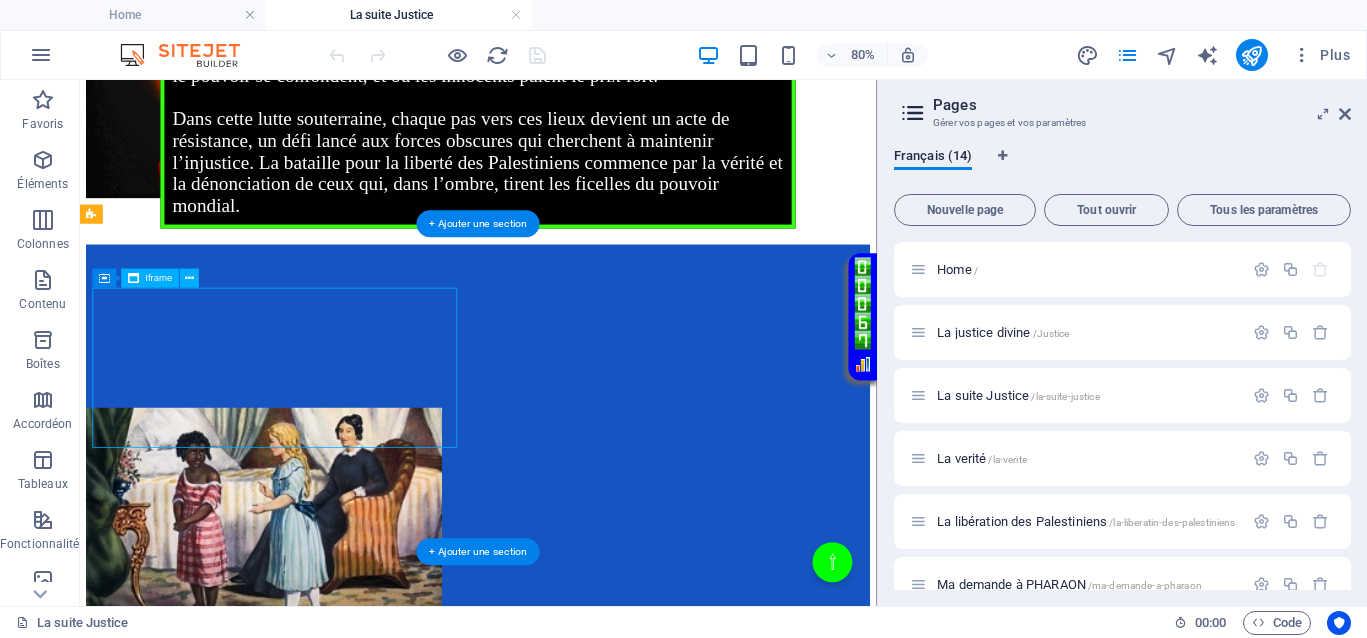 select on "%" 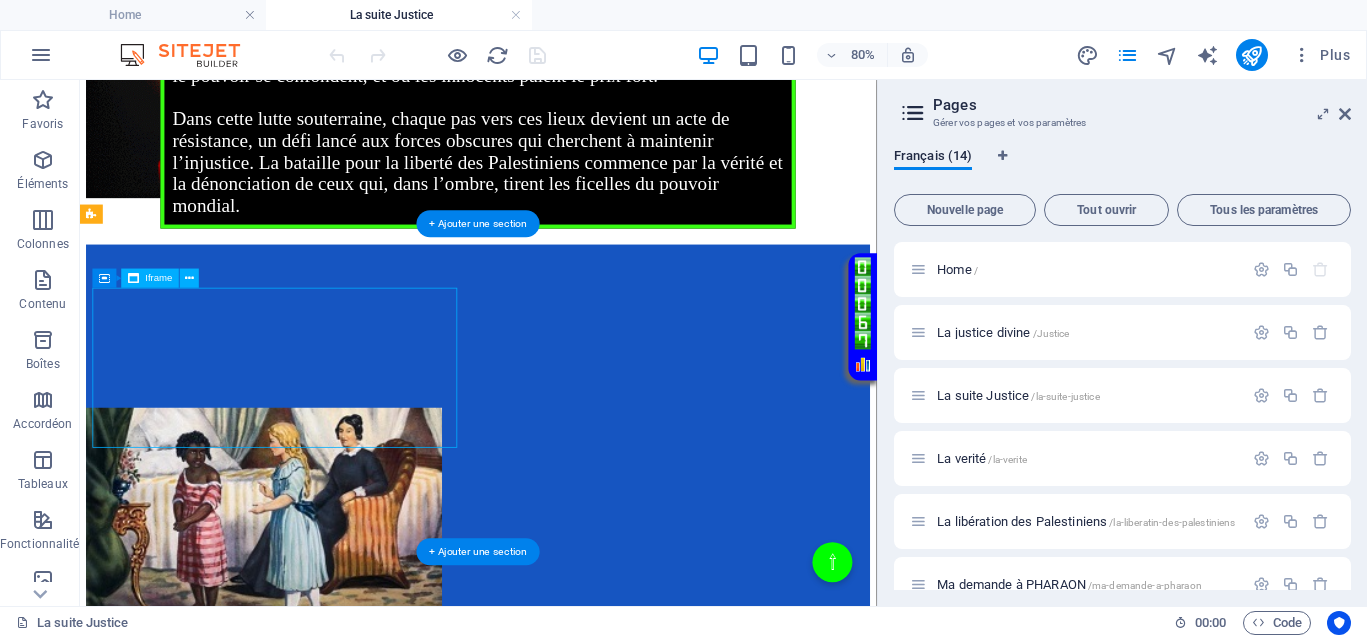 select on "px" 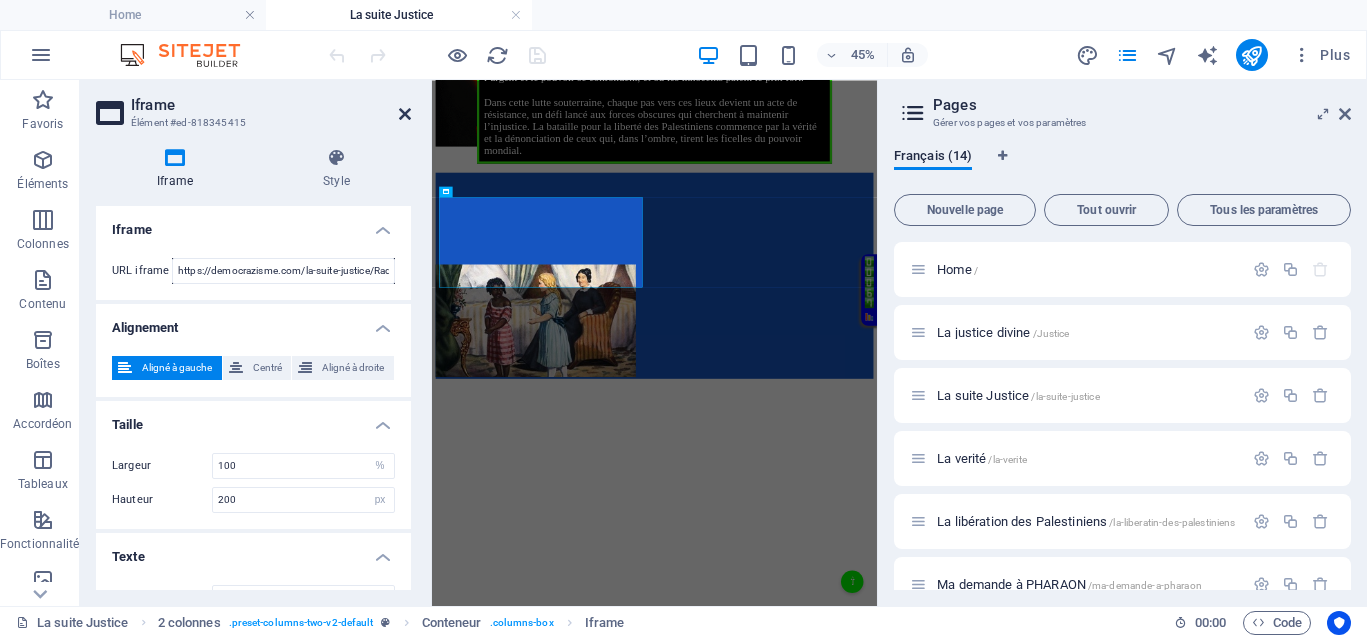 click at bounding box center (405, 114) 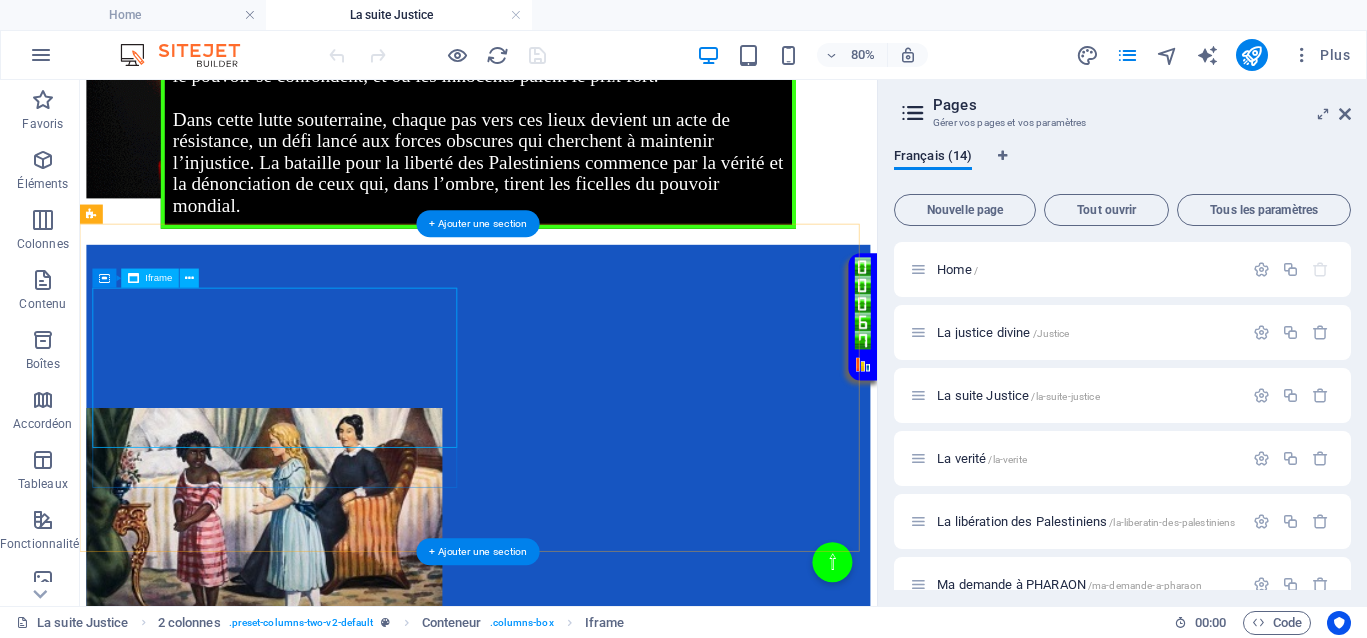 click on "</div>" at bounding box center (578, 388) 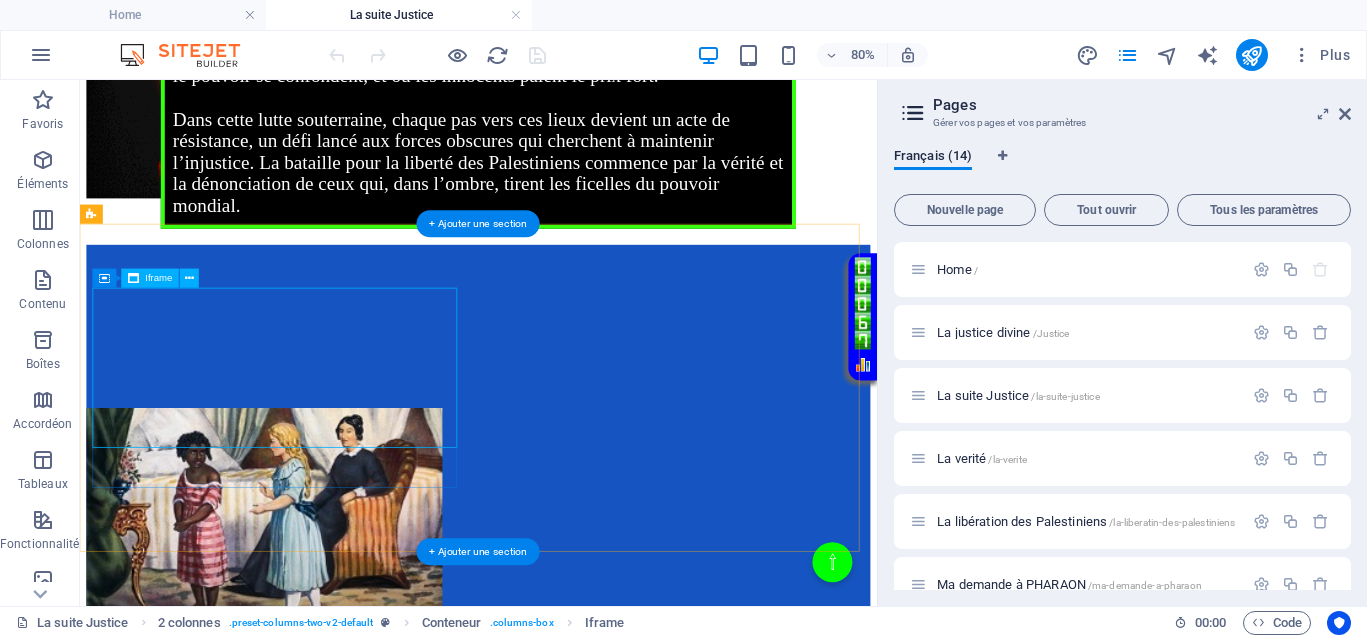 click on "</div>" at bounding box center [578, 388] 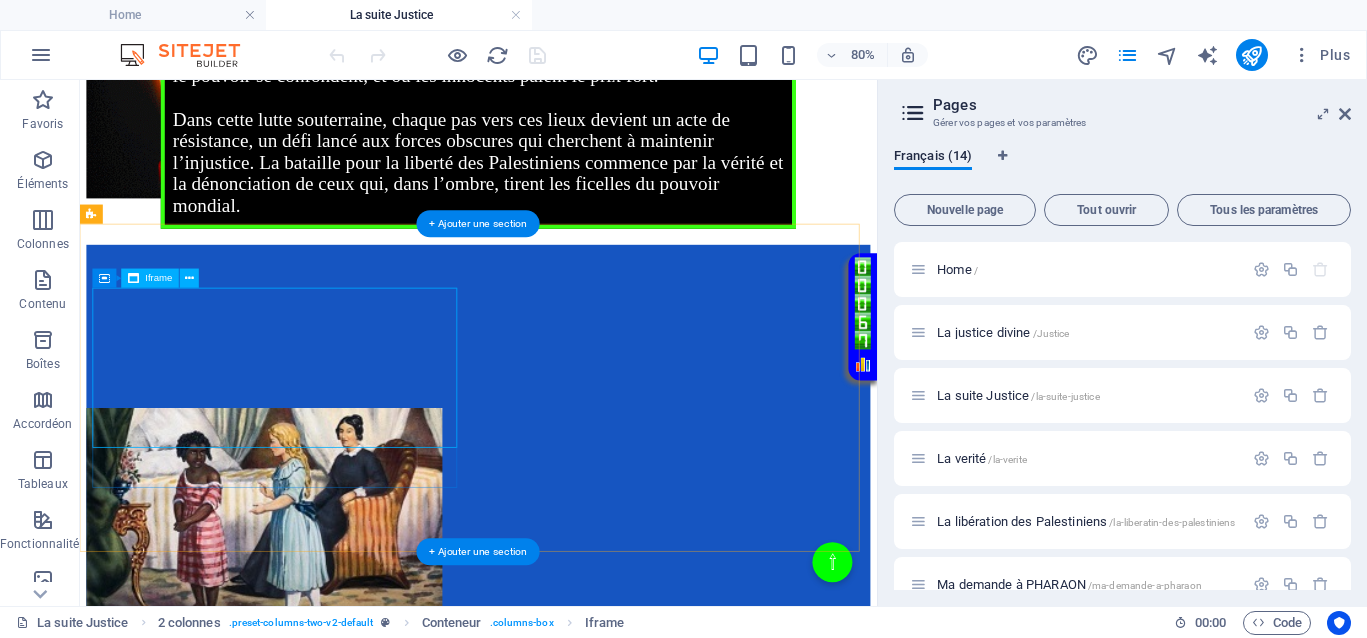 select on "%" 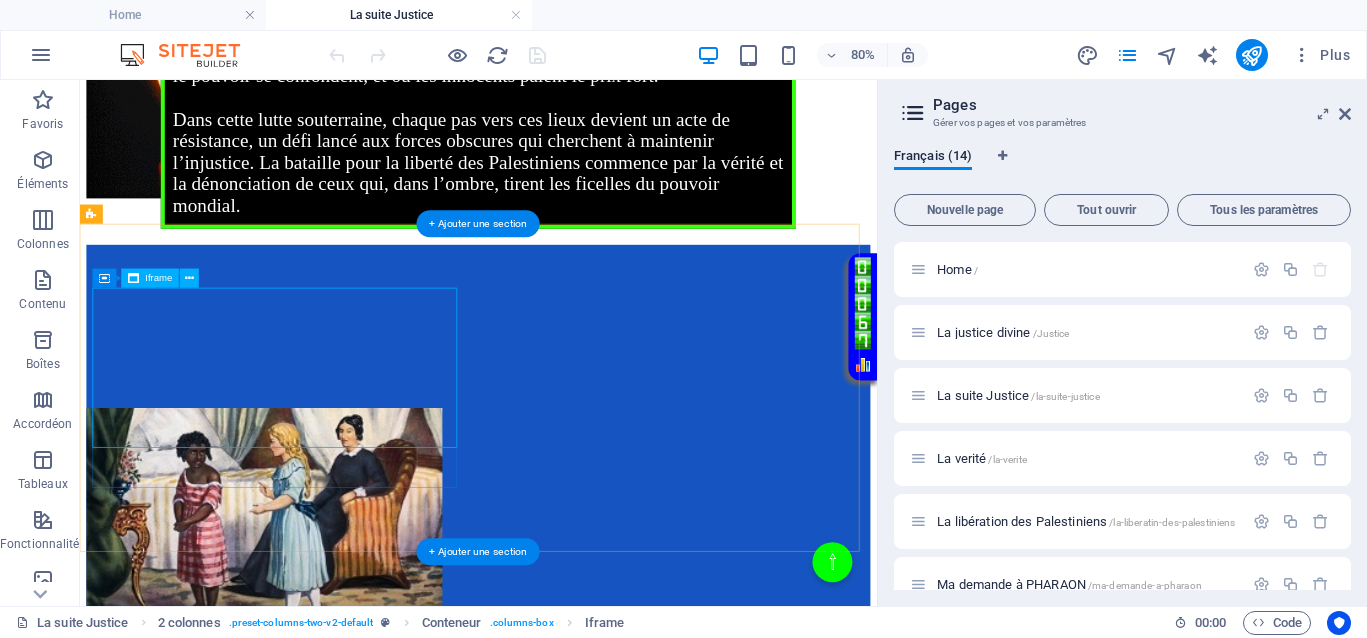 select on "px" 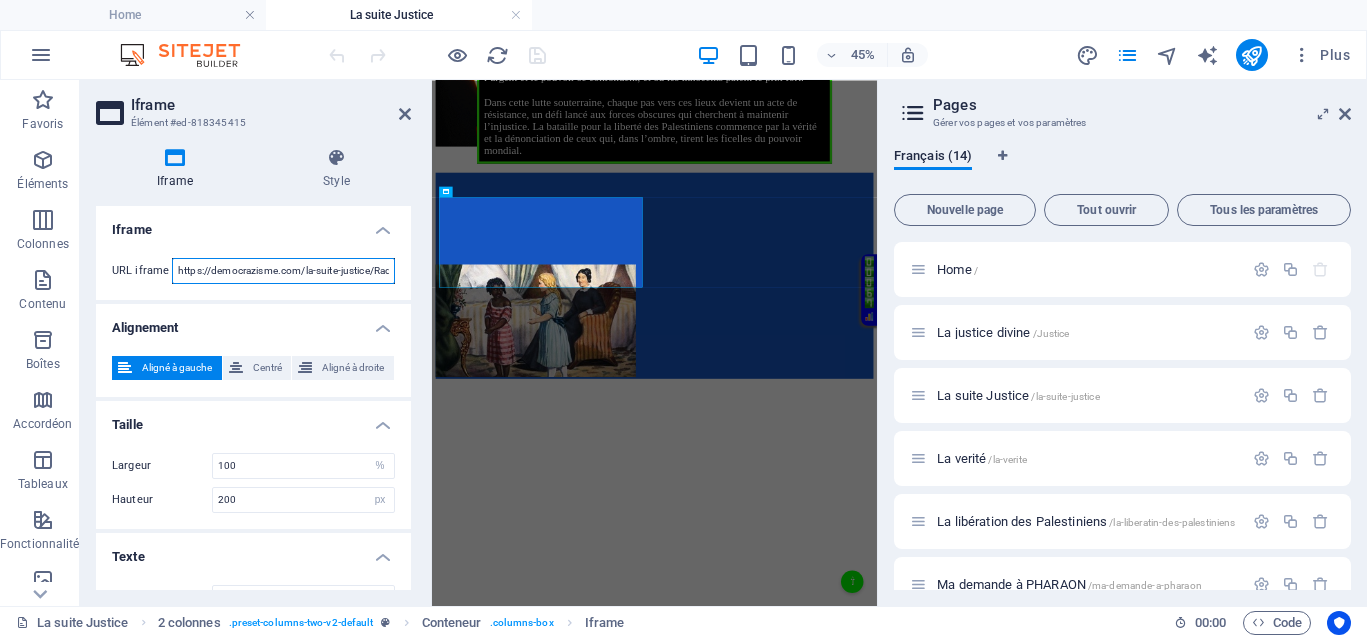 scroll, scrollTop: 0, scrollLeft: 110, axis: horizontal 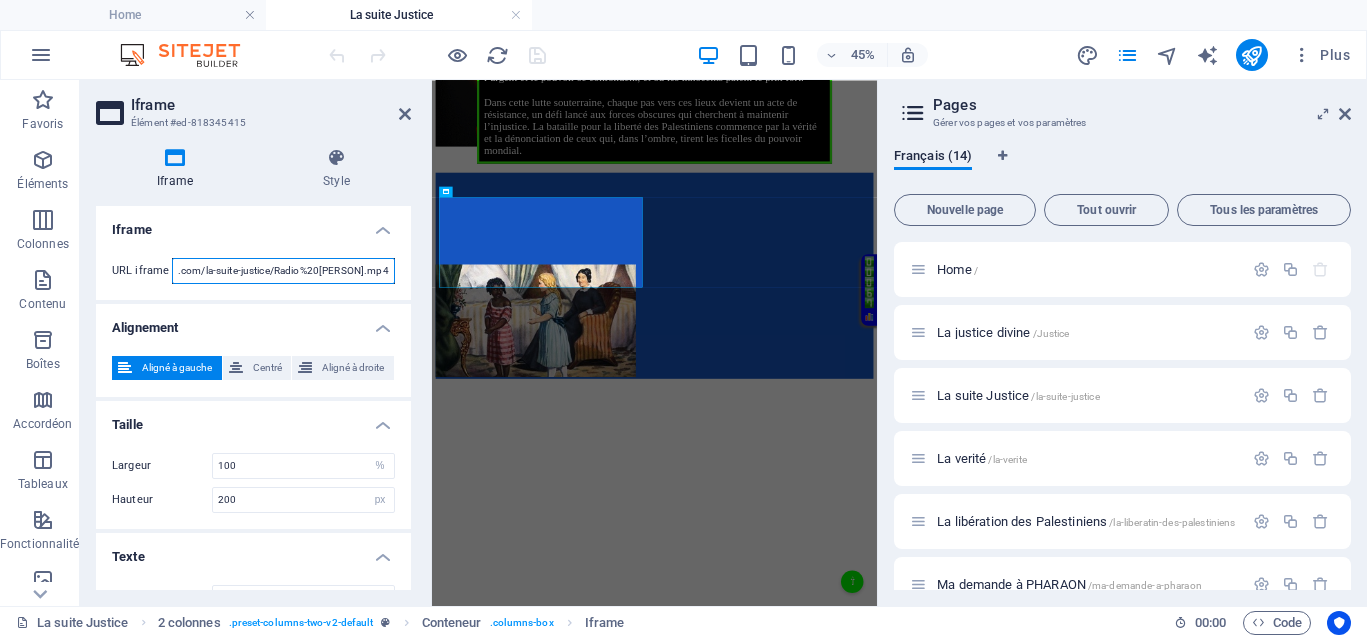 drag, startPoint x: 374, startPoint y: 273, endPoint x: 391, endPoint y: 276, distance: 17.262676 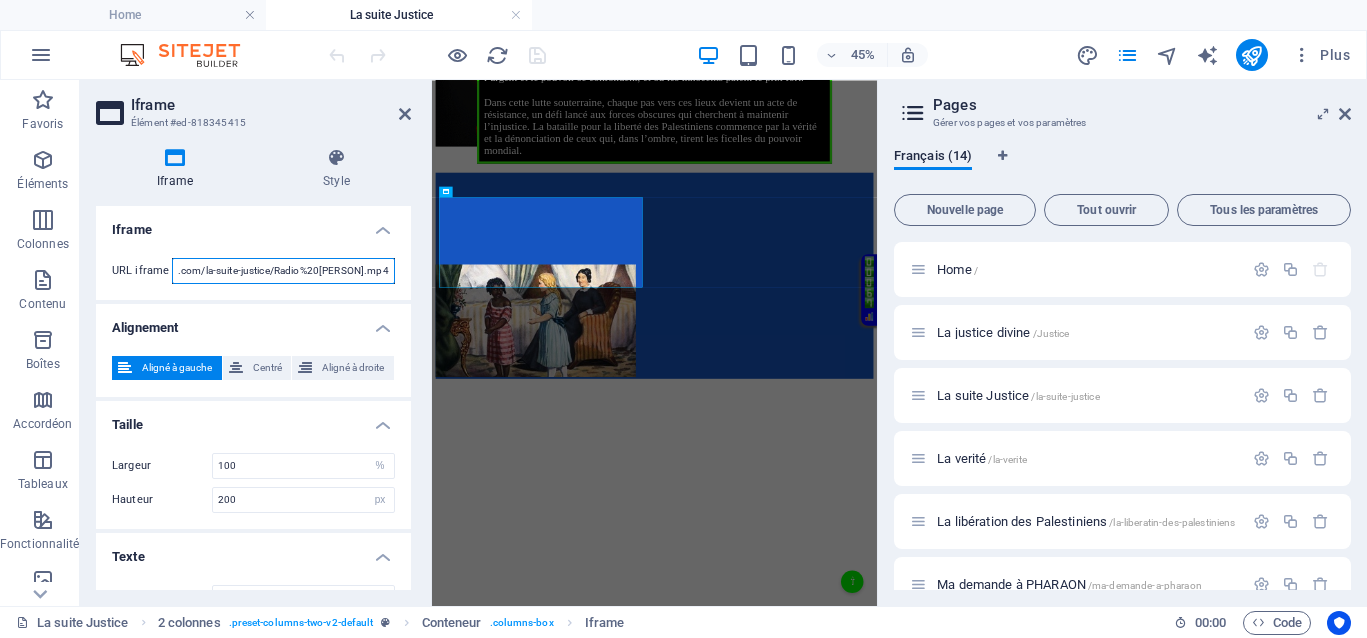 click on "URL iframe https://democrazisme.com/la-suite-justice/Radio%20[PERSON].mp4" at bounding box center (253, 271) 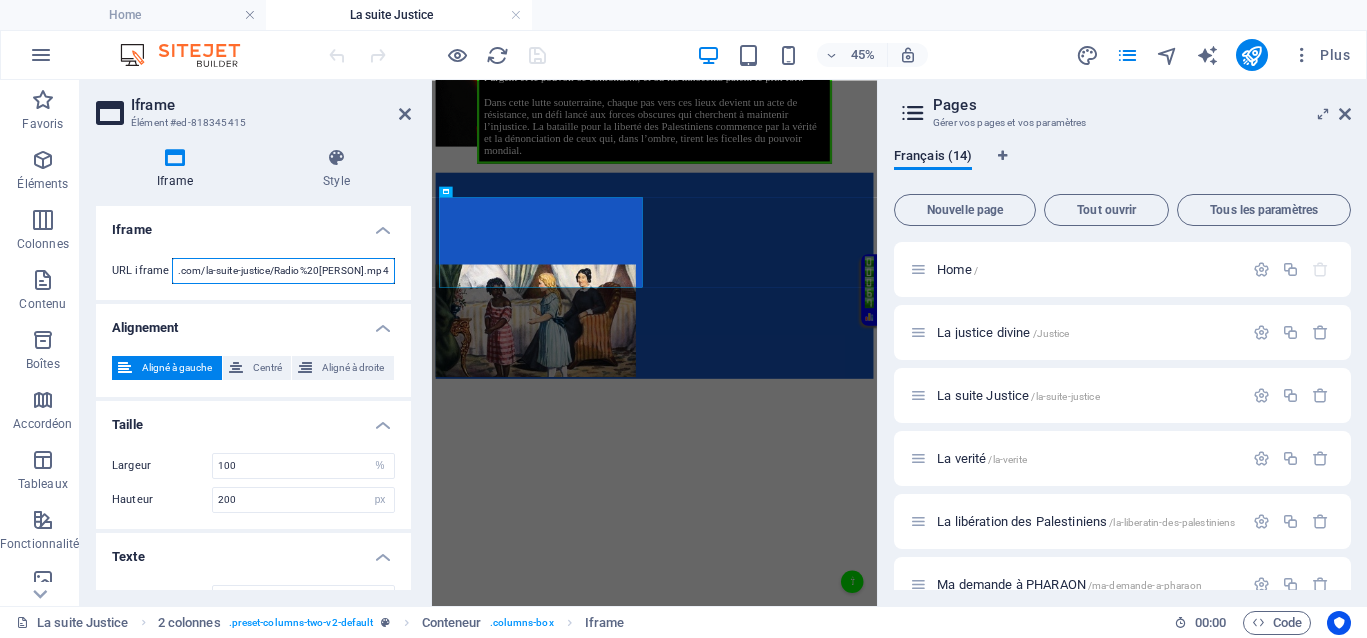 paste on "2" 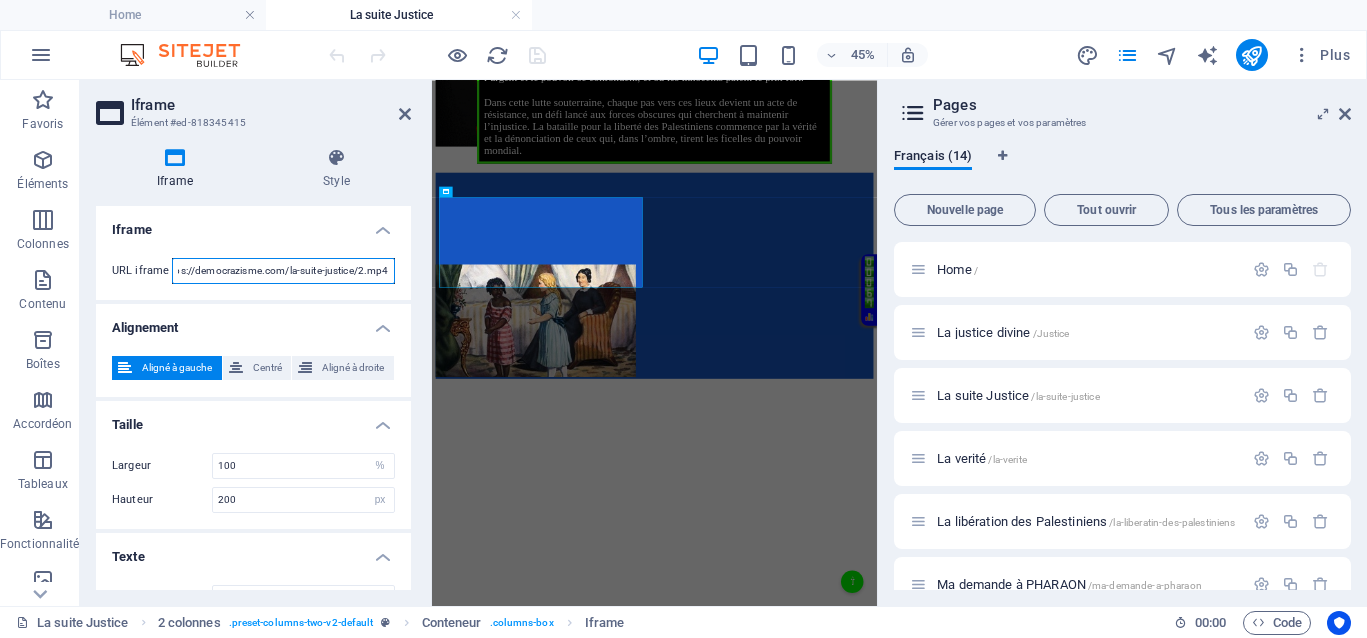 scroll, scrollTop: 0, scrollLeft: 19, axis: horizontal 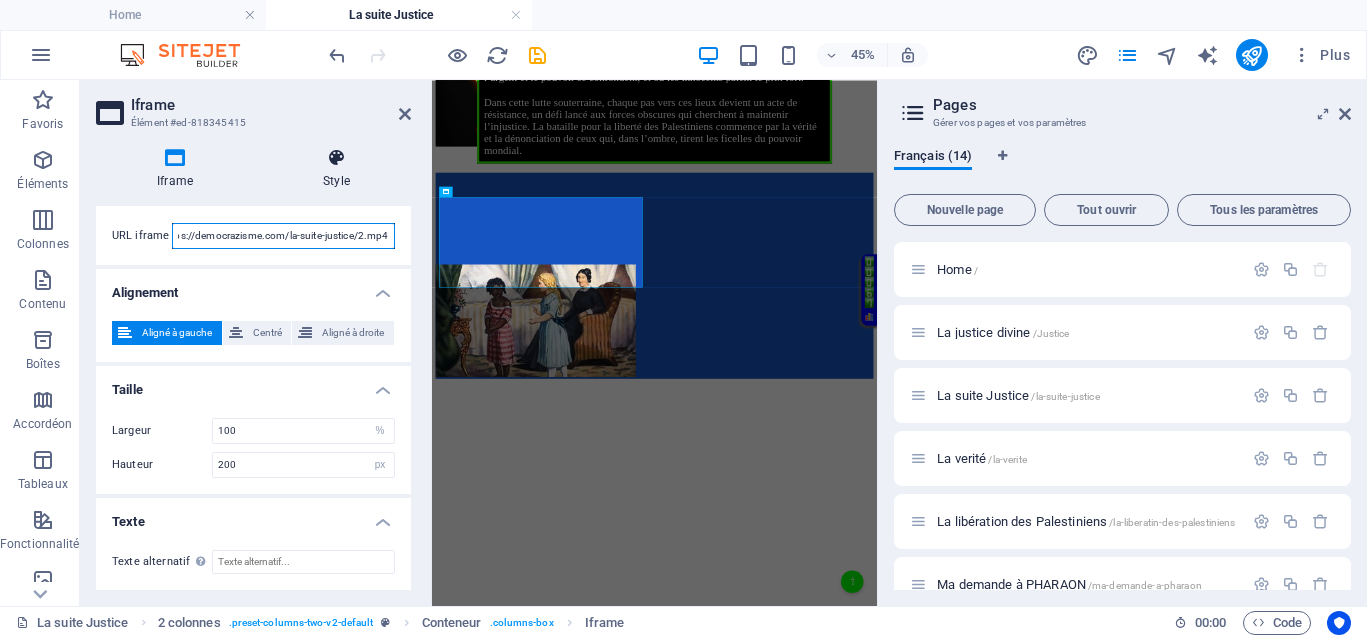 type on "https://democrazisme.com/la-suite-justice/2.mp4" 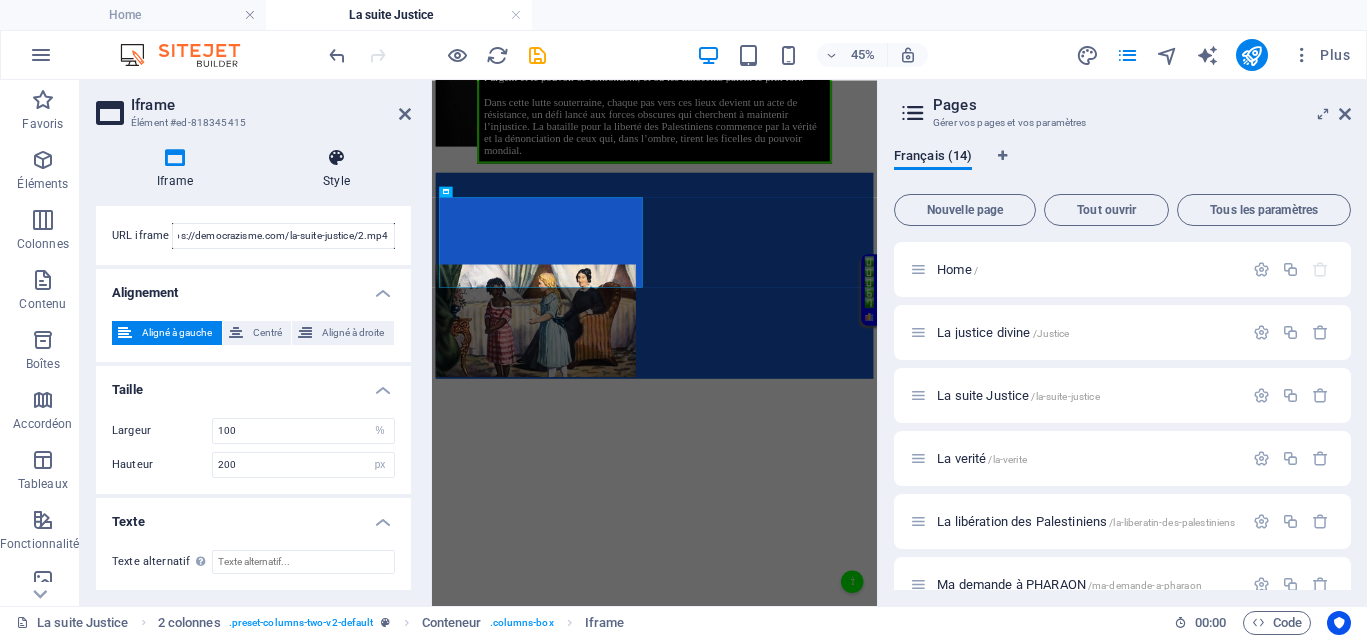 scroll, scrollTop: 0, scrollLeft: 0, axis: both 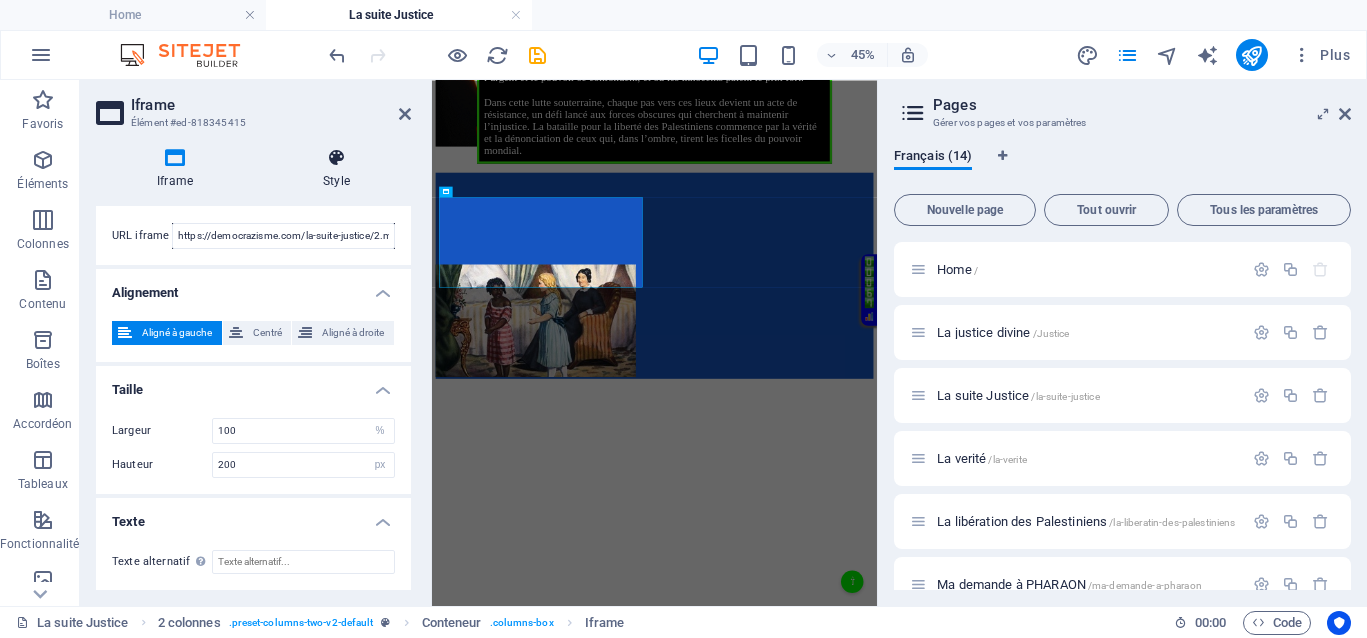 click on "Style" at bounding box center [336, 169] 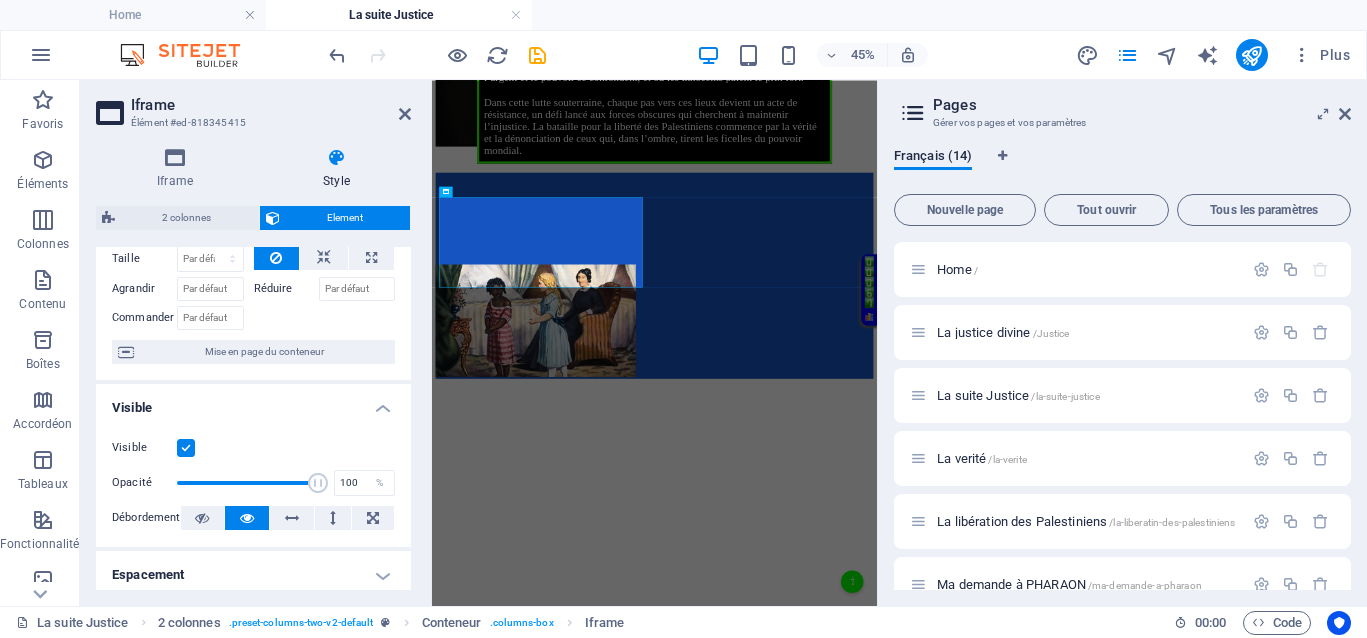 scroll, scrollTop: 250, scrollLeft: 0, axis: vertical 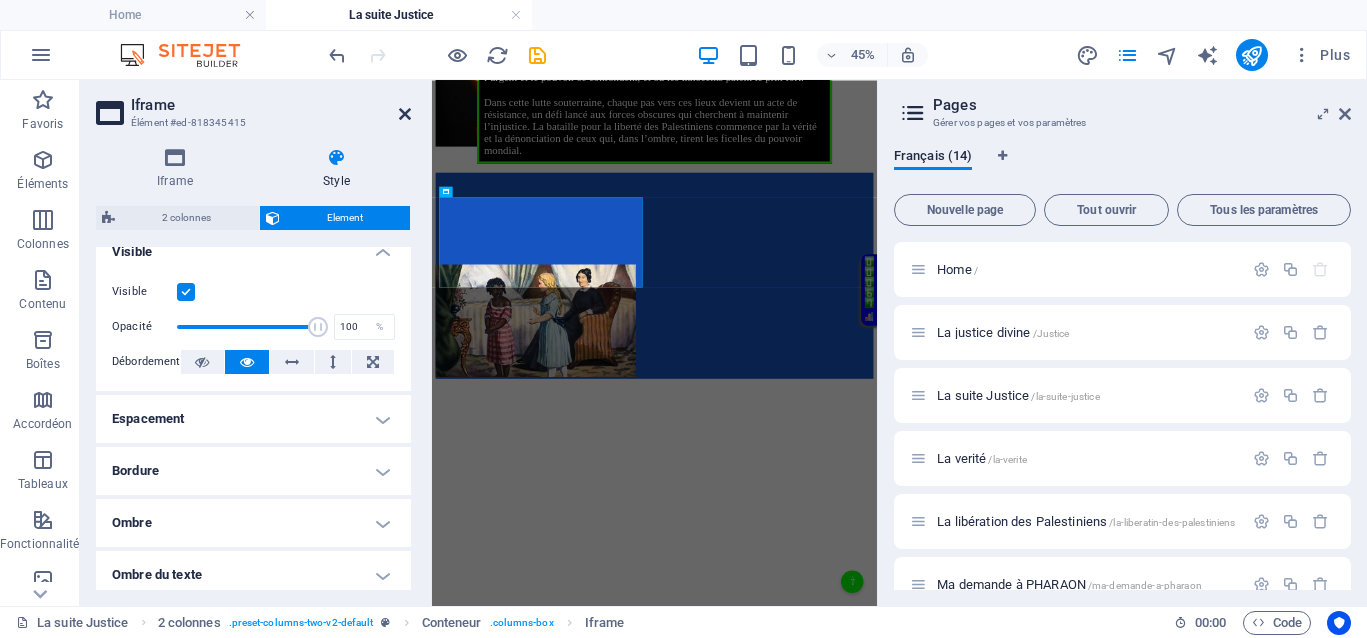 drag, startPoint x: 403, startPoint y: 111, endPoint x: 393, endPoint y: 68, distance: 44.14748 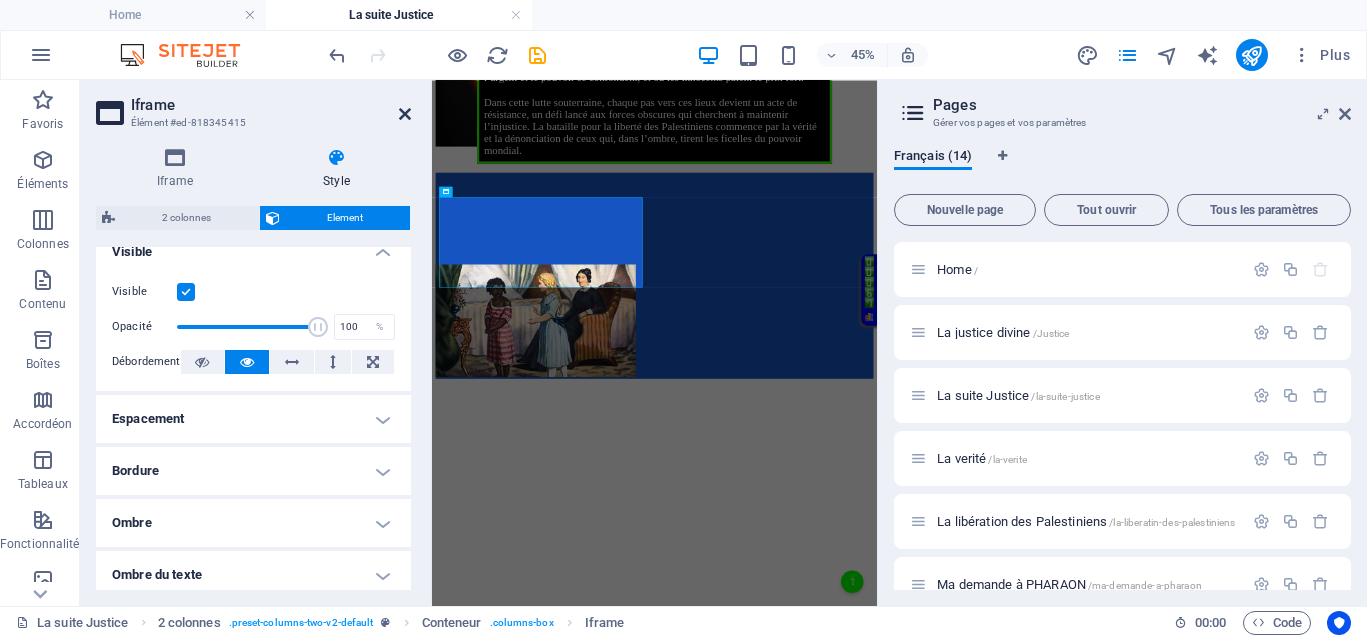 click at bounding box center (405, 114) 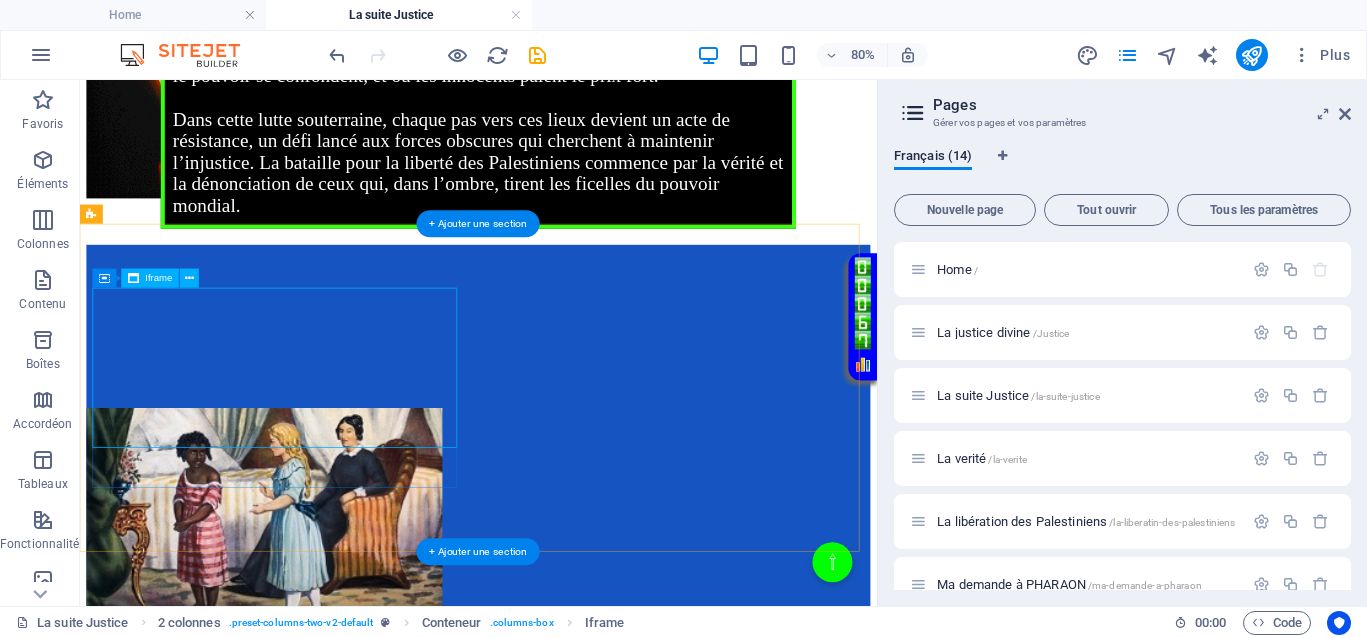 click on "</div>" at bounding box center [578, 388] 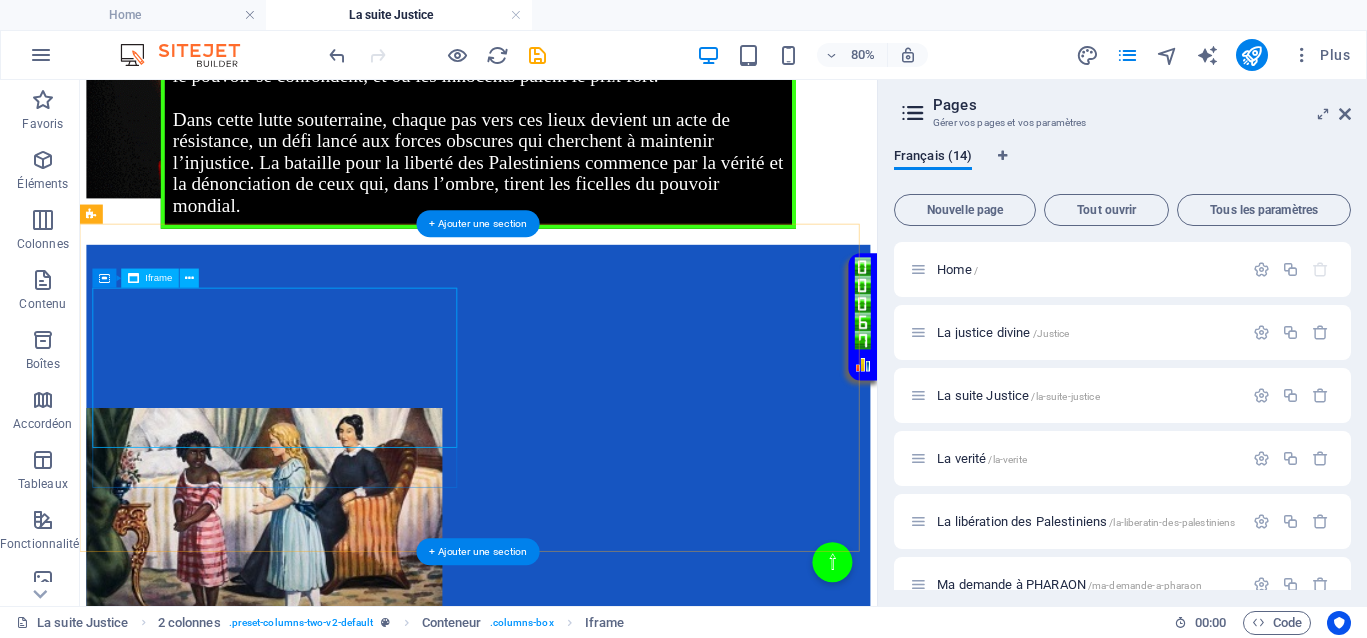 select on "%" 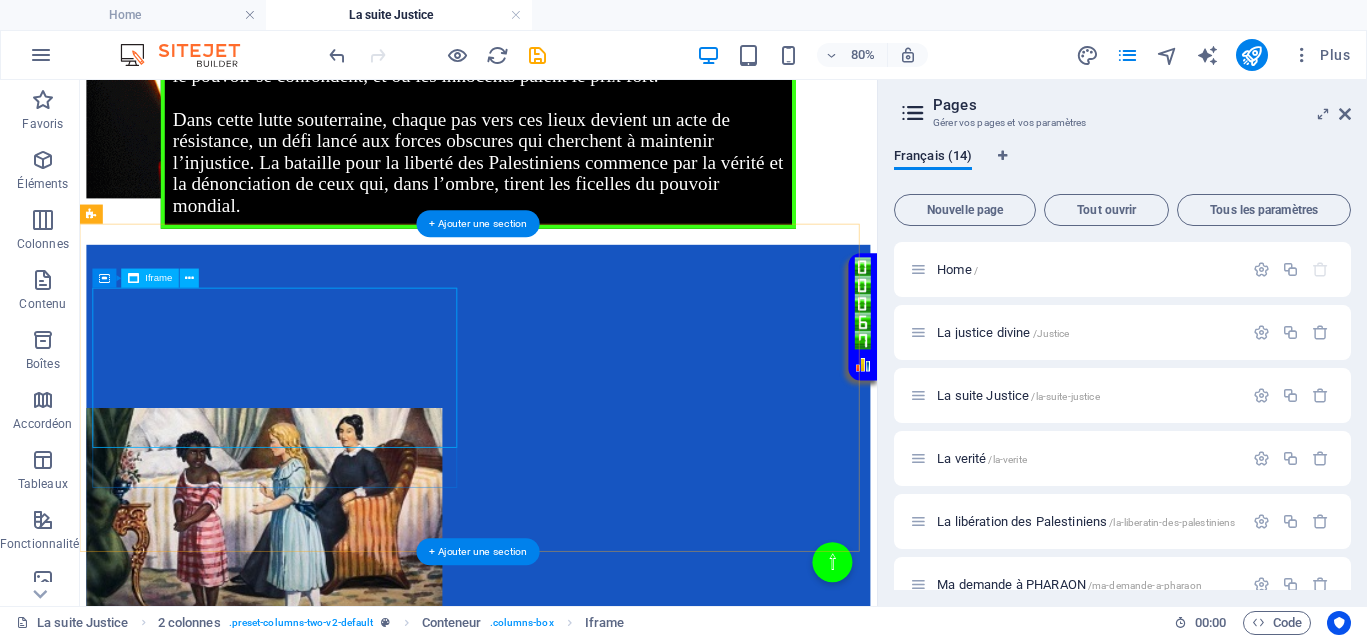 select on "px" 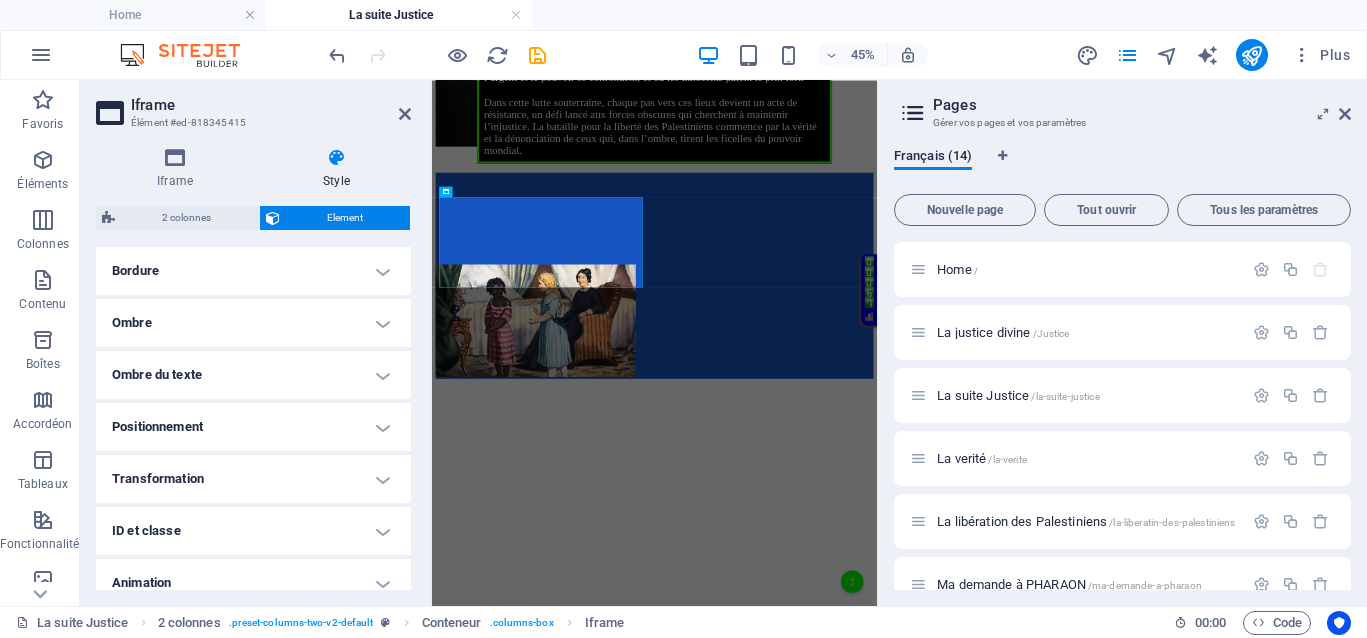 scroll, scrollTop: 519, scrollLeft: 0, axis: vertical 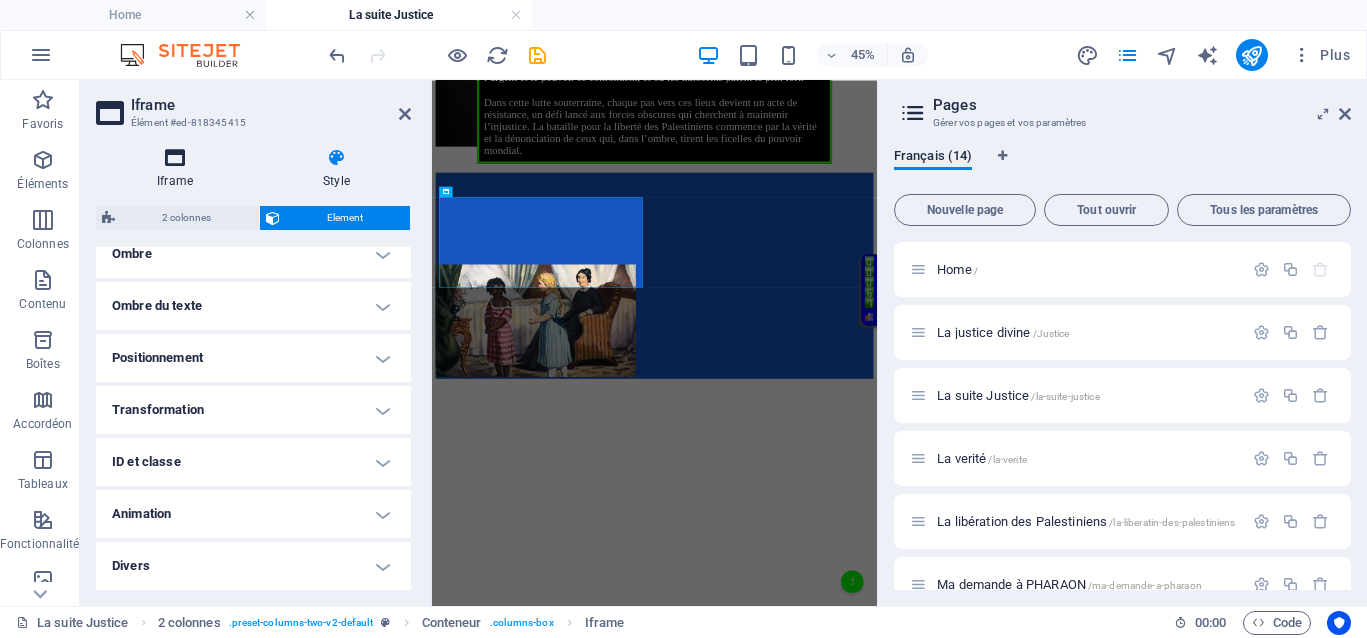click at bounding box center (175, 158) 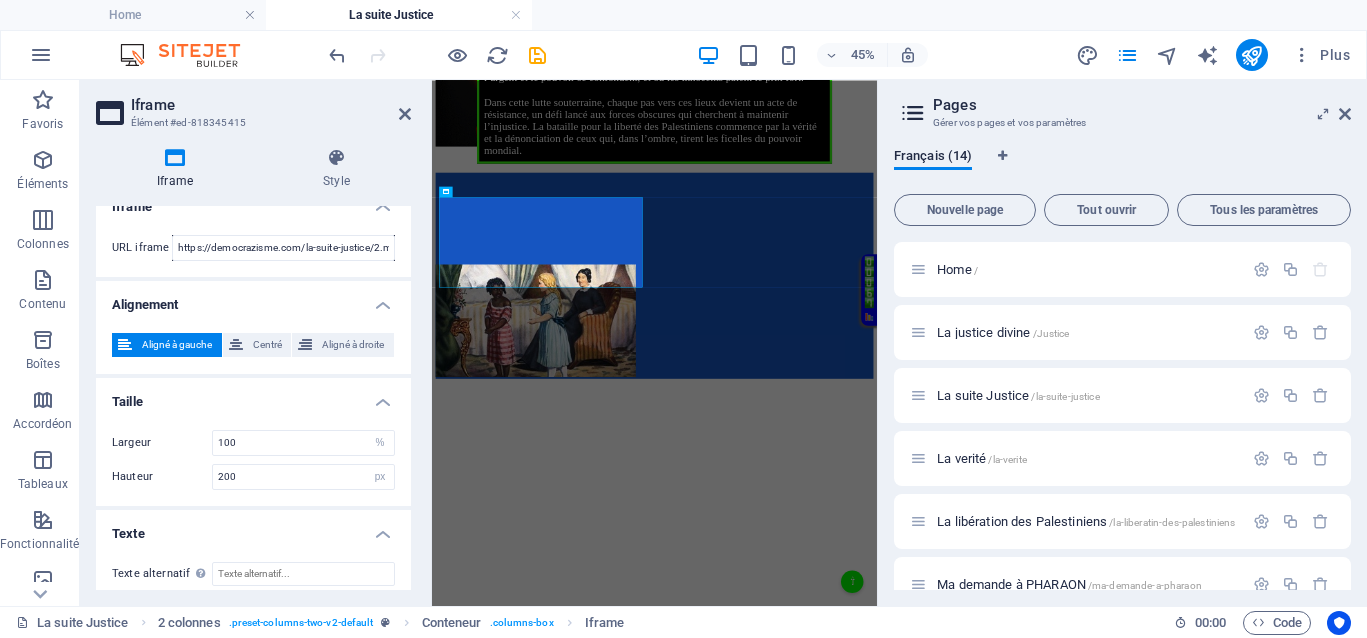 scroll, scrollTop: 35, scrollLeft: 0, axis: vertical 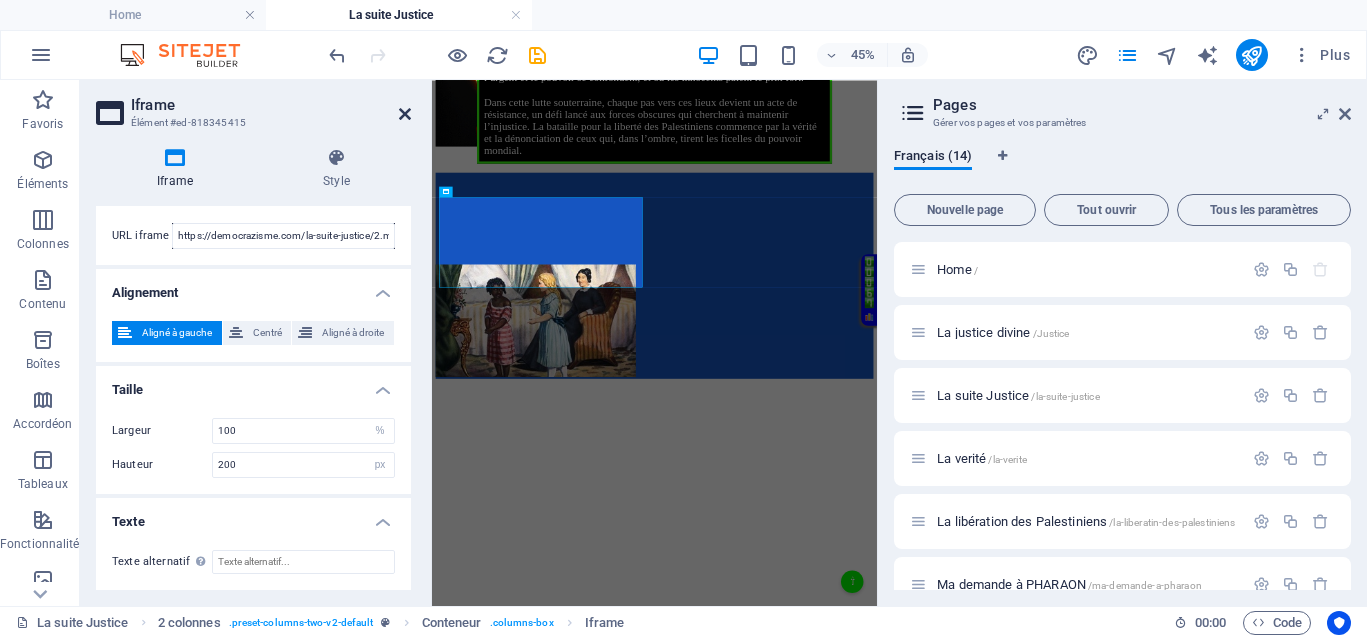 click at bounding box center [405, 114] 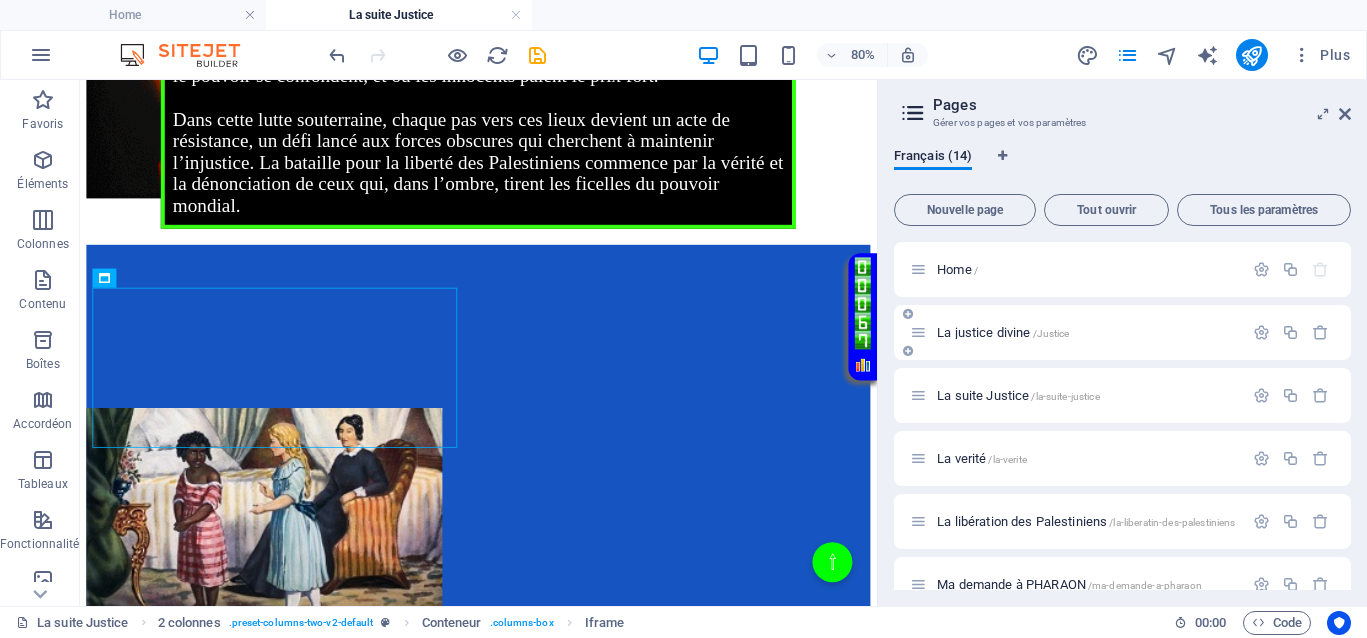 click on "La justice divine /Justice" at bounding box center [1003, 332] 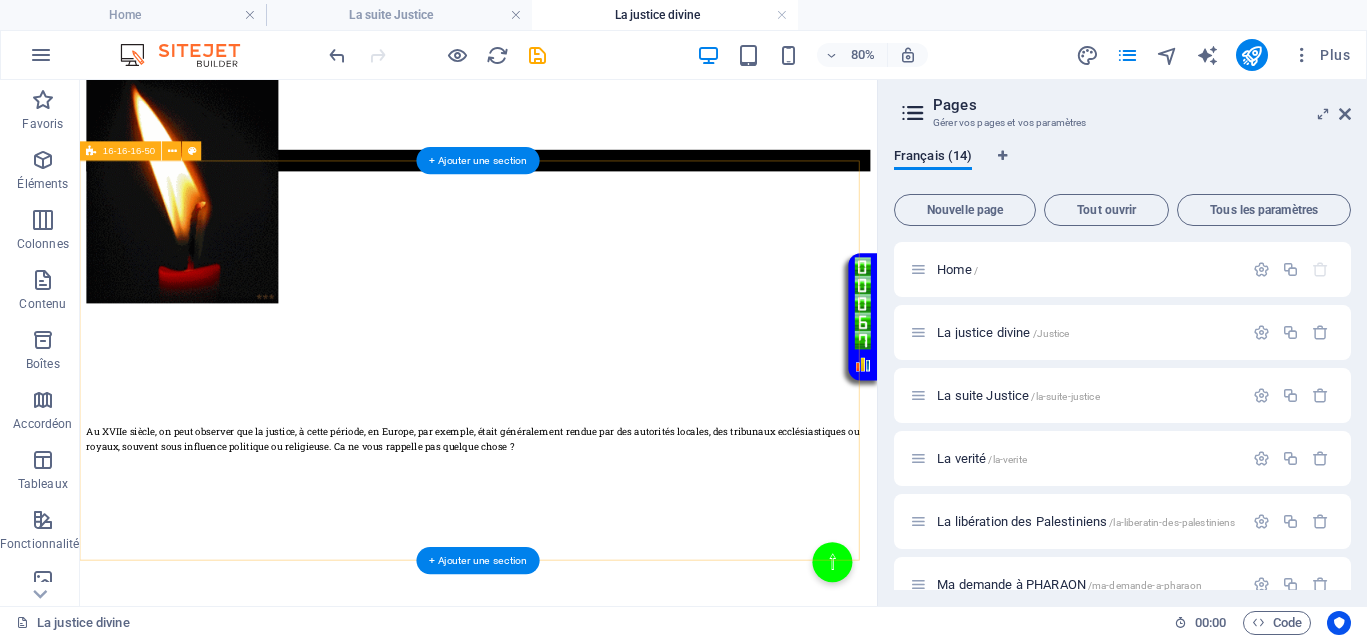 scroll, scrollTop: 375, scrollLeft: 0, axis: vertical 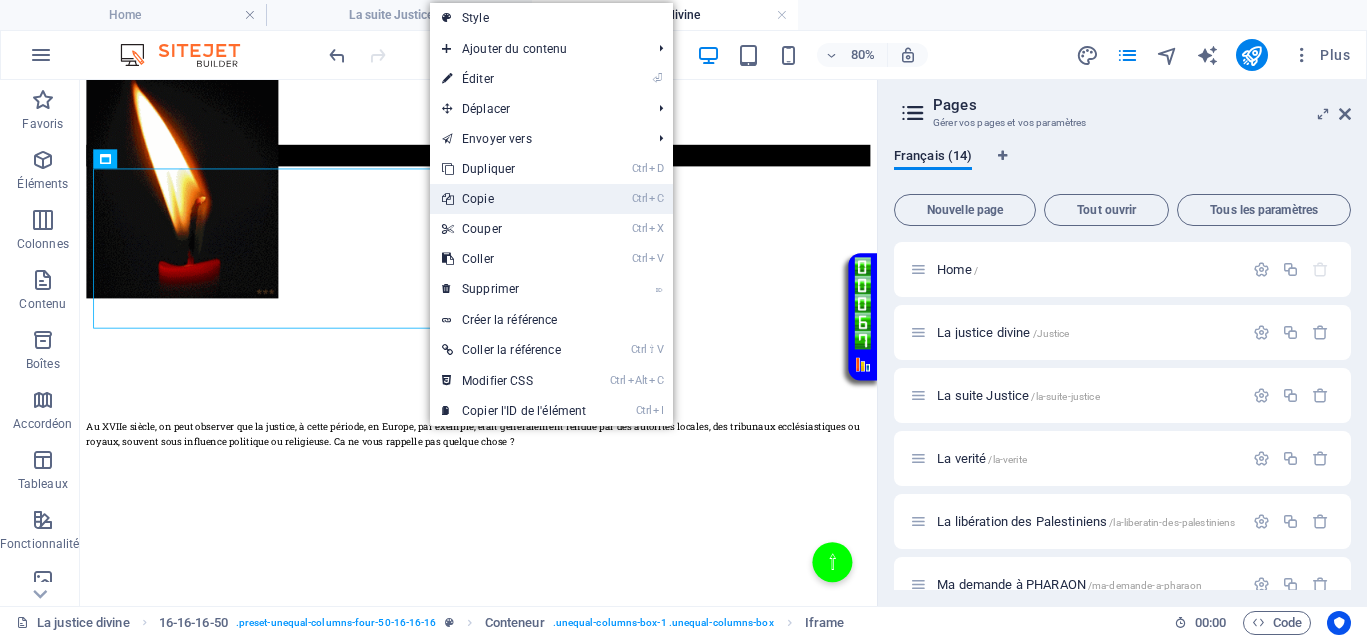 drag, startPoint x: 483, startPoint y: 201, endPoint x: 505, endPoint y: 151, distance: 54.626 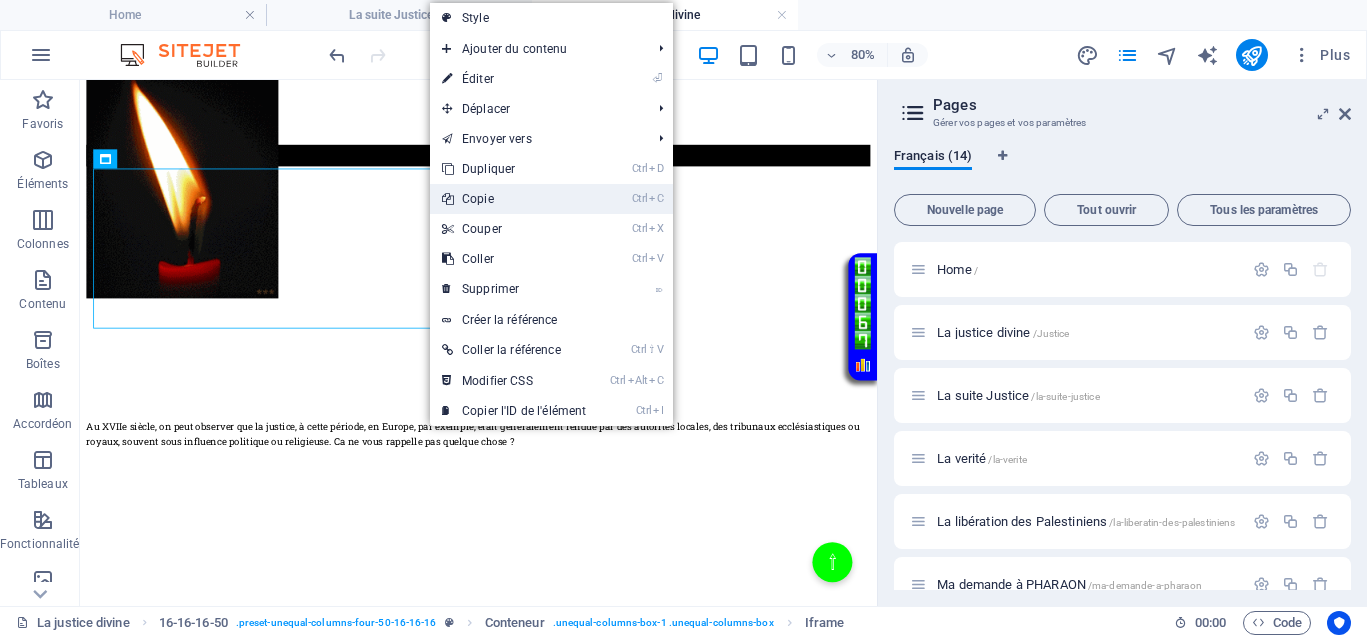 click on "Ctrl C  Copie" at bounding box center [514, 199] 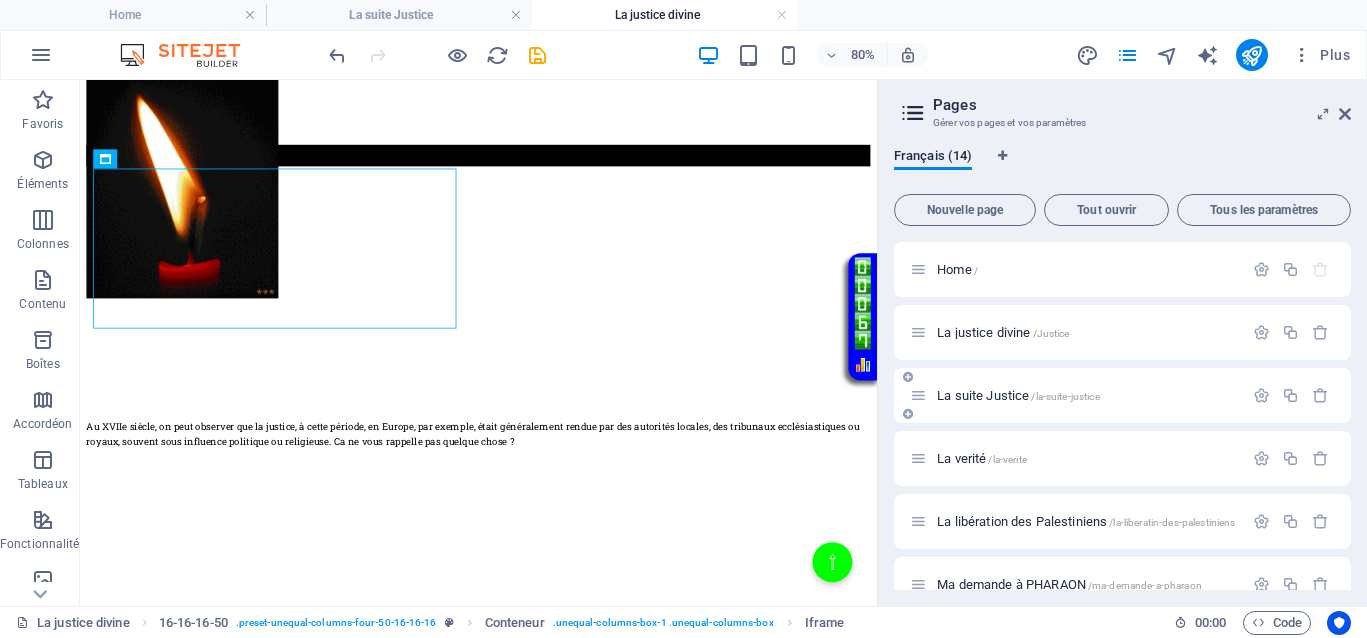 click on "La suite Justice /la-suite-justice" at bounding box center [1018, 395] 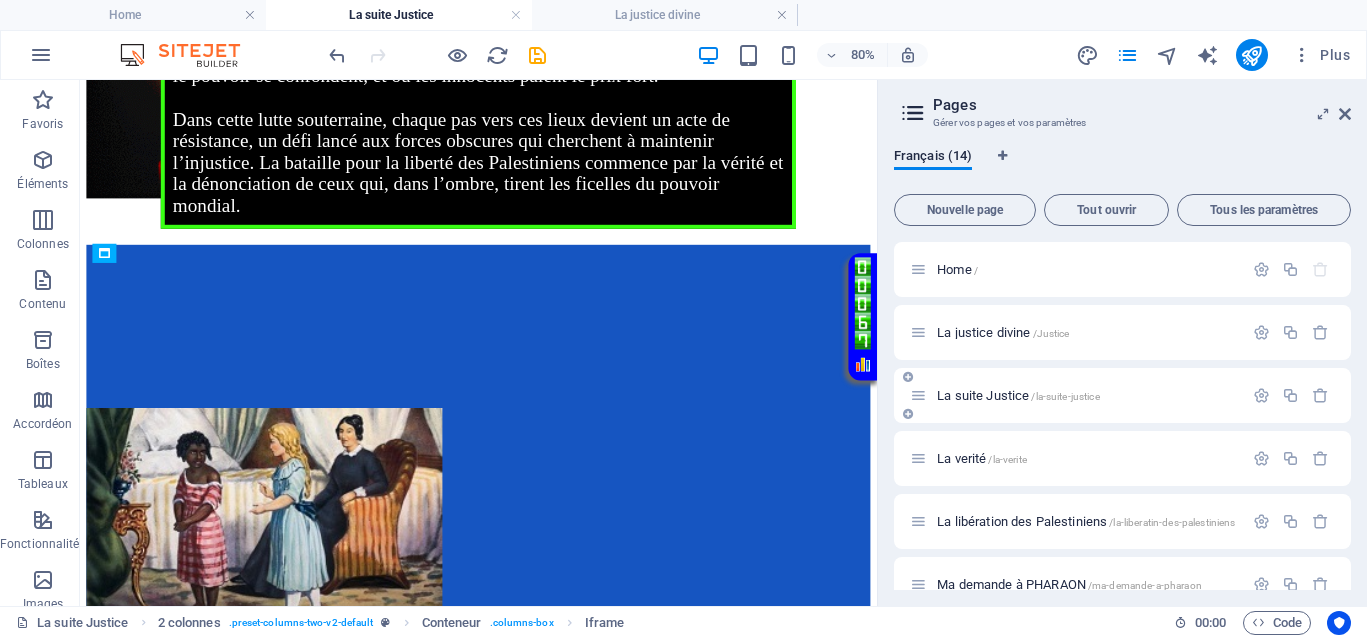 scroll, scrollTop: 0, scrollLeft: 0, axis: both 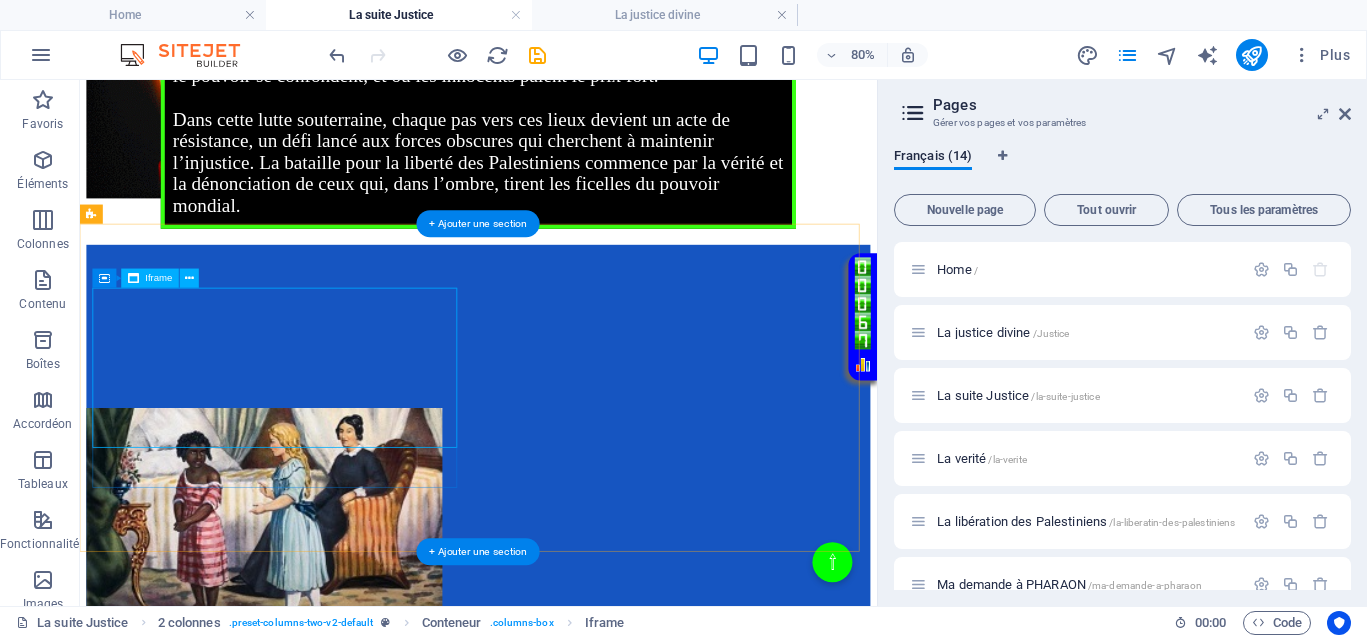 click on "</div>" at bounding box center [578, 388] 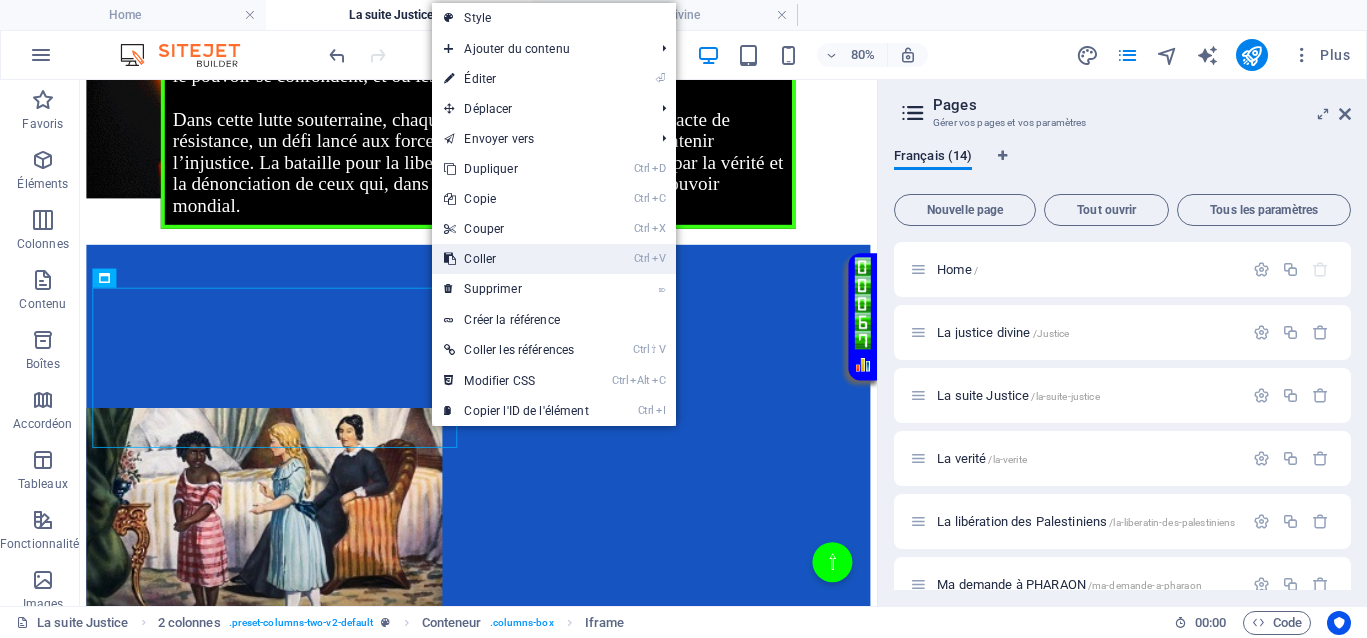 click on "Ctrl V  Coller" at bounding box center [516, 259] 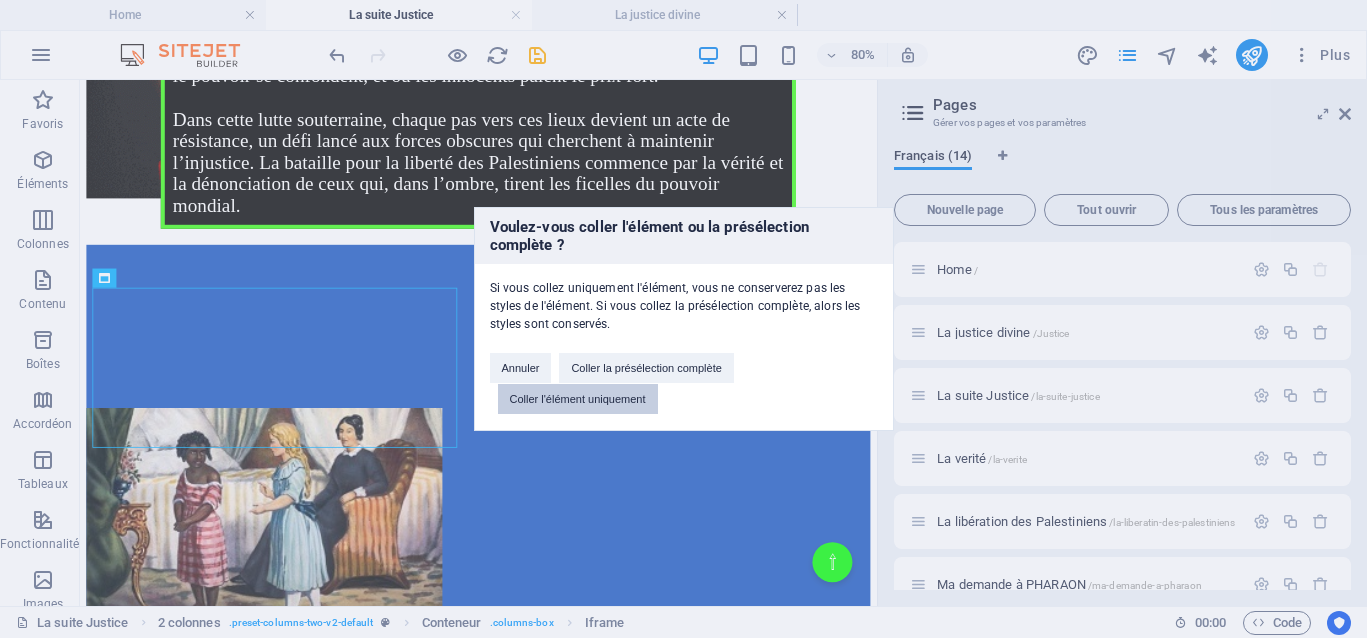 click on "Coller l'élément uniquement" at bounding box center [578, 399] 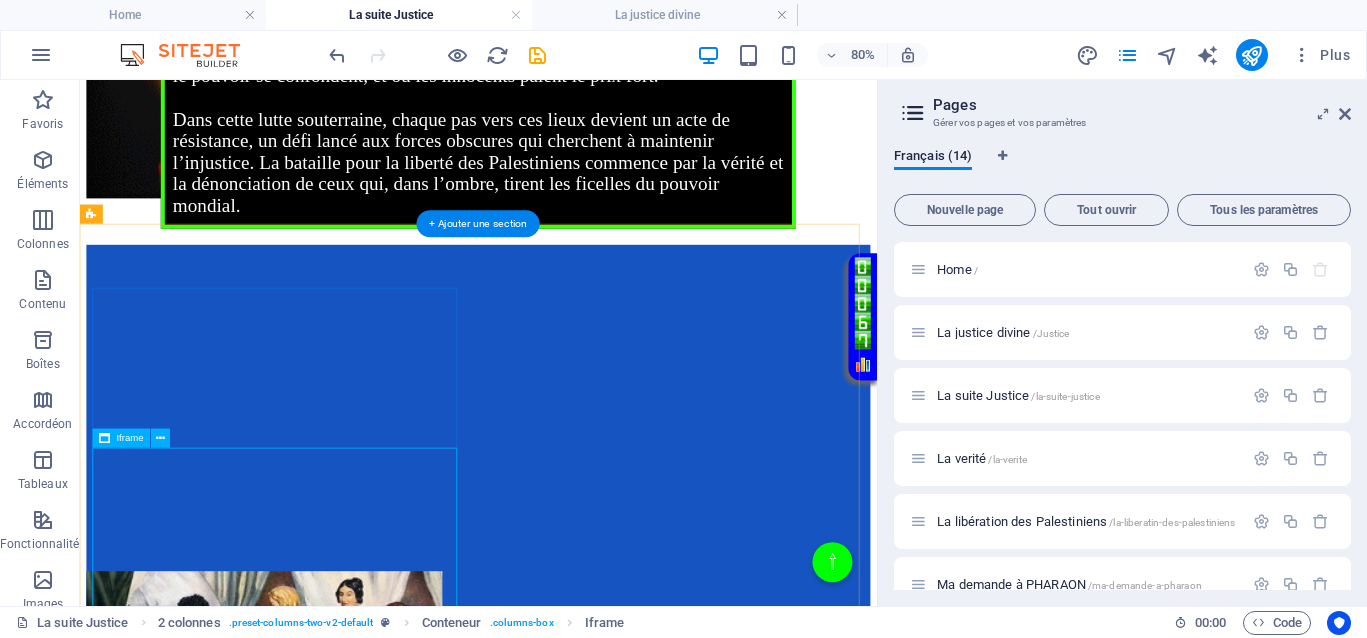 click on "</div>" at bounding box center (578, 592) 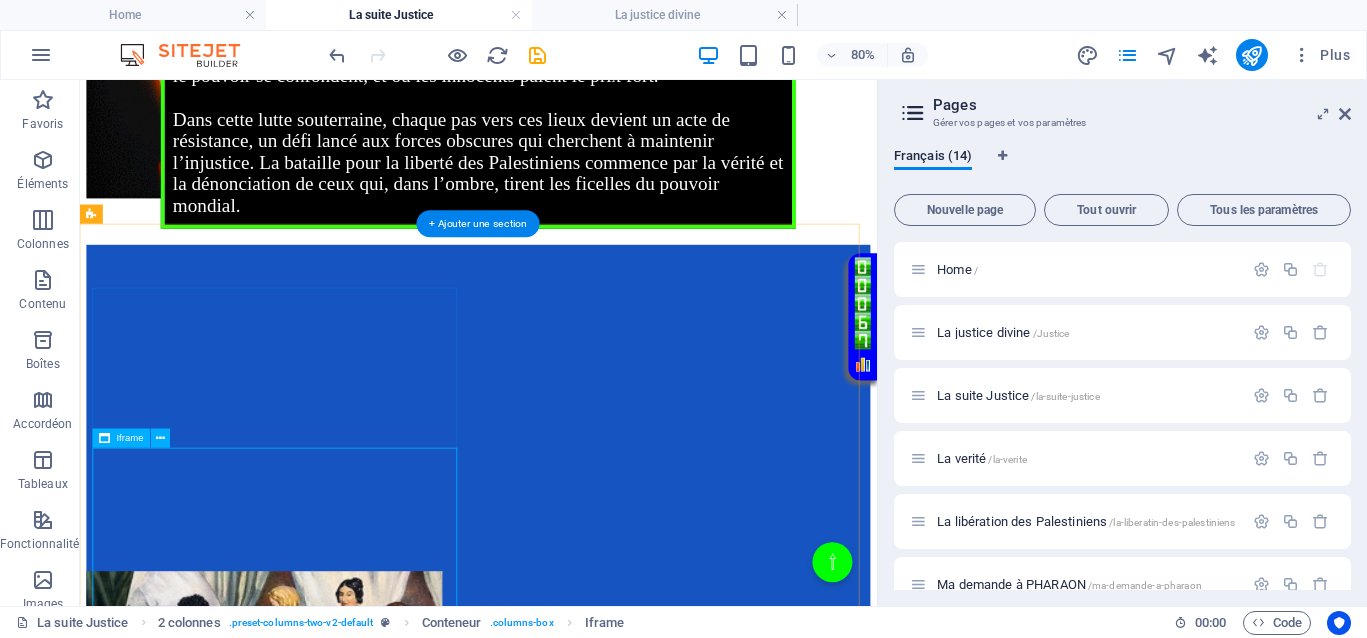 click on "</div>" at bounding box center (578, 592) 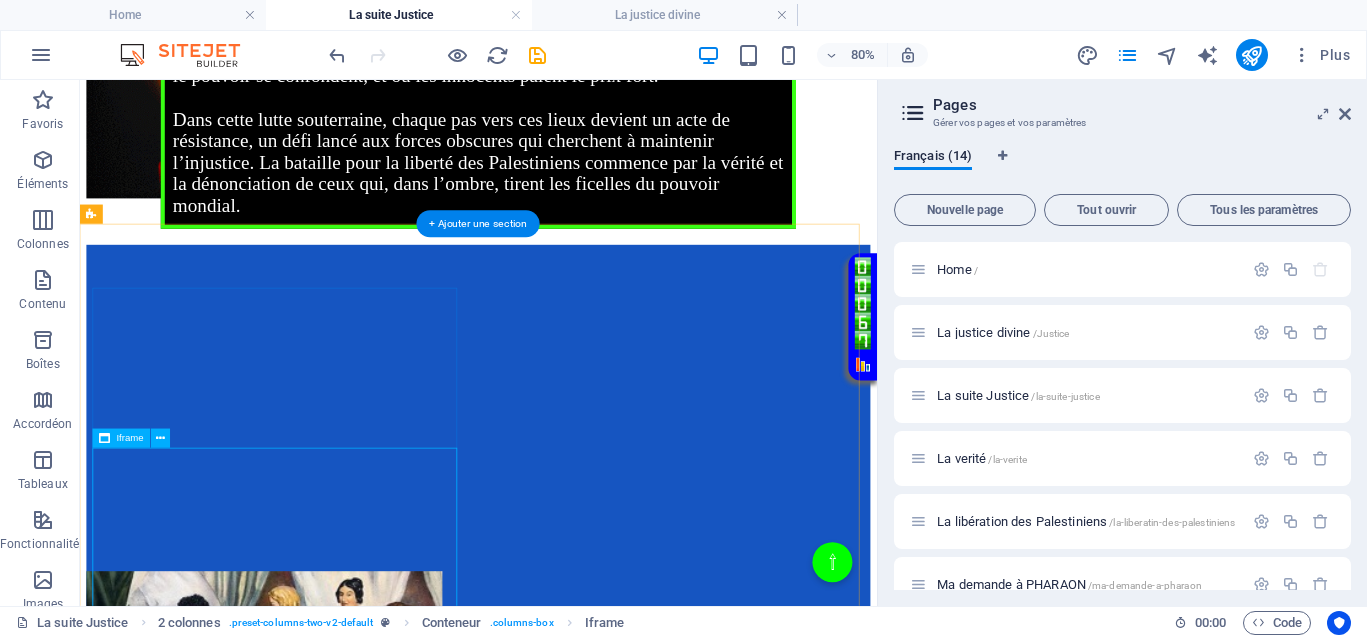 select on "%" 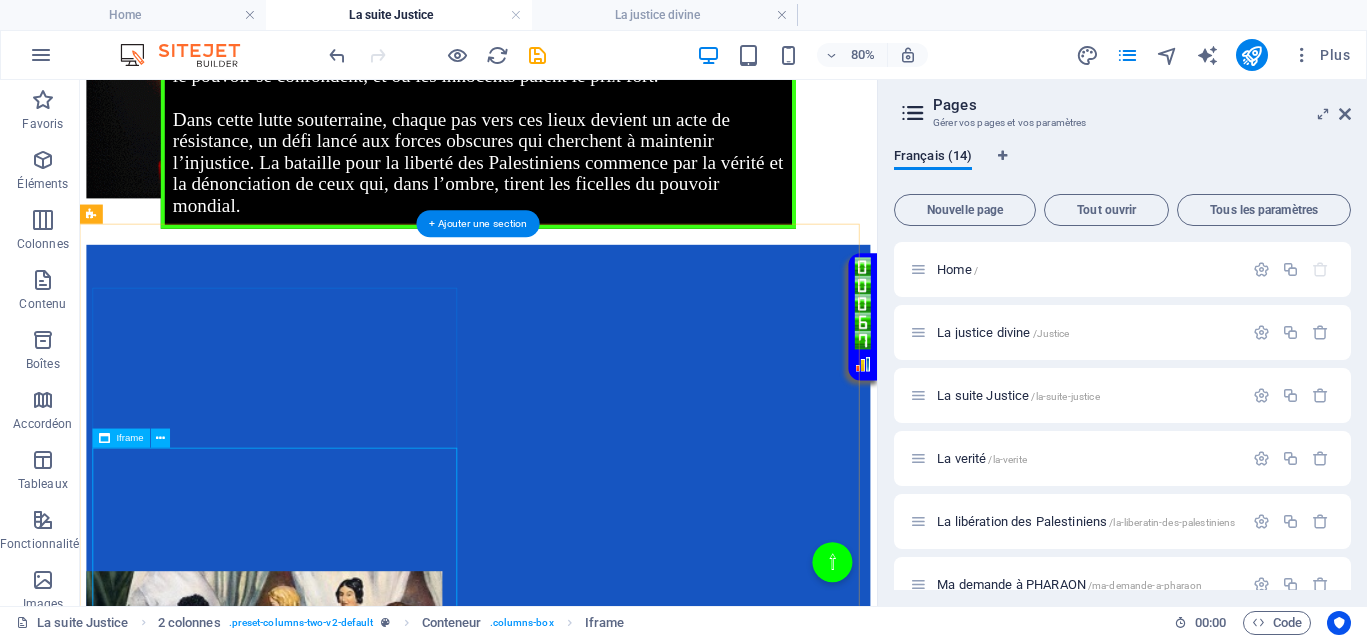 select on "px" 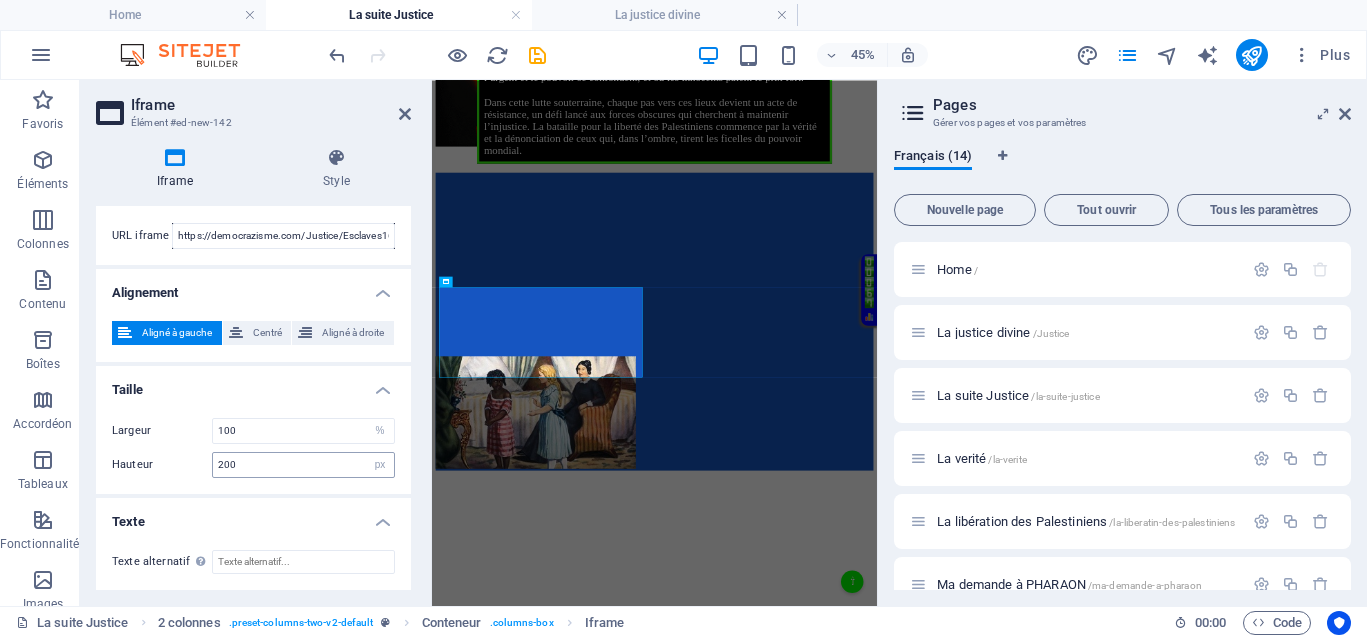 scroll, scrollTop: 0, scrollLeft: 0, axis: both 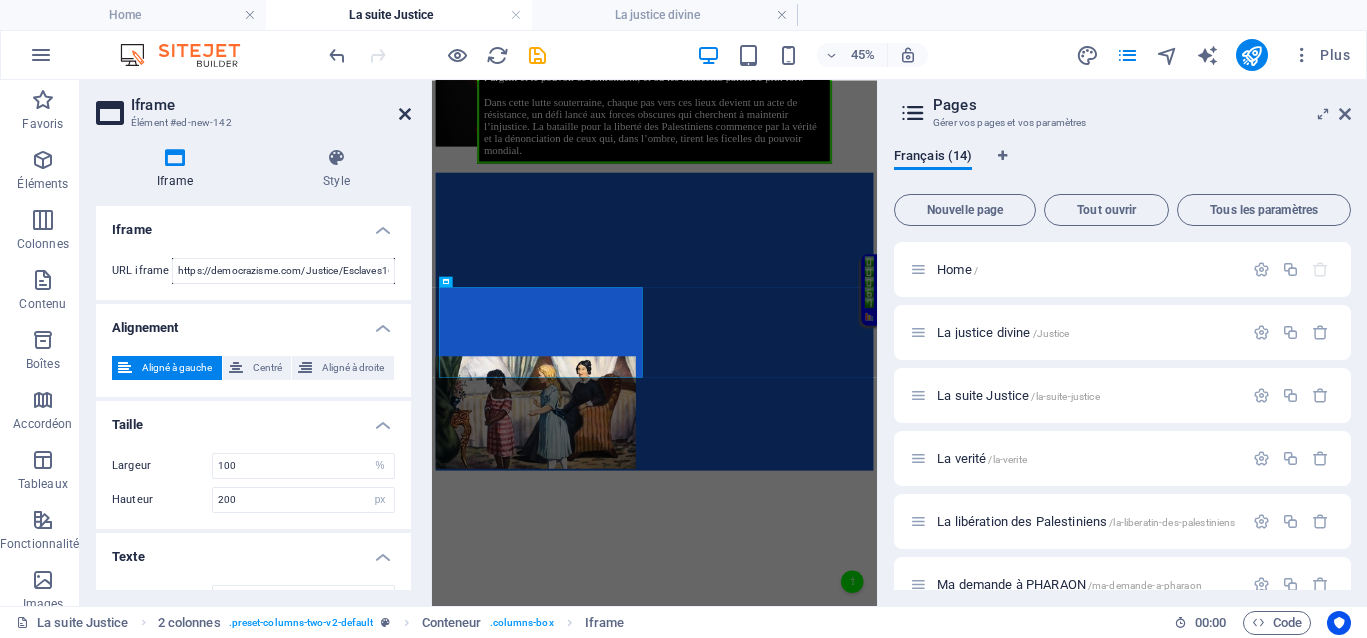 click at bounding box center (405, 114) 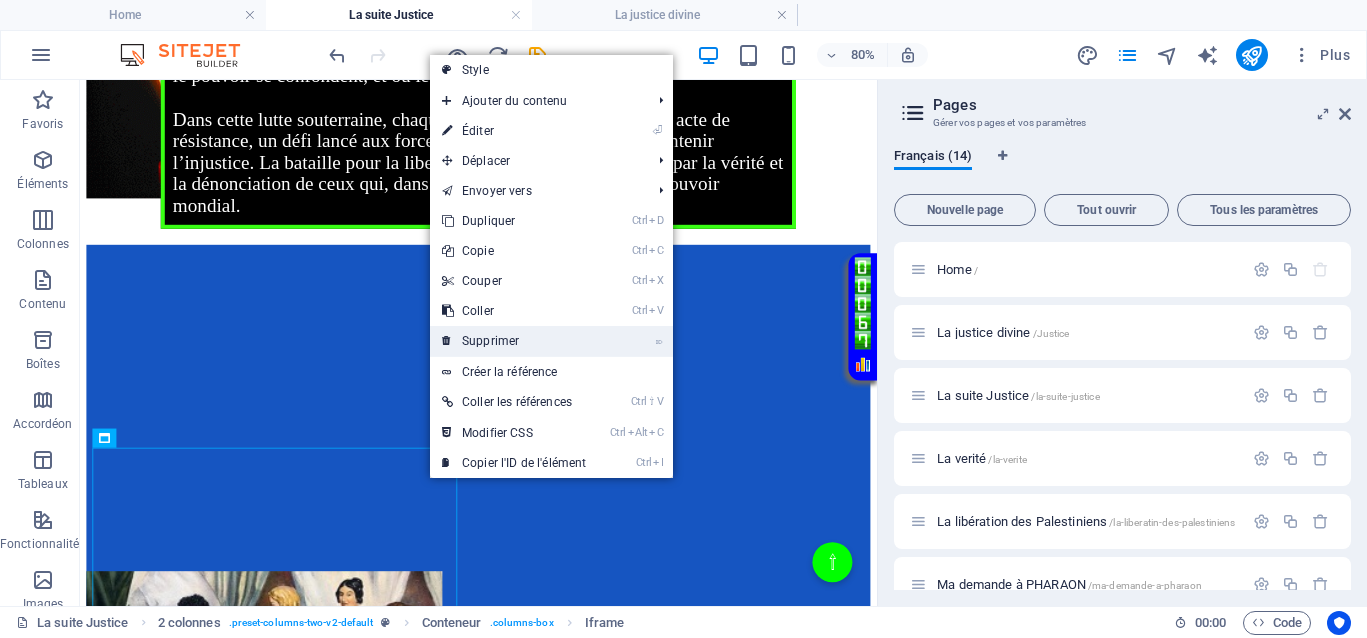 click on "⌦  Supprimer" at bounding box center (514, 341) 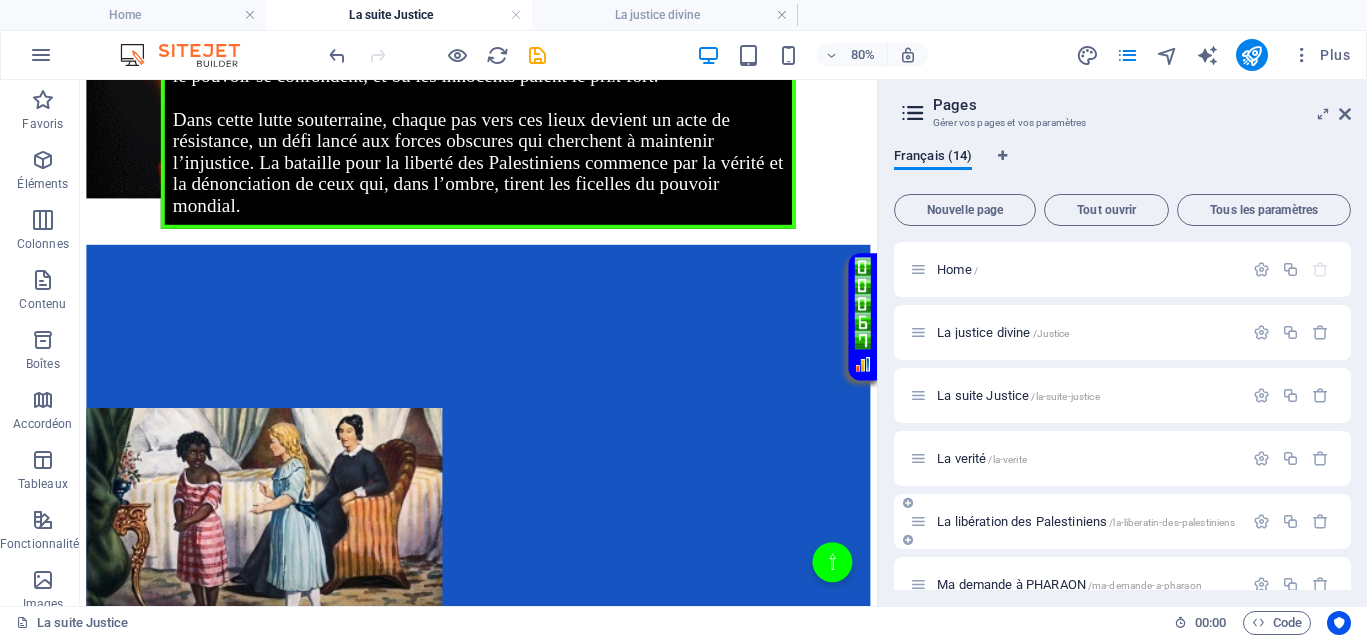 click on "La libération des Palestiniens /la-liberatin-des-palestiniens" at bounding box center (1086, 521) 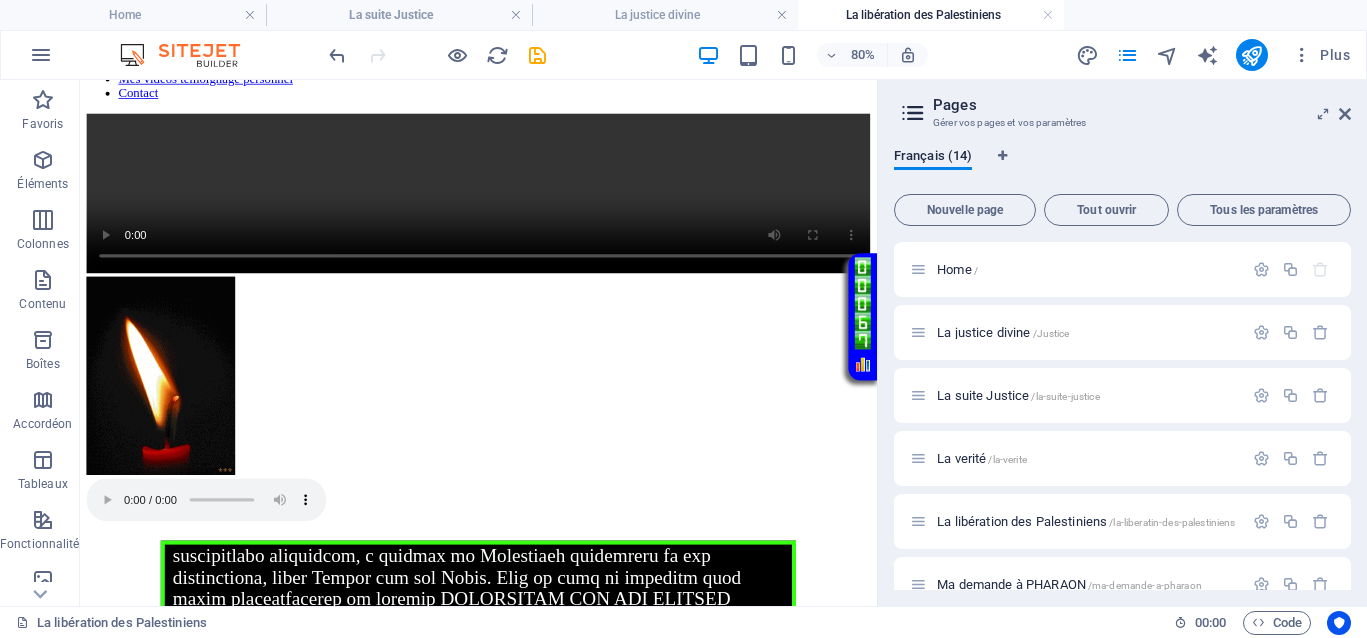 scroll, scrollTop: 125, scrollLeft: 0, axis: vertical 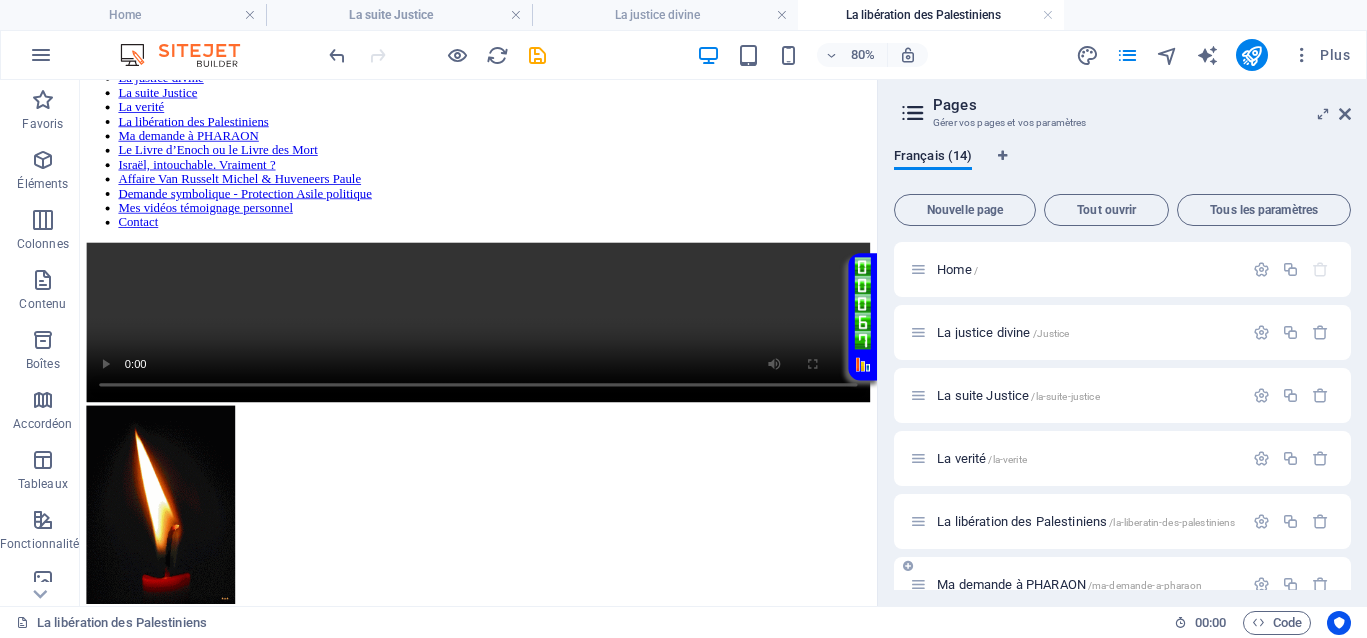 click on "Ma demande à PHARAON /ma-demande-a-pharaon" at bounding box center (1069, 584) 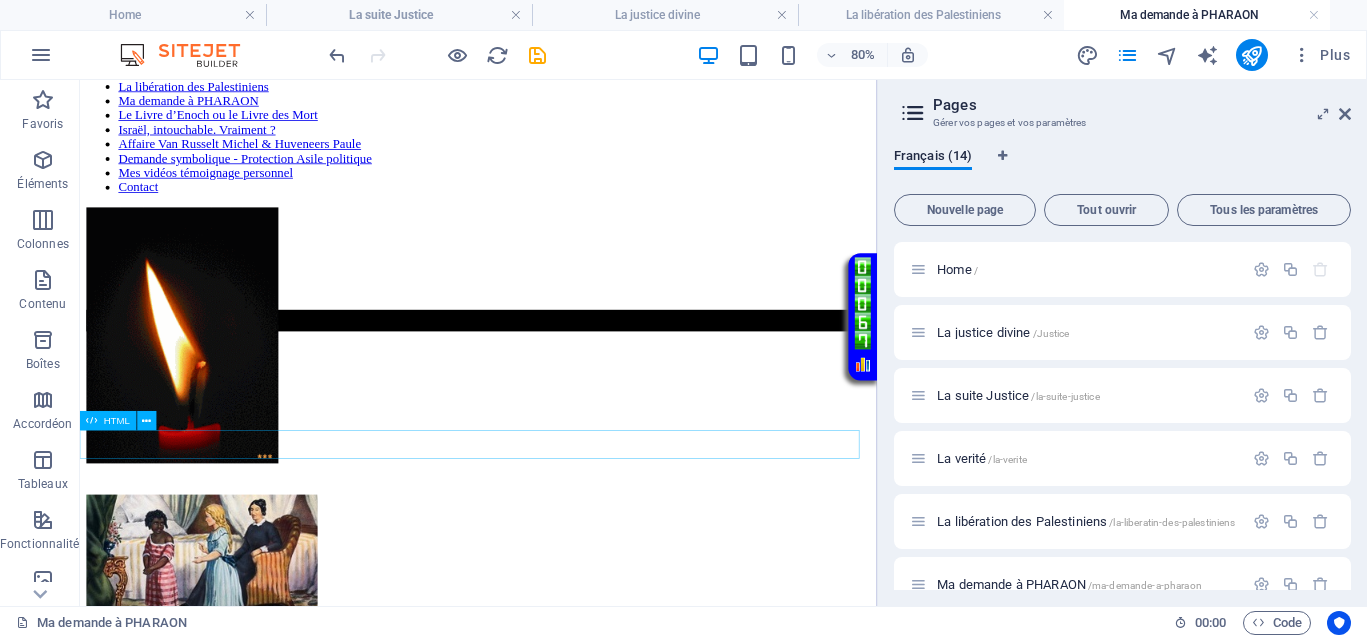 scroll, scrollTop: 375, scrollLeft: 0, axis: vertical 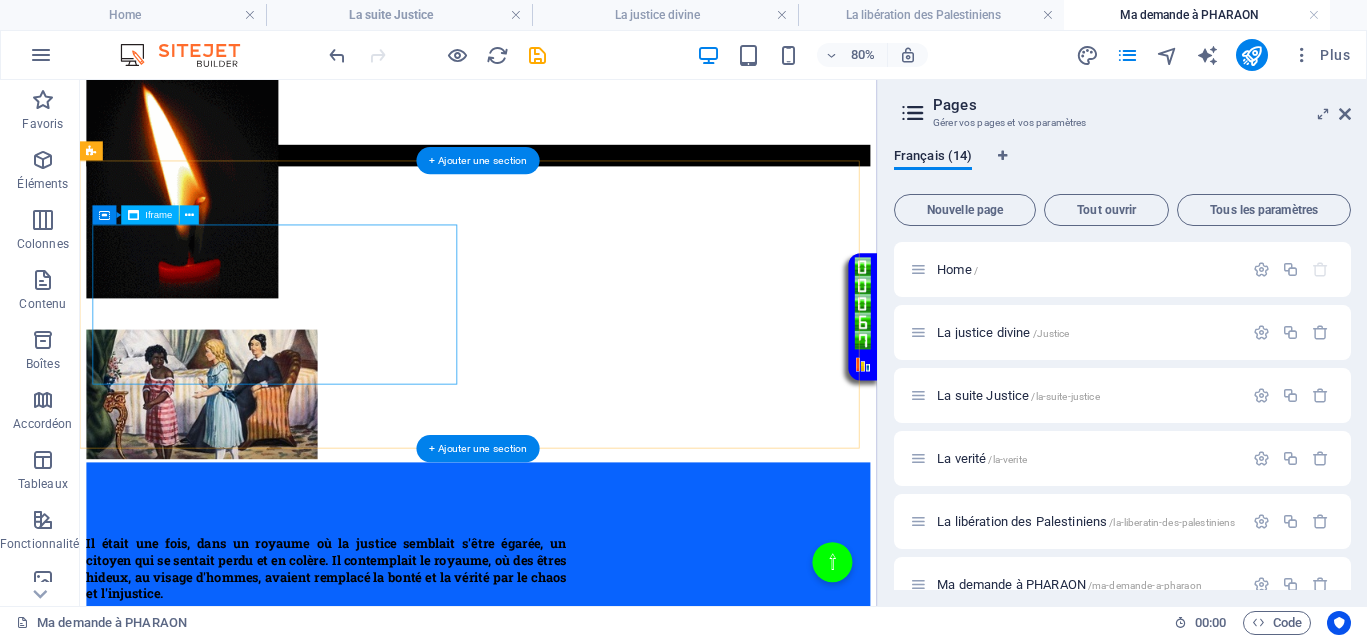 click on "</div>" at bounding box center (578, 290) 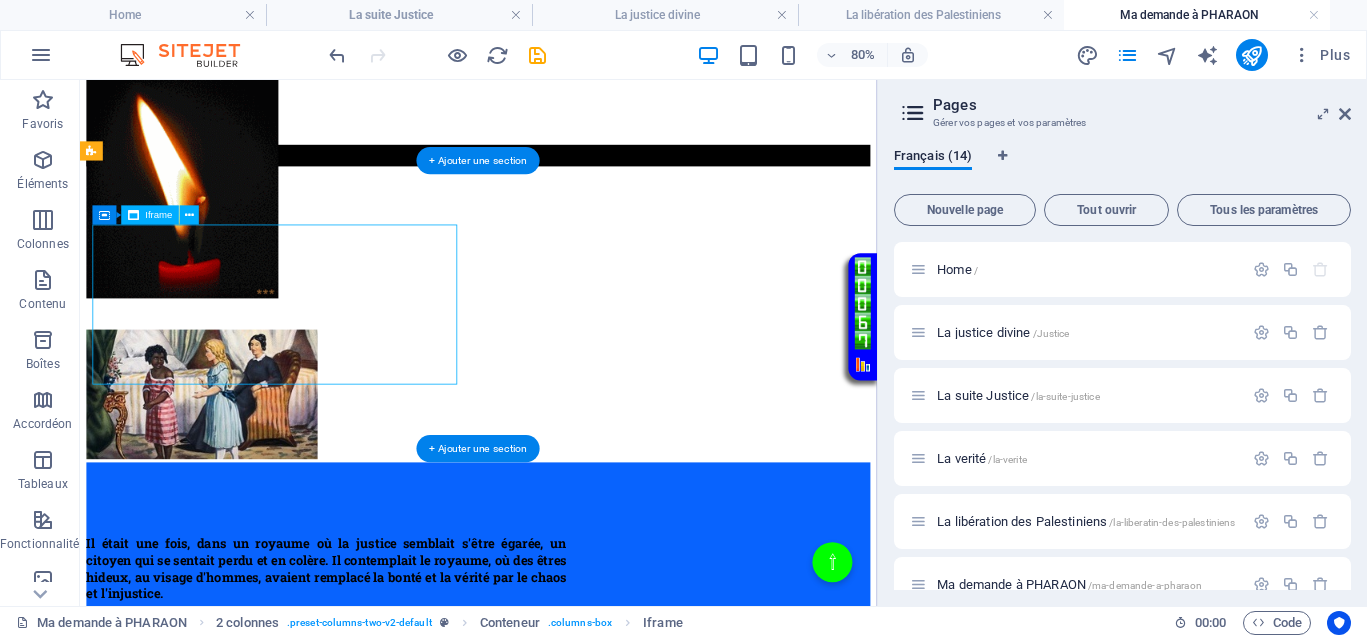 click on "</div>" at bounding box center (578, 290) 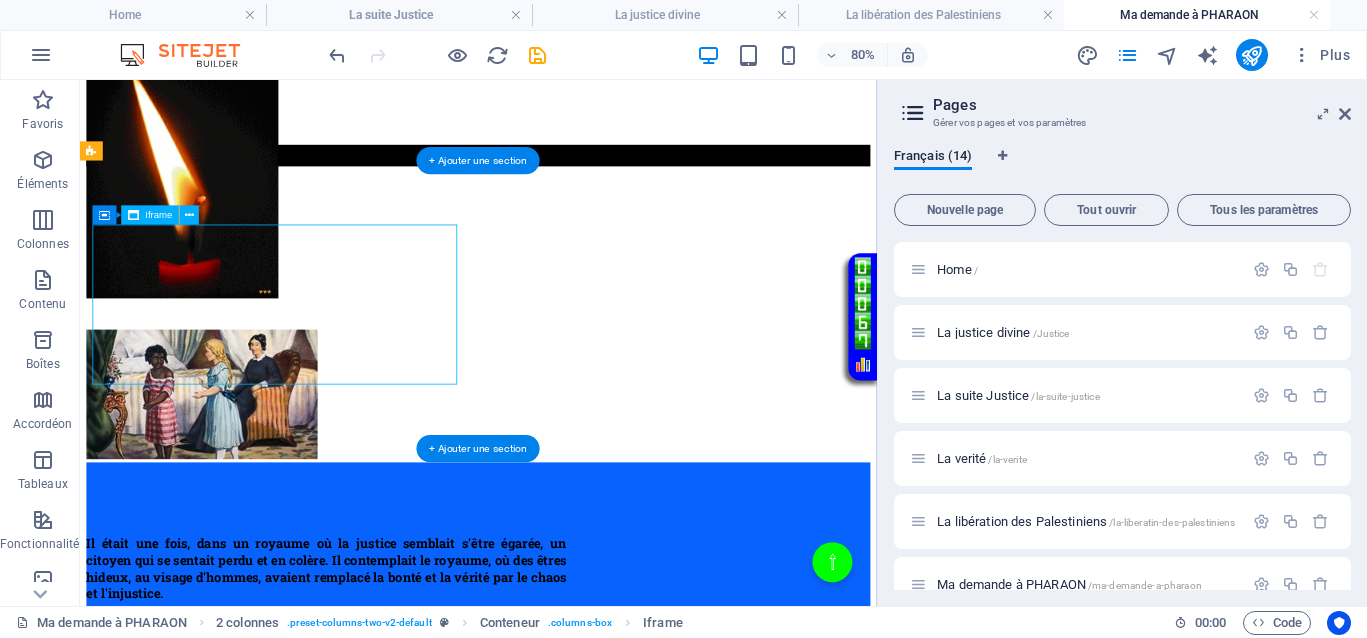 click on "</div>" at bounding box center (578, 290) 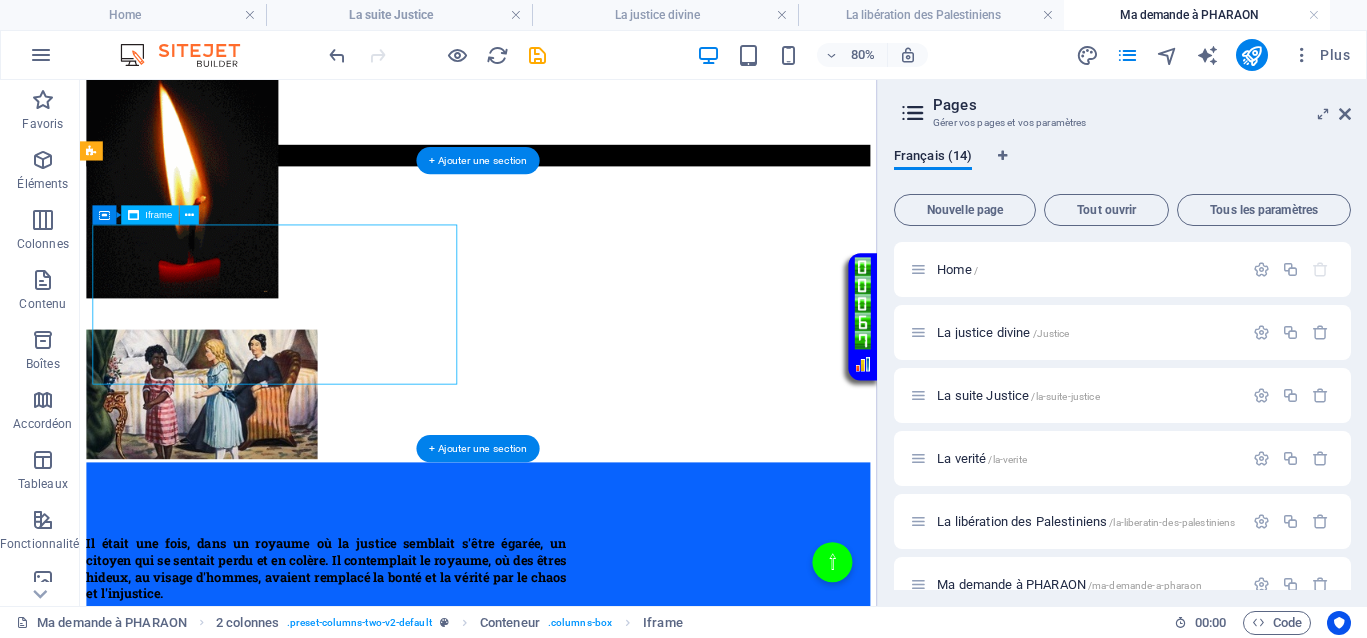 click on "</div>" at bounding box center [578, 290] 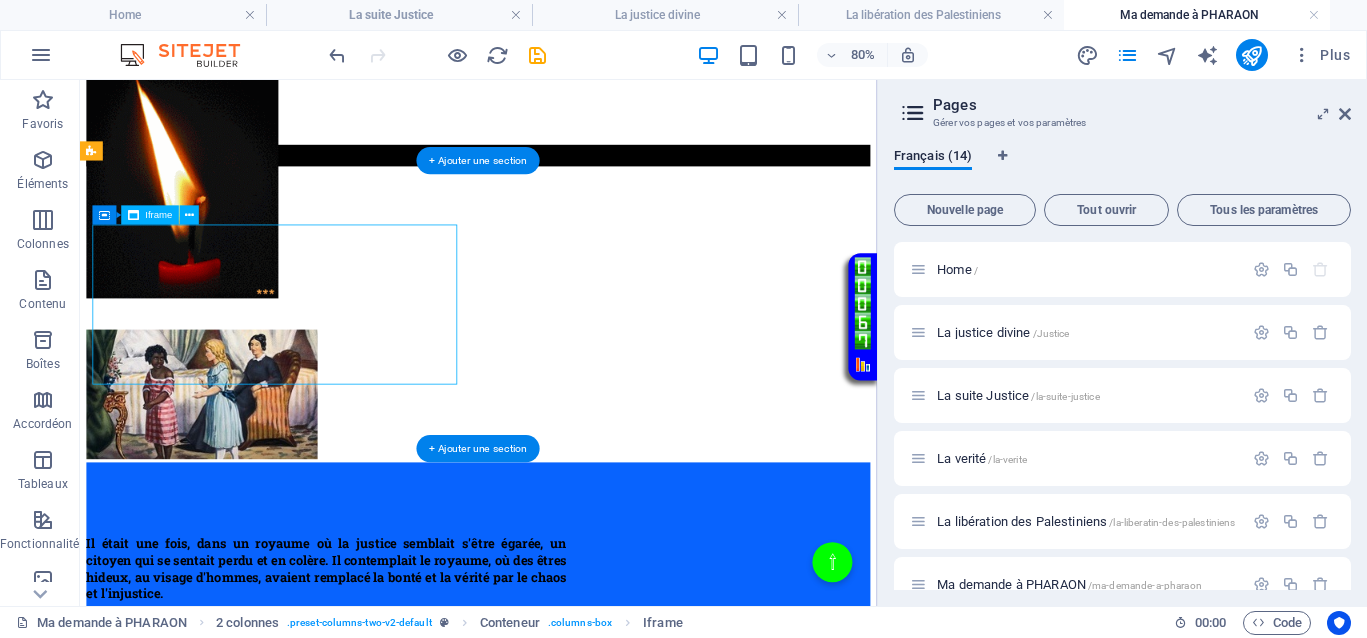 select on "%" 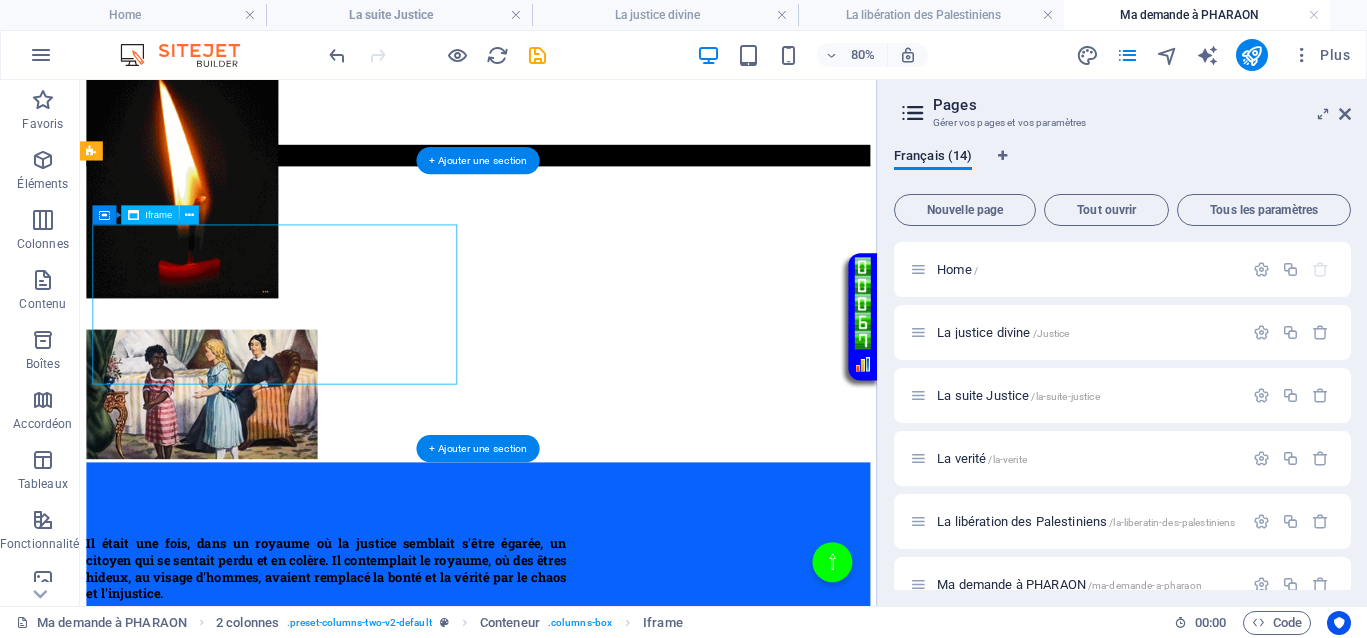 select on "px" 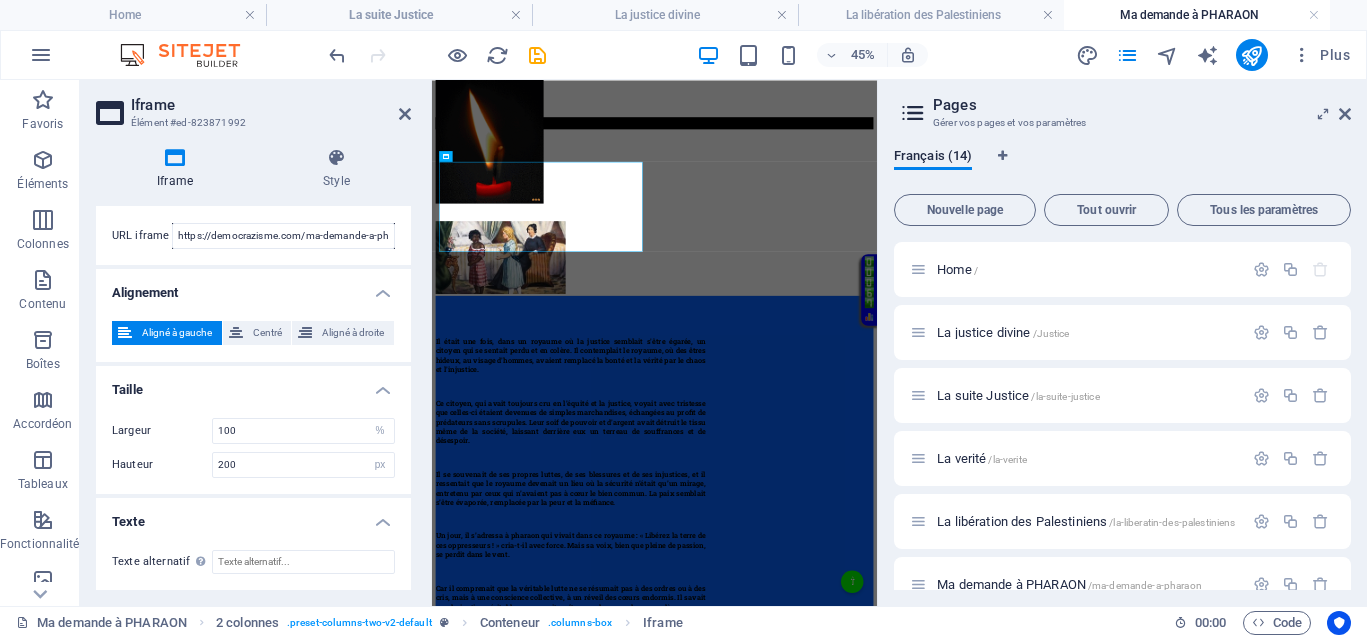 scroll, scrollTop: 0, scrollLeft: 0, axis: both 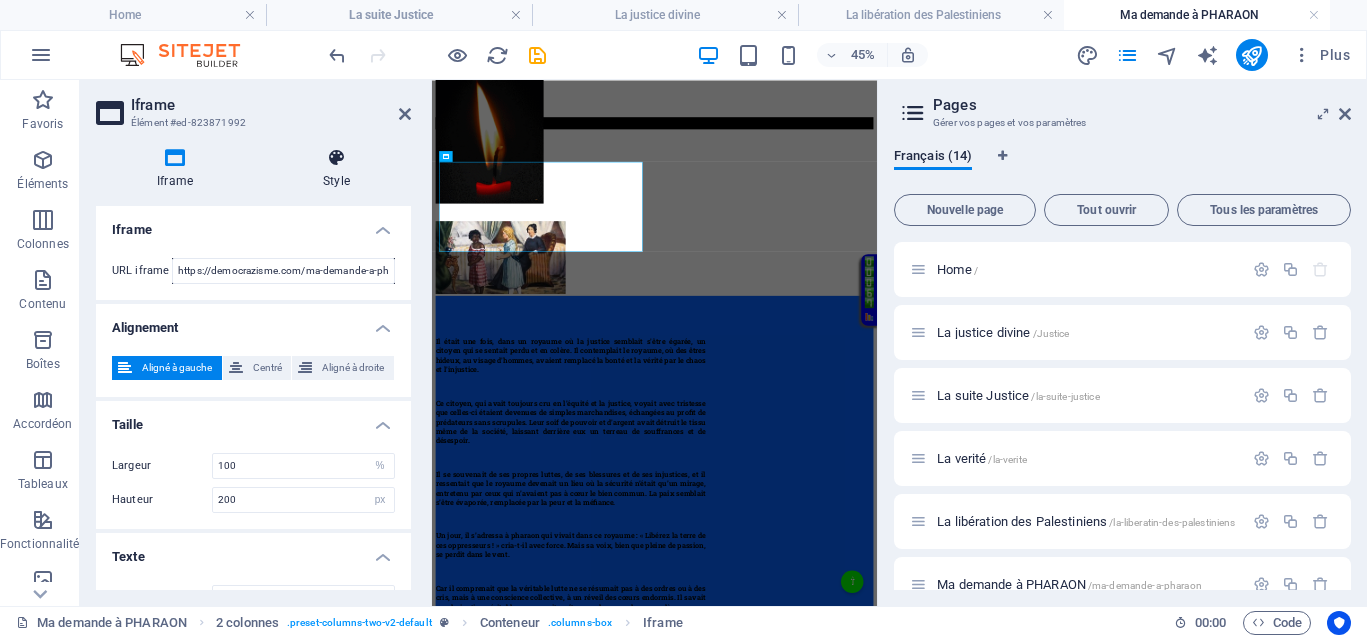 click on "Style" at bounding box center [336, 169] 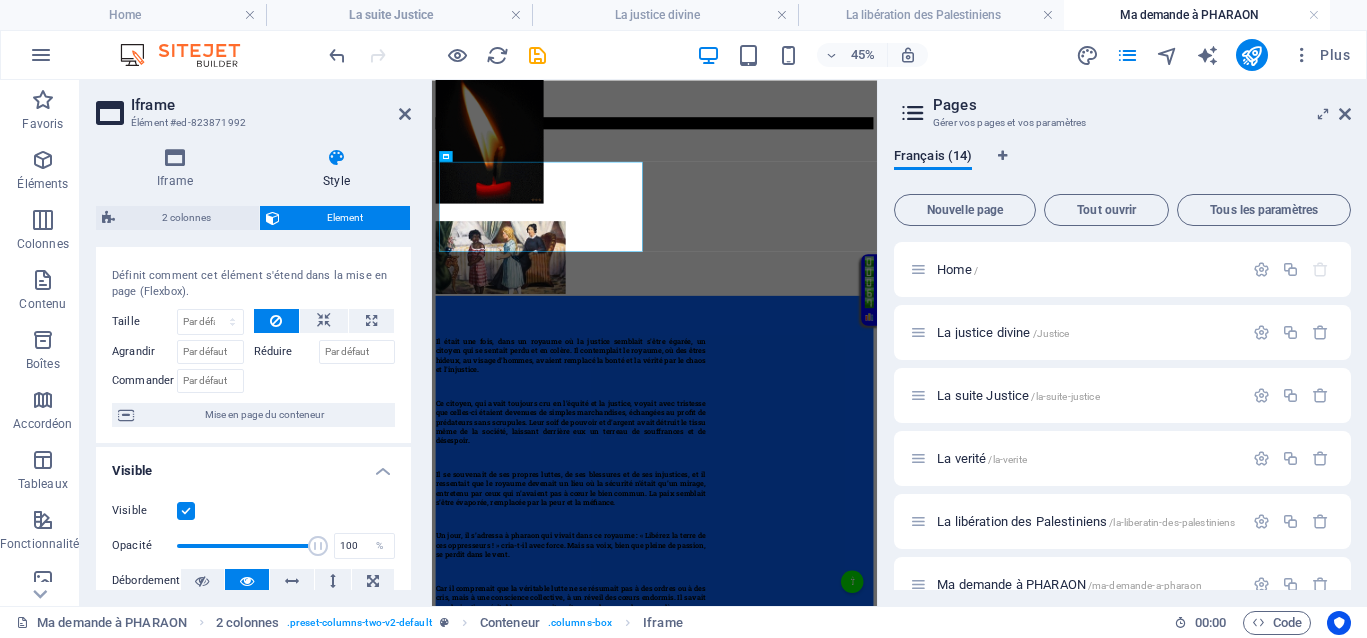 scroll, scrollTop: 19, scrollLeft: 0, axis: vertical 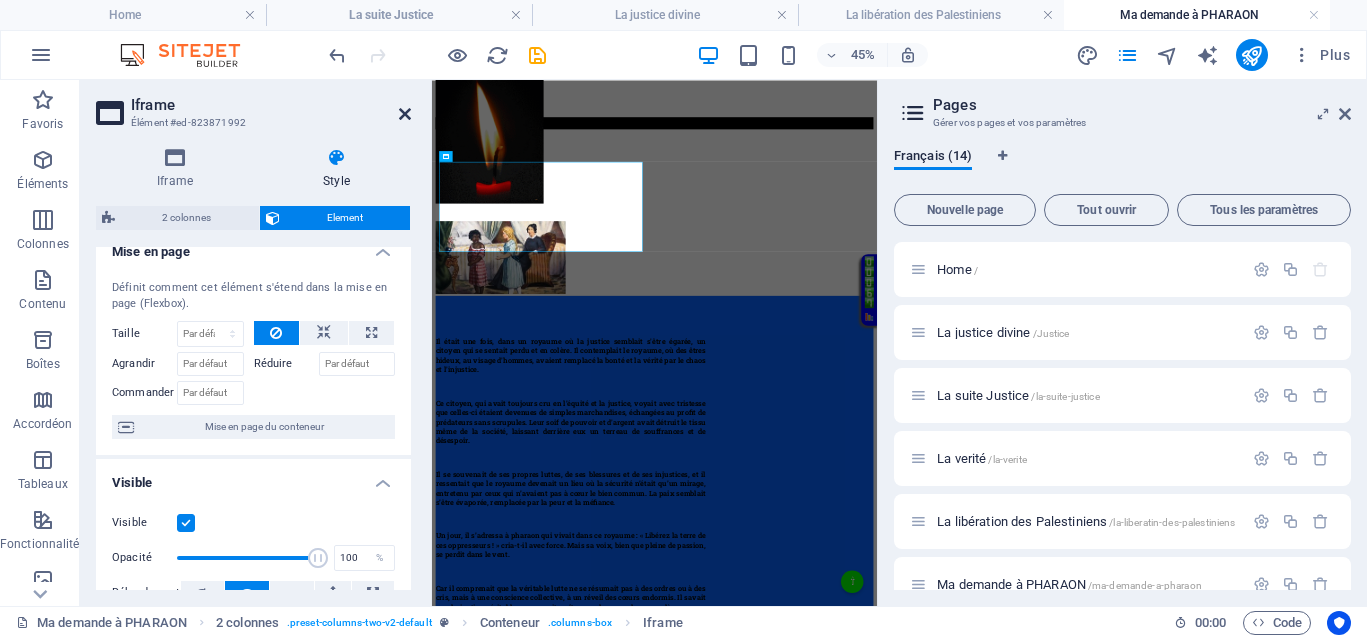click at bounding box center (405, 114) 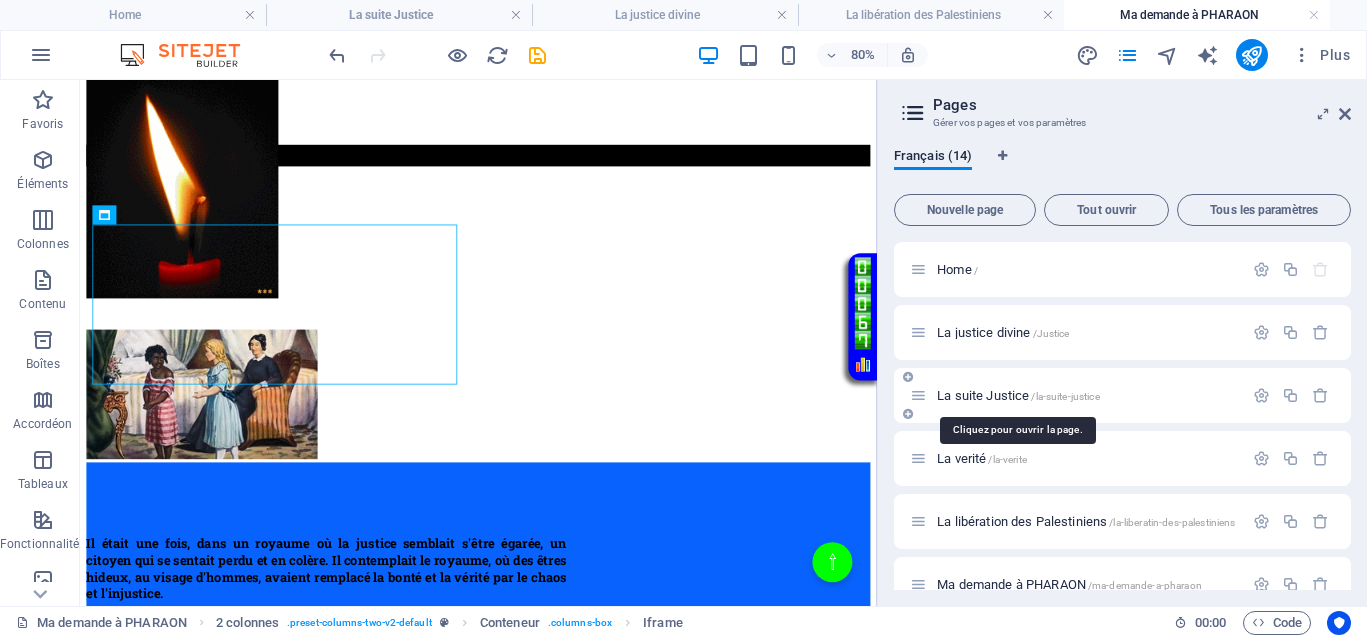 click on "La suite Justice /la-suite-justice" at bounding box center [1018, 395] 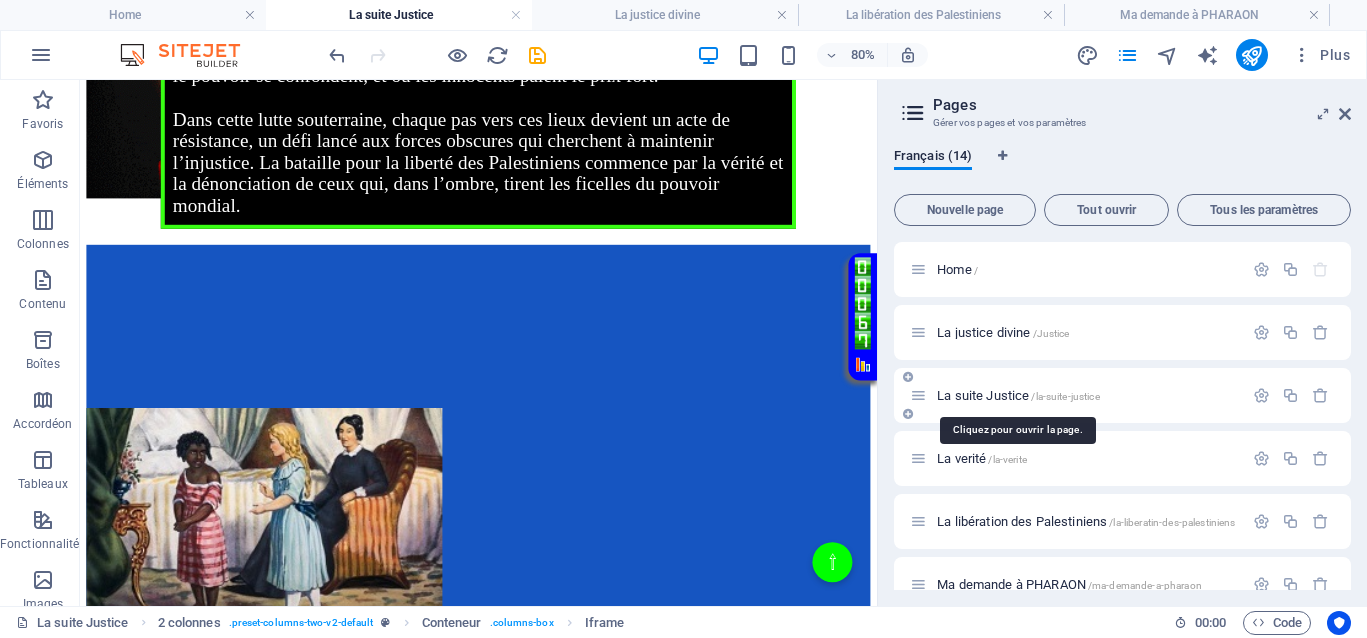 scroll, scrollTop: 0, scrollLeft: 0, axis: both 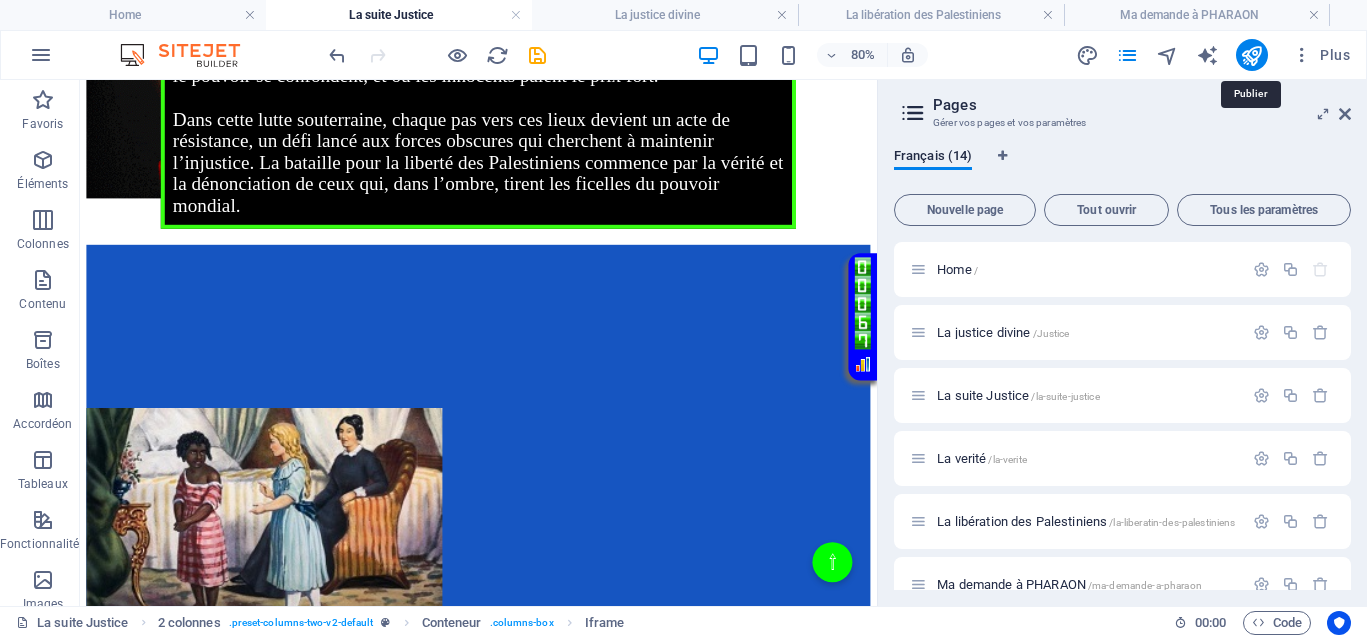 drag, startPoint x: 1247, startPoint y: 64, endPoint x: 1248, endPoint y: 74, distance: 10.049875 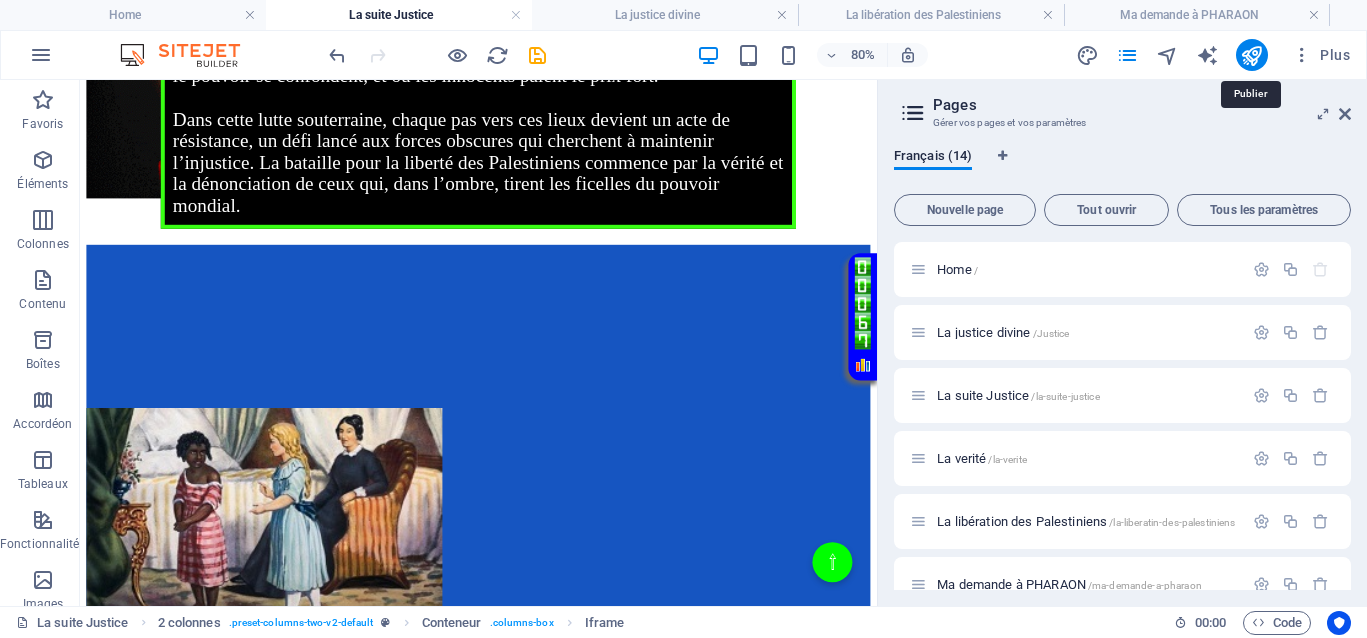 click at bounding box center (1252, 55) 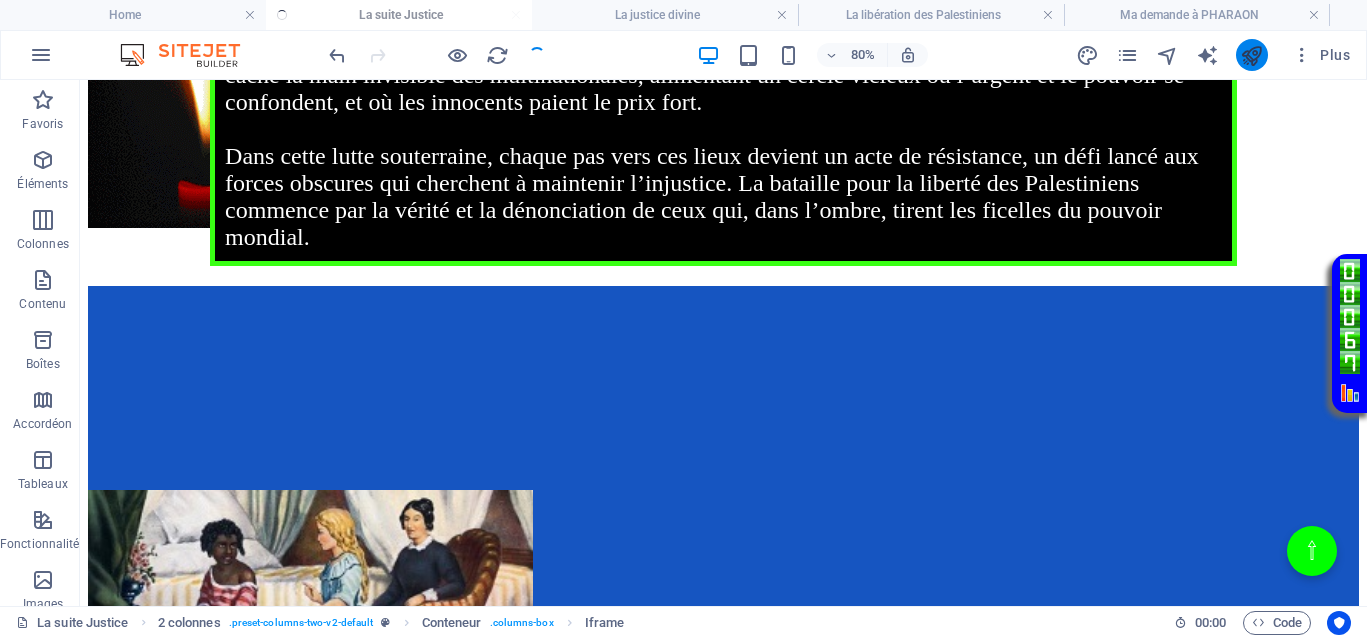 scroll, scrollTop: 536, scrollLeft: 0, axis: vertical 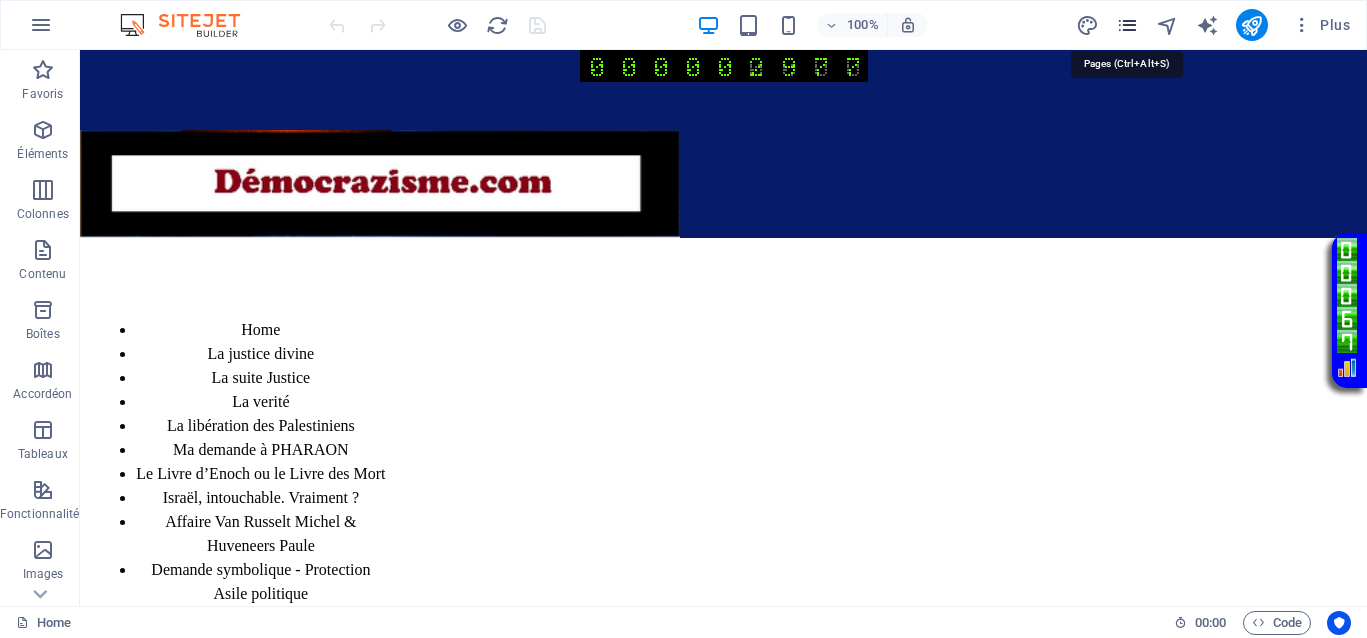 click at bounding box center [1127, 25] 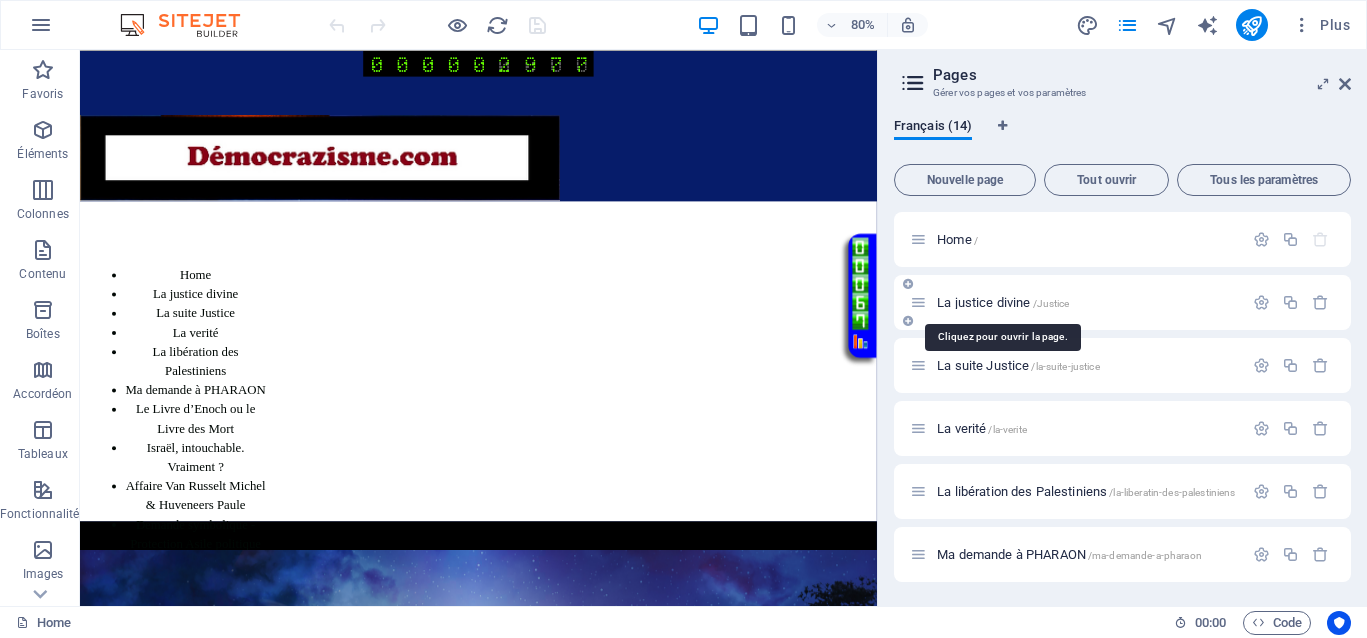 click on "La justice divine /Justice" at bounding box center [1003, 302] 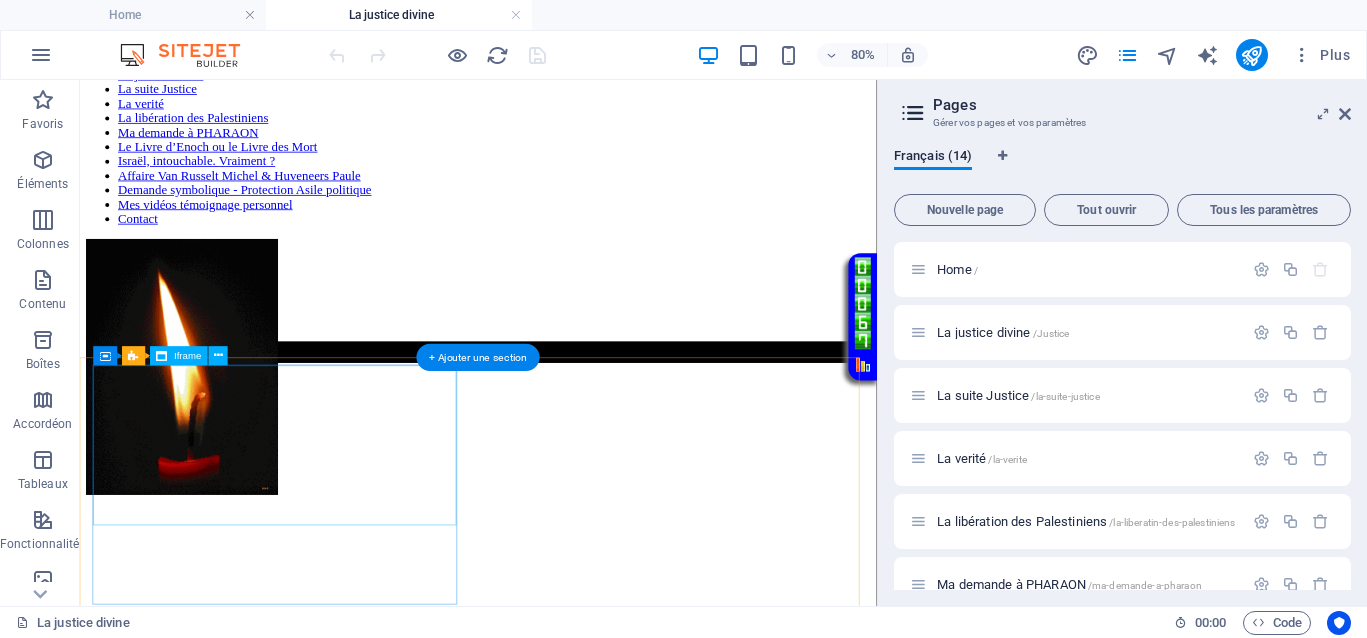 scroll, scrollTop: 250, scrollLeft: 0, axis: vertical 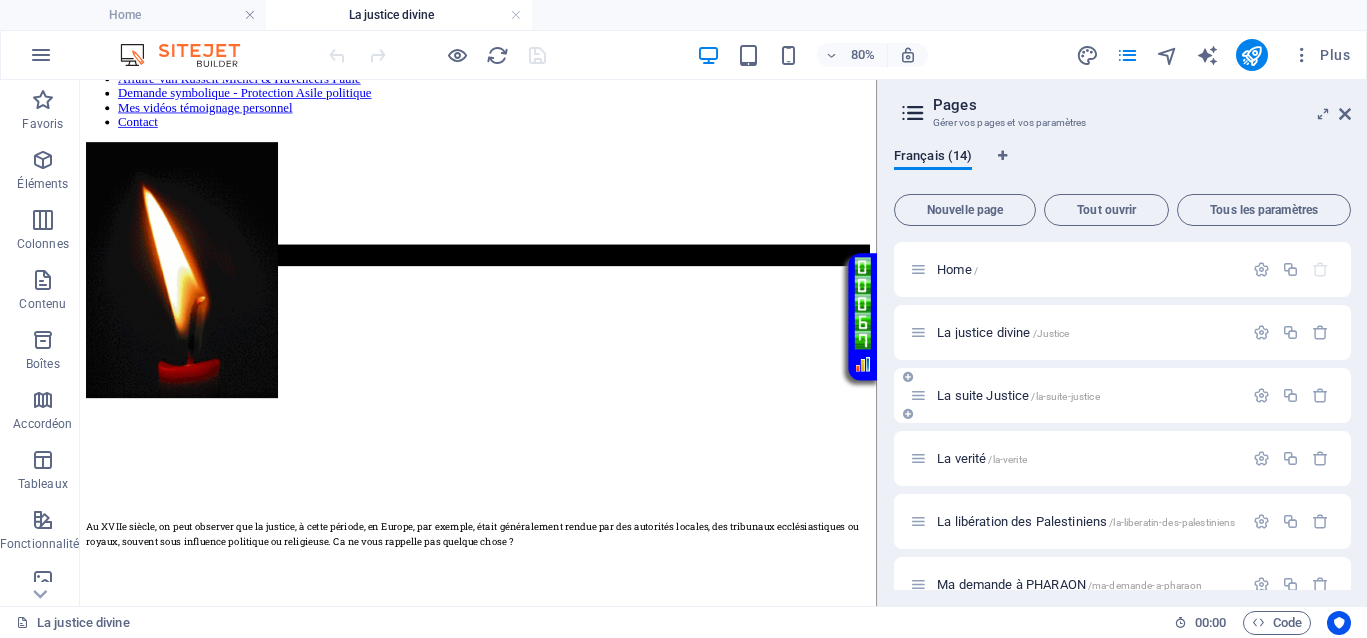 click on "La suite Justice /la-suite-justice" at bounding box center (1018, 395) 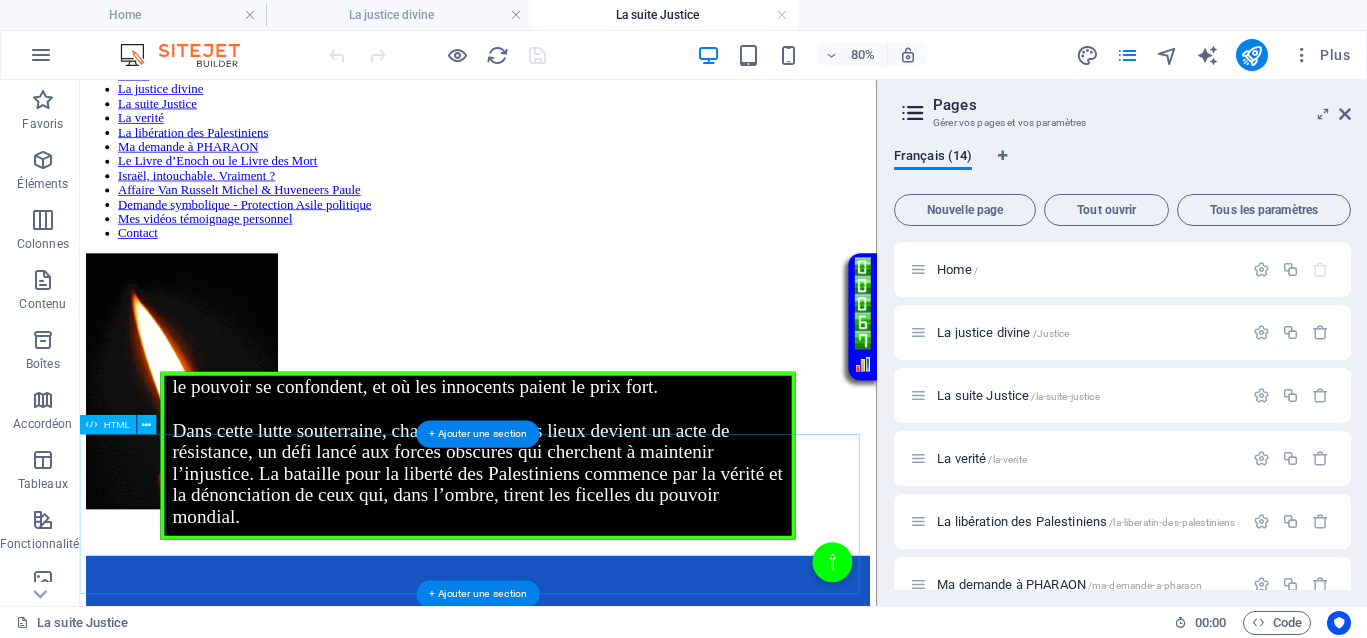 scroll, scrollTop: 375, scrollLeft: 0, axis: vertical 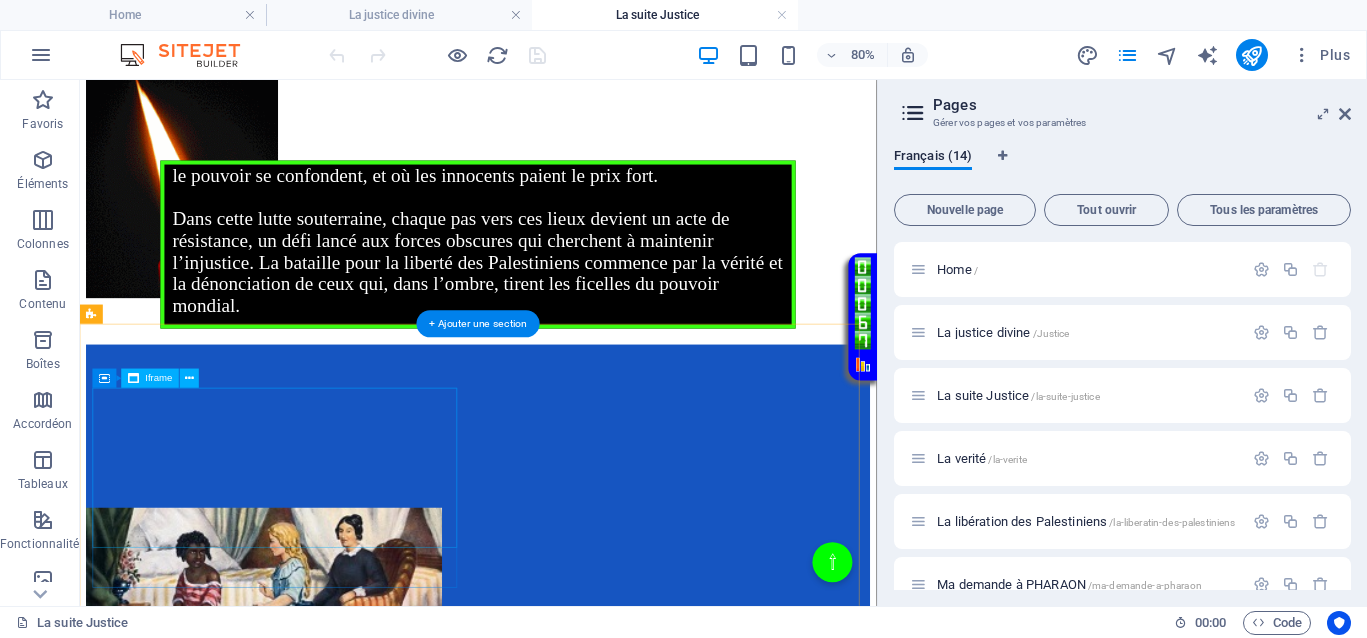 click on "</div>" at bounding box center [578, 513] 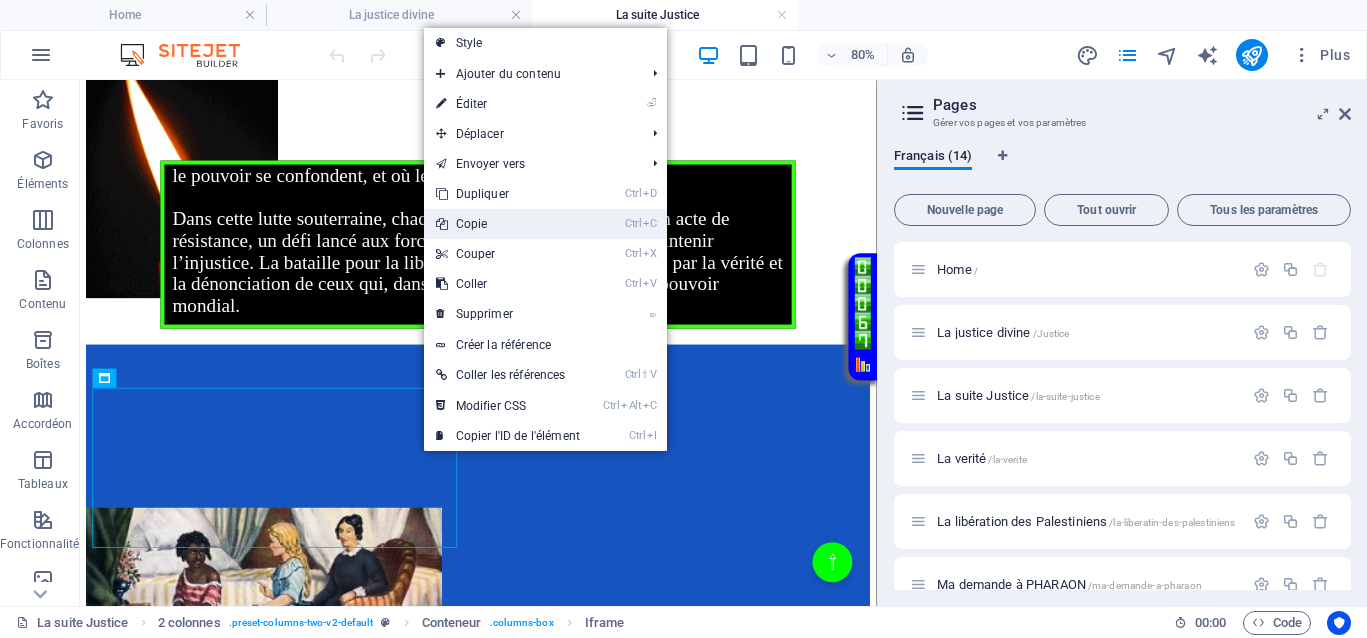 click on "Ctrl C  Copie" at bounding box center [508, 224] 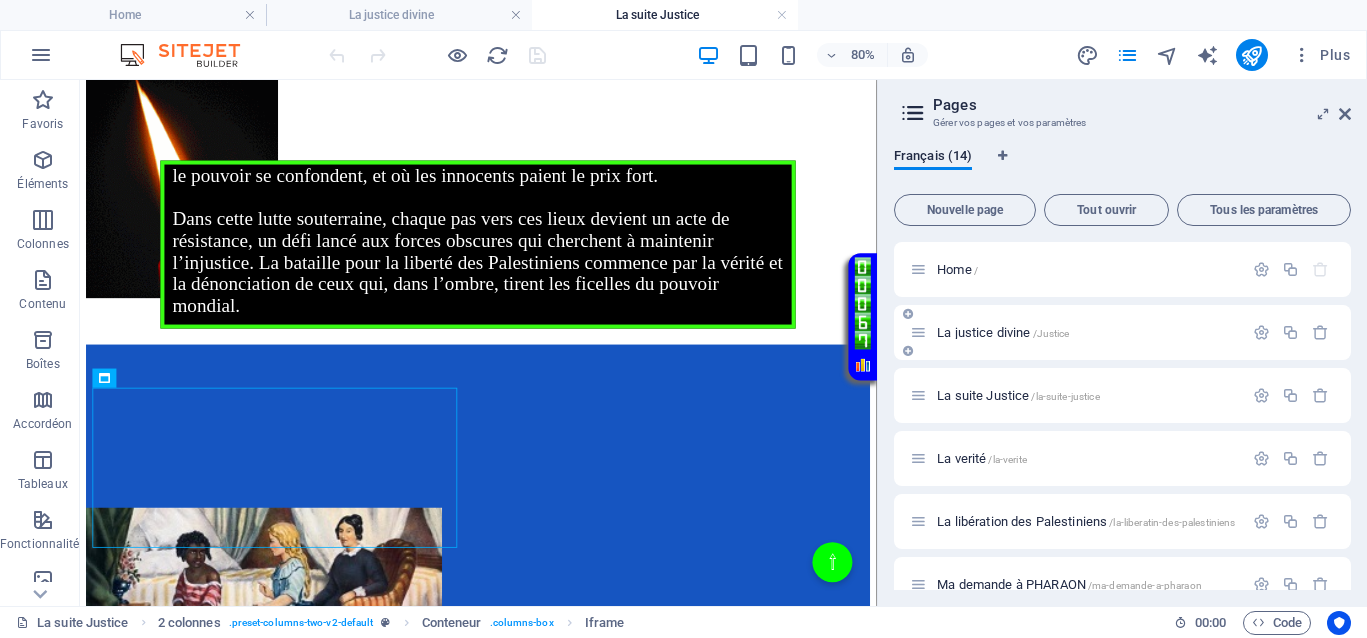 click on "La justice divine /Justice" at bounding box center [1076, 332] 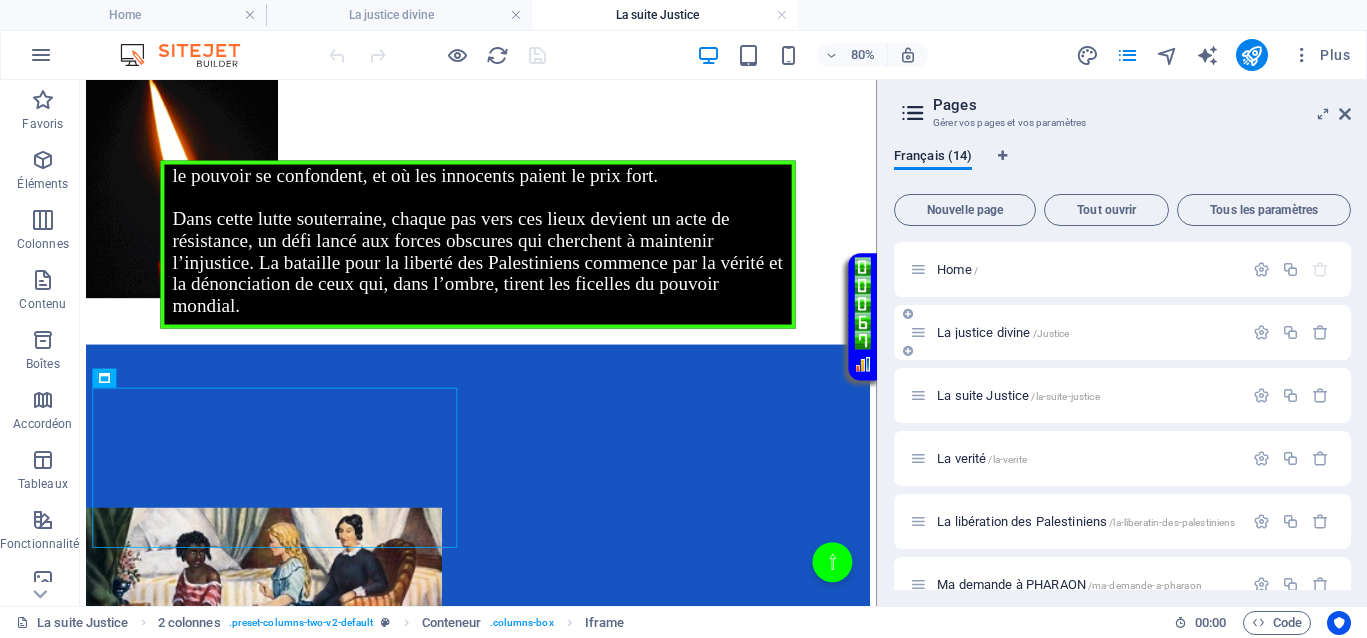 click on "La justice divine /Justice" at bounding box center [1003, 332] 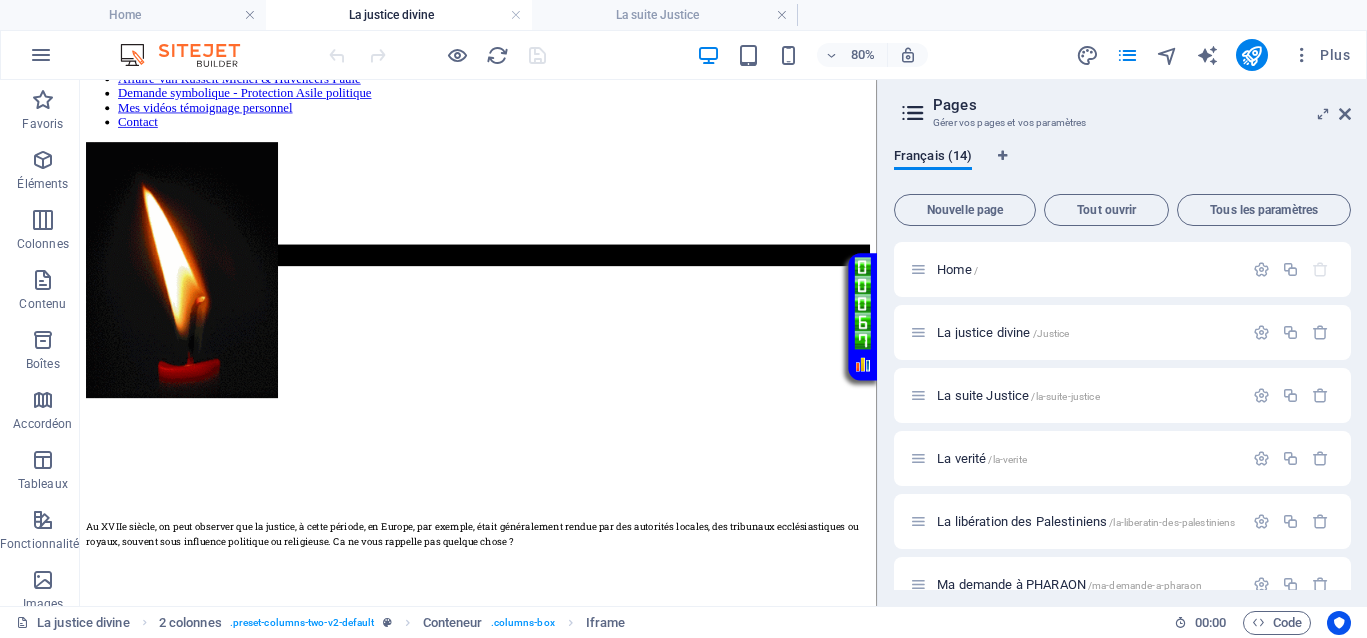 scroll, scrollTop: 0, scrollLeft: 0, axis: both 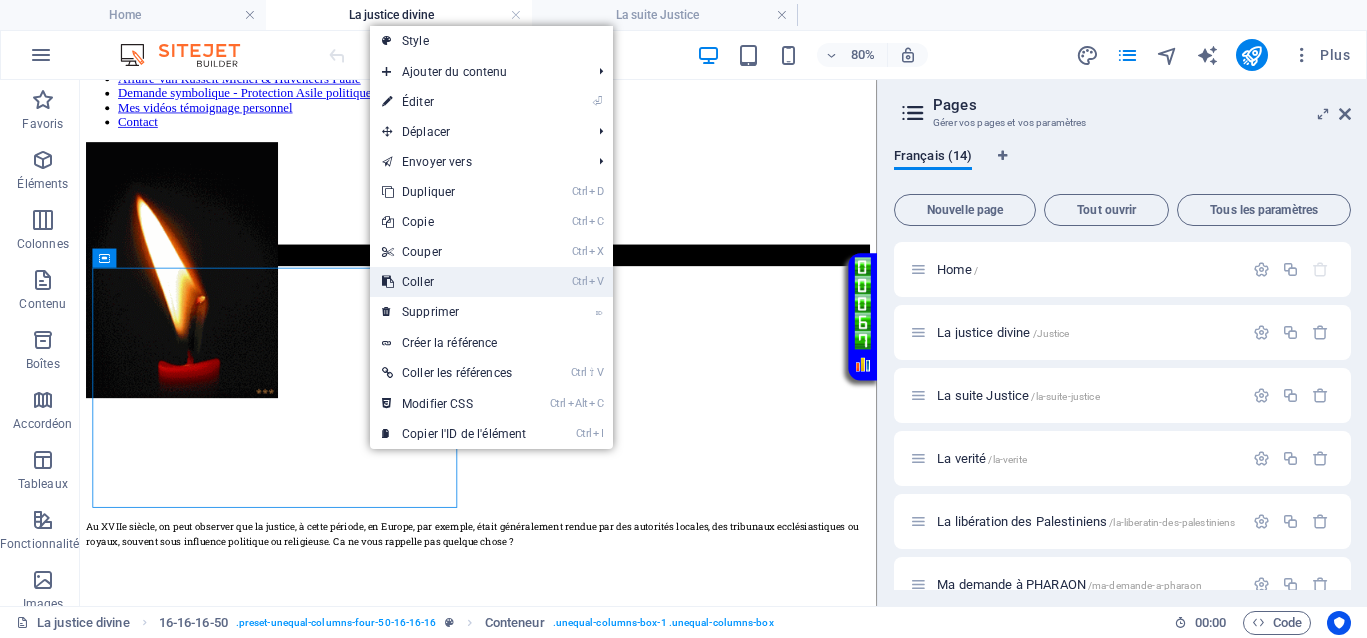 click on "Ctrl V  Coller" at bounding box center [454, 282] 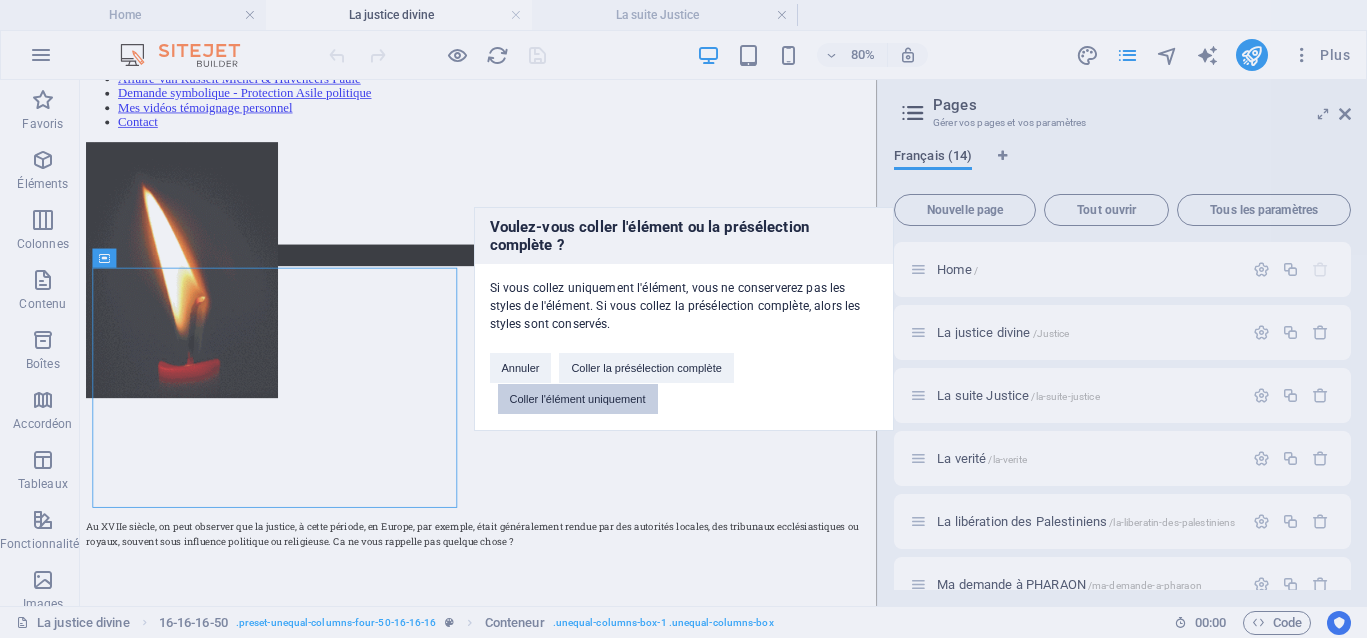 click on "Coller l'élément uniquement" at bounding box center [578, 399] 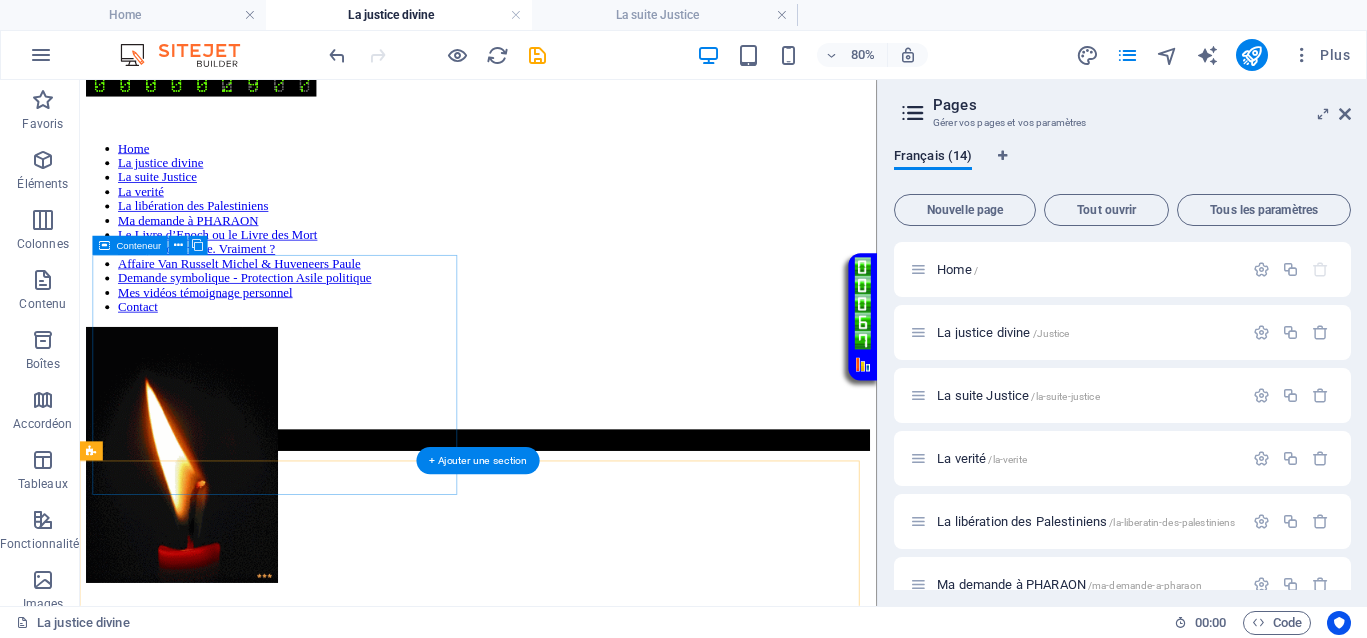 scroll, scrollTop: 0, scrollLeft: 0, axis: both 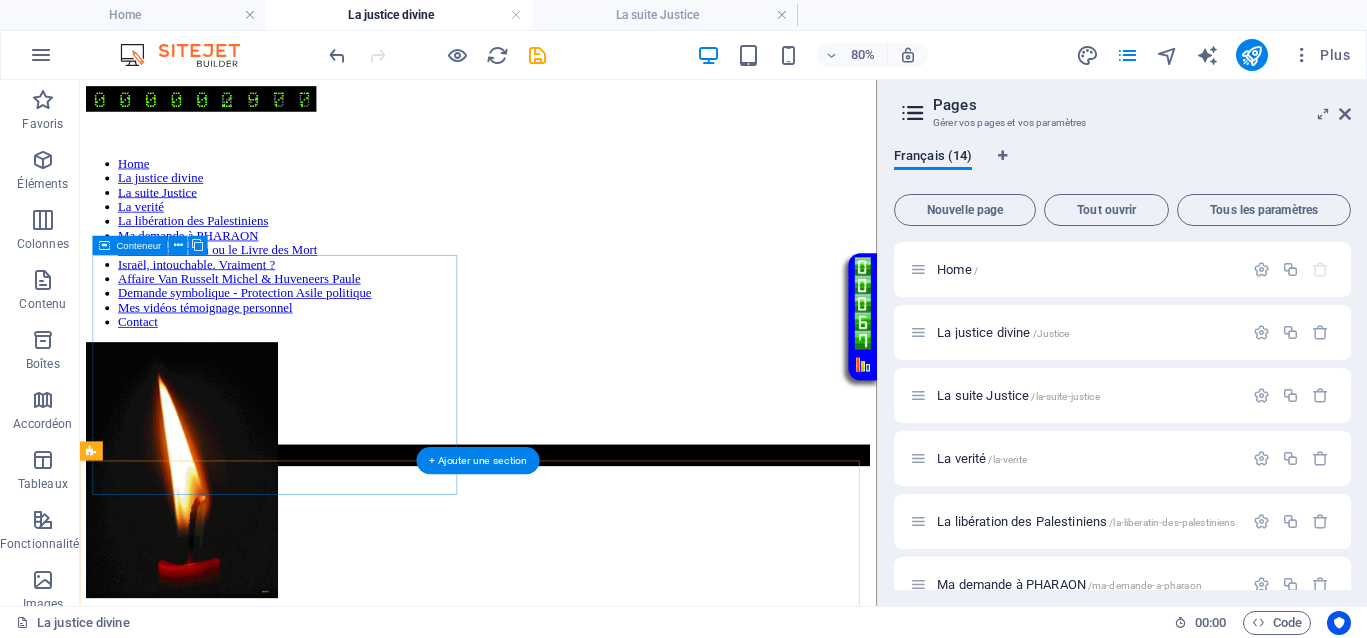 click on "</div>" at bounding box center [578, 713] 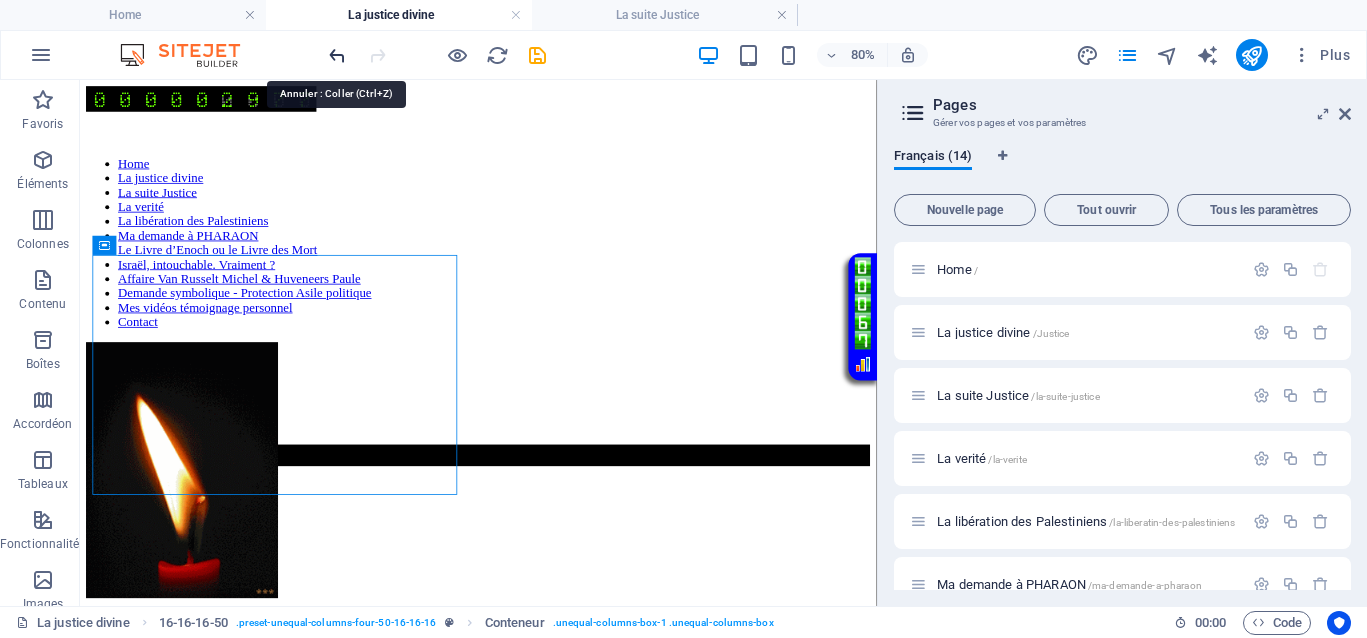 click at bounding box center (337, 55) 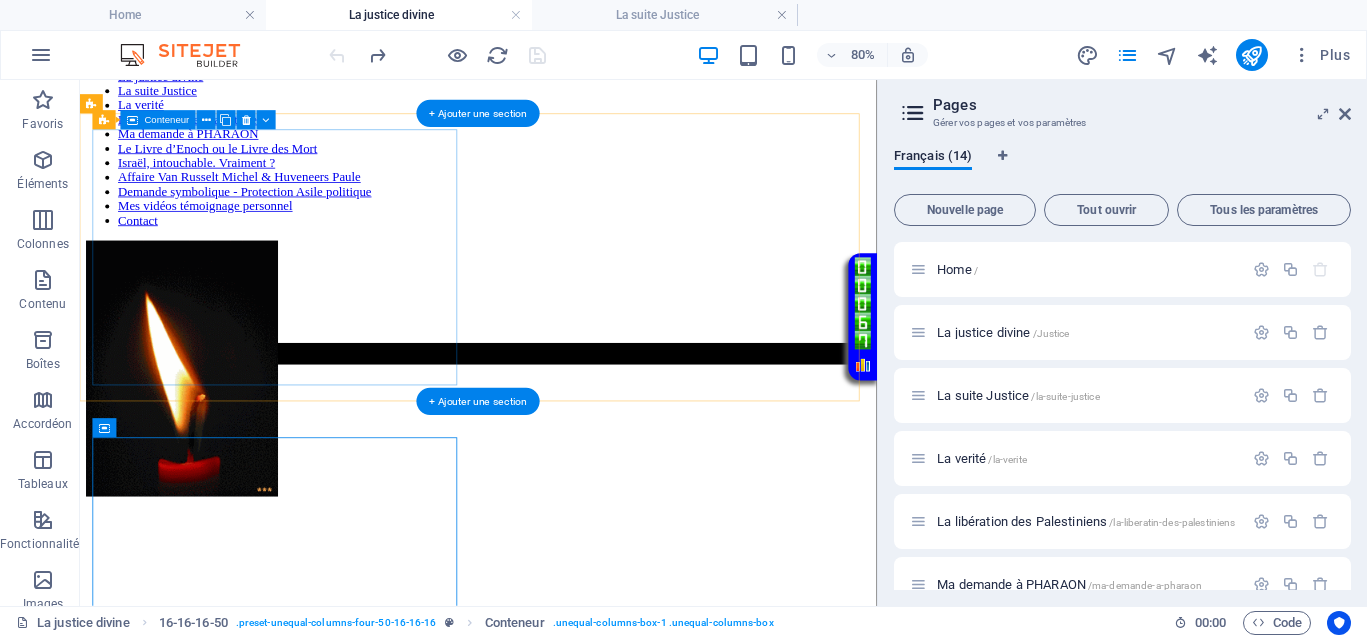 scroll, scrollTop: 375, scrollLeft: 0, axis: vertical 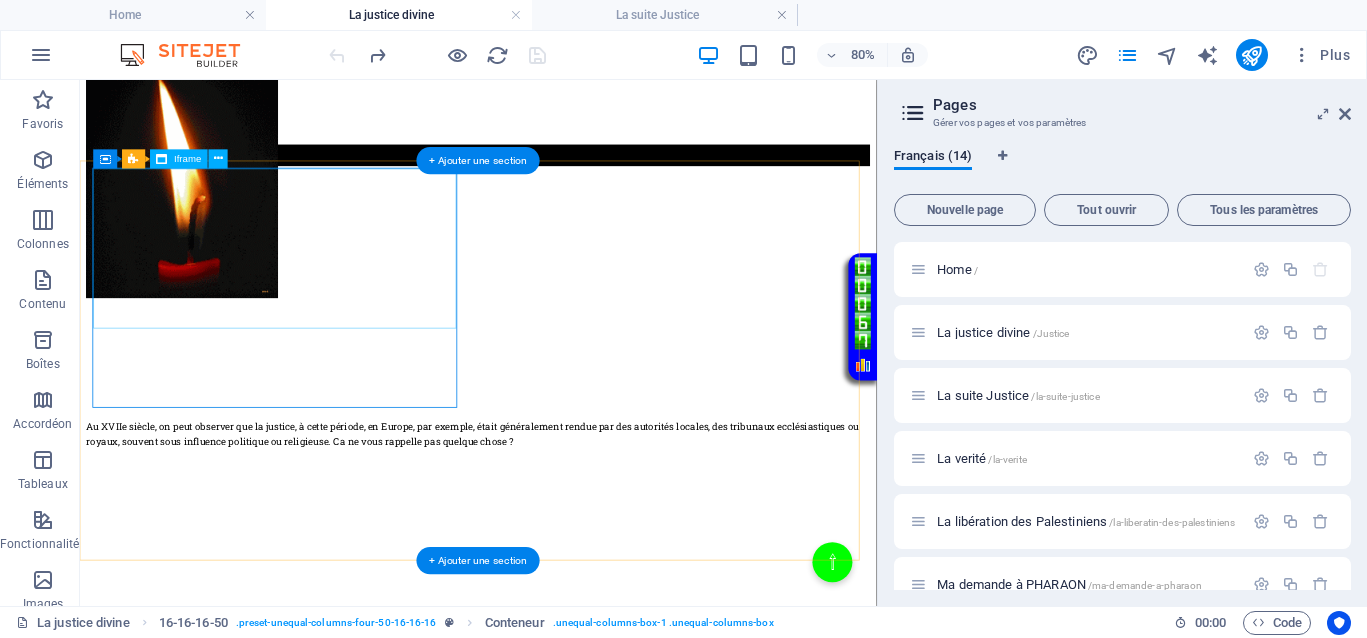 click on "</div>" at bounding box center [578, 290] 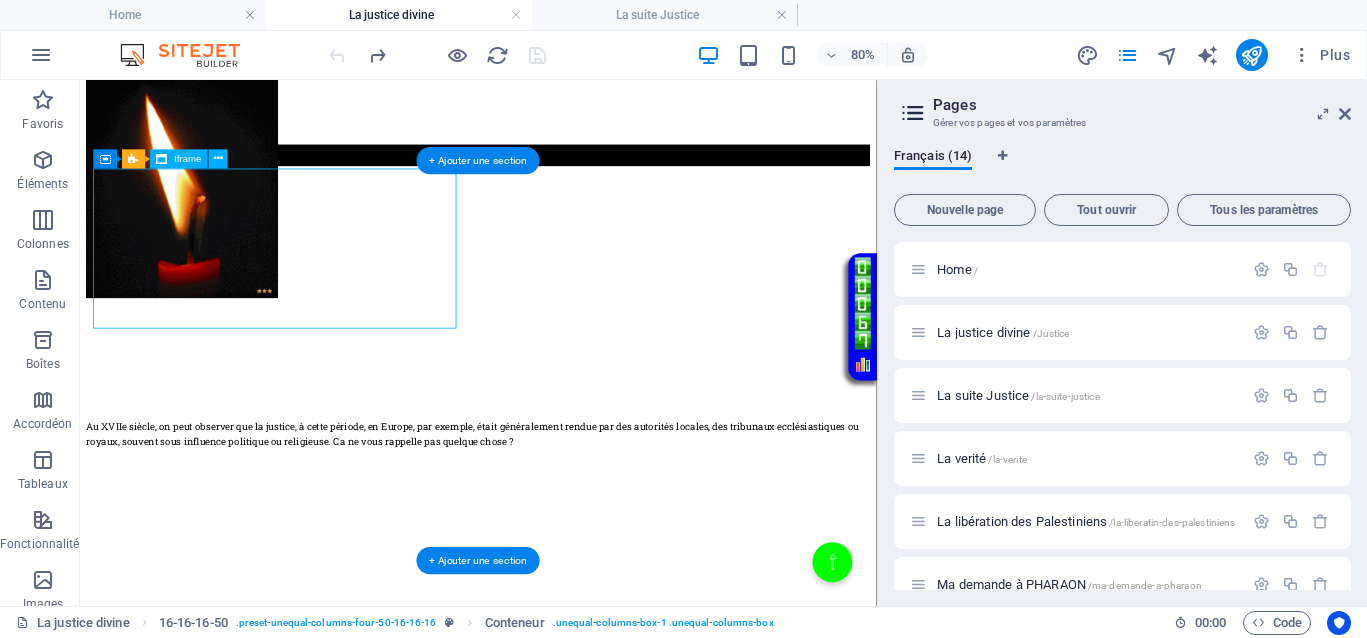 click on "</div>" at bounding box center [578, 290] 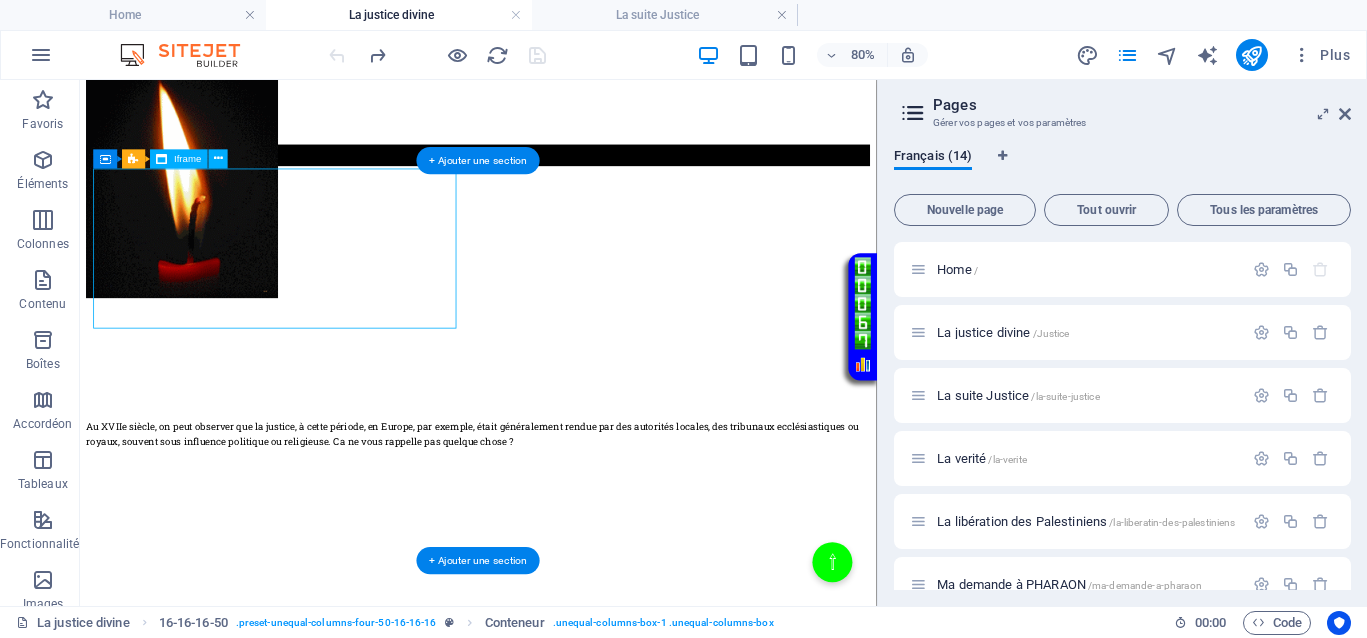 select on "%" 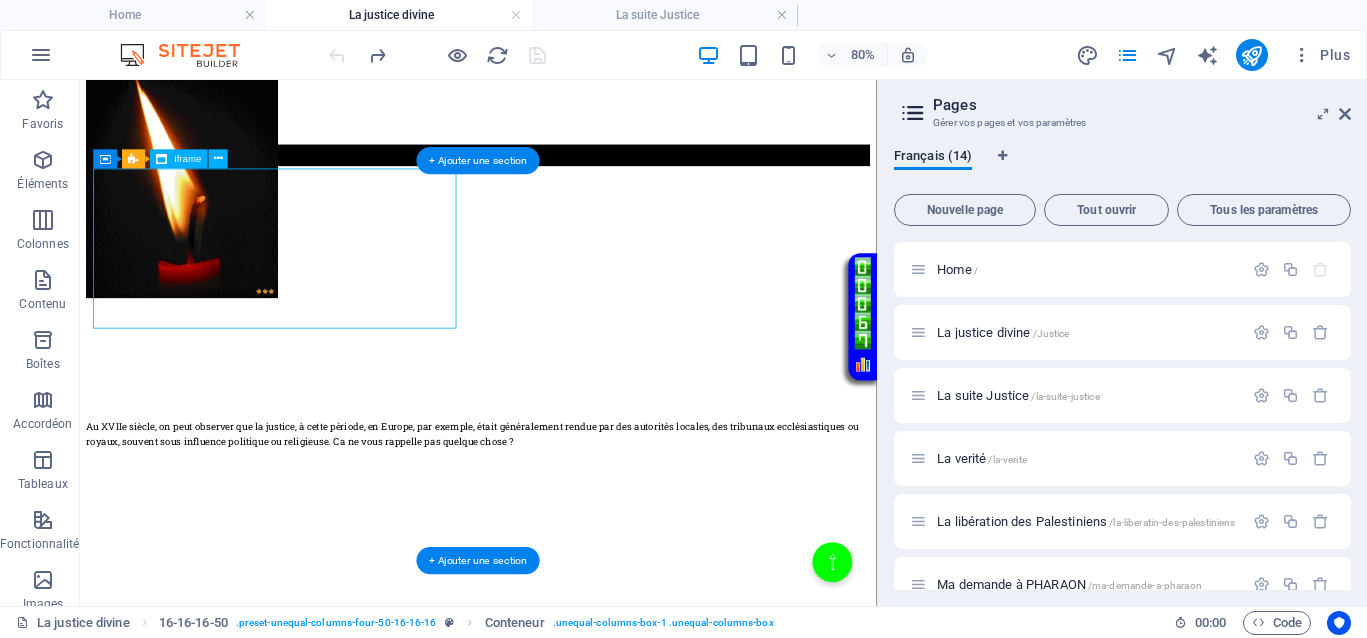 select on "px" 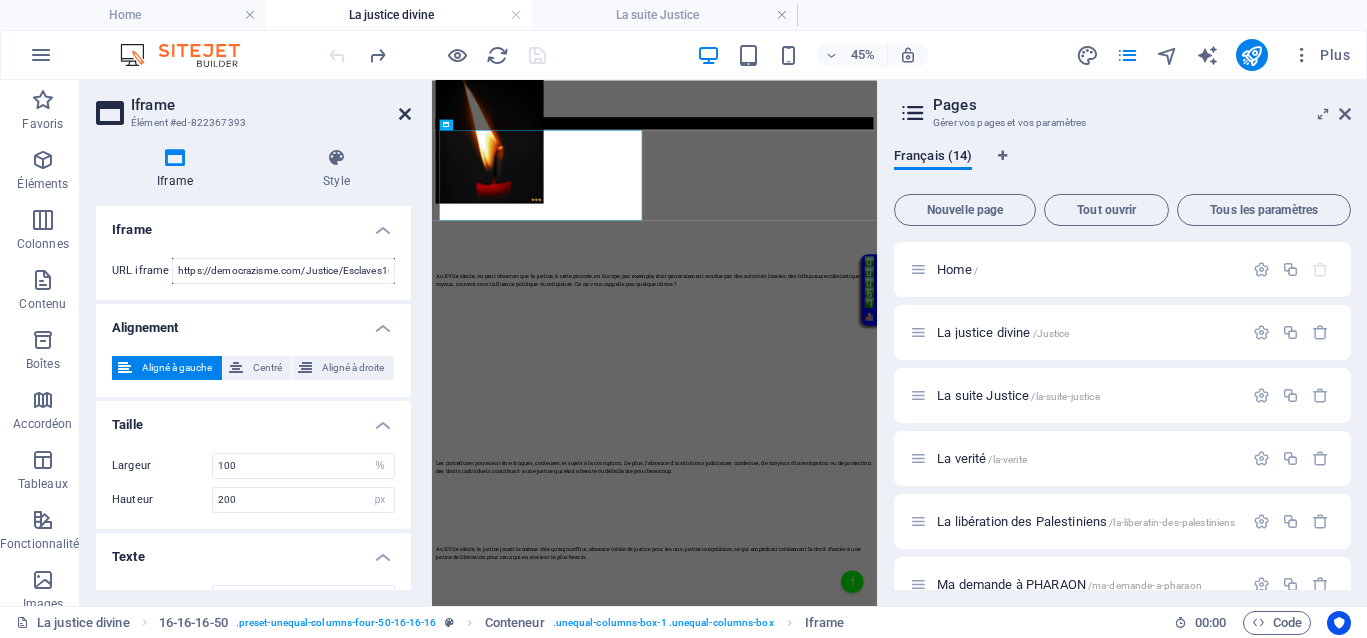 click at bounding box center [405, 114] 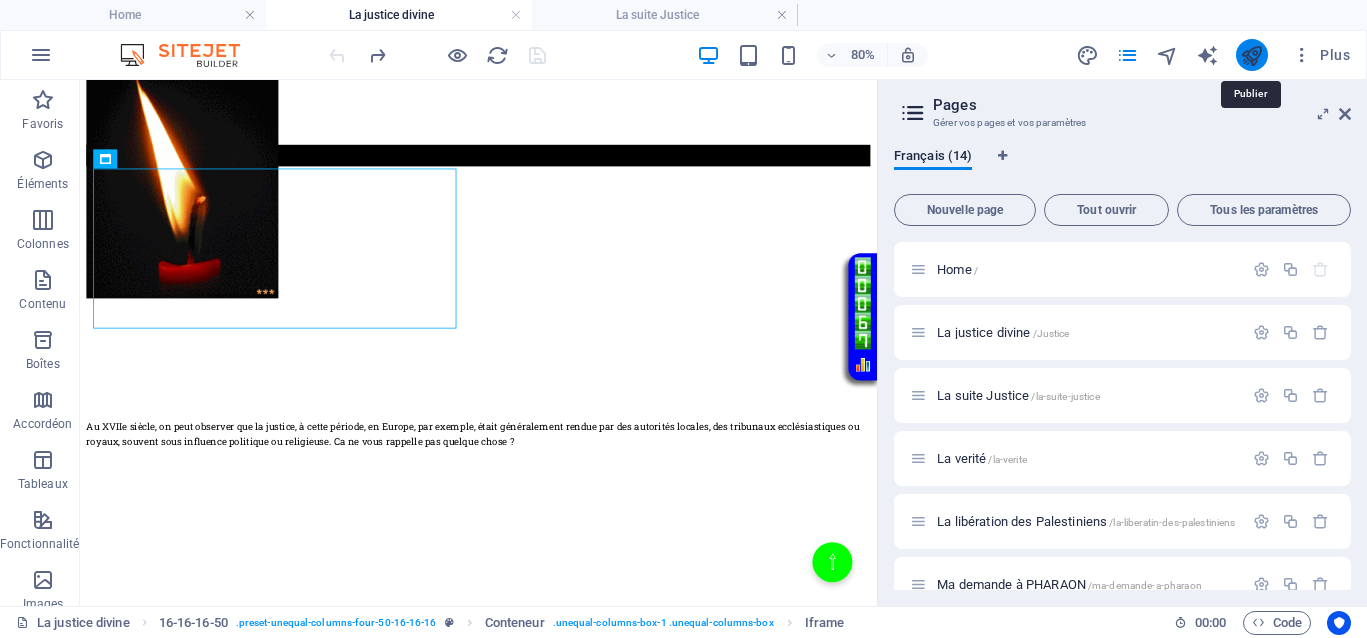 click at bounding box center (1251, 55) 